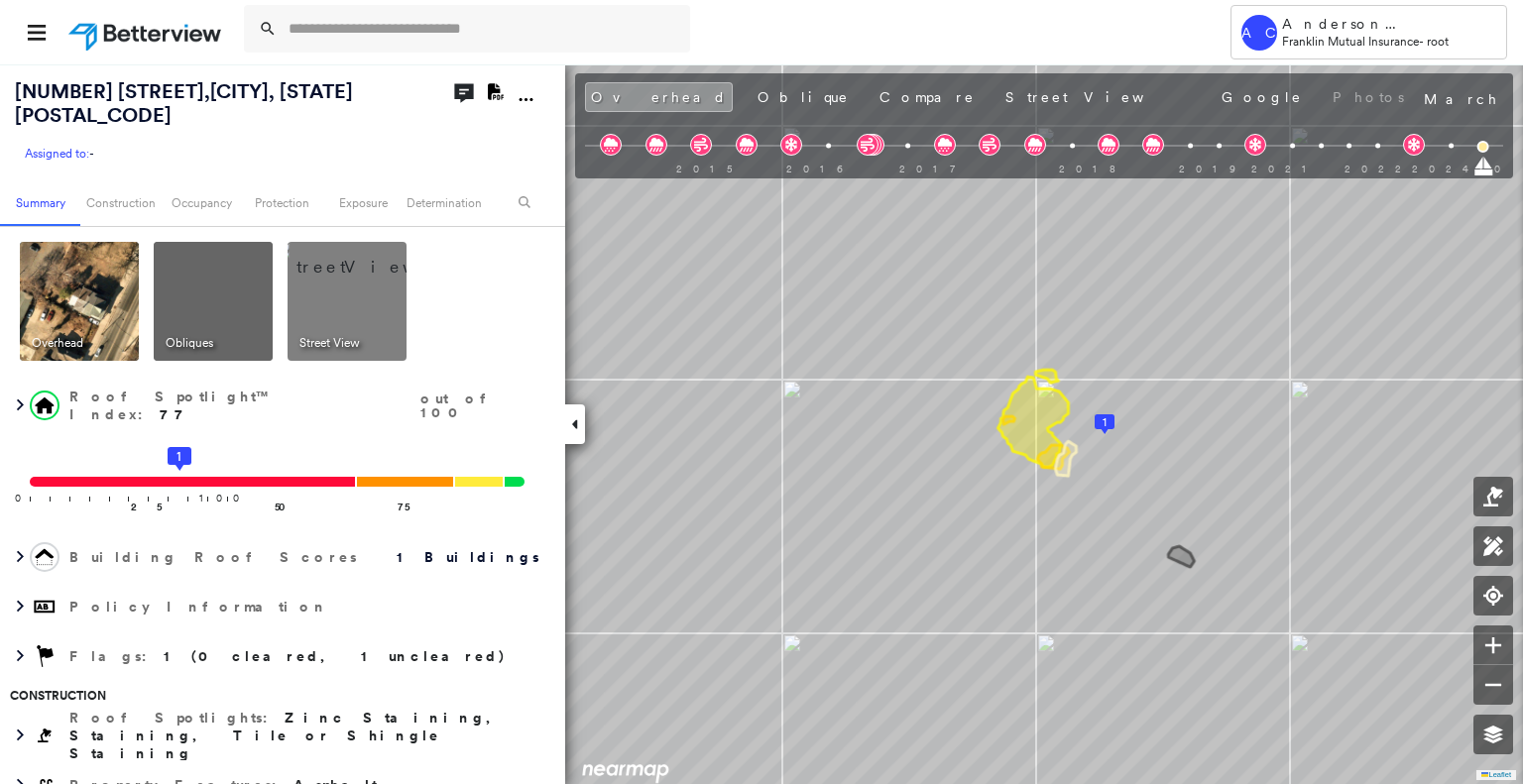 scroll, scrollTop: 0, scrollLeft: 0, axis: both 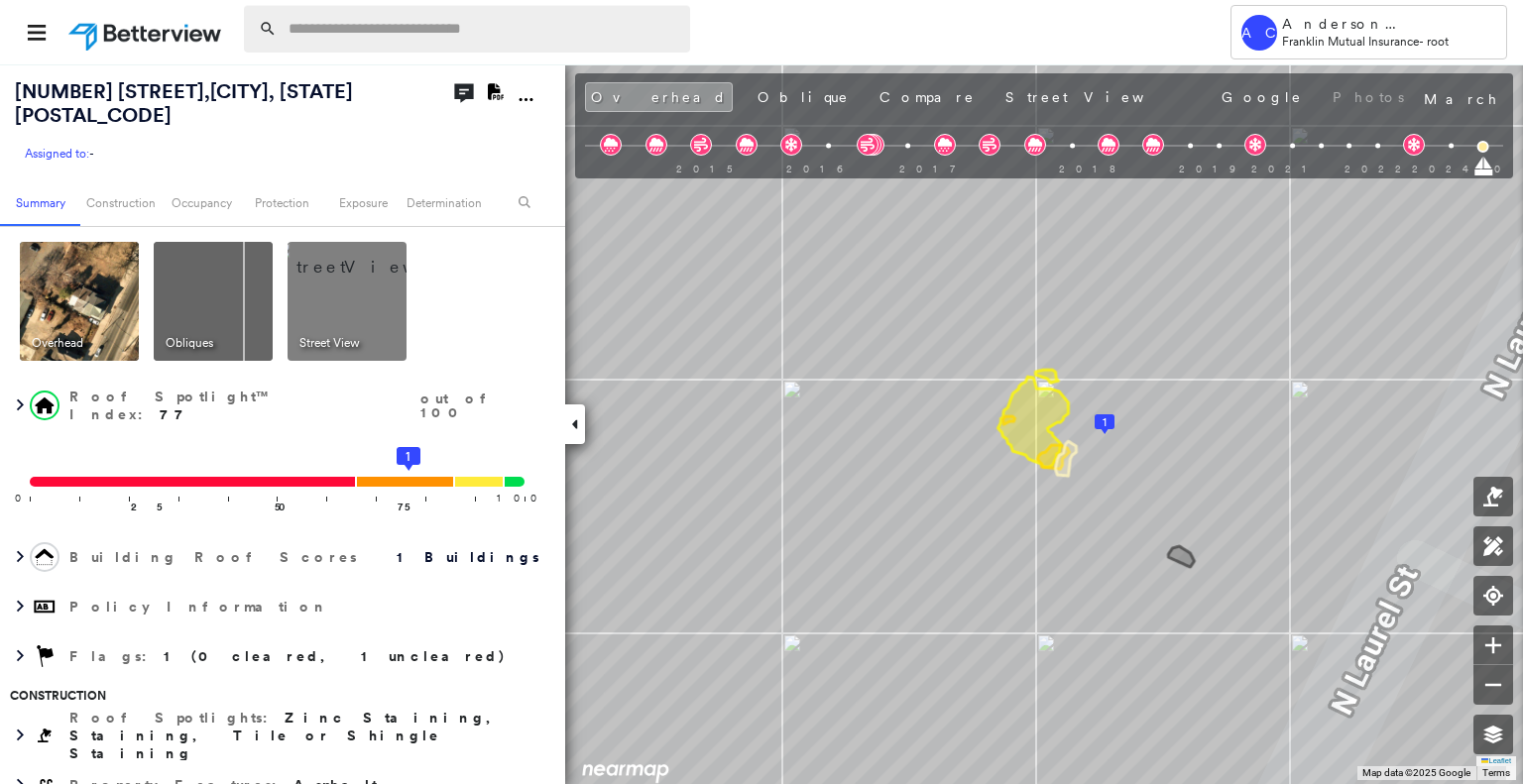 click at bounding box center [483, 29] 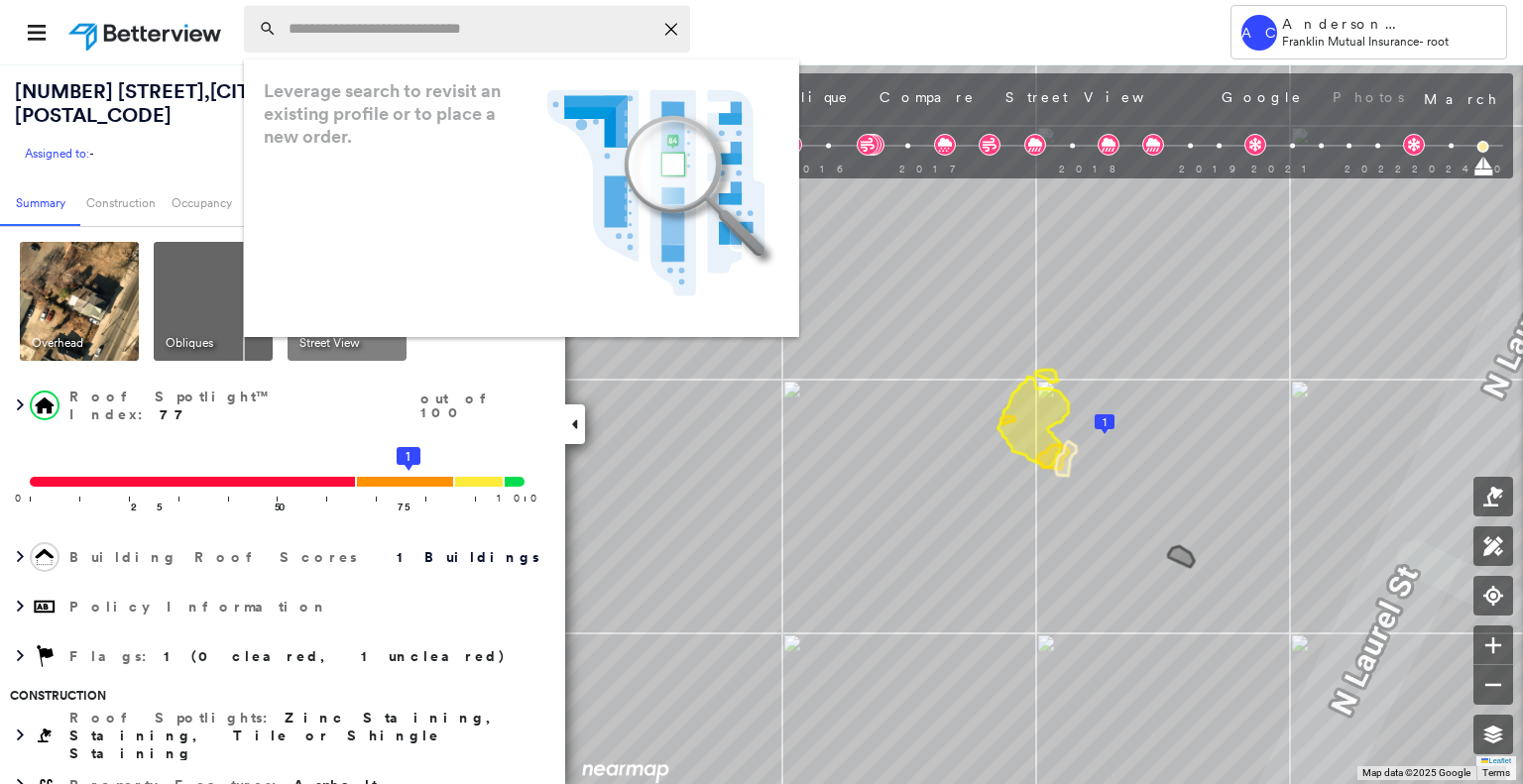 paste on "**********" 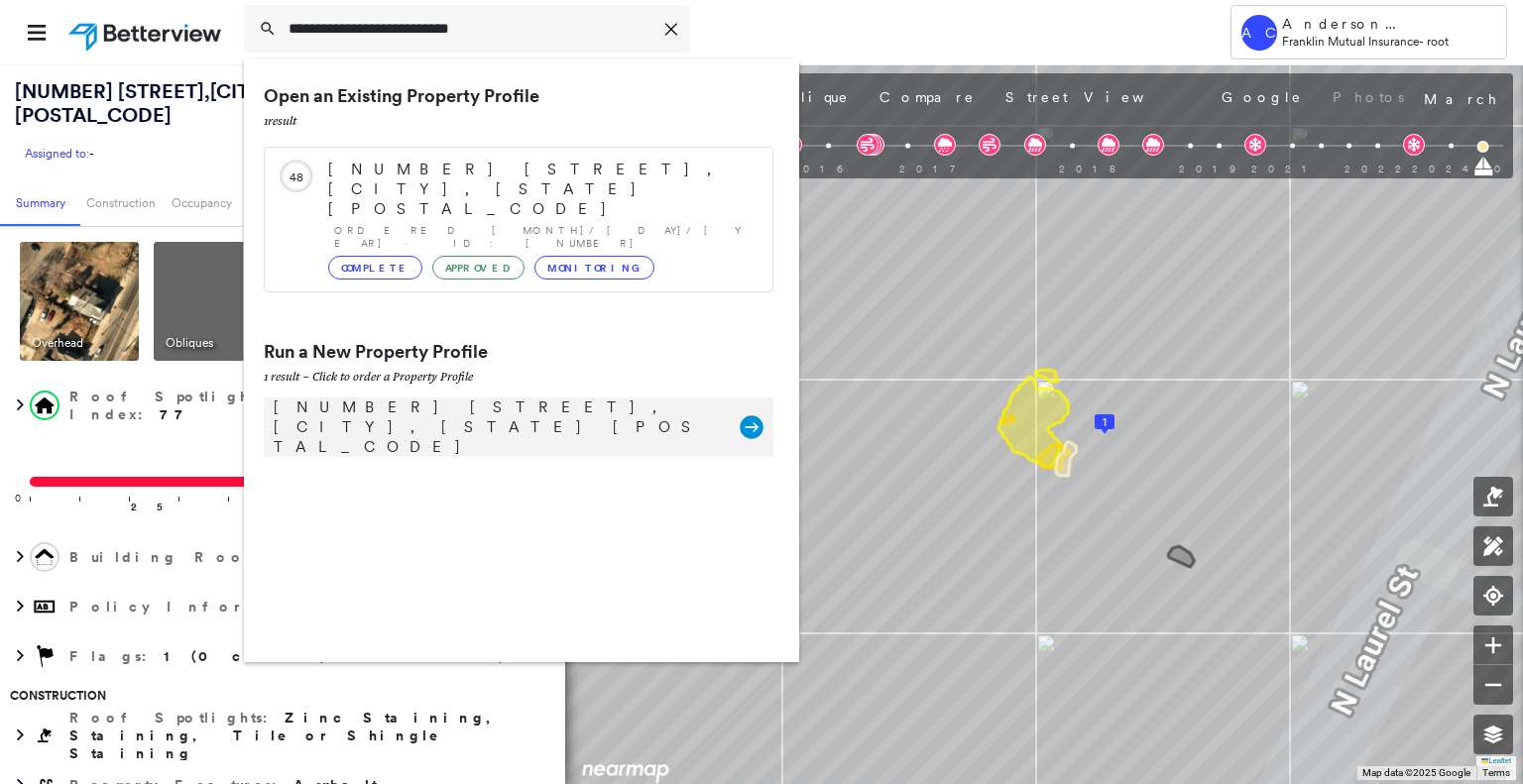 type on "**********" 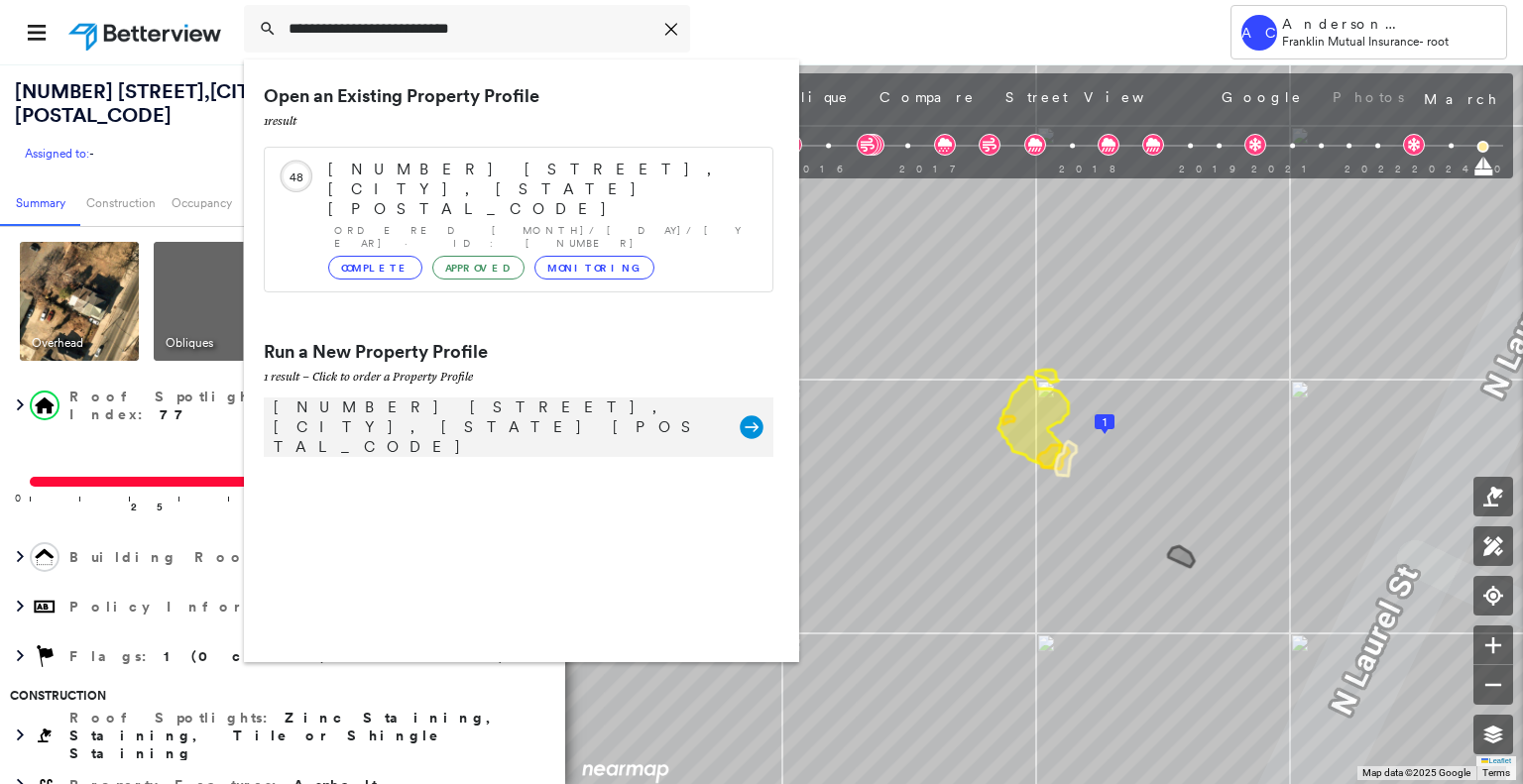 click on "3206 Main St, Homestead, PA 15120" at bounding box center [497, 427] 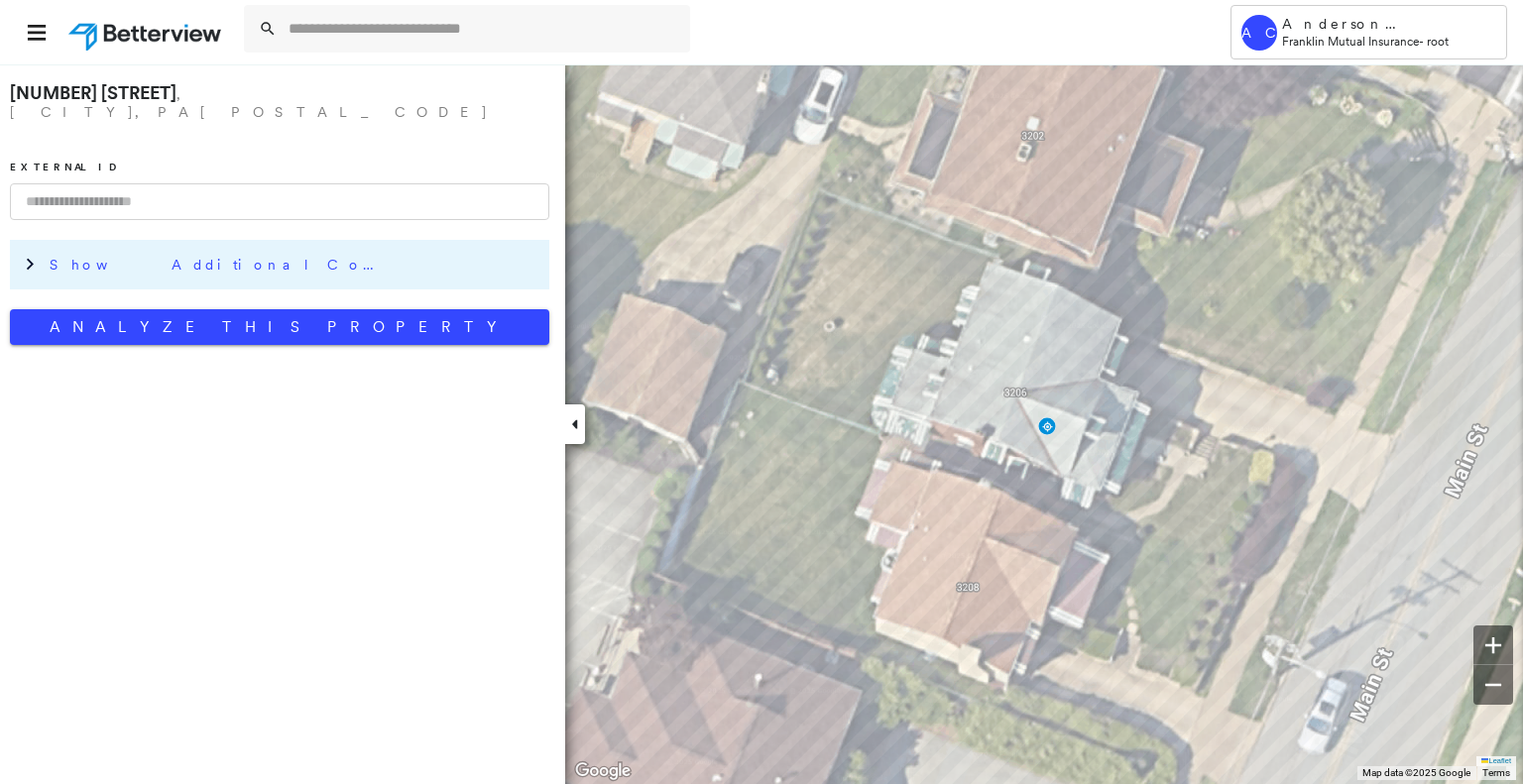 click on "Show Additional Company Data" at bounding box center [280, 265] 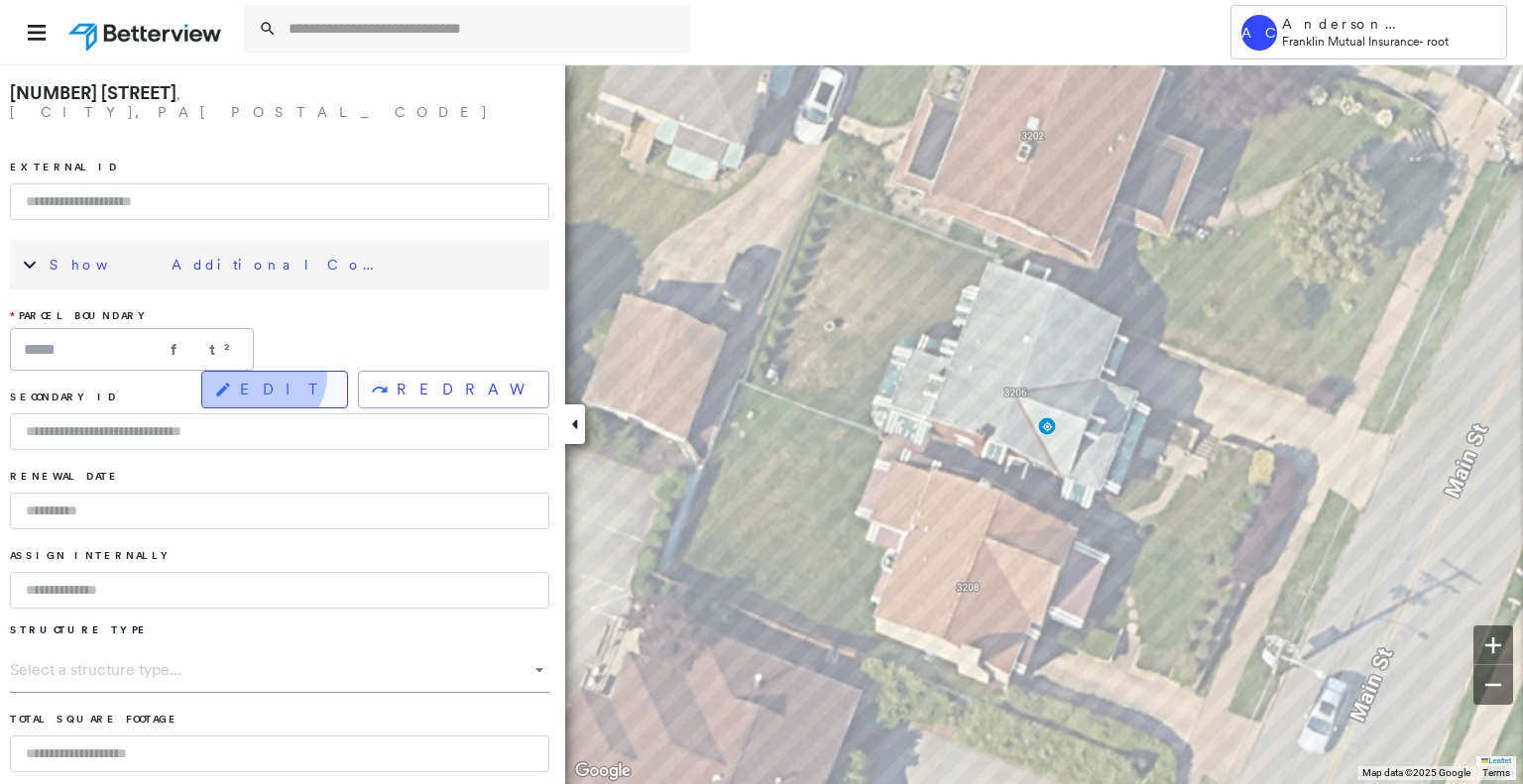 click on "EDIT" at bounding box center [275, 390] 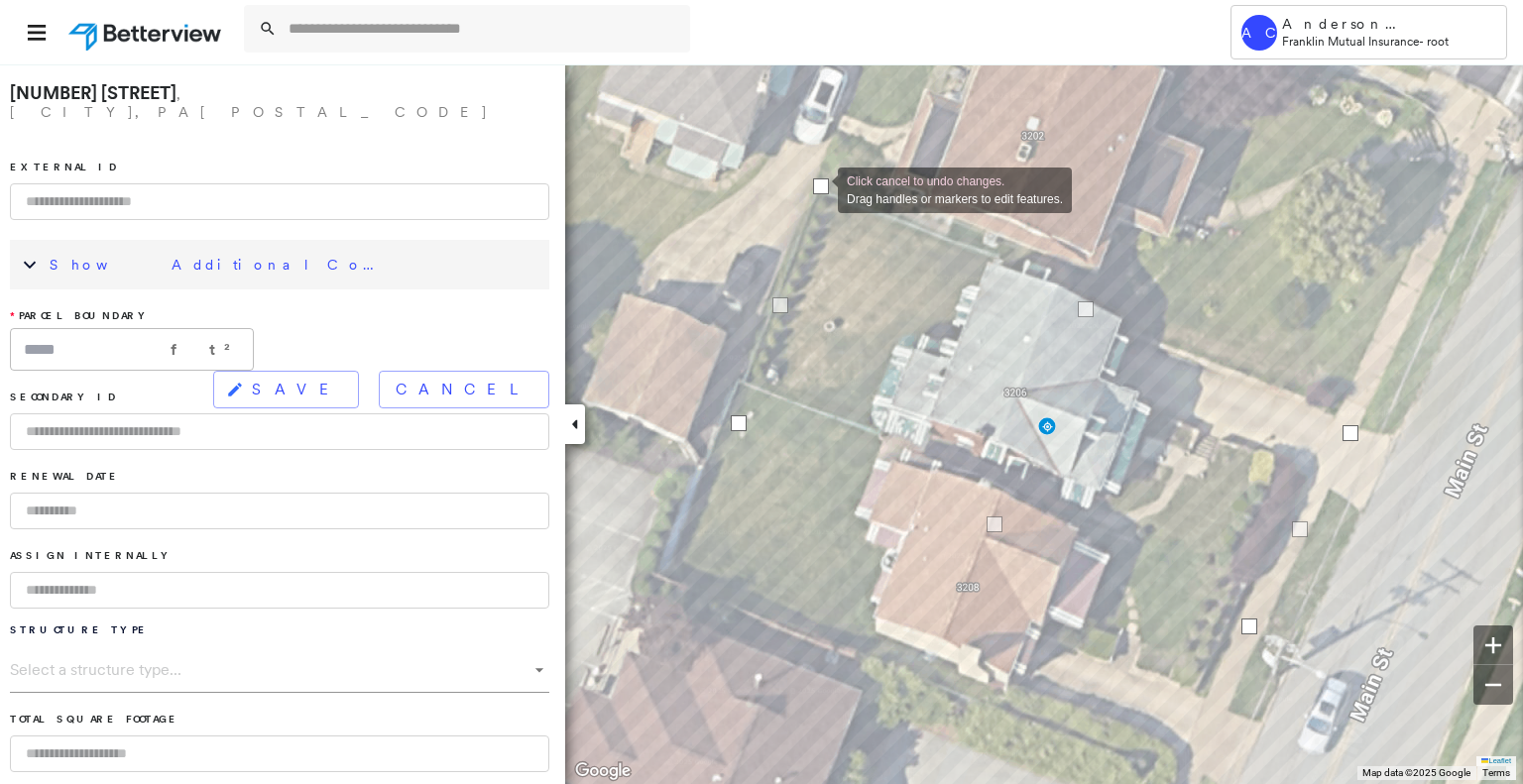 drag, startPoint x: 810, startPoint y: 224, endPoint x: 818, endPoint y: 188, distance: 36.878178 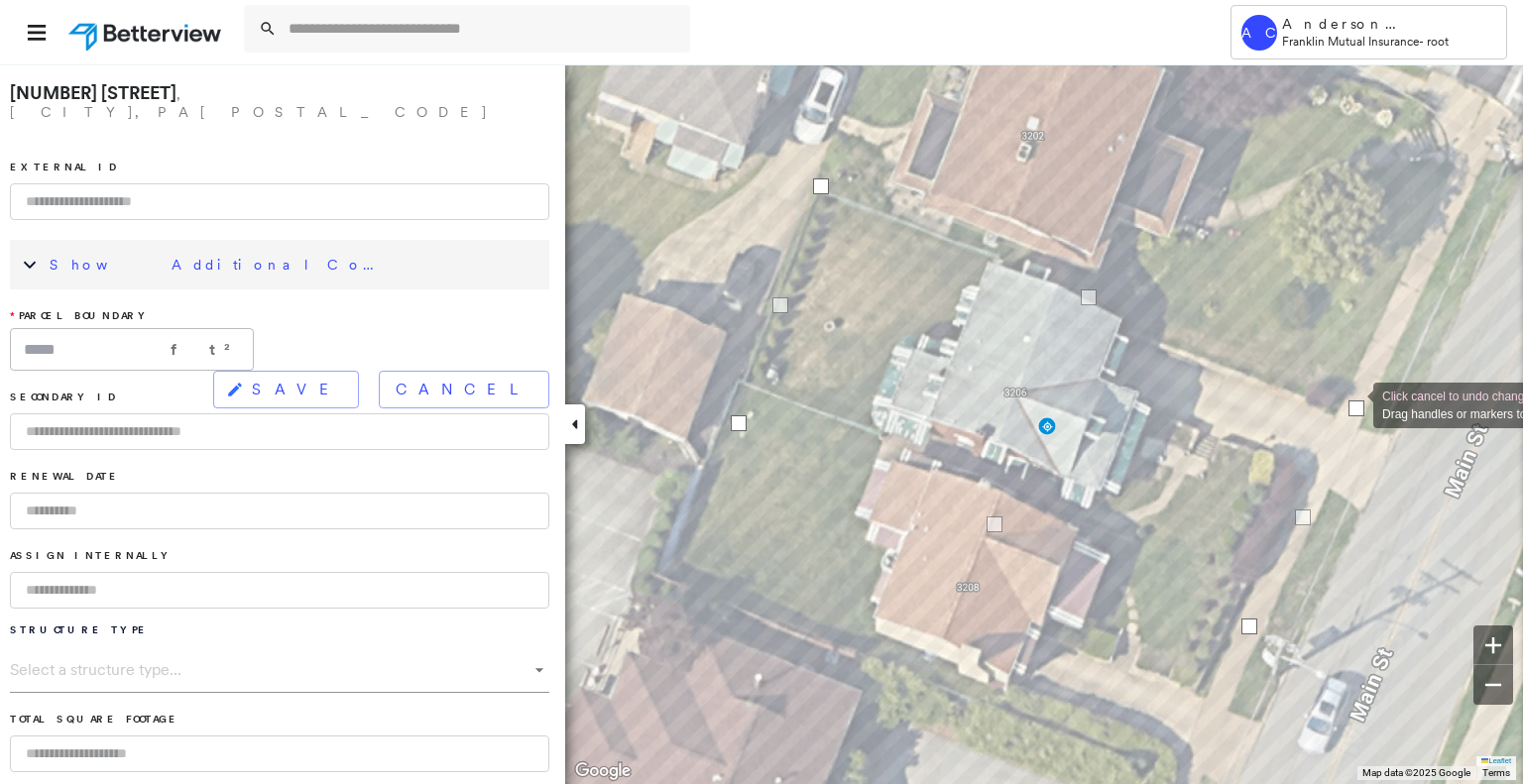 drag, startPoint x: 1347, startPoint y: 428, endPoint x: 1355, endPoint y: 404, distance: 25.298221 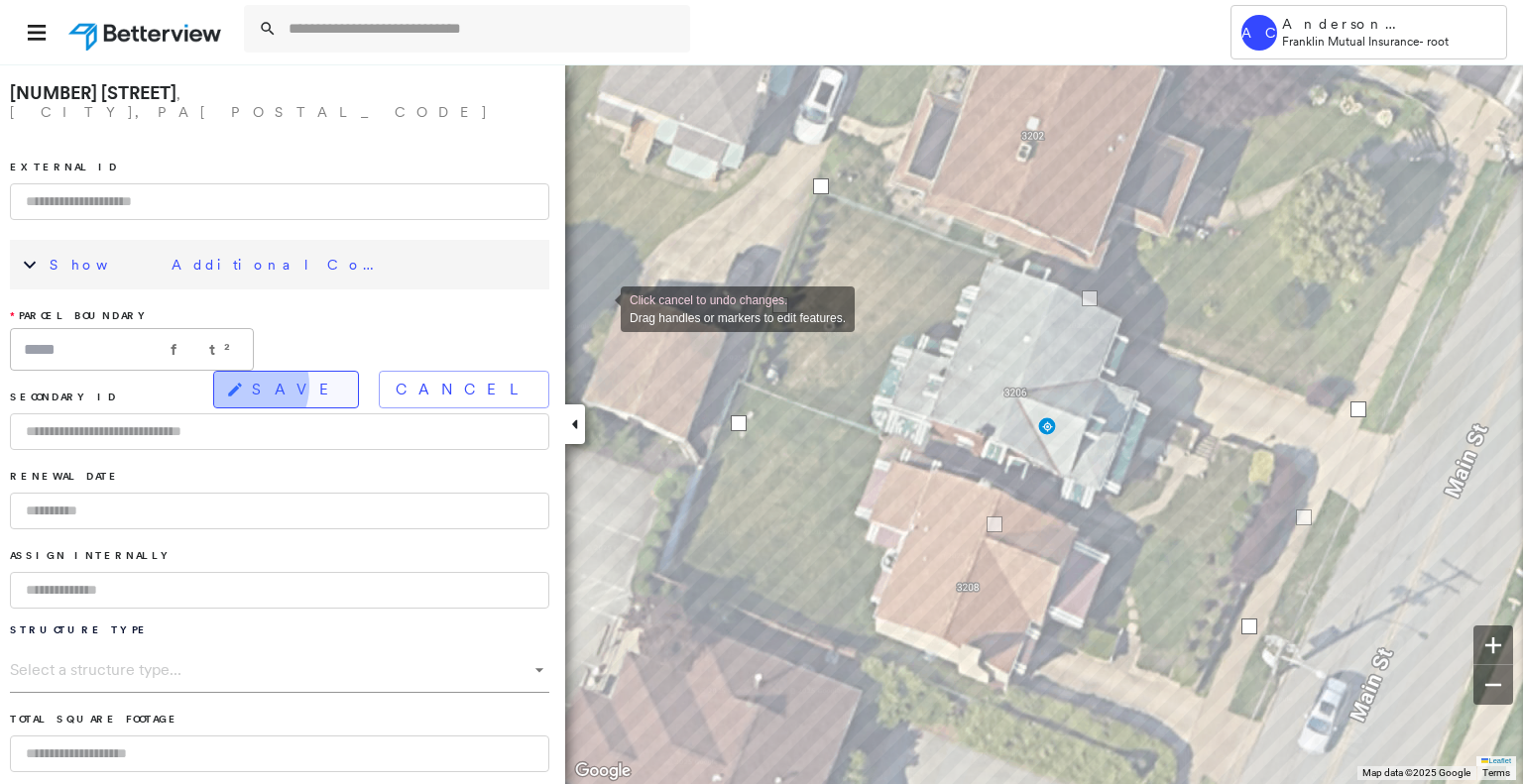 click 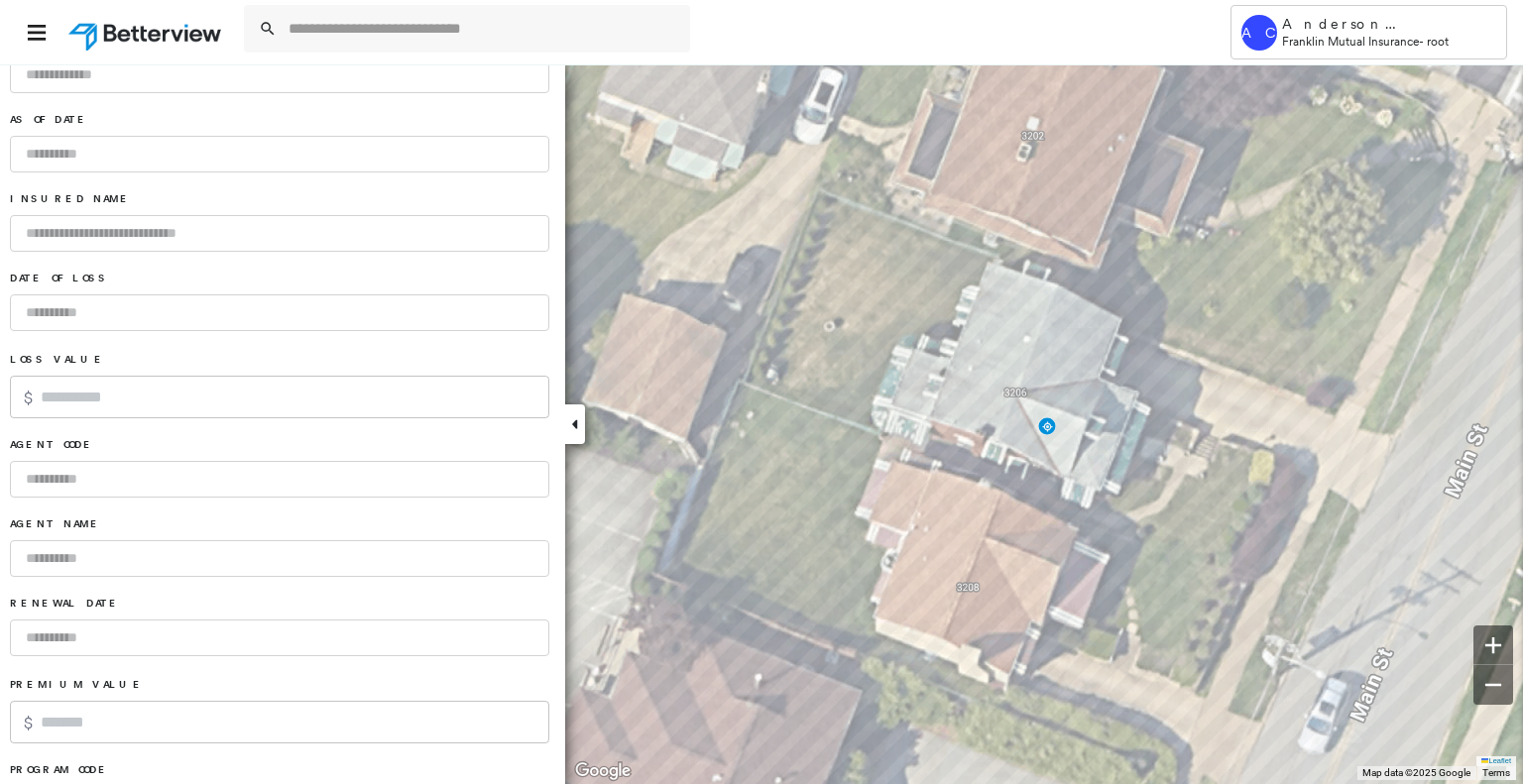 scroll, scrollTop: 1158, scrollLeft: 0, axis: vertical 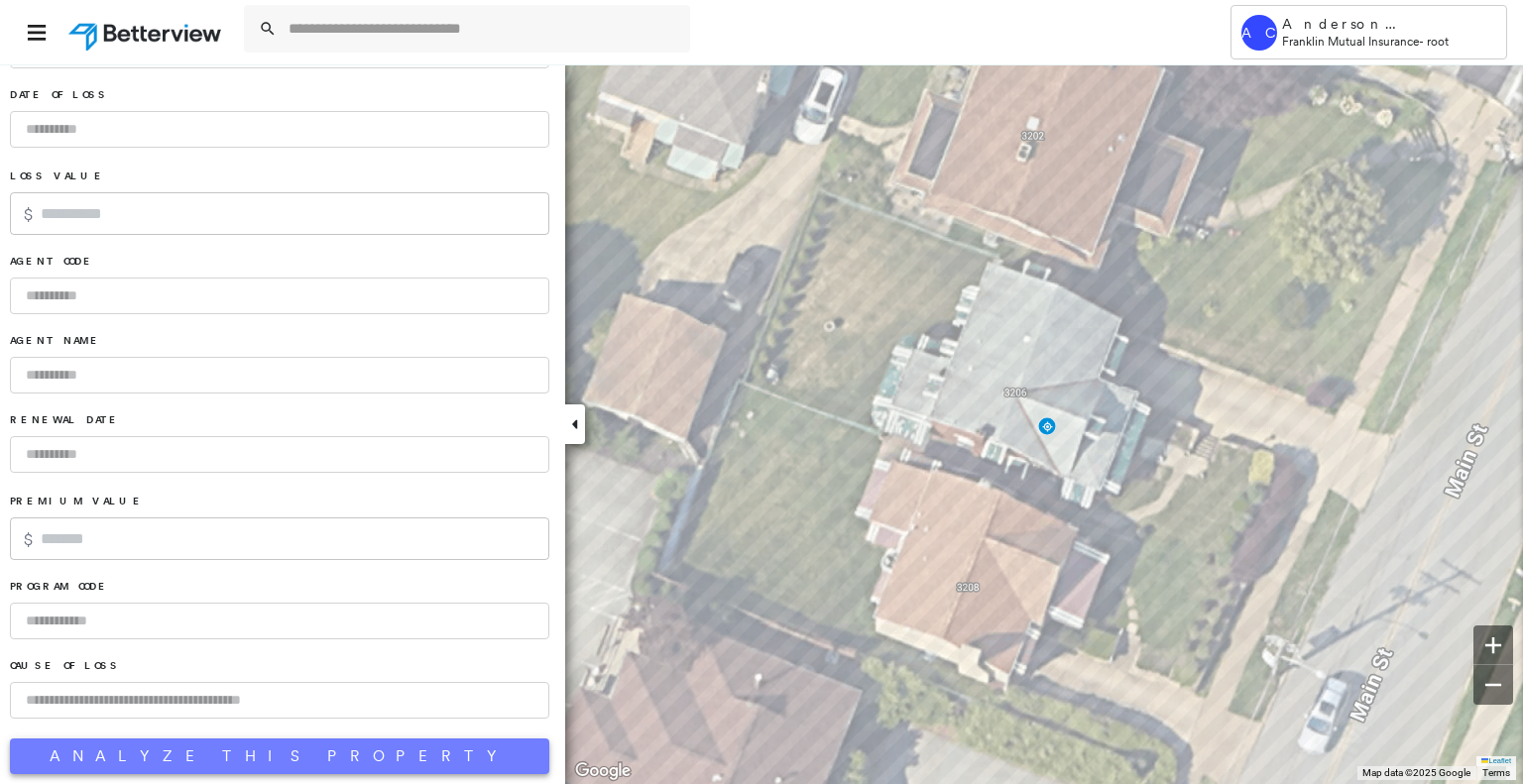 click on "Analyze This Property" at bounding box center (280, 756) 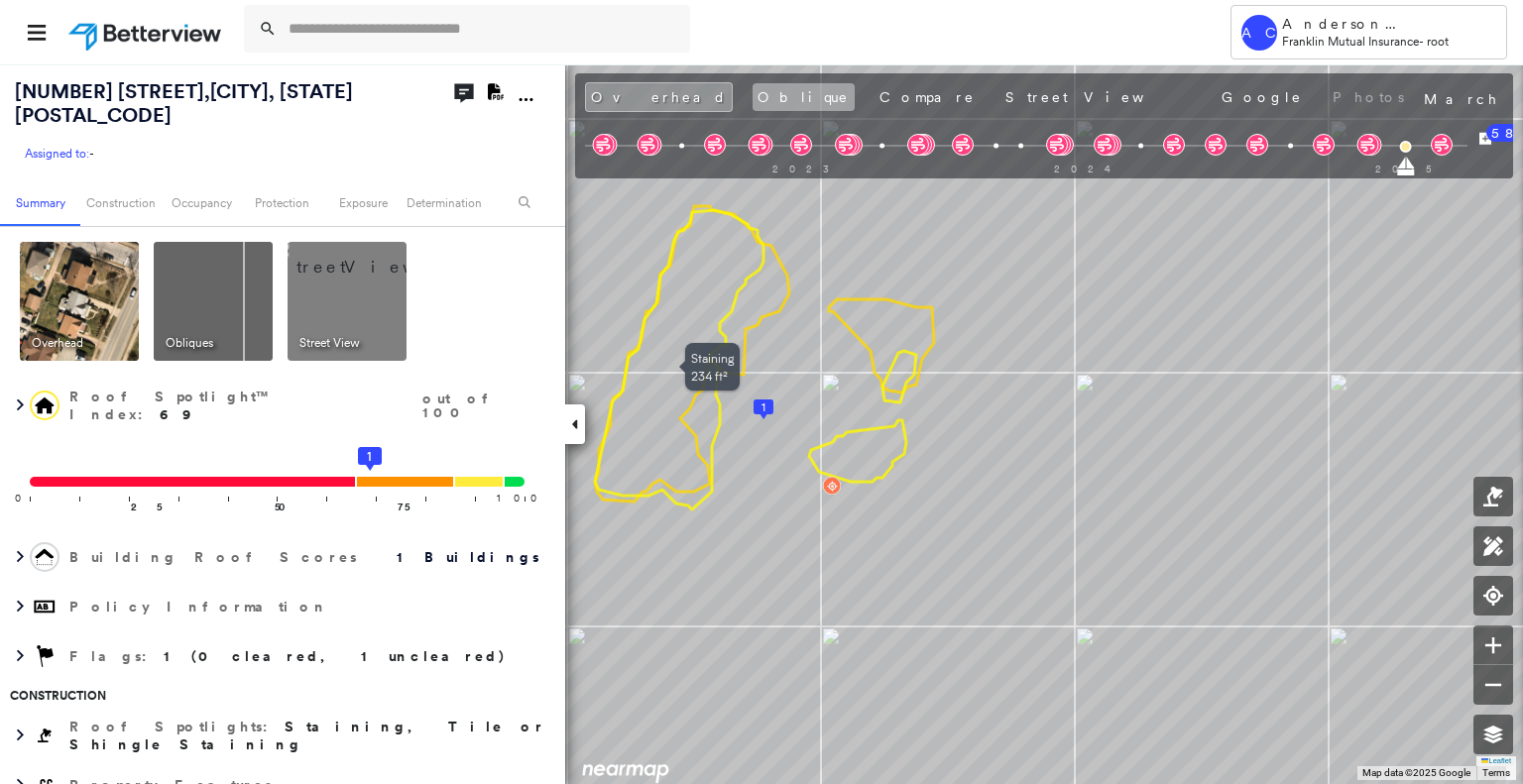 click on "Oblique" at bounding box center (803, 97) 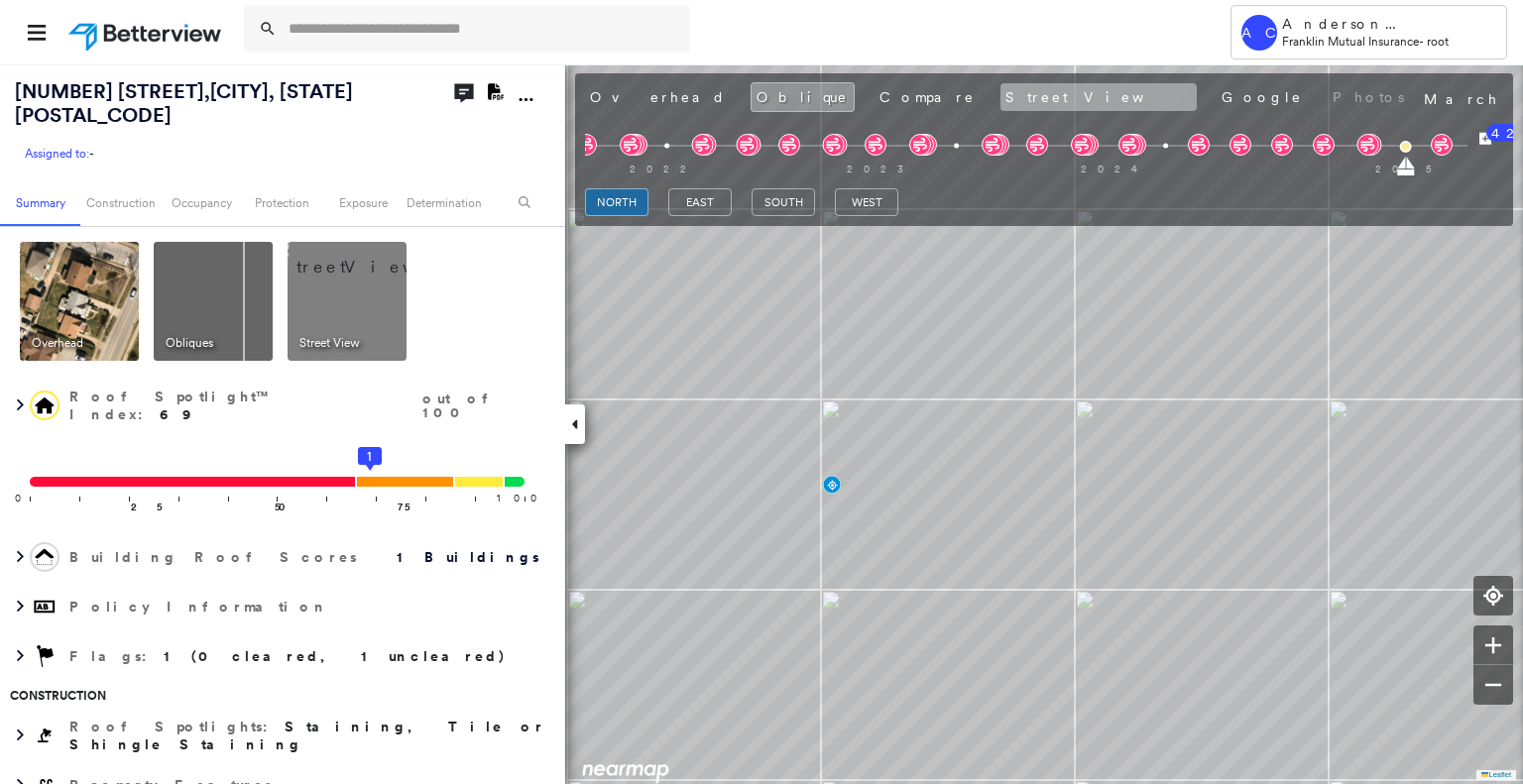 click on "Street View" at bounding box center [1099, 97] 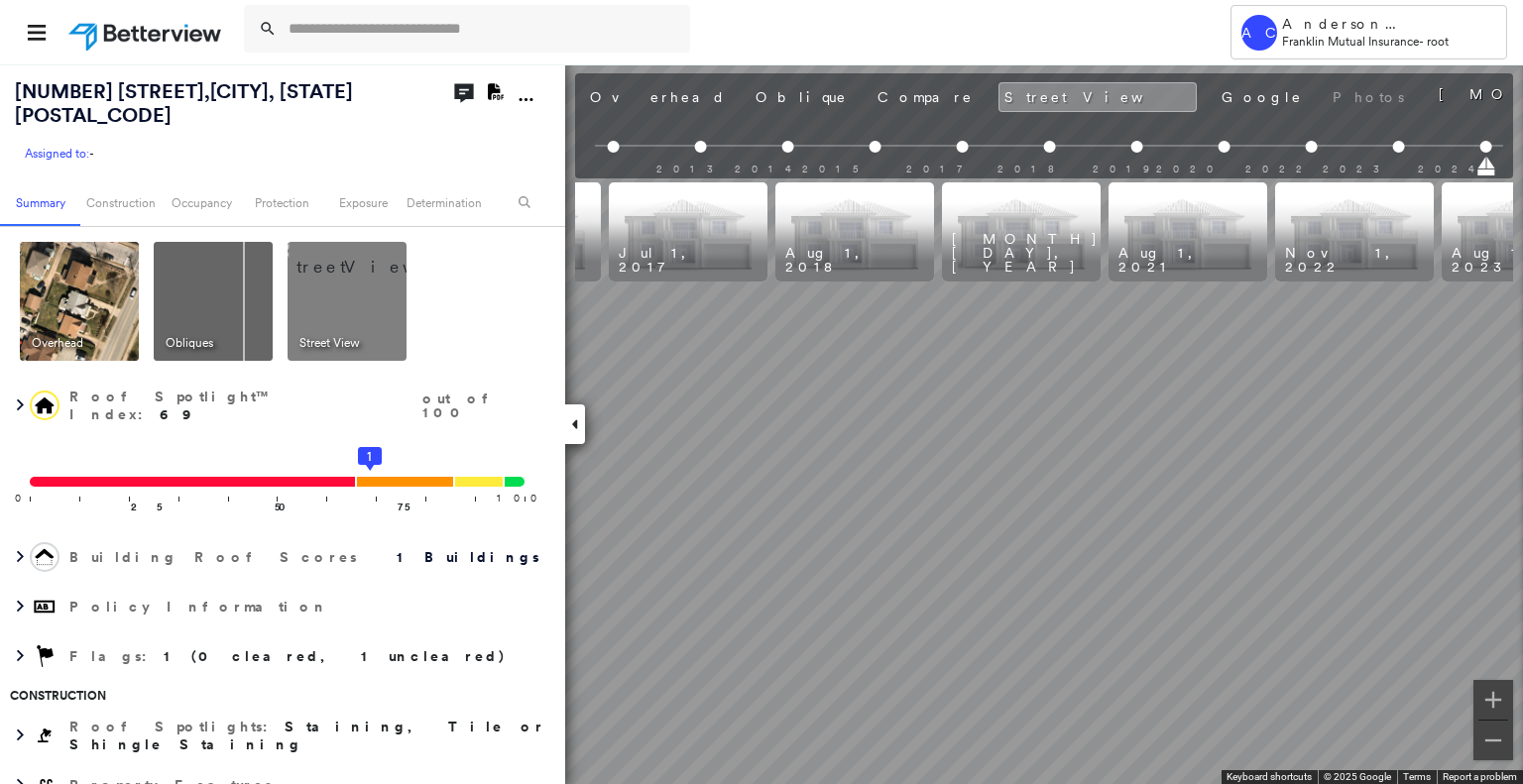 scroll, scrollTop: 0, scrollLeft: 893, axis: horizontal 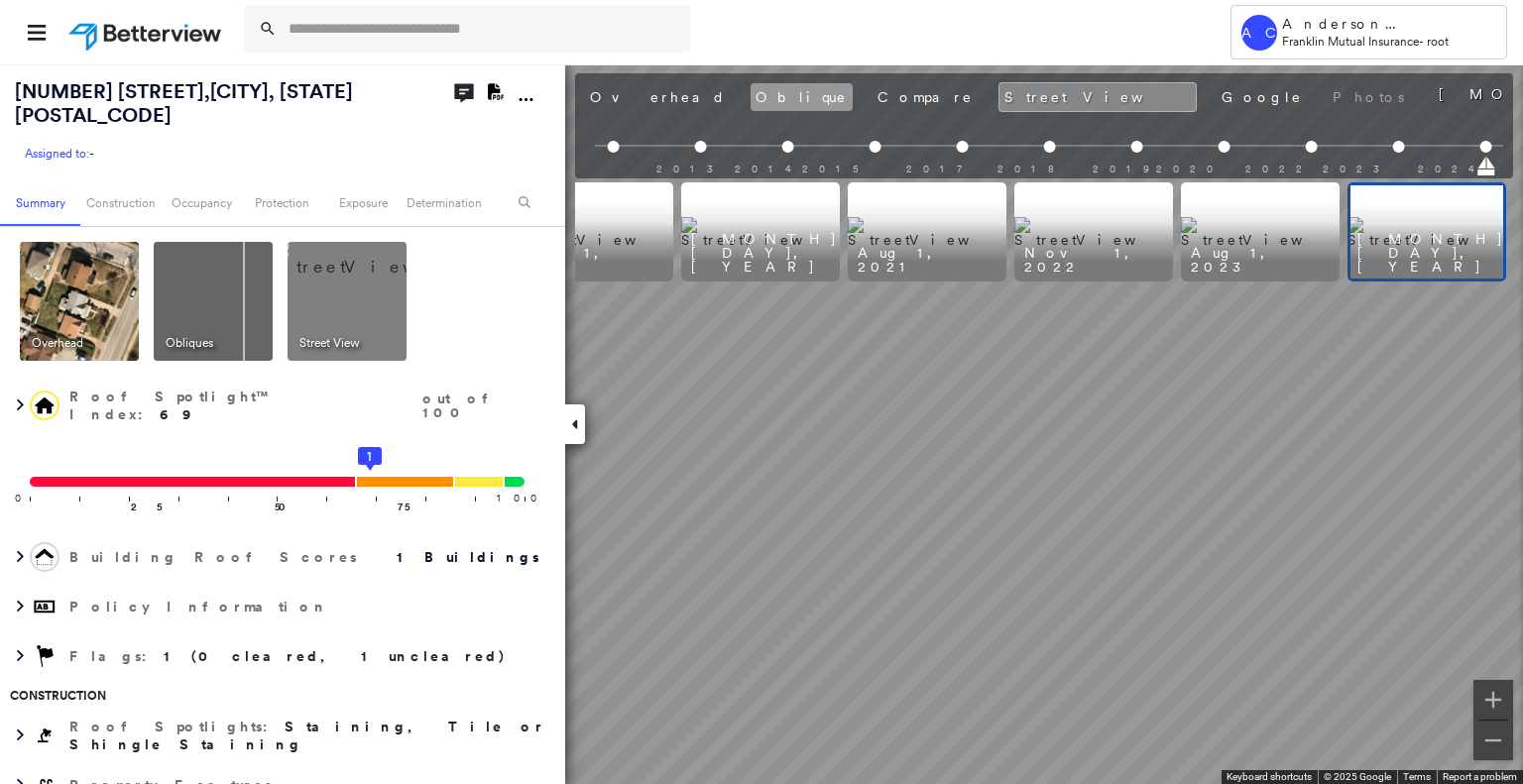 click on "Oblique" at bounding box center [801, 97] 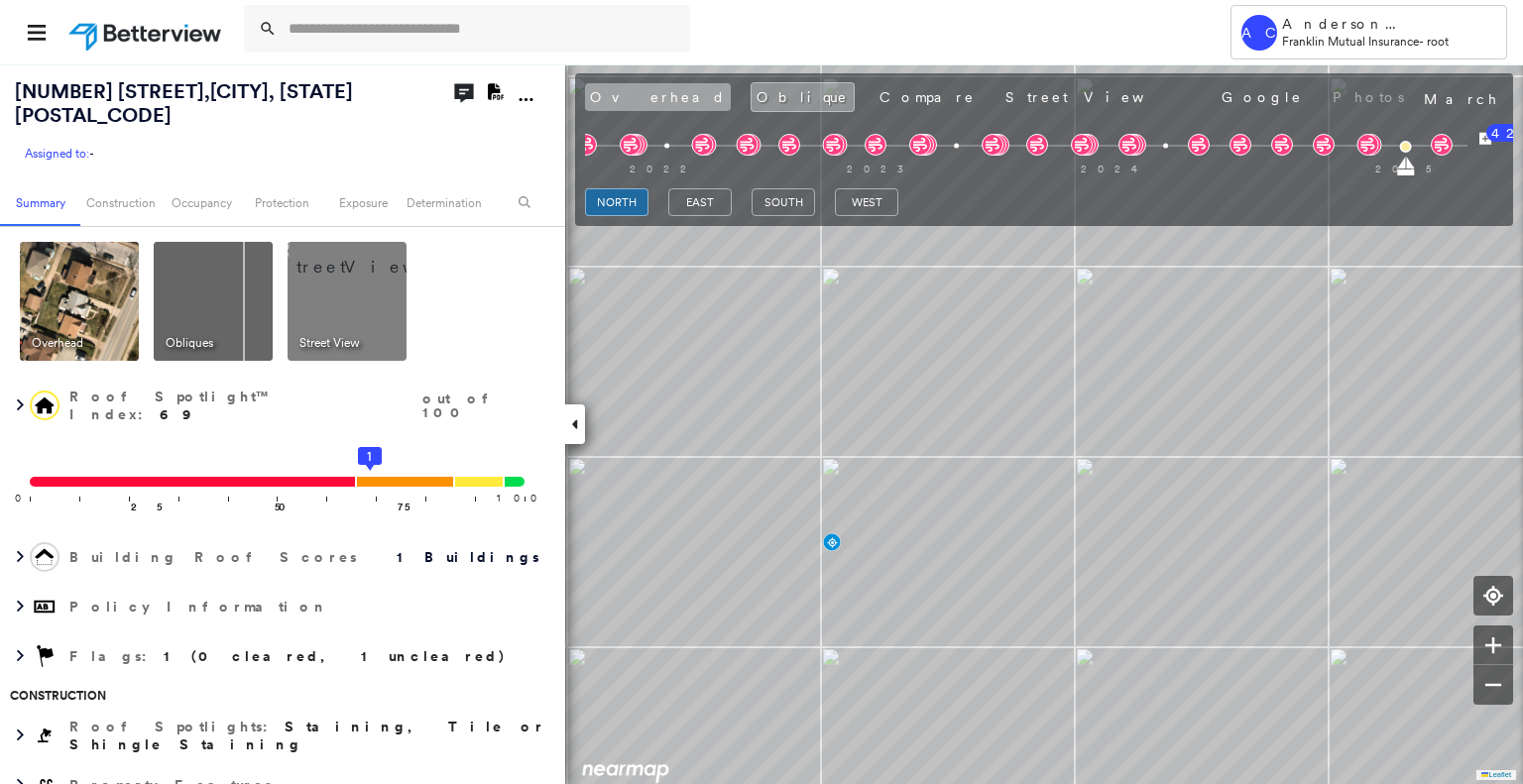 click on "Overhead" at bounding box center [657, 97] 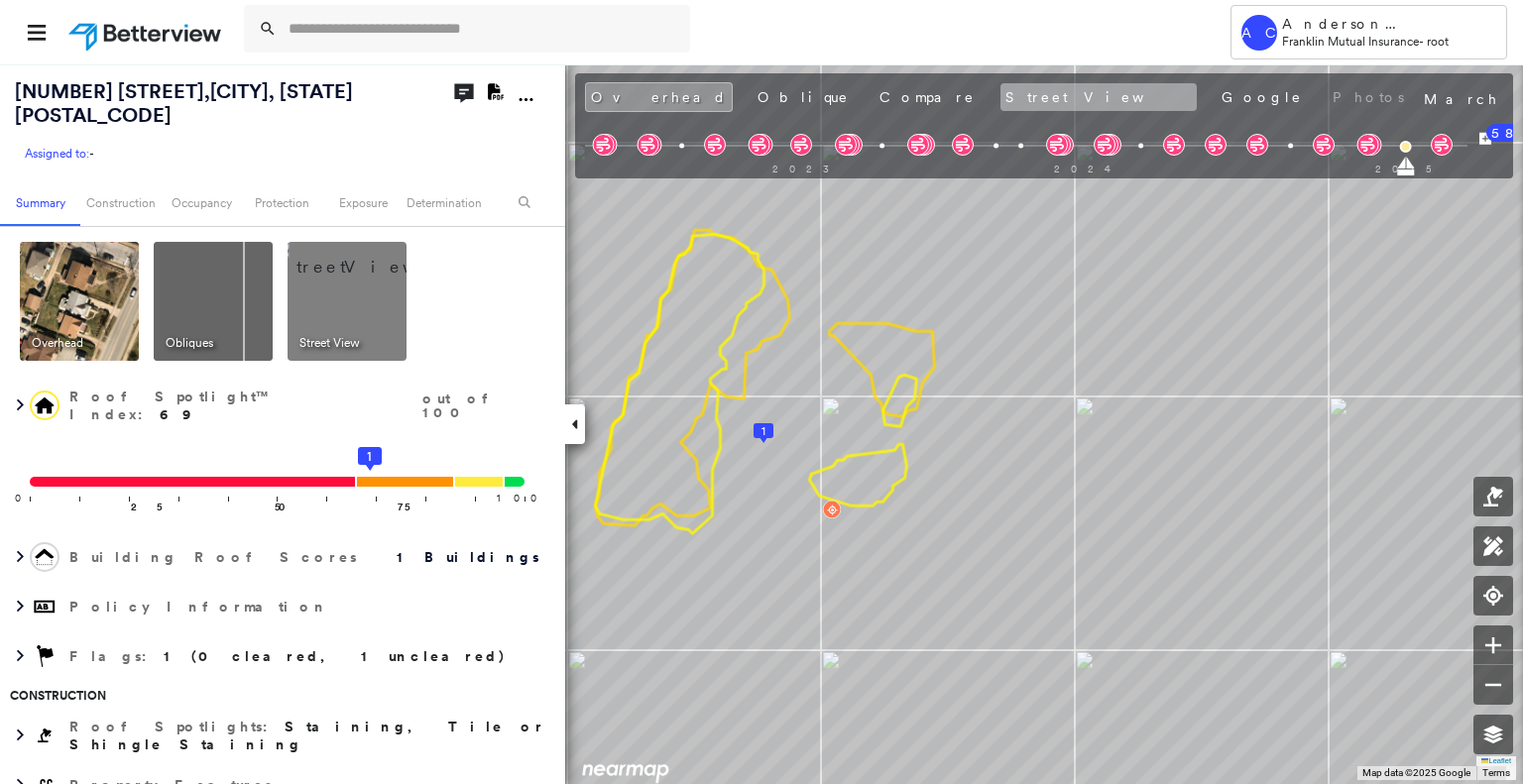click on "Street View" at bounding box center (1099, 97) 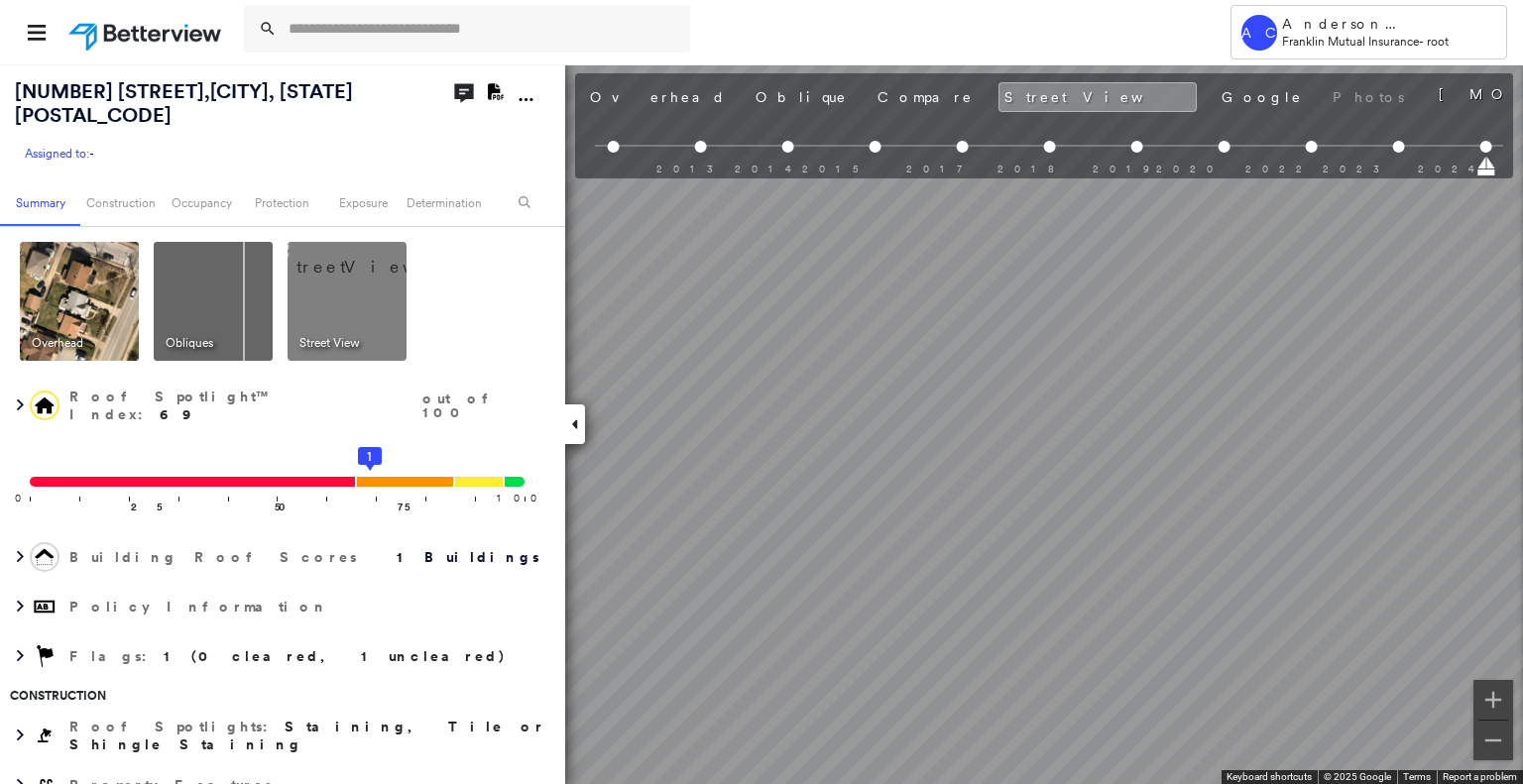 scroll, scrollTop: 0, scrollLeft: 893, axis: horizontal 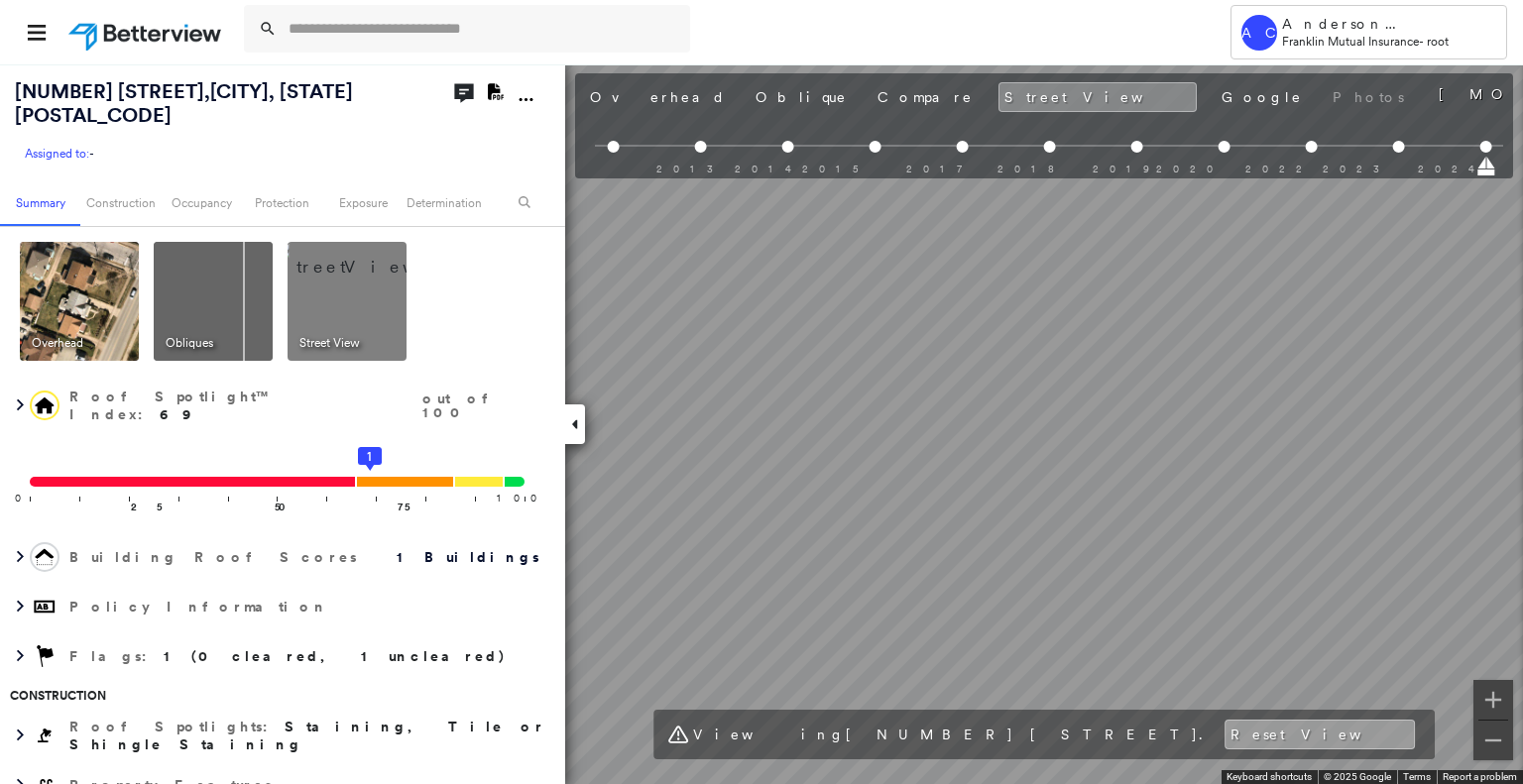 click on "Reset View" at bounding box center (1320, 734) 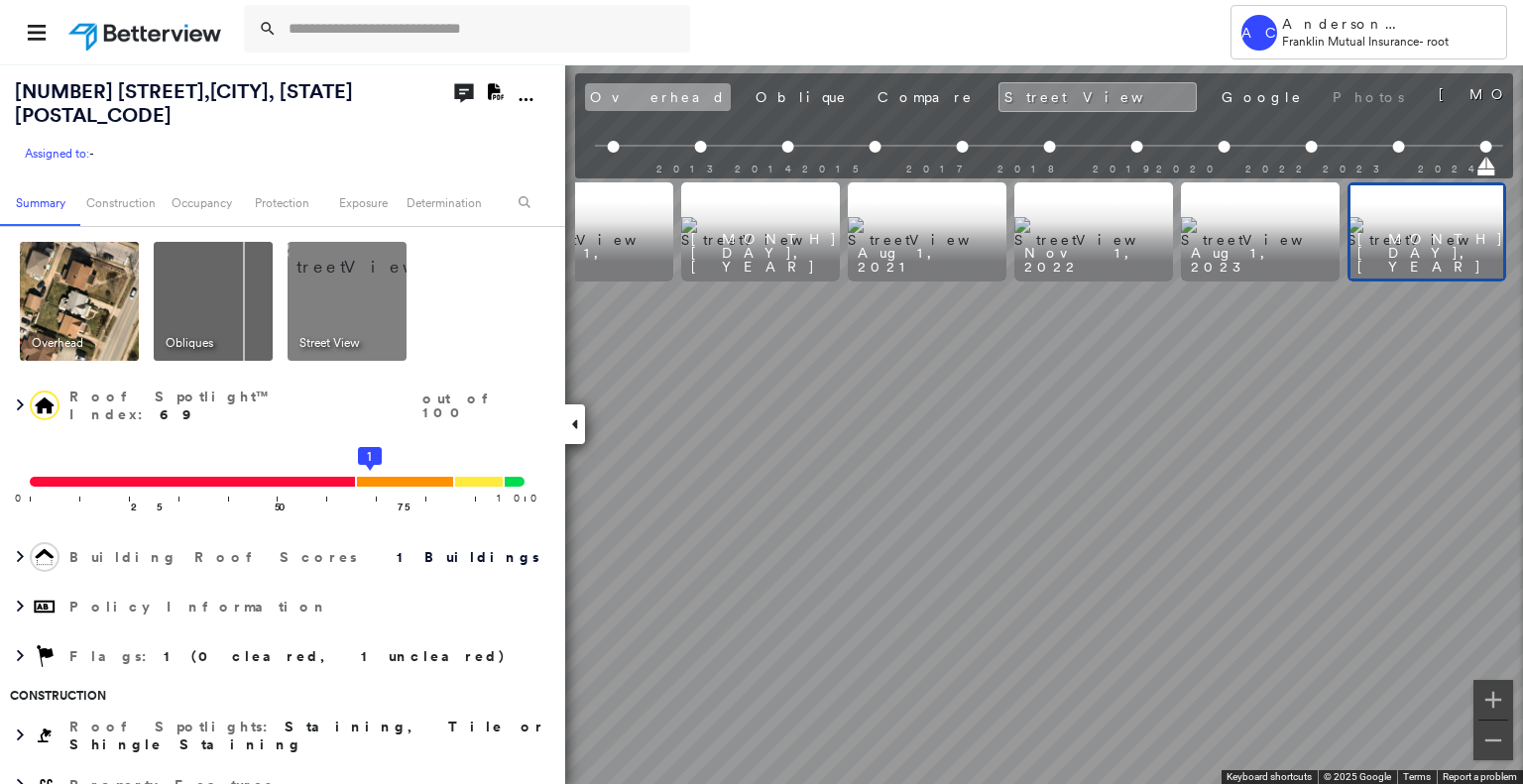 click on "Overhead" at bounding box center (657, 97) 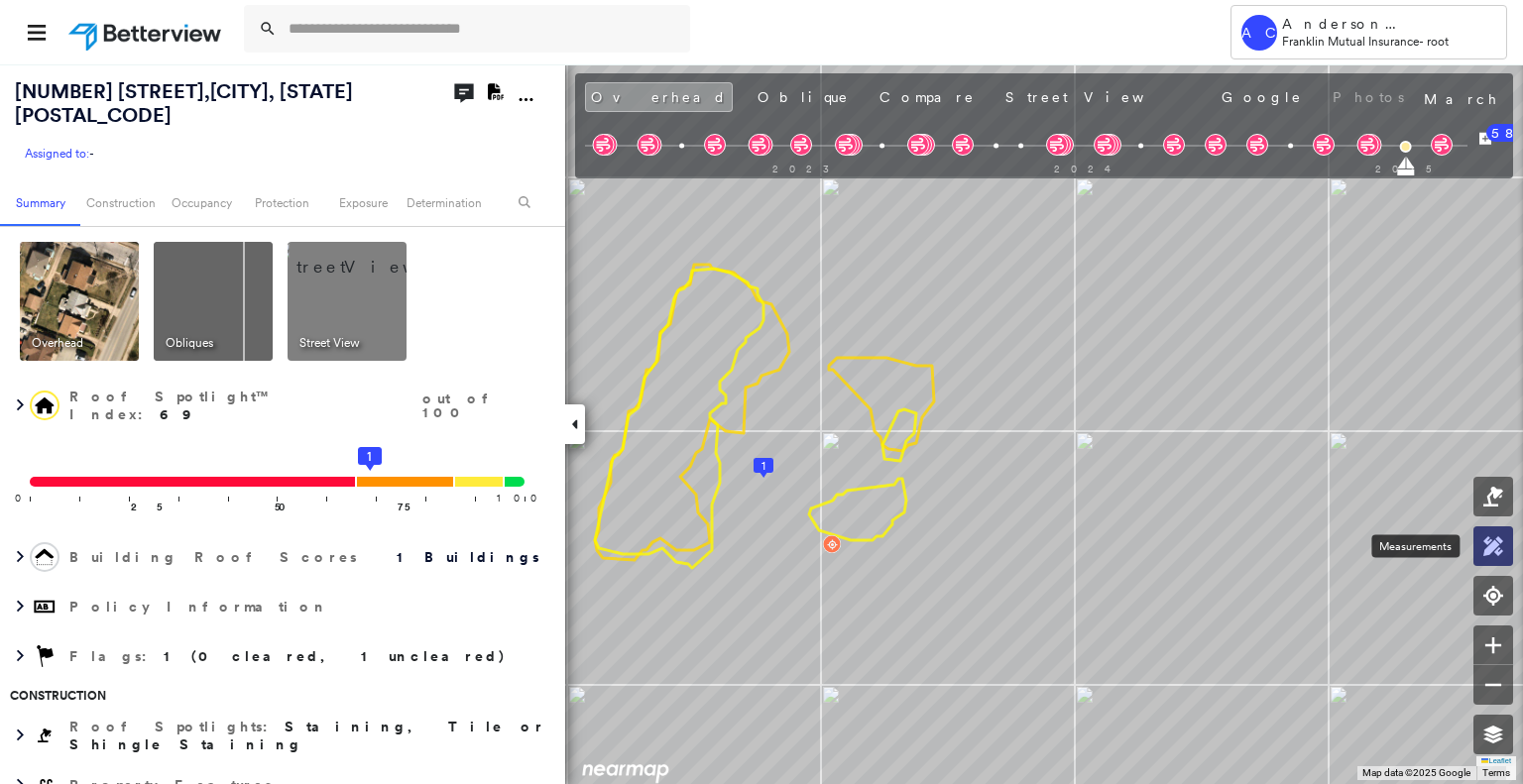 click at bounding box center [1493, 546] 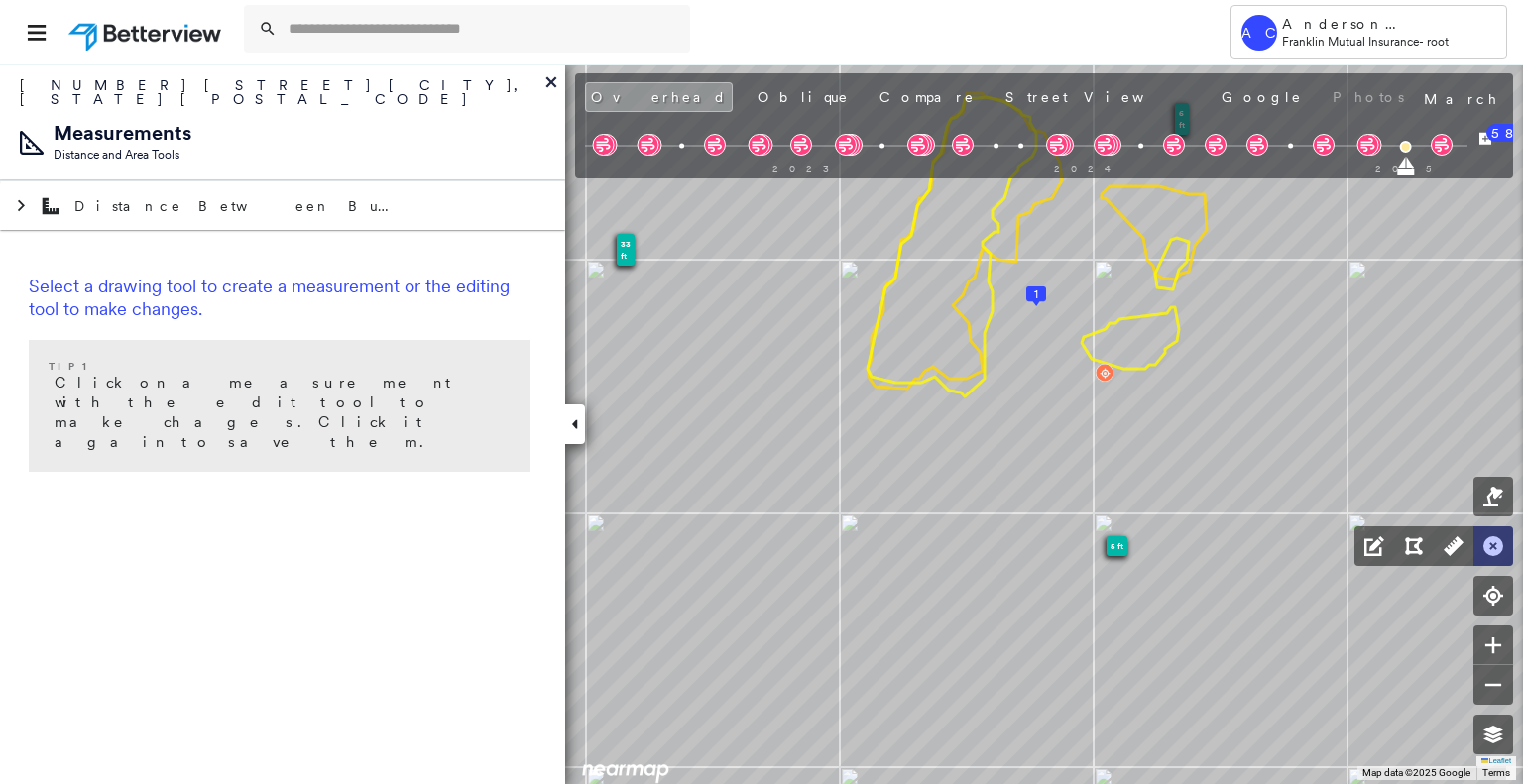 click 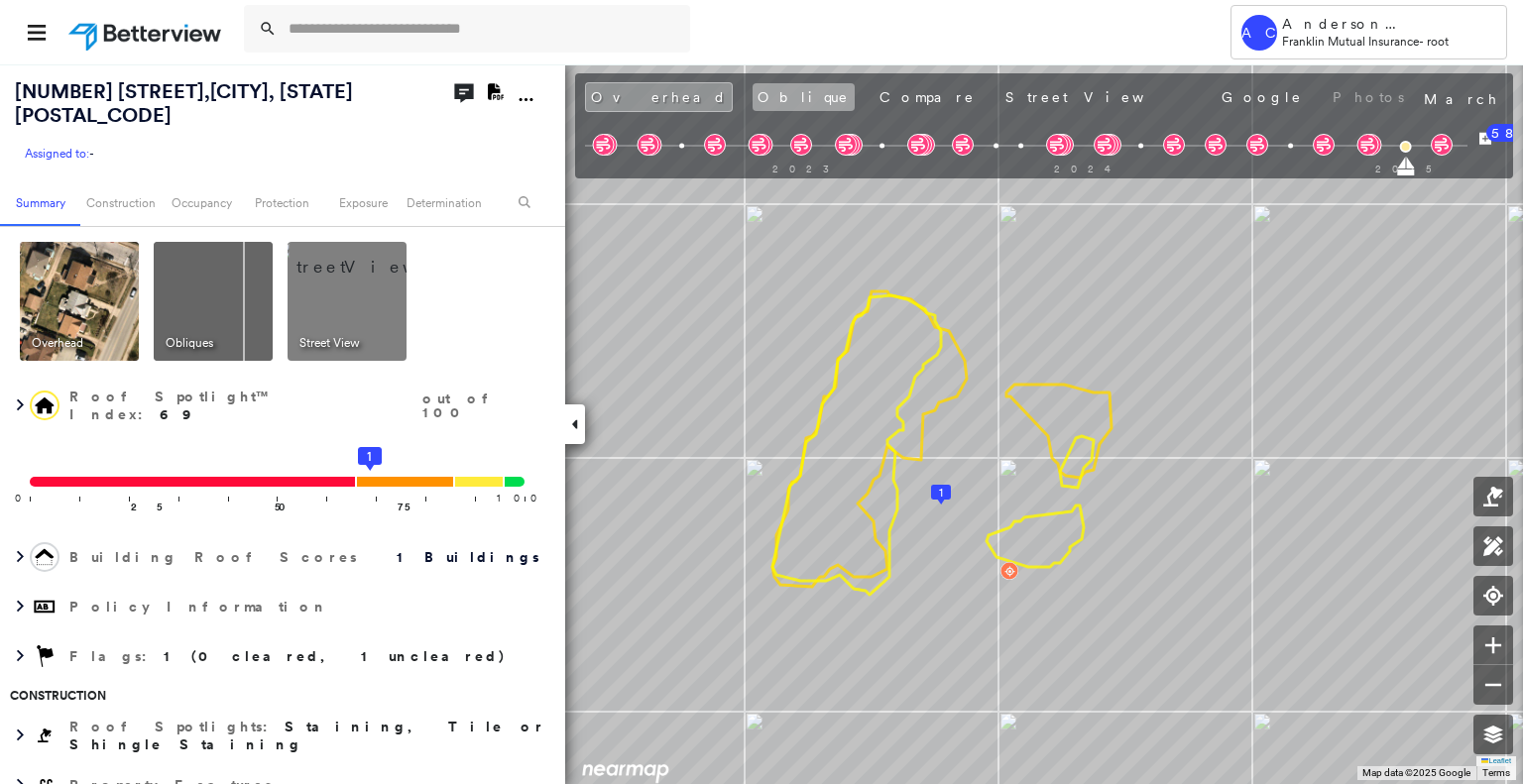 click on "Oblique" at bounding box center (803, 97) 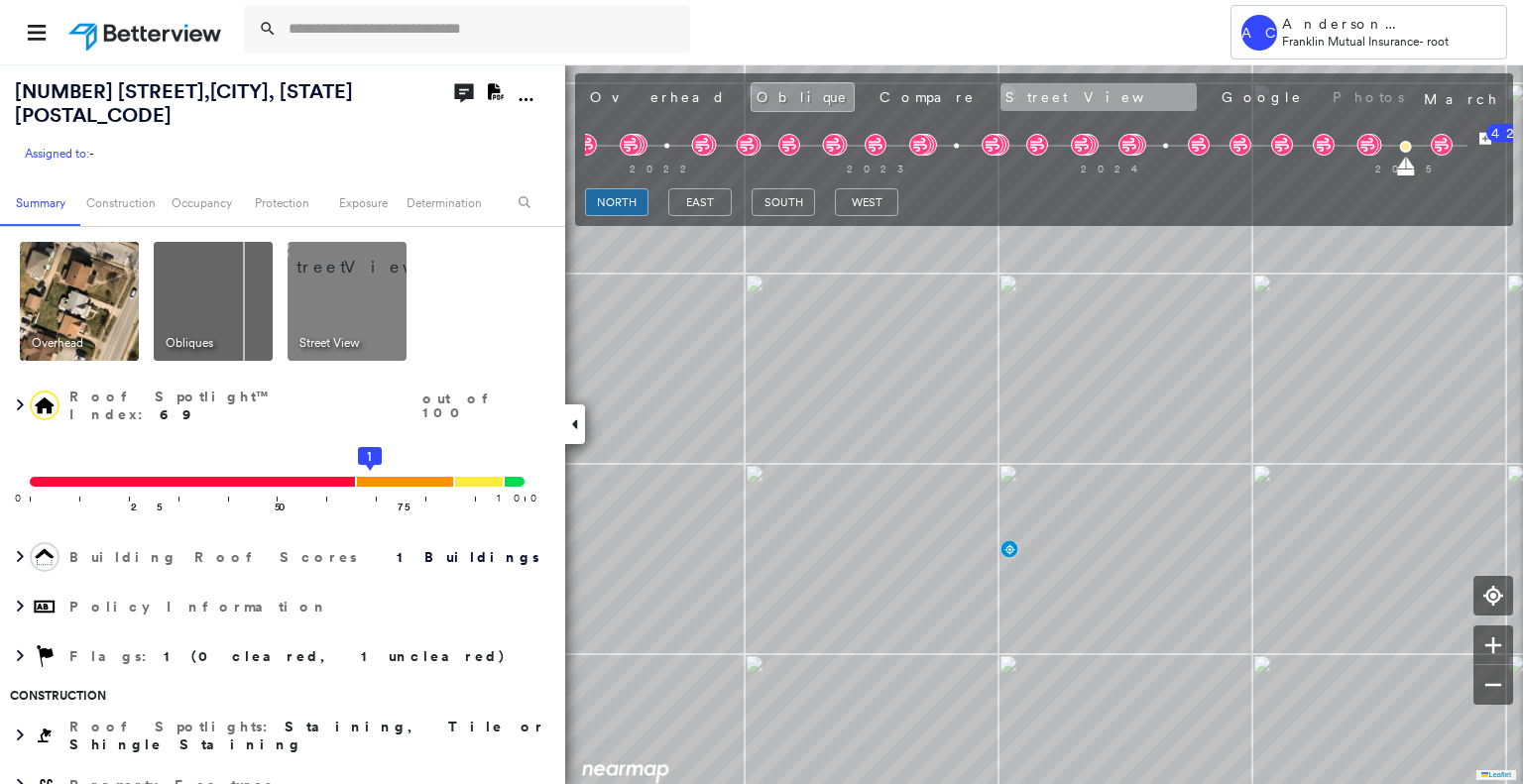 click on "Street View" at bounding box center [1099, 97] 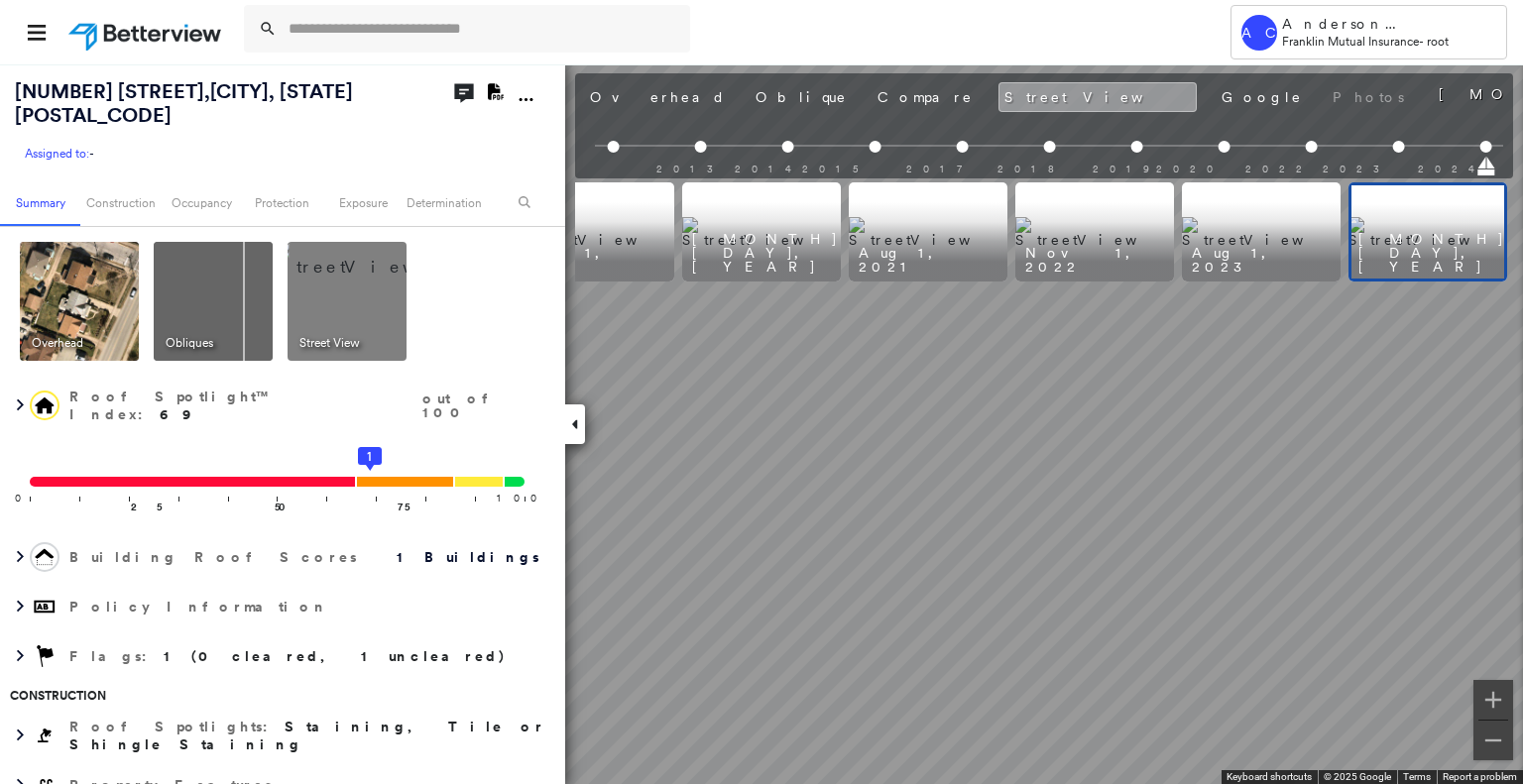 scroll, scrollTop: 0, scrollLeft: 893, axis: horizontal 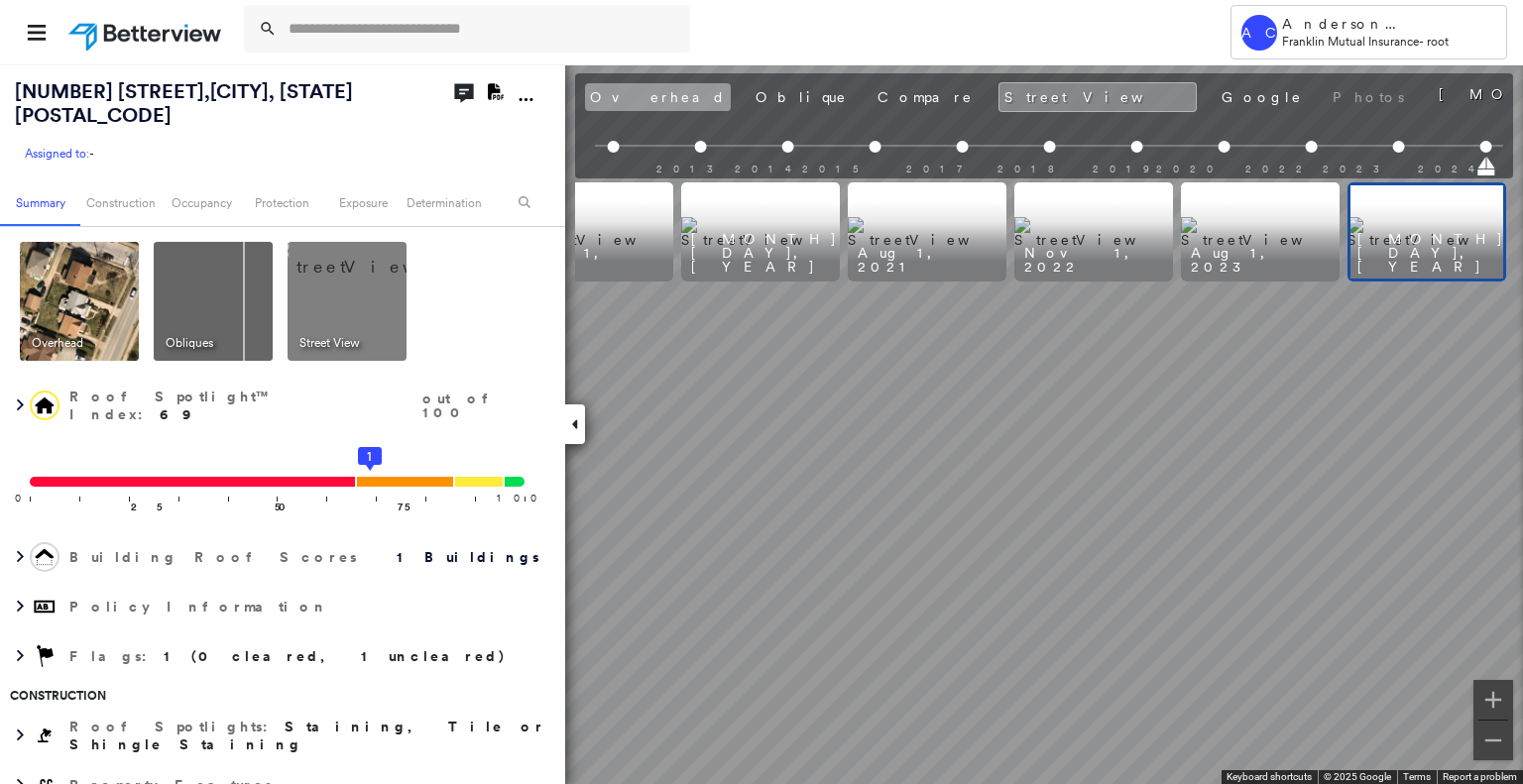 click on "Overhead" at bounding box center [657, 97] 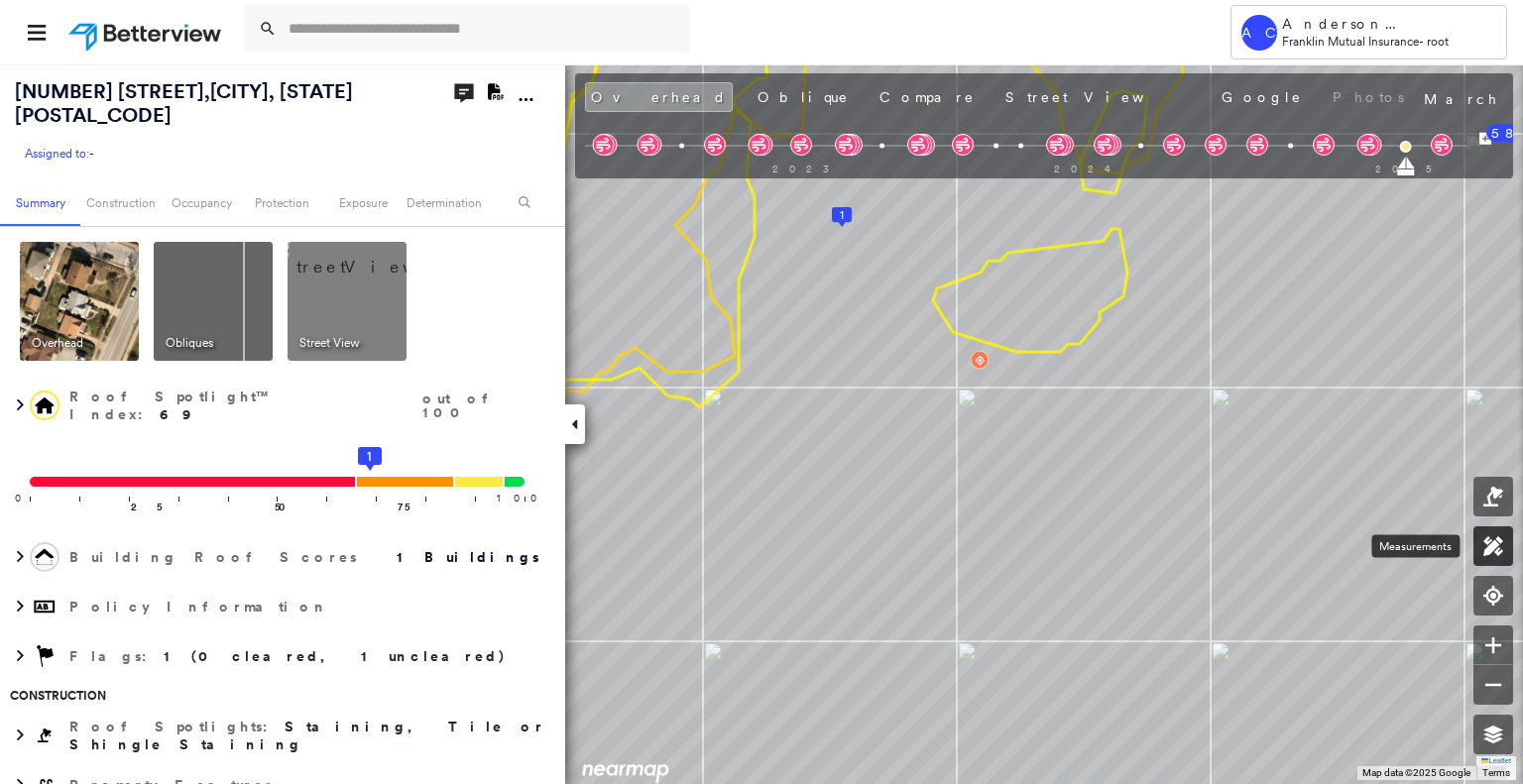 click 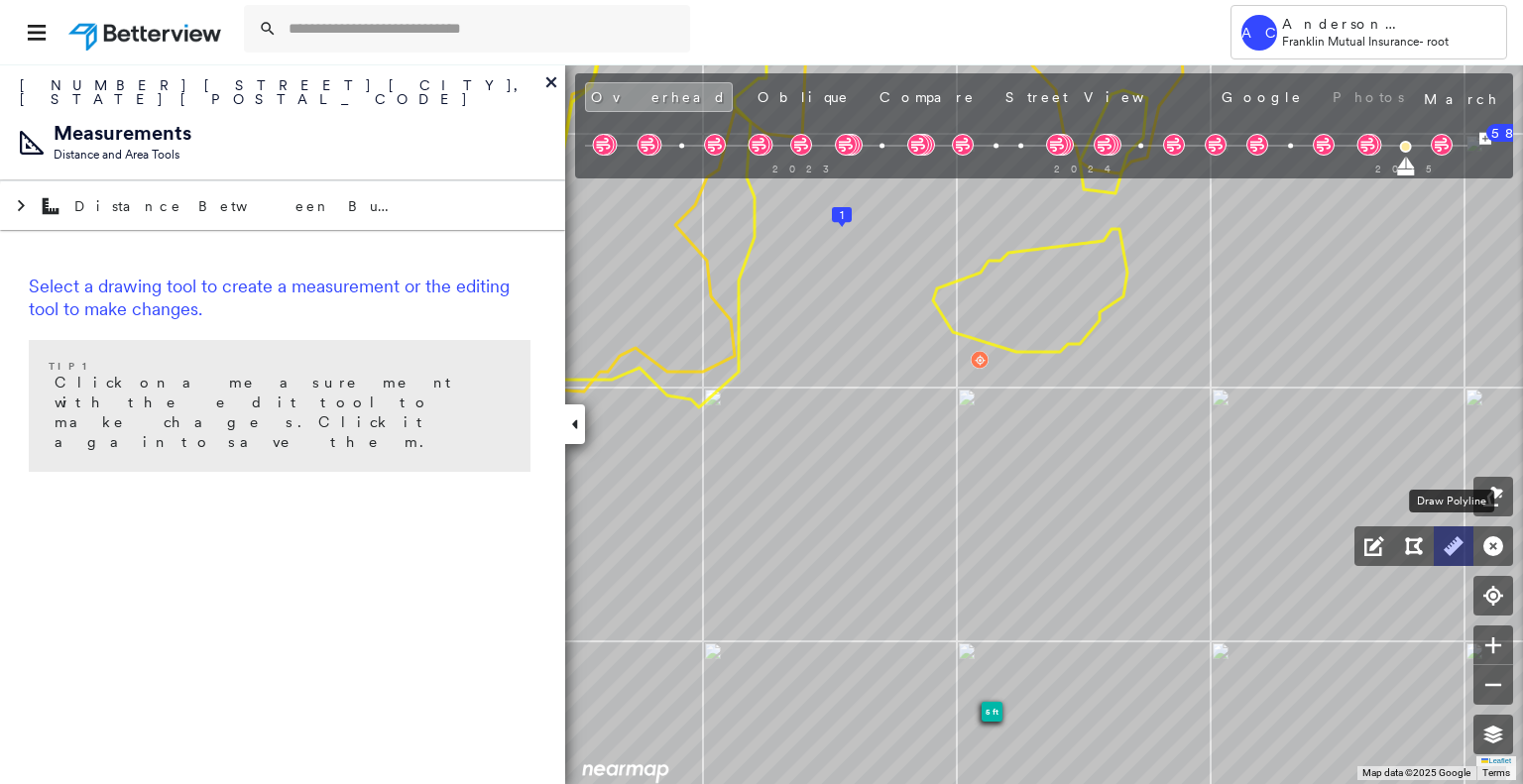 click at bounding box center [1454, 546] 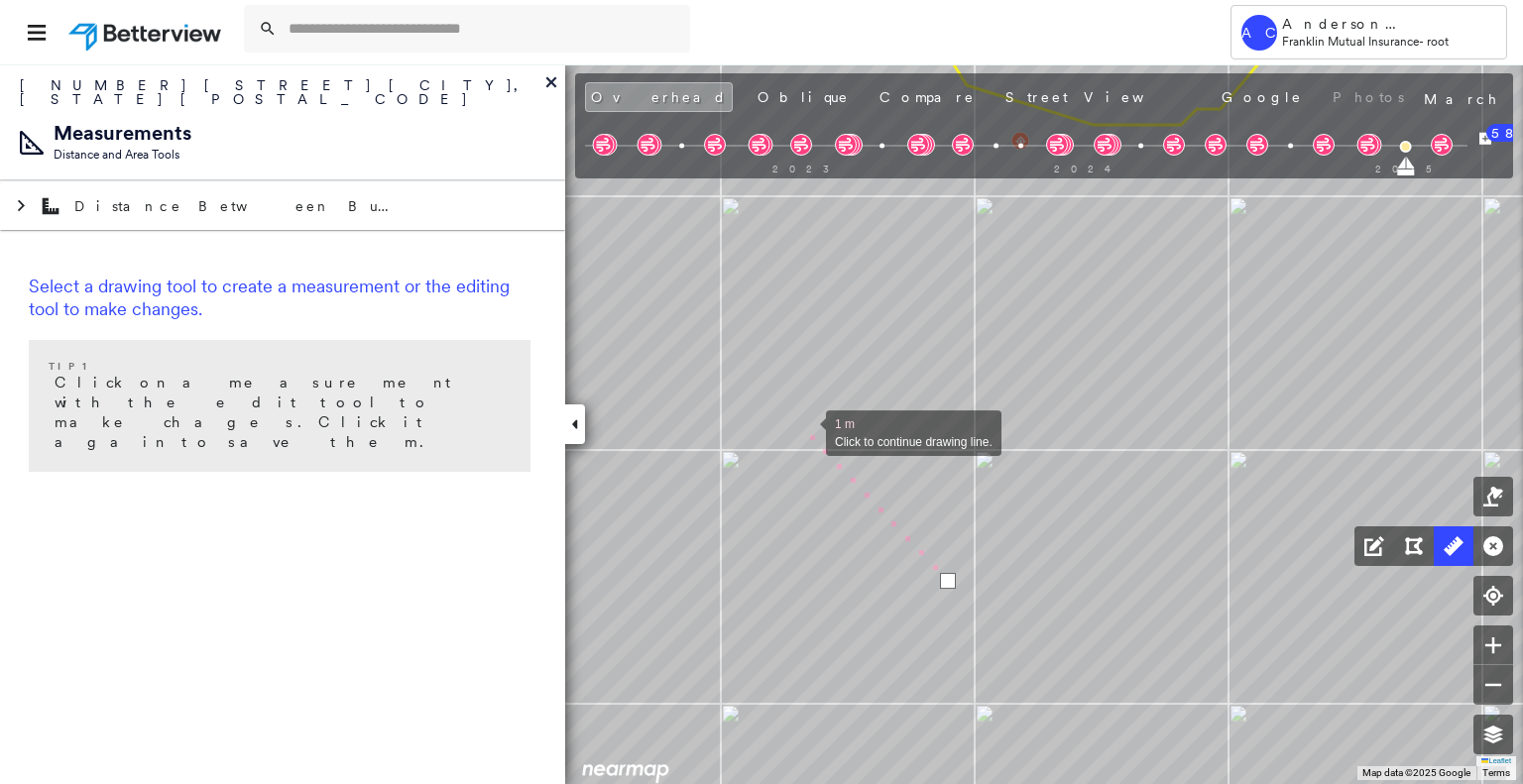 click on "1
6 ft
5 ft
33 ft
1 m Click to continue drawing line." at bounding box center [43, -93] 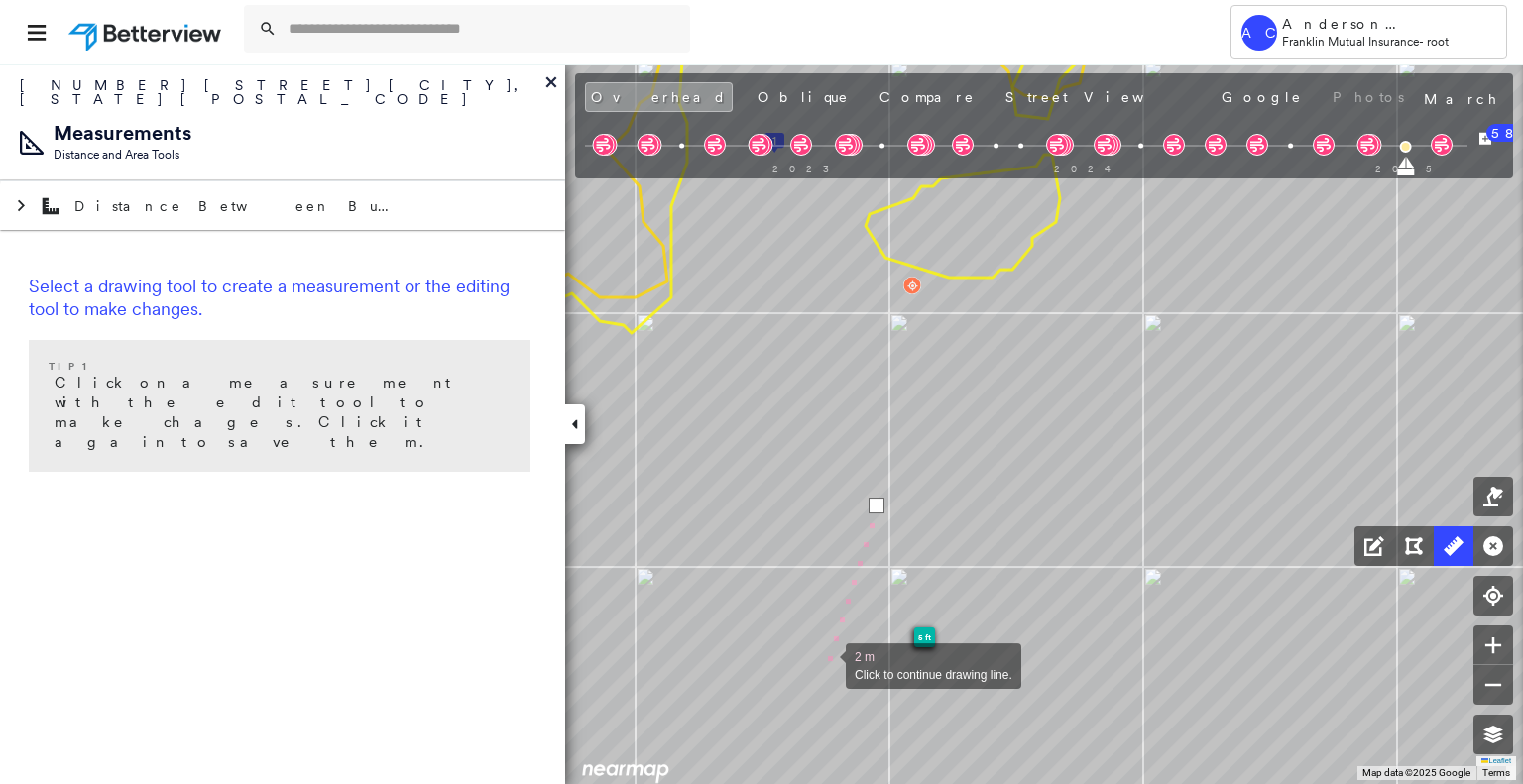 click at bounding box center (826, 664) 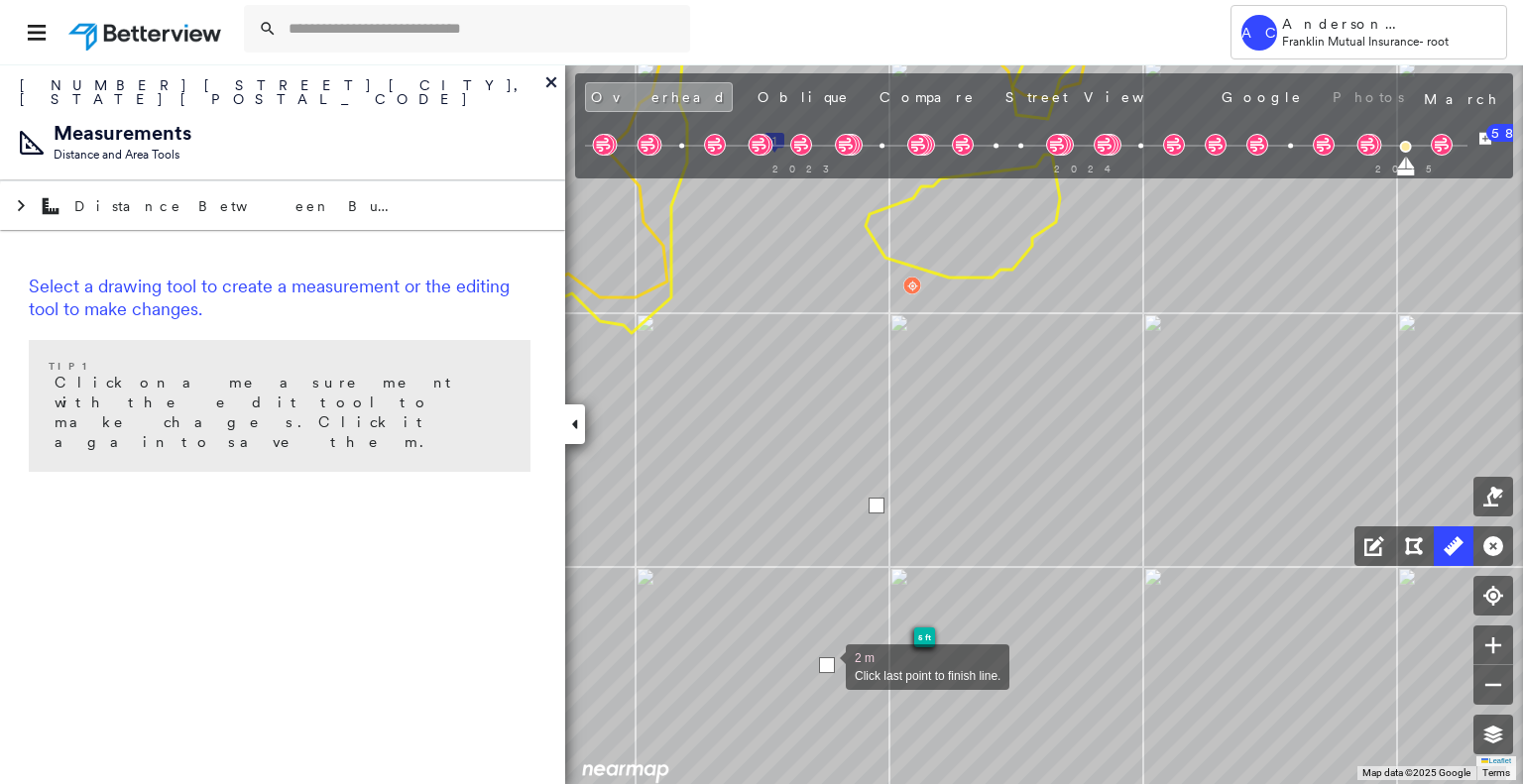 click at bounding box center [827, 665] 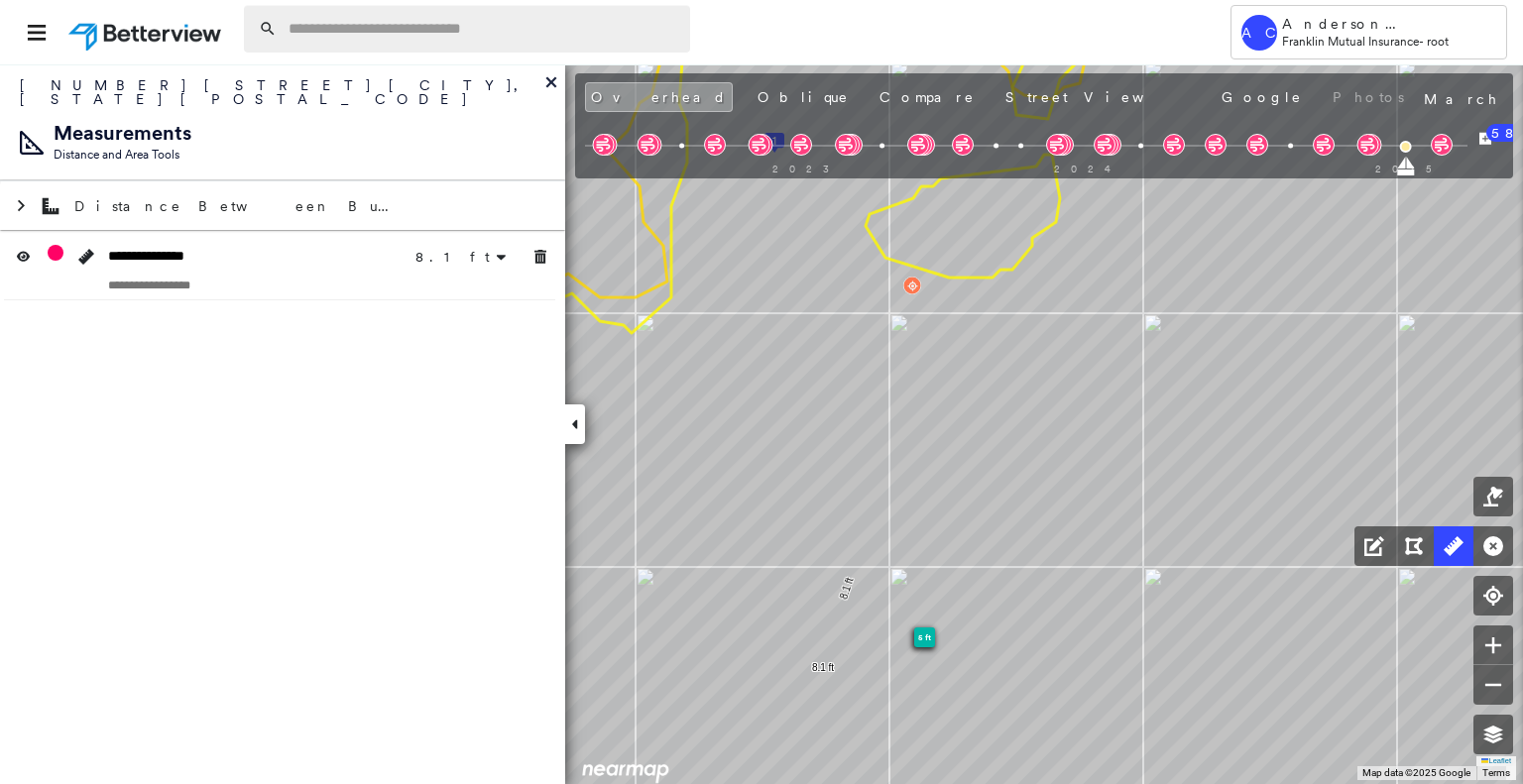 click at bounding box center [483, 29] 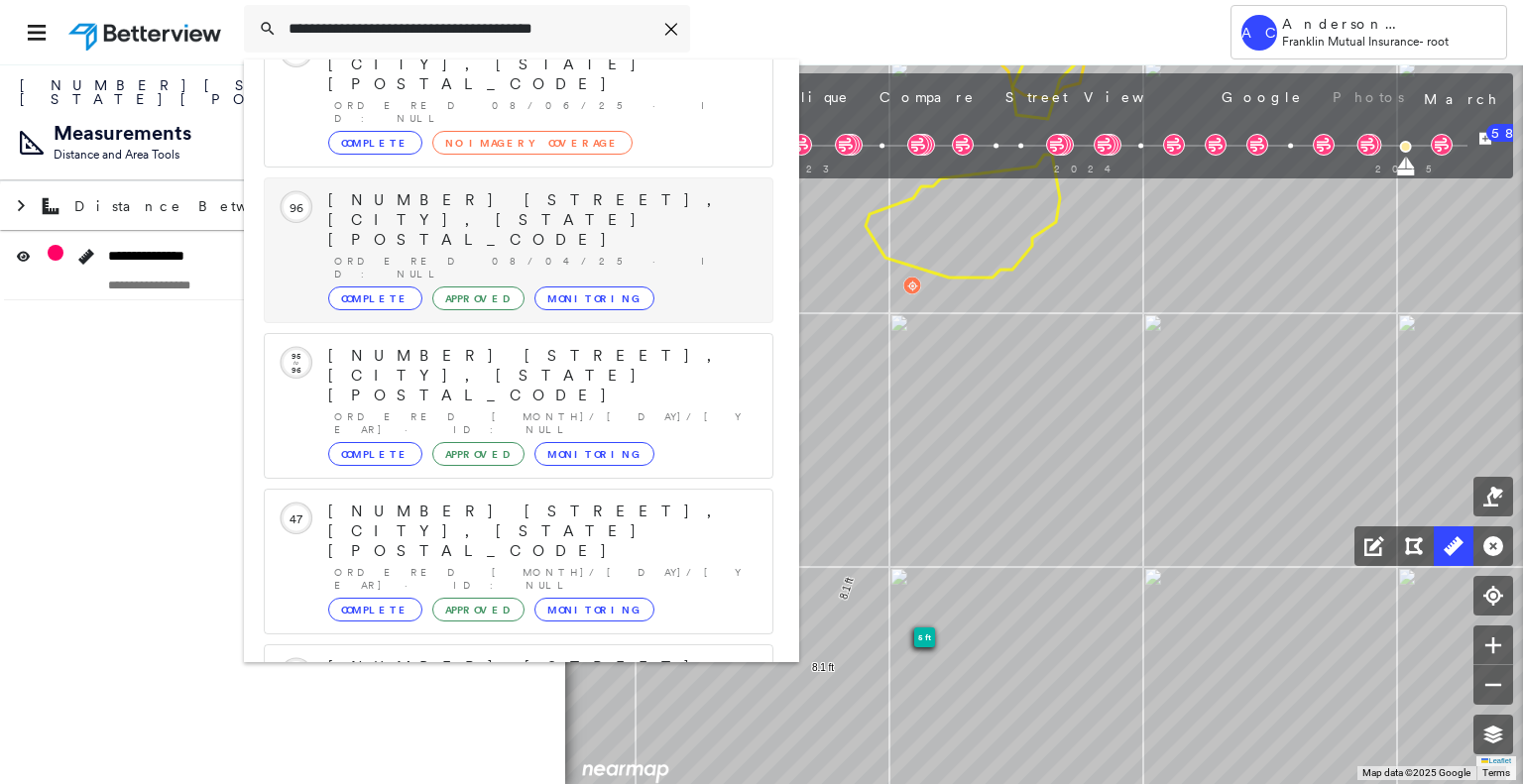 scroll, scrollTop: 206, scrollLeft: 0, axis: vertical 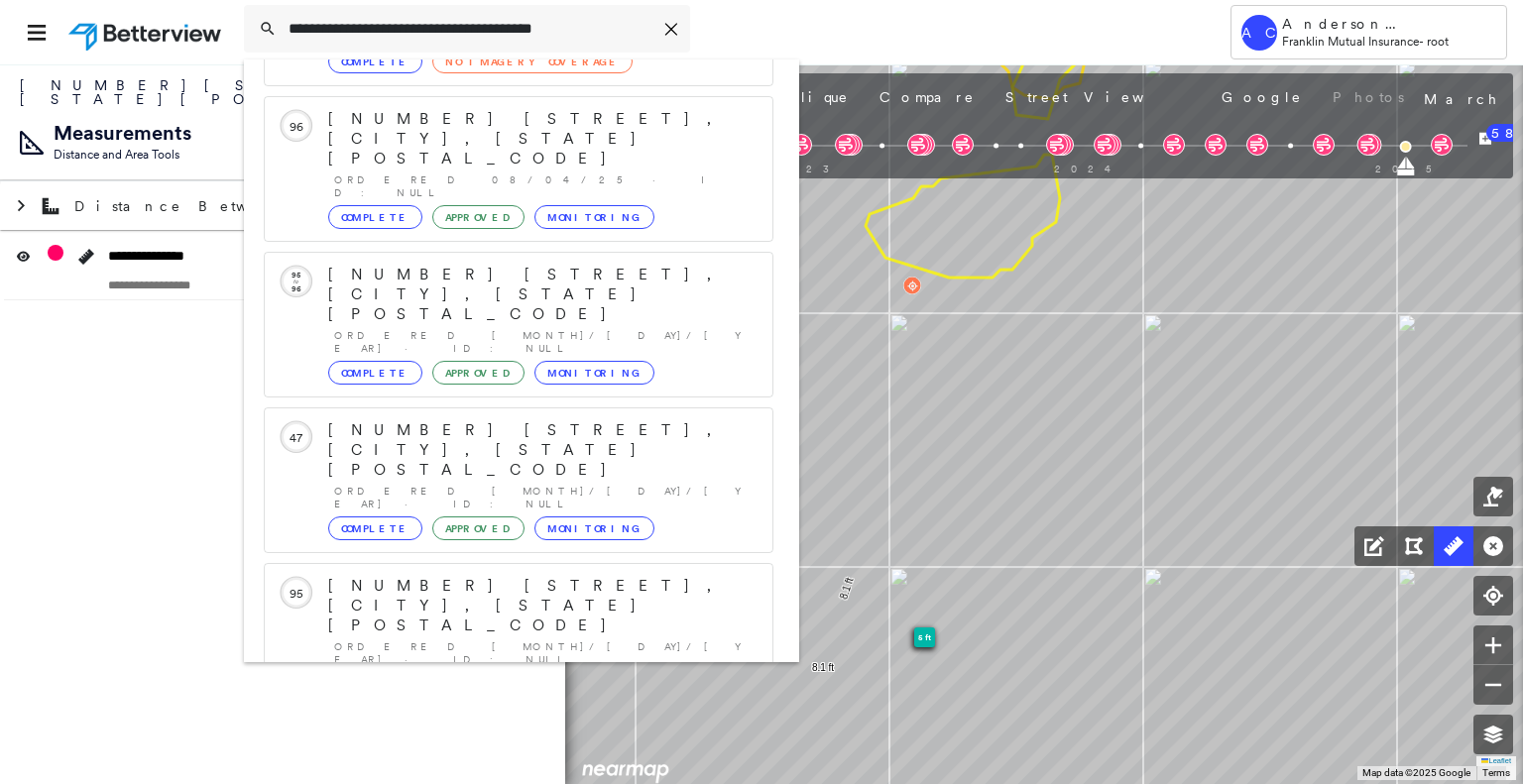 type on "**********" 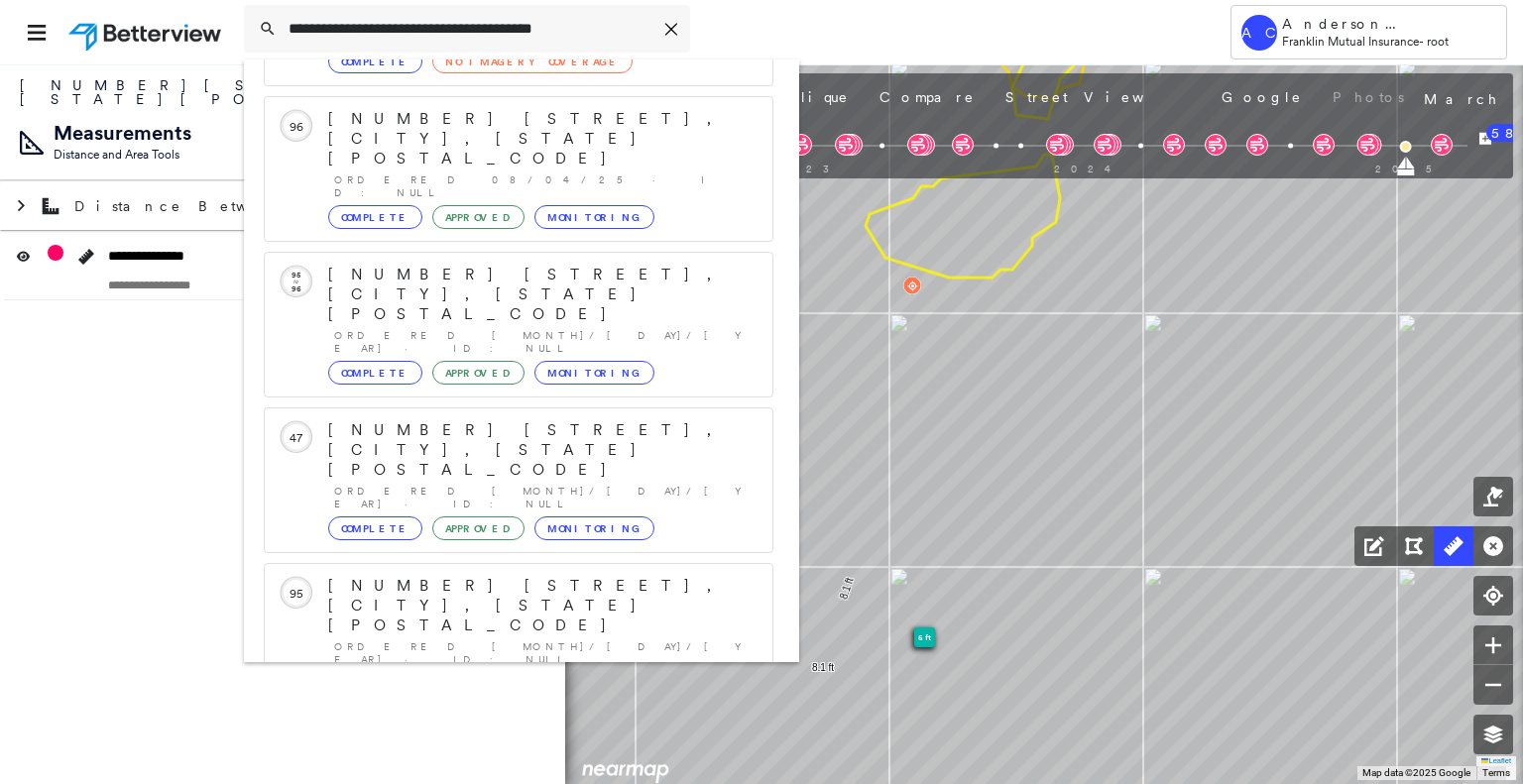 click on "107 Philmar Ave, Ashland, Cherry Hill, NJ, USA" at bounding box center (497, 895) 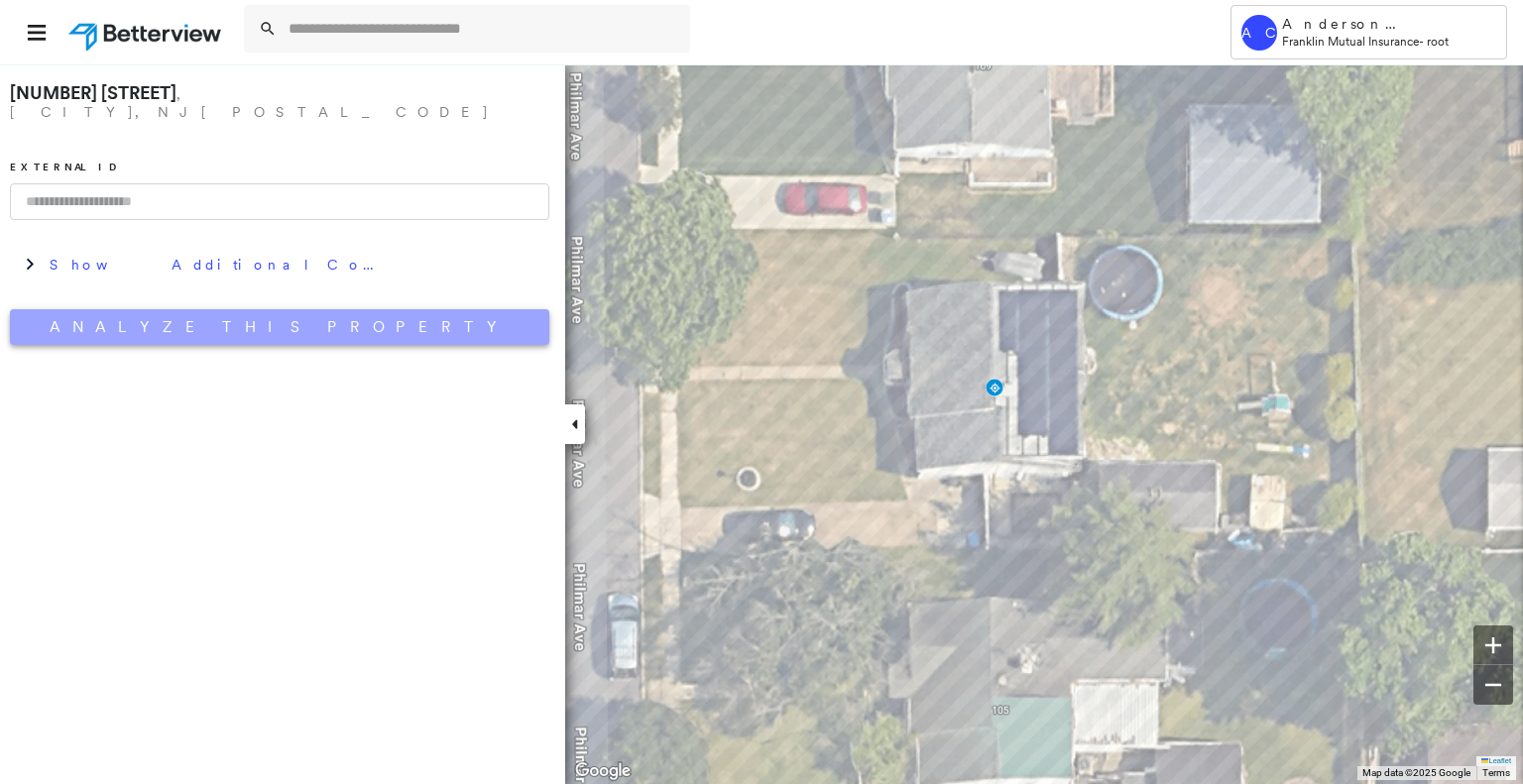 click on "Analyze This Property" at bounding box center (280, 327) 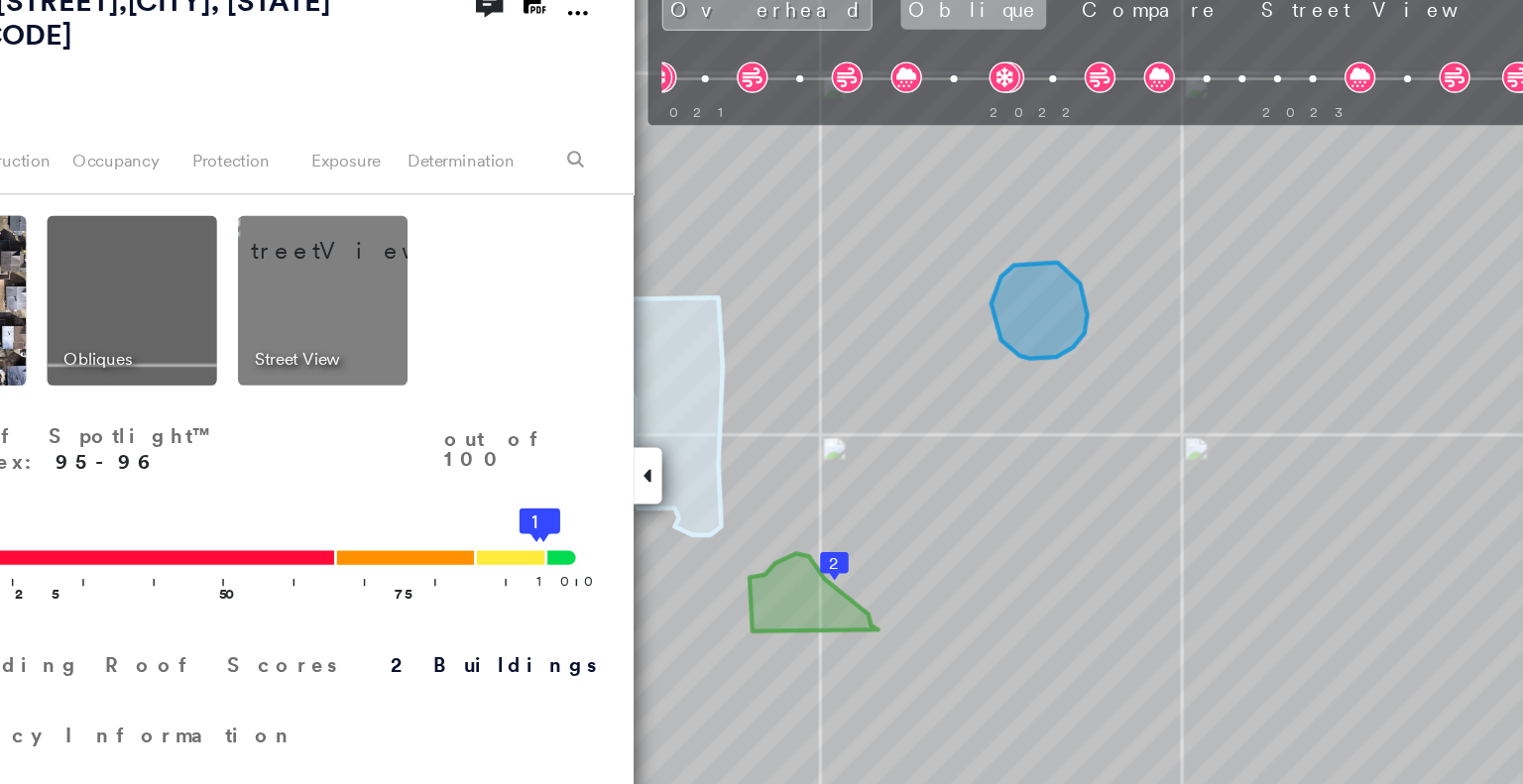 click on "Oblique" at bounding box center [803, 97] 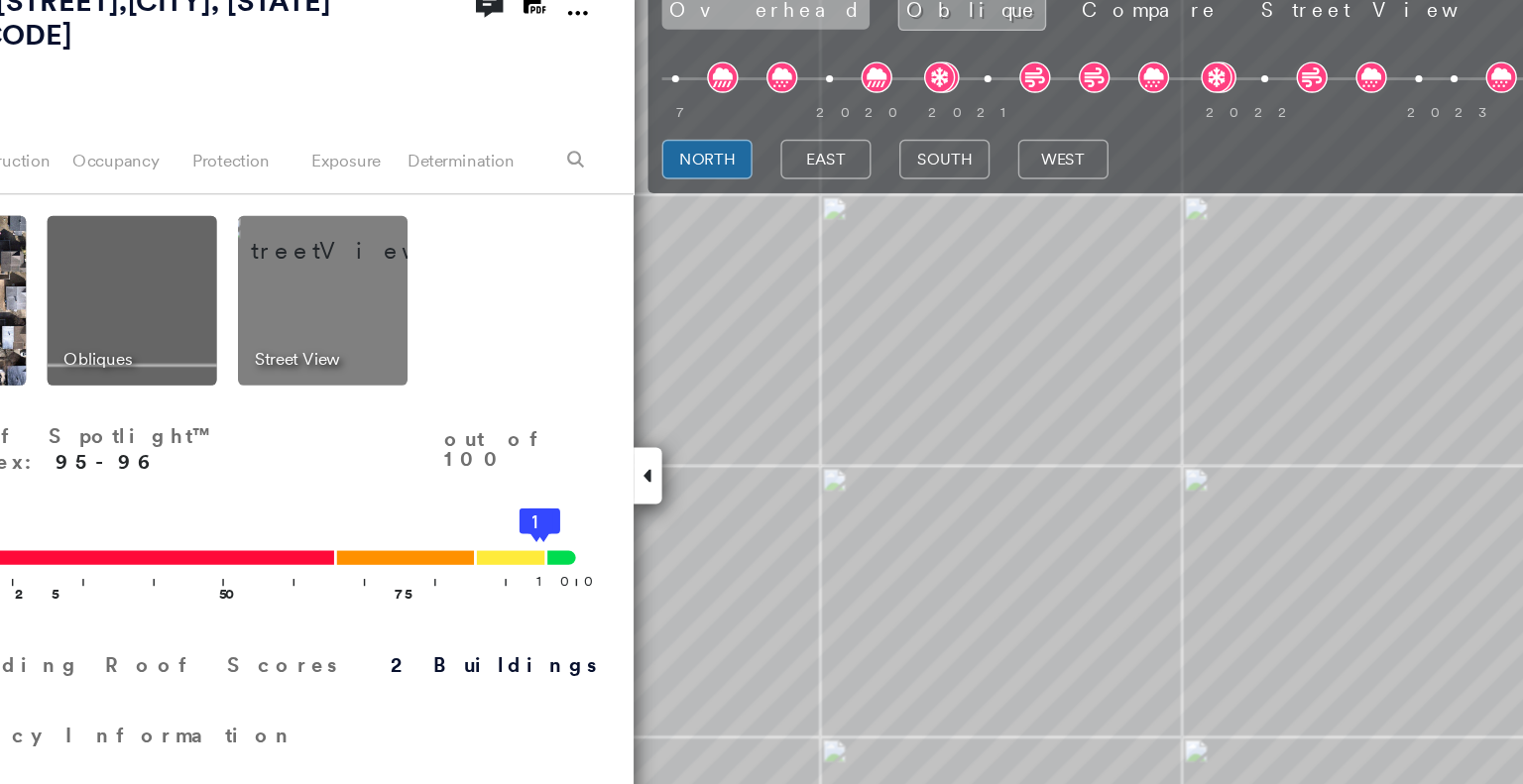 click on "Overhead" at bounding box center [657, 97] 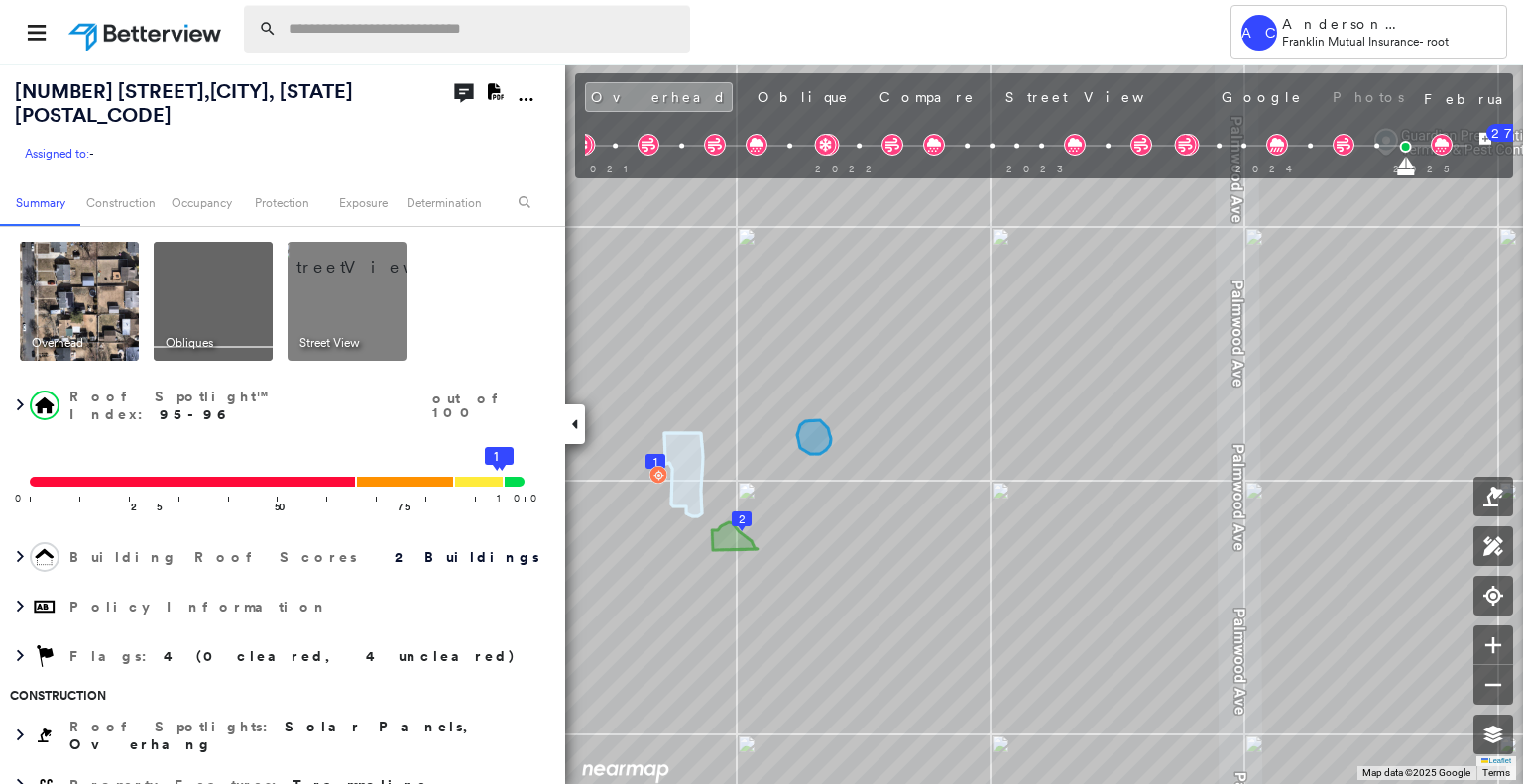 click at bounding box center (483, 29) 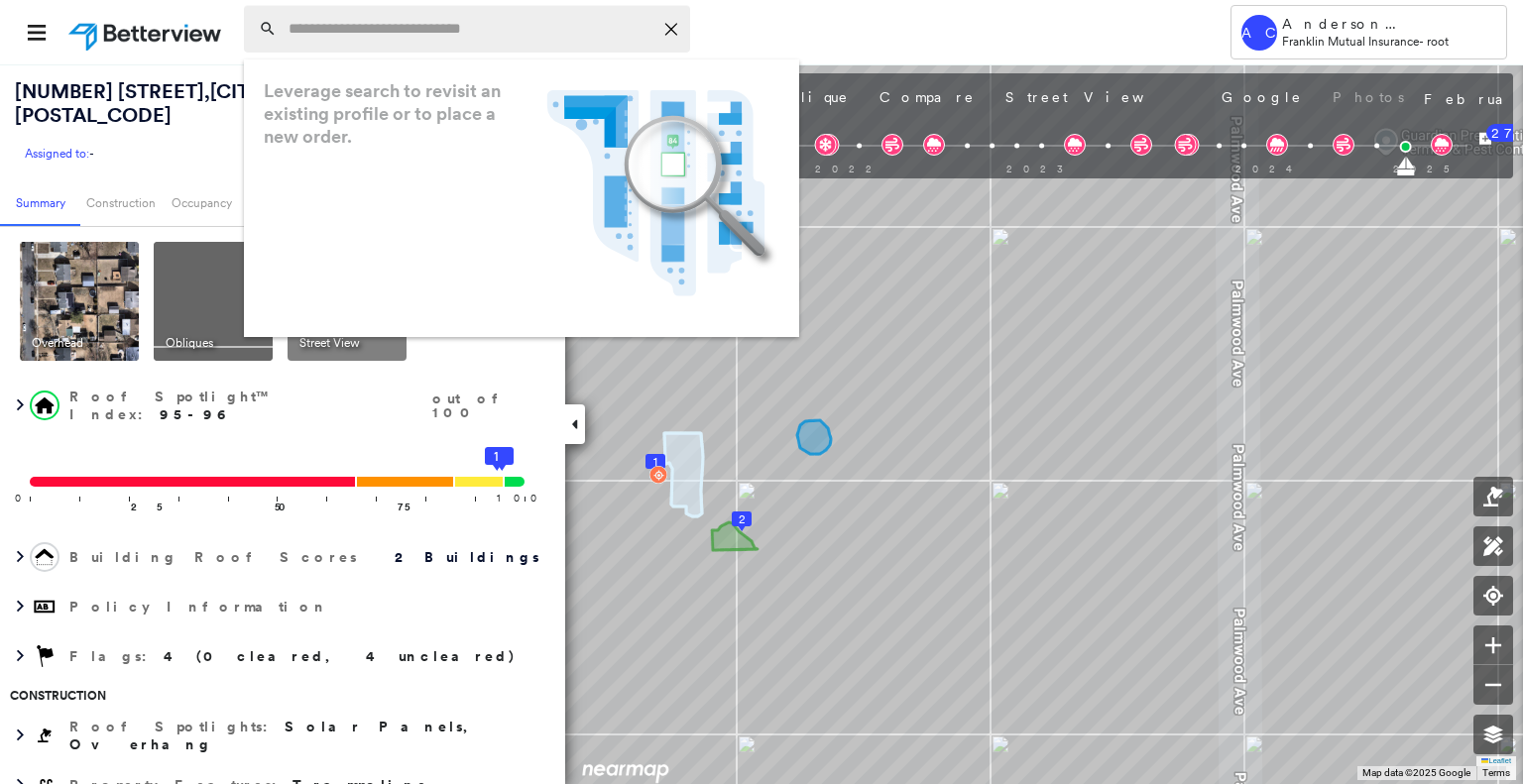 paste on "**********" 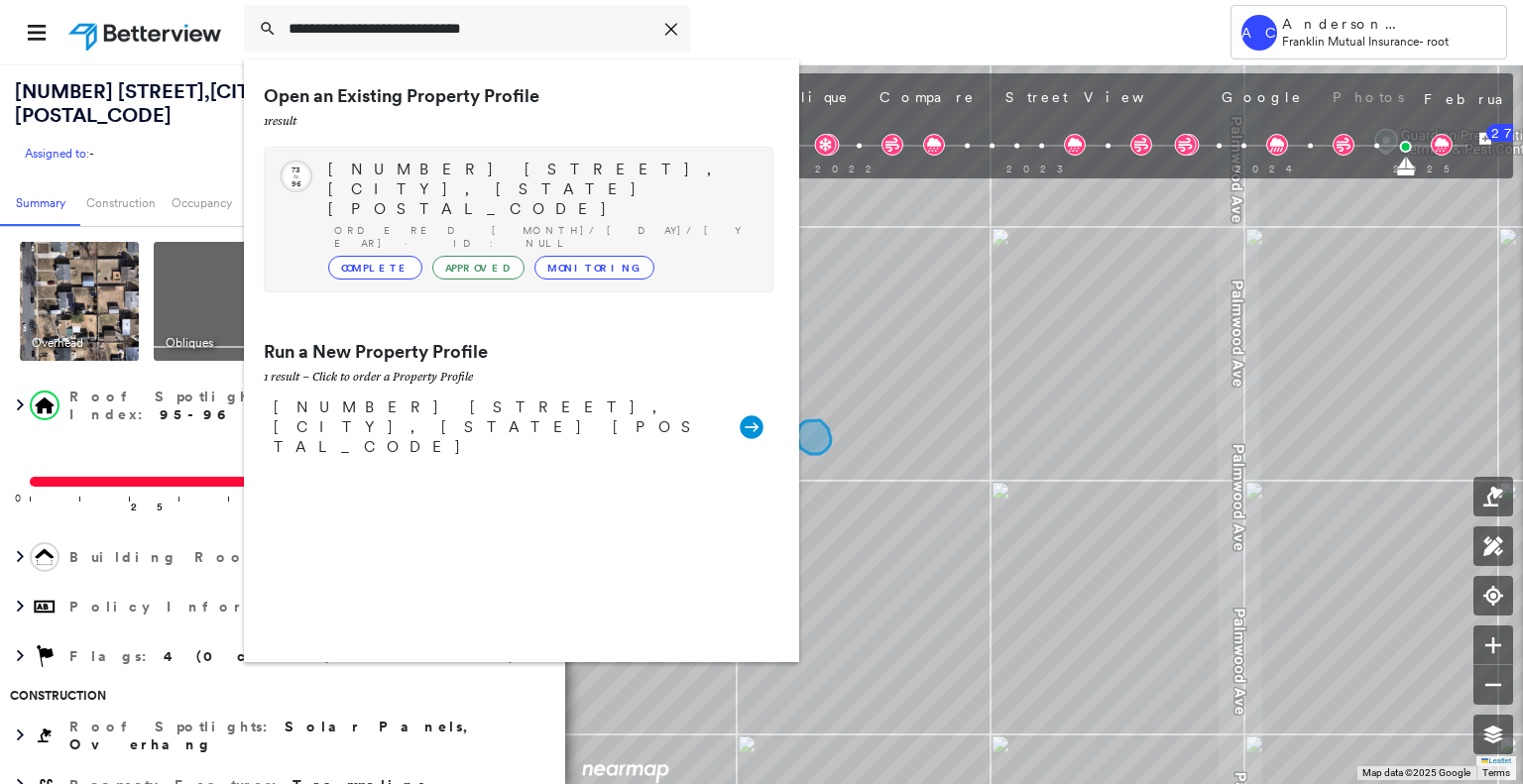 type on "**********" 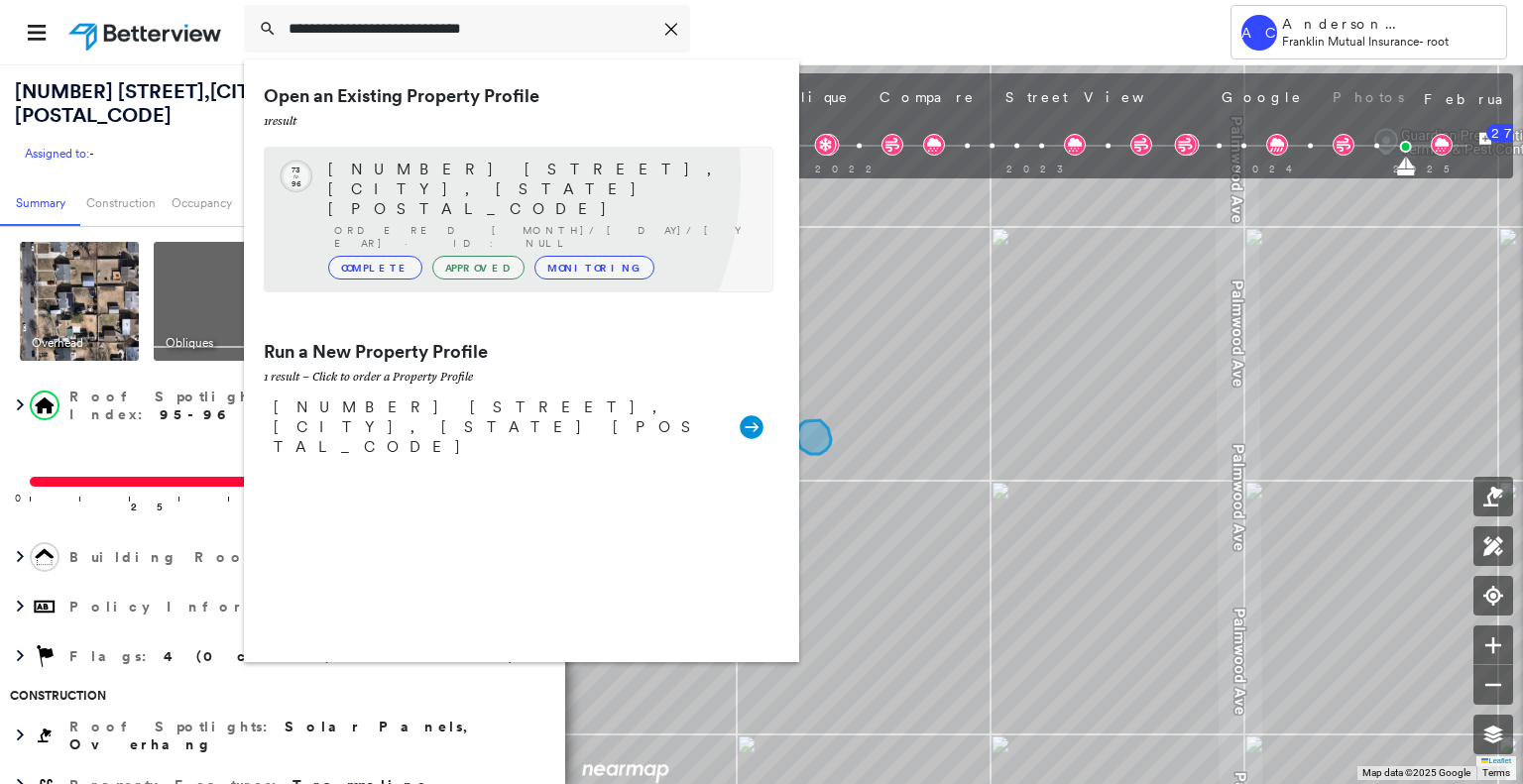 click on "510  Franklin Ter, Wyckoff, NJ 07481" at bounding box center (540, 189) 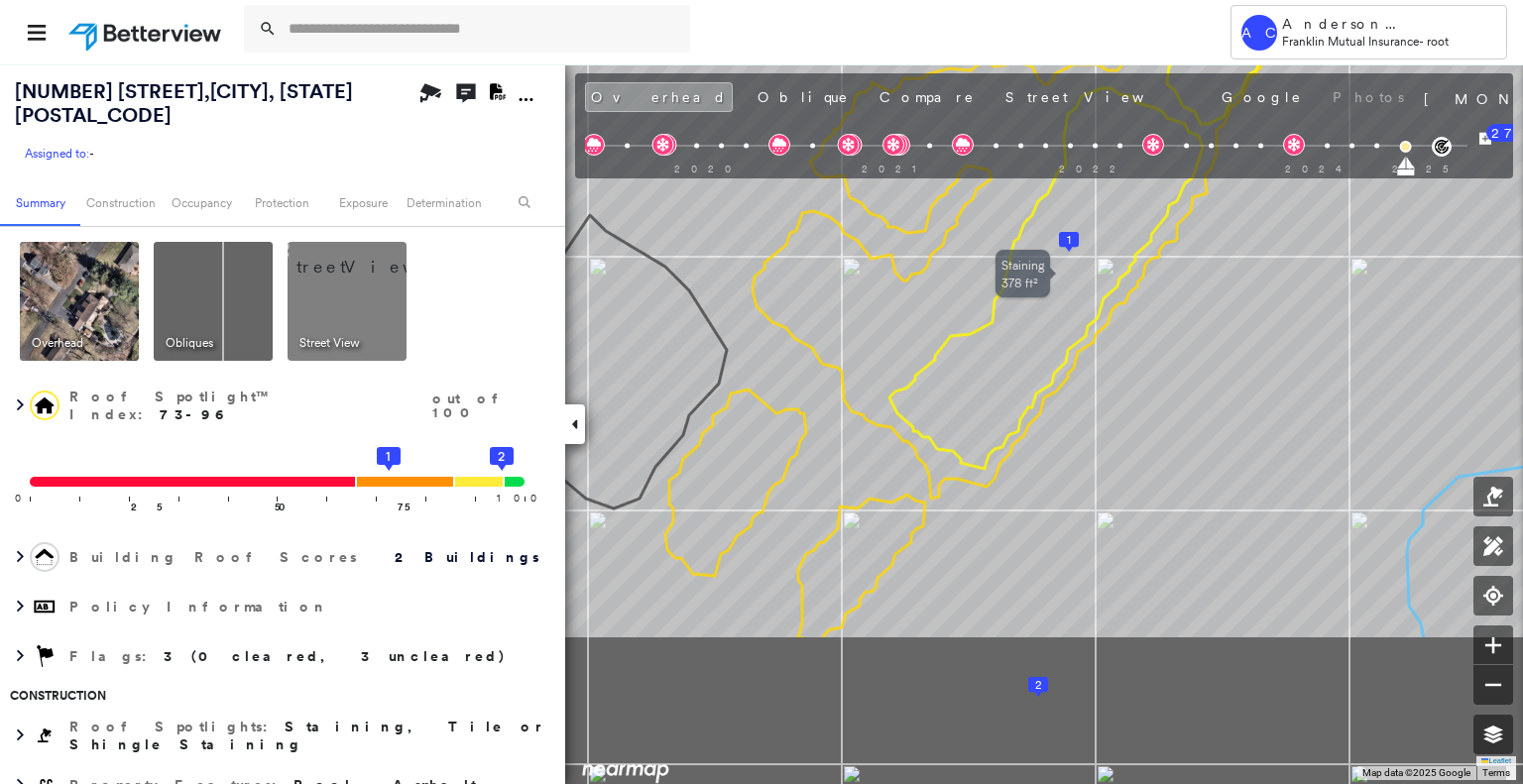 drag, startPoint x: 910, startPoint y: 550, endPoint x: 992, endPoint y: 332, distance: 232.912 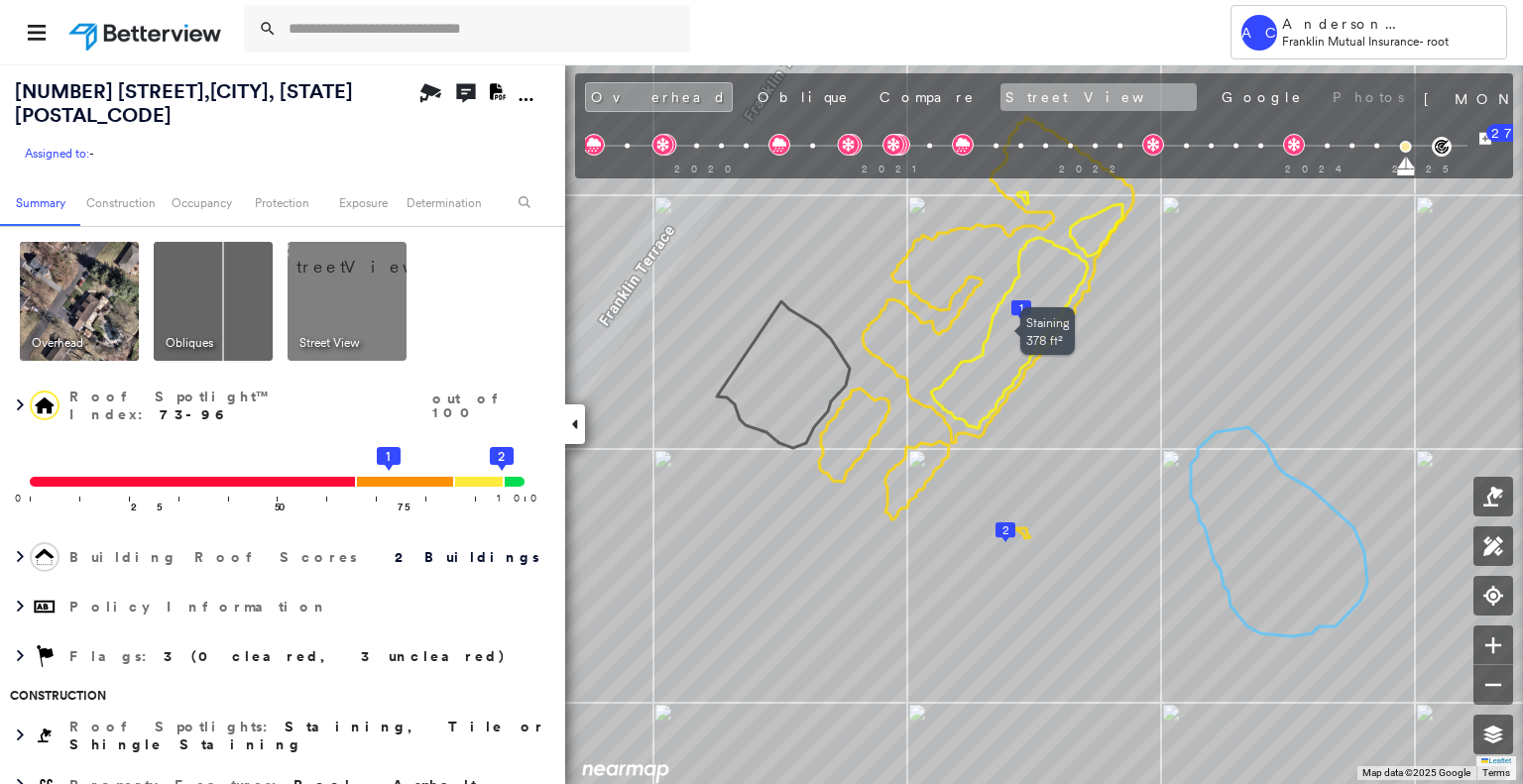 click on "Street View" at bounding box center [1099, 97] 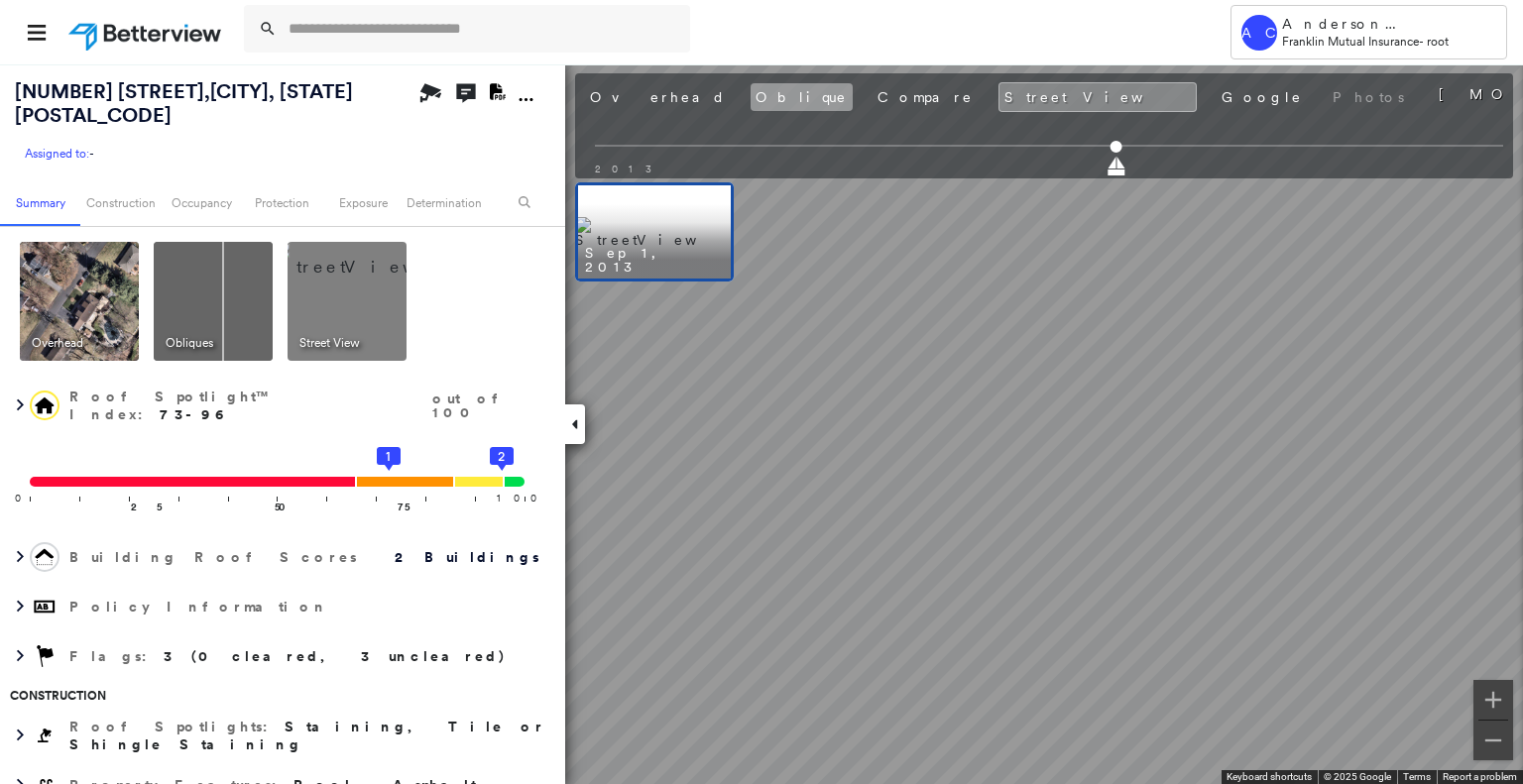 click on "Oblique" at bounding box center (801, 97) 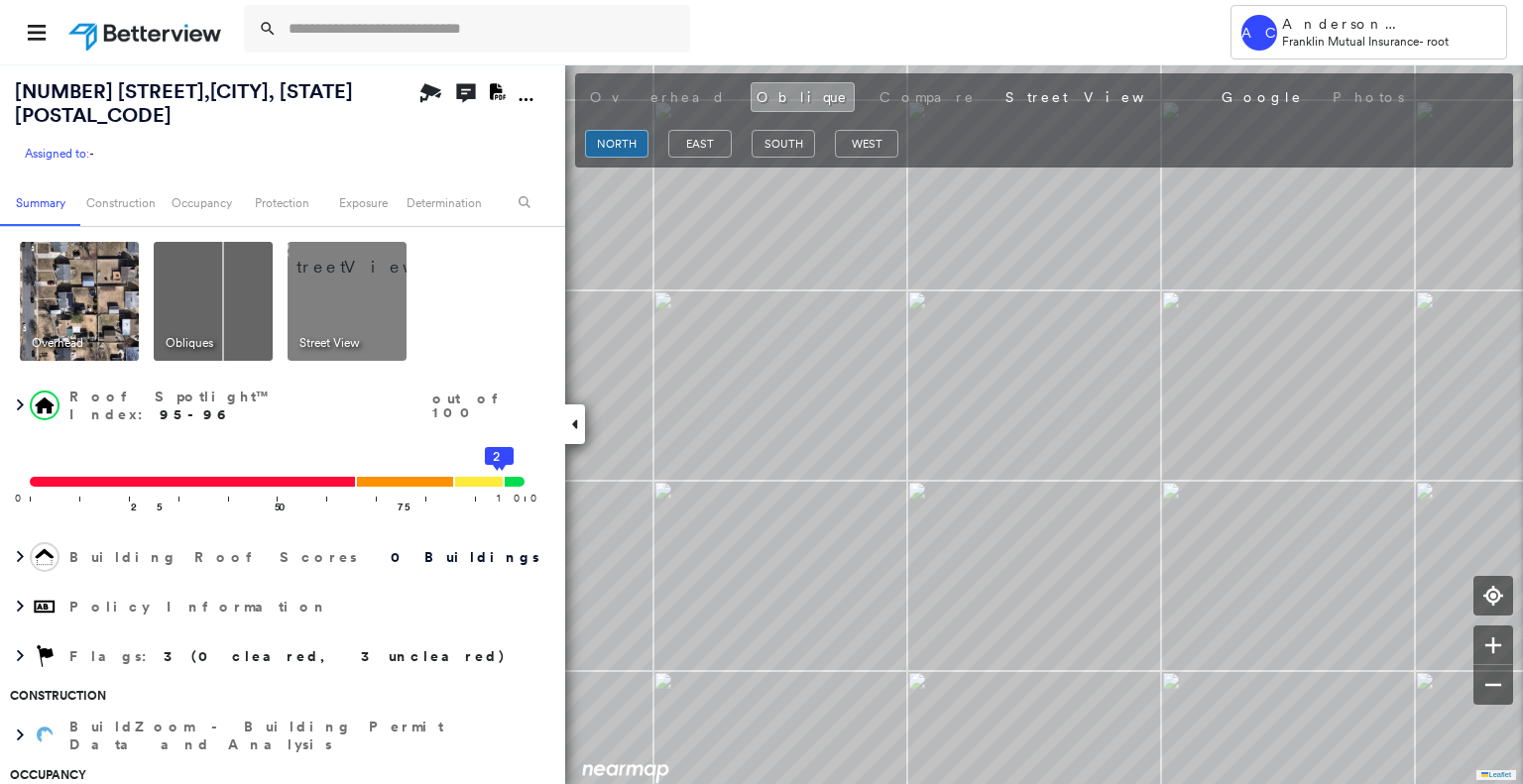 click at bounding box center (79, 301) 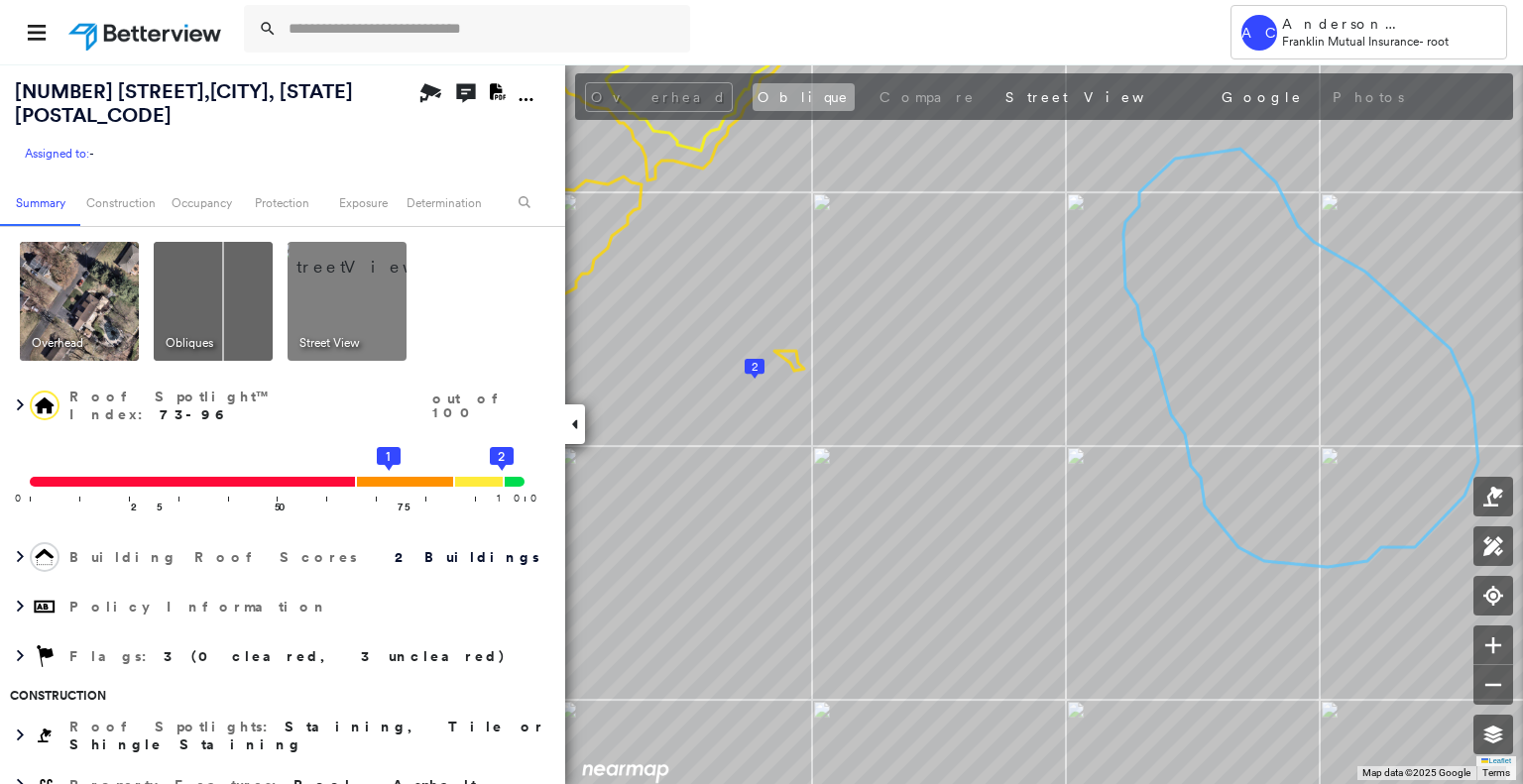 click on "Oblique" at bounding box center [803, 97] 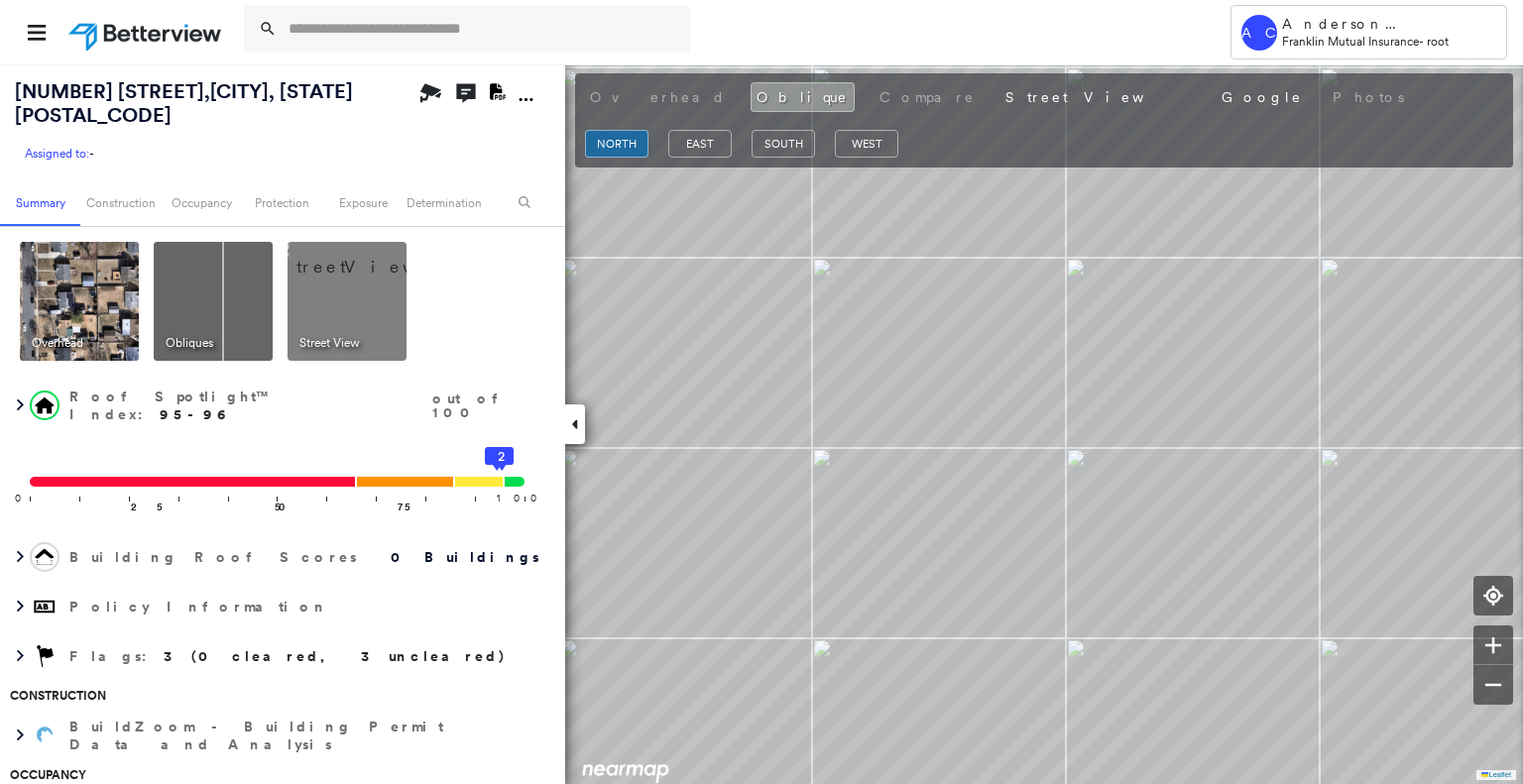 click at bounding box center [79, 301] 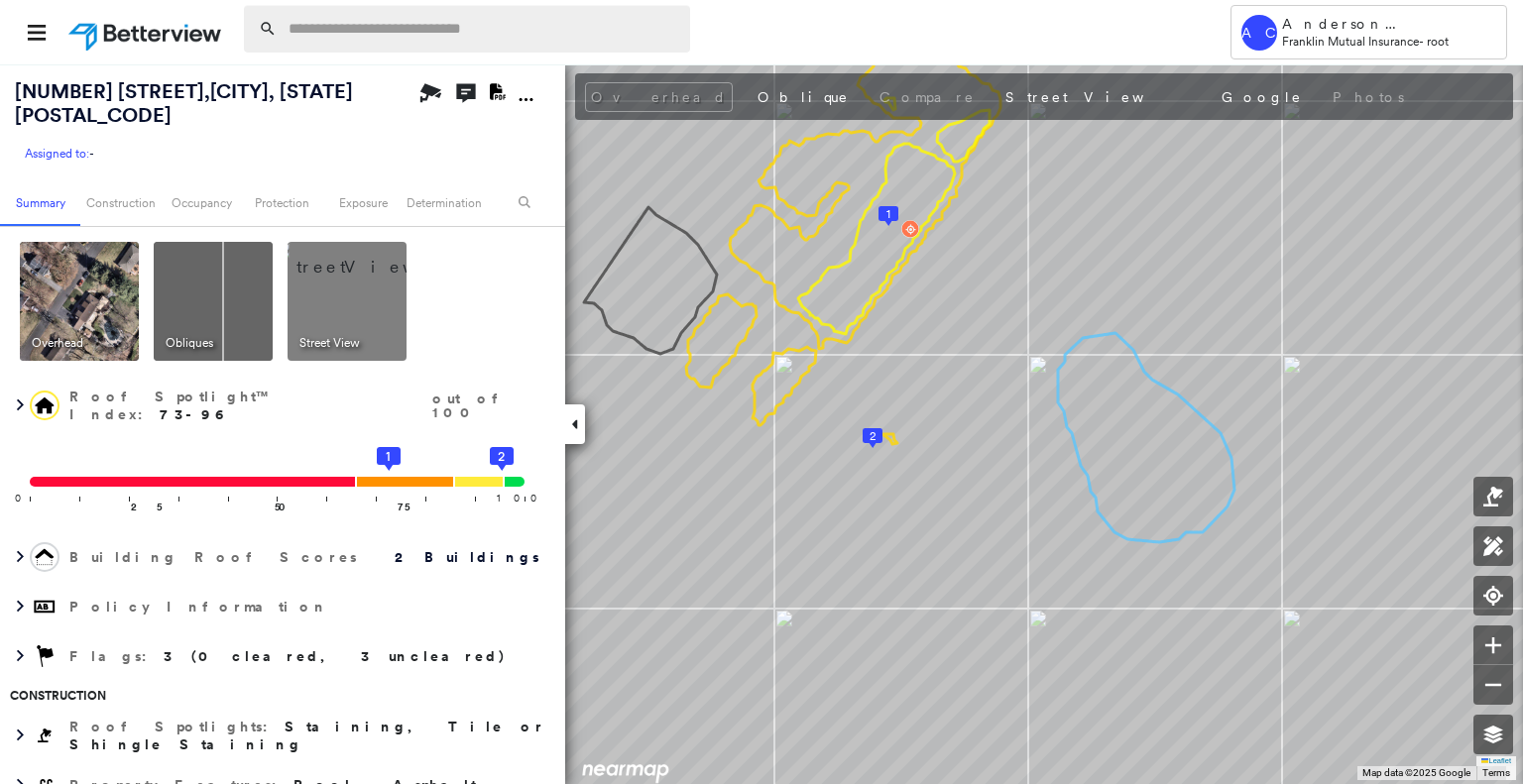 click at bounding box center (483, 29) 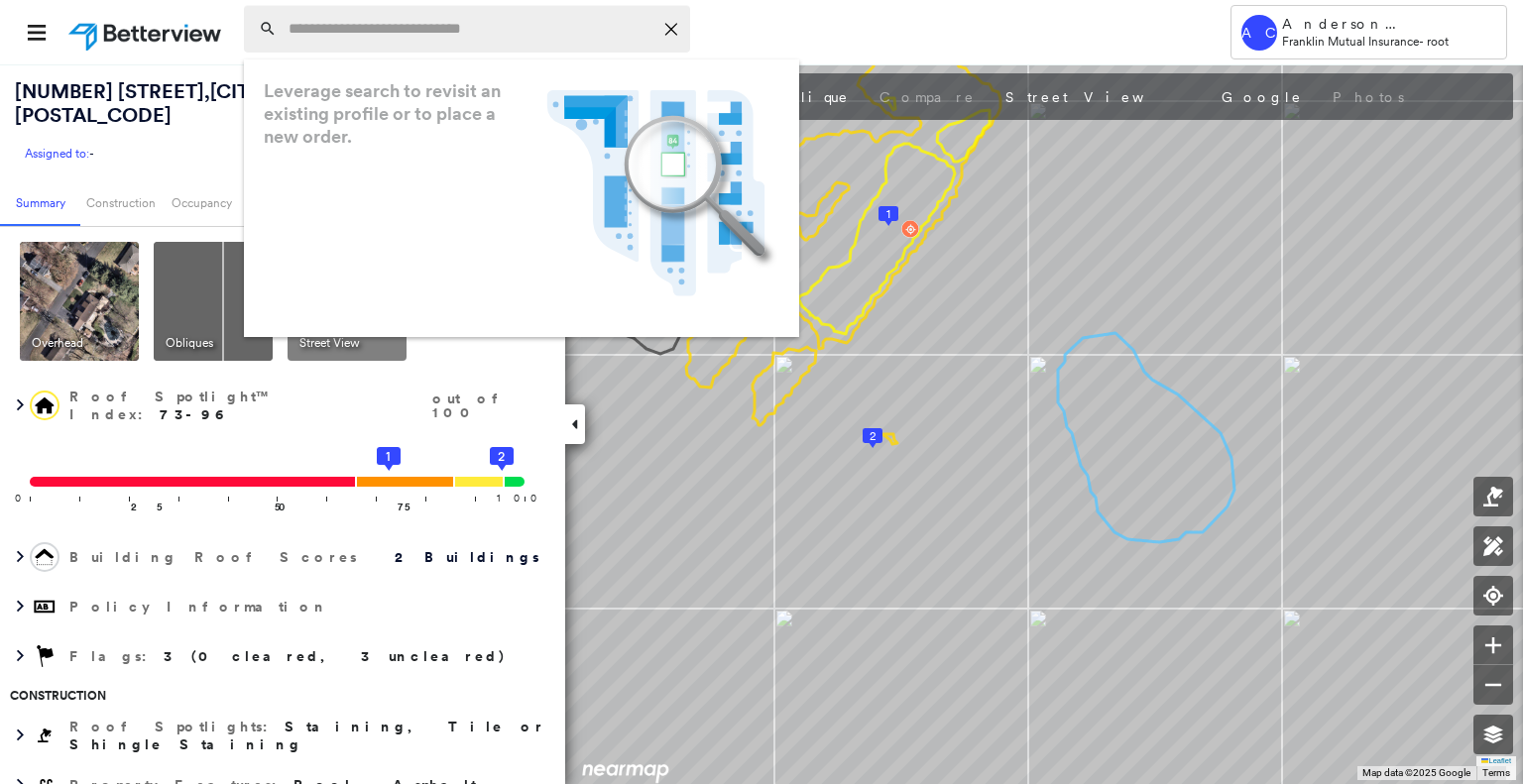 paste on "**********" 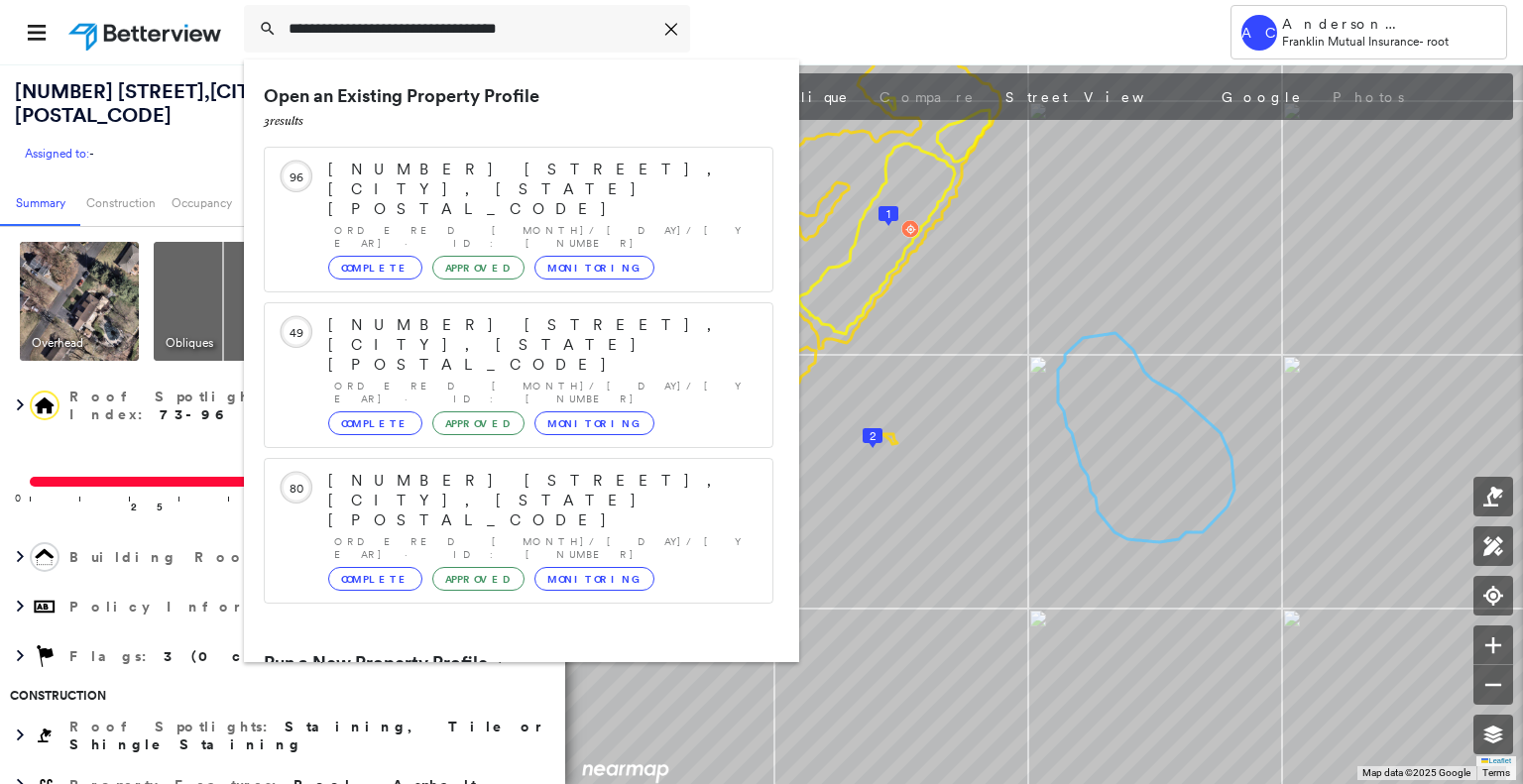 type on "**********" 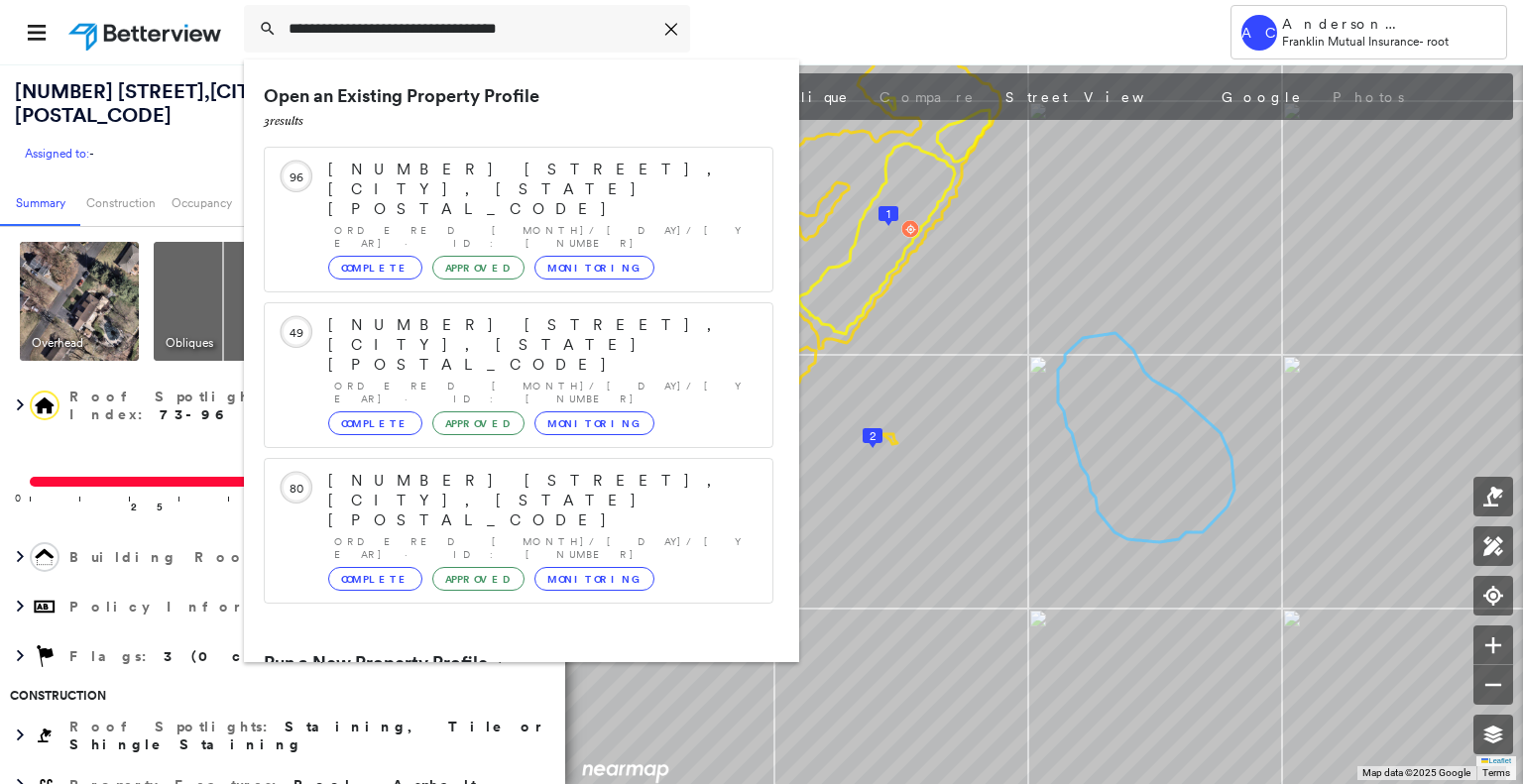 click on "2225 S Brighton Ave, Lindenwold, NJ 08021" at bounding box center (497, 738) 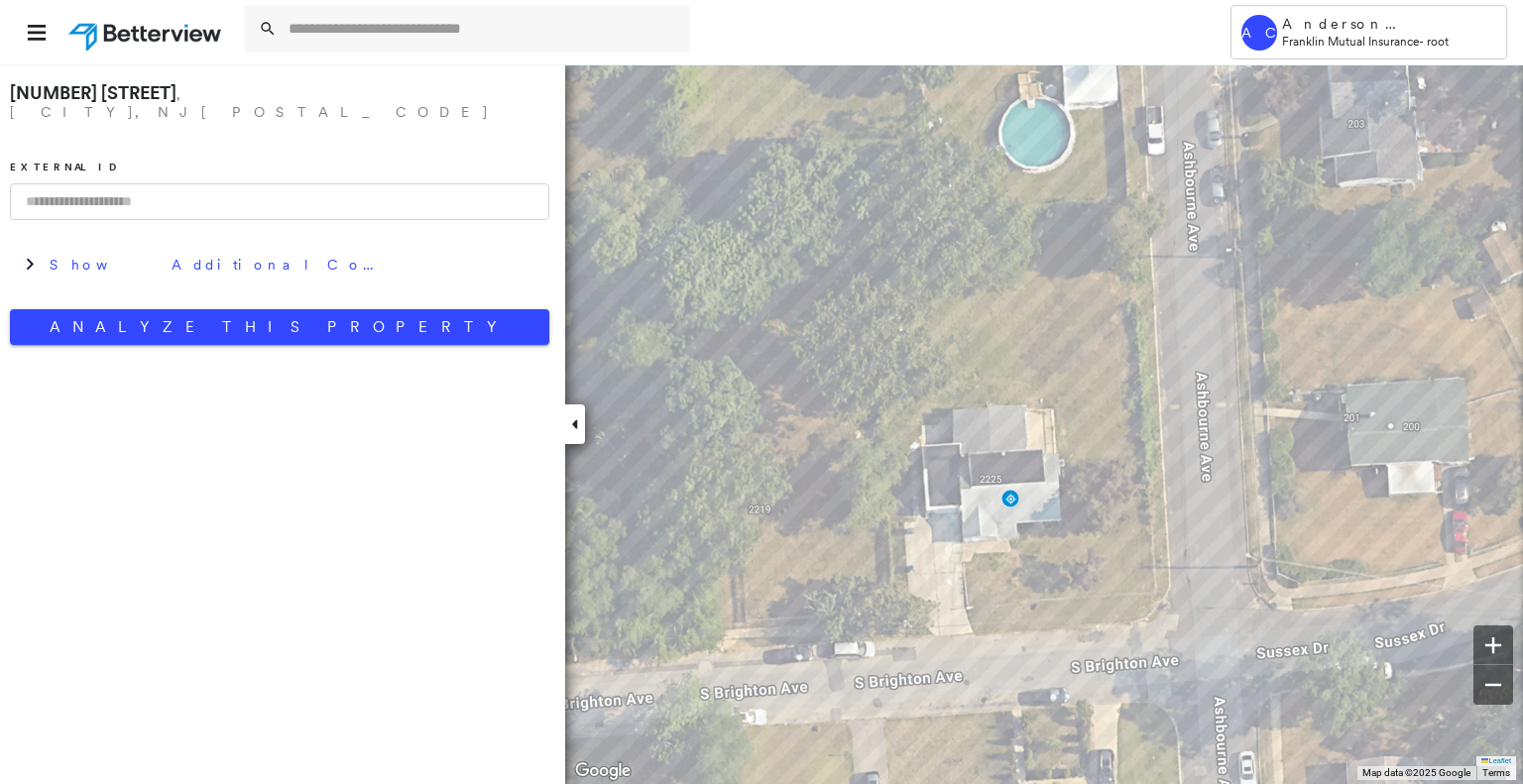 click on "2225 S Brighton Ave , Lindenwold,  NJ  08021 External ID   Show Additional Company Data Analyze This Property" at bounding box center (283, 423) 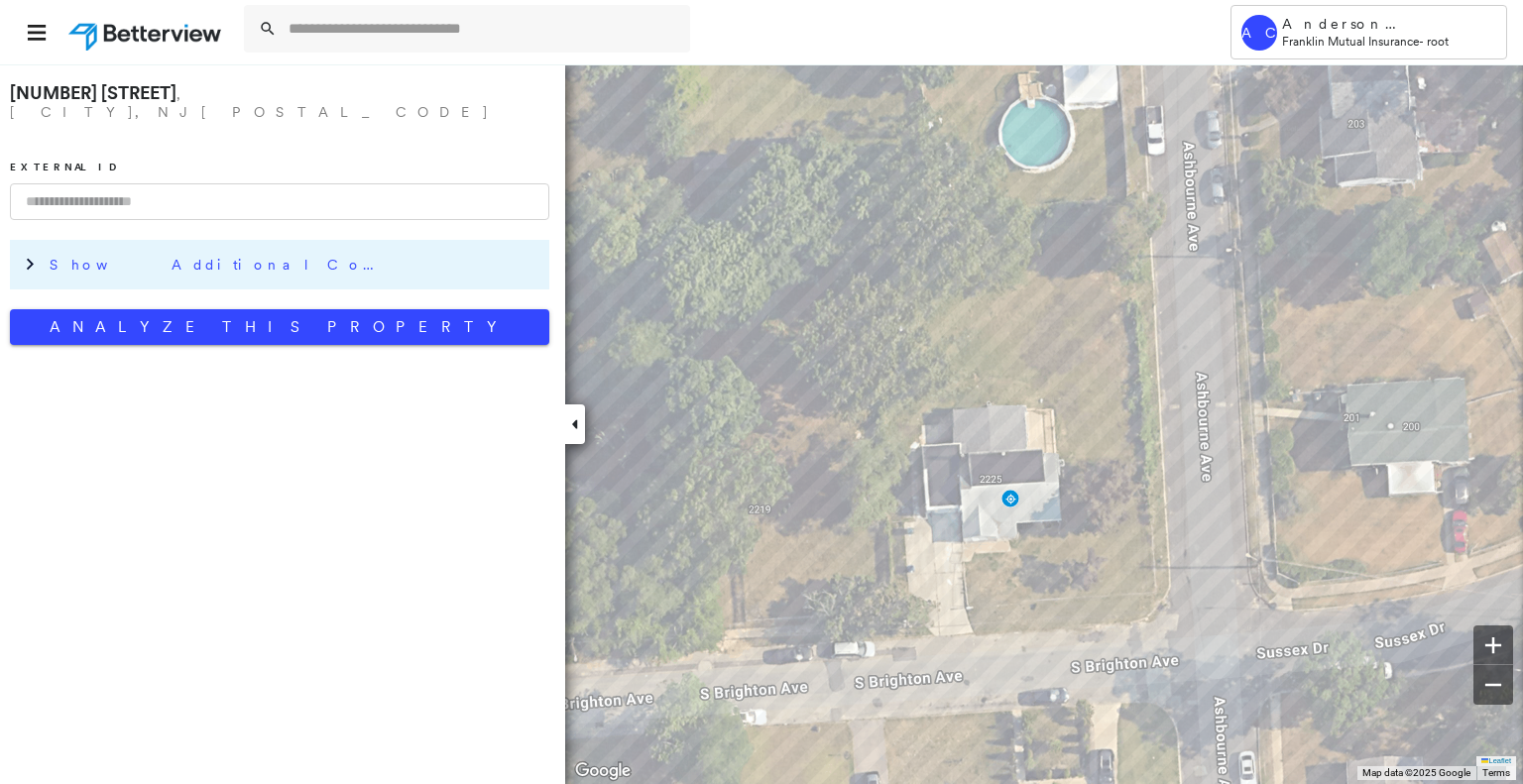 click on "Show Additional Company Data" at bounding box center (294, 265) 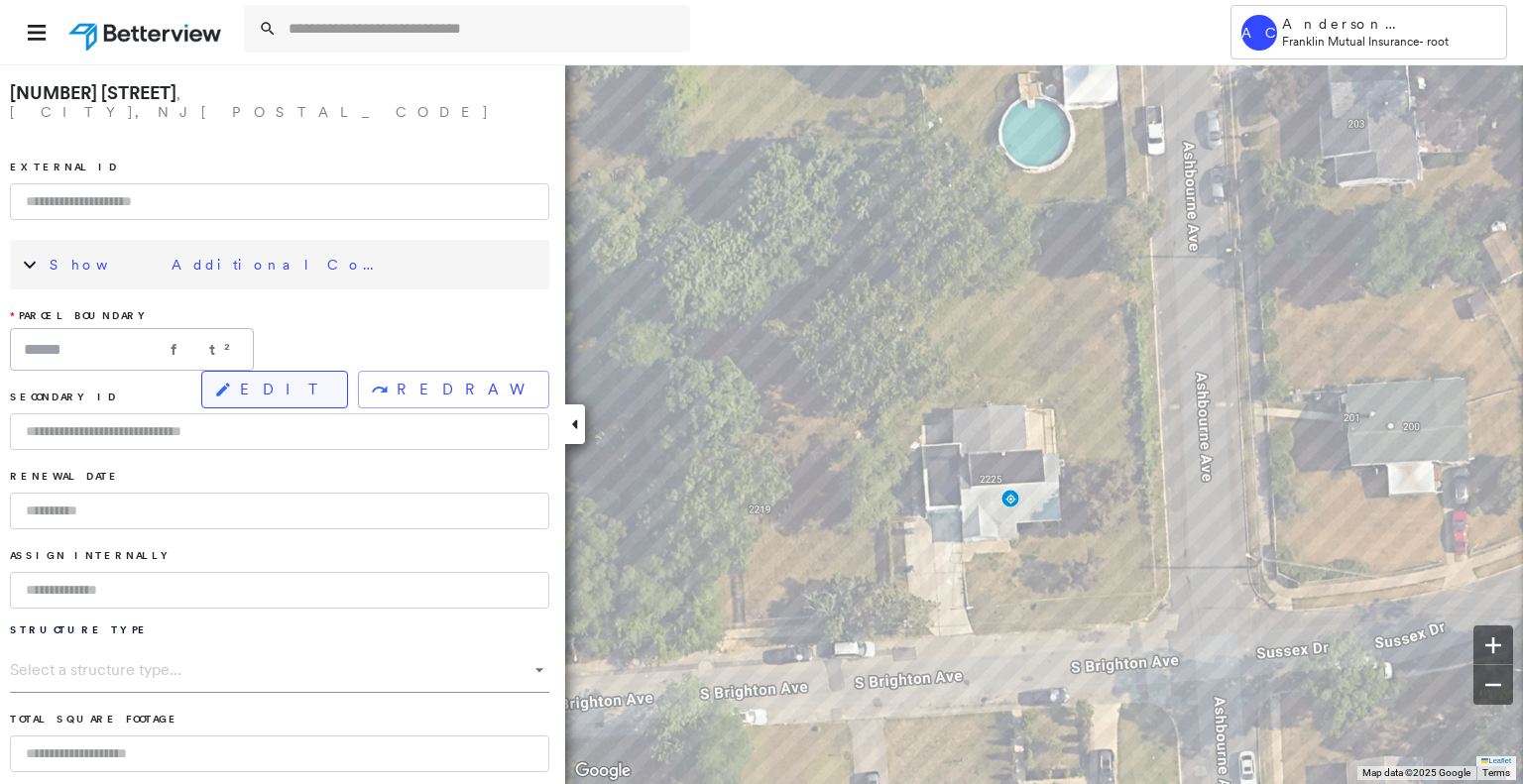 click on "EDIT" at bounding box center (286, 390) 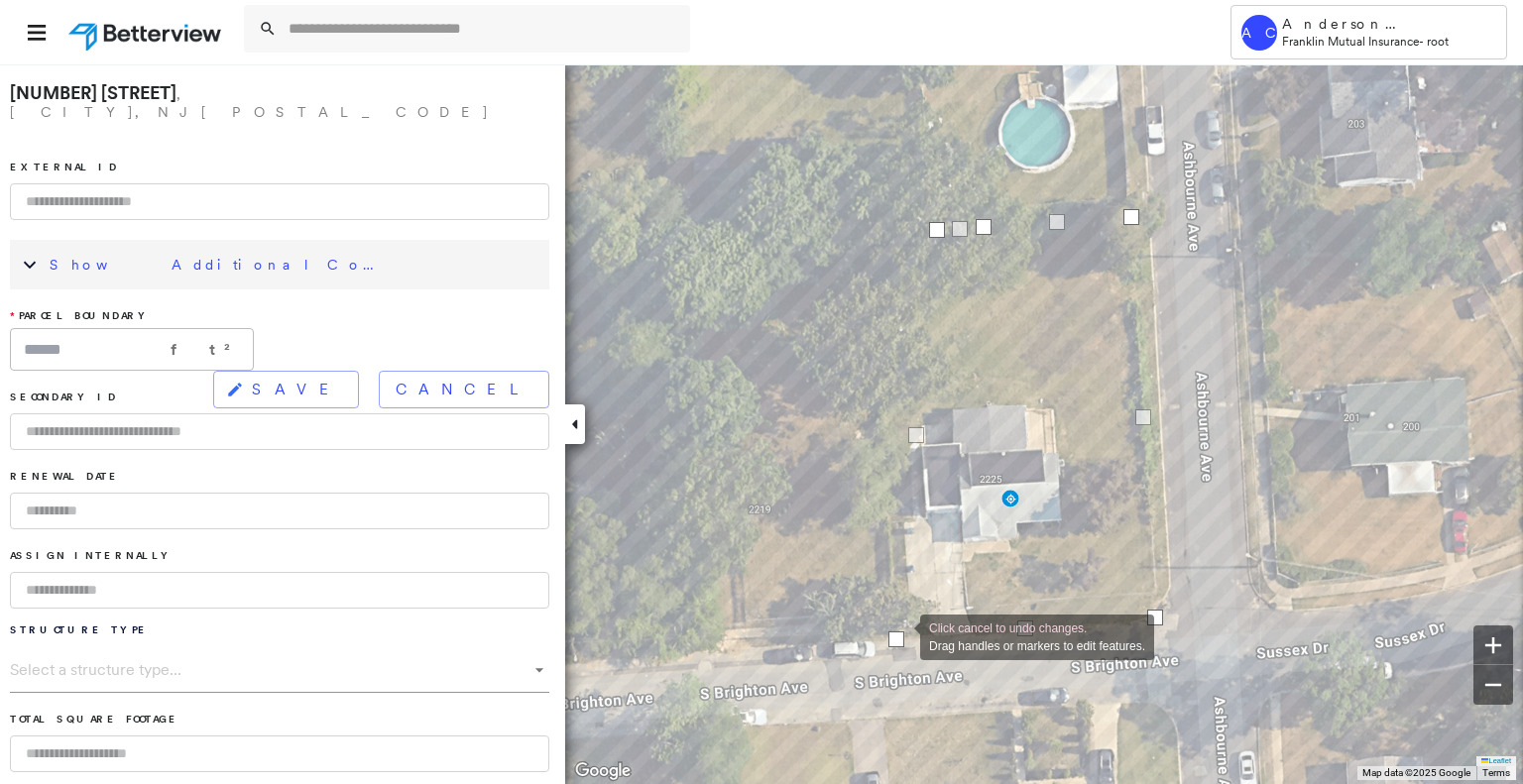 drag, startPoint x: 967, startPoint y: 625, endPoint x: 899, endPoint y: 635, distance: 68.73136 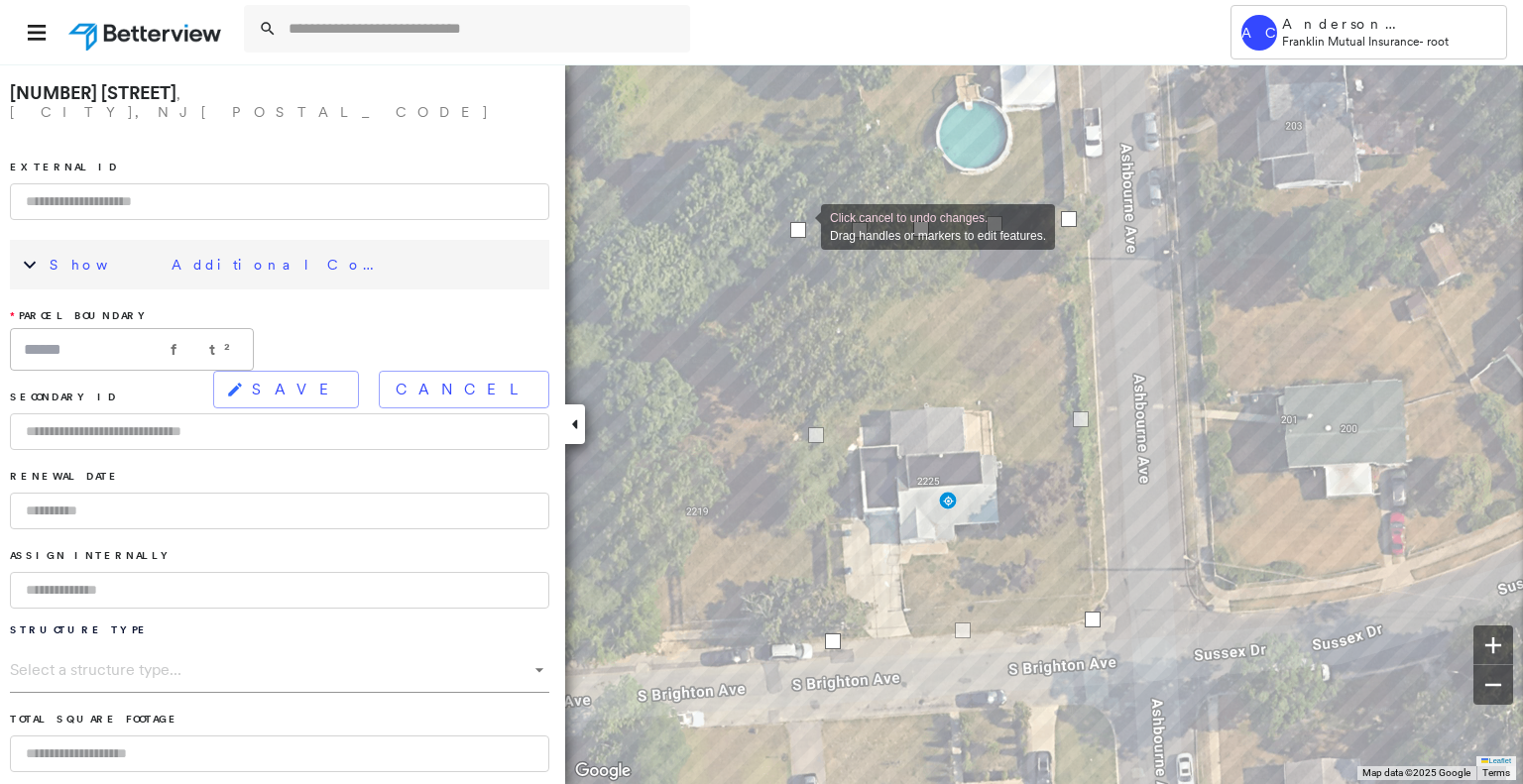 drag, startPoint x: 878, startPoint y: 227, endPoint x: 801, endPoint y: 225, distance: 77.02597 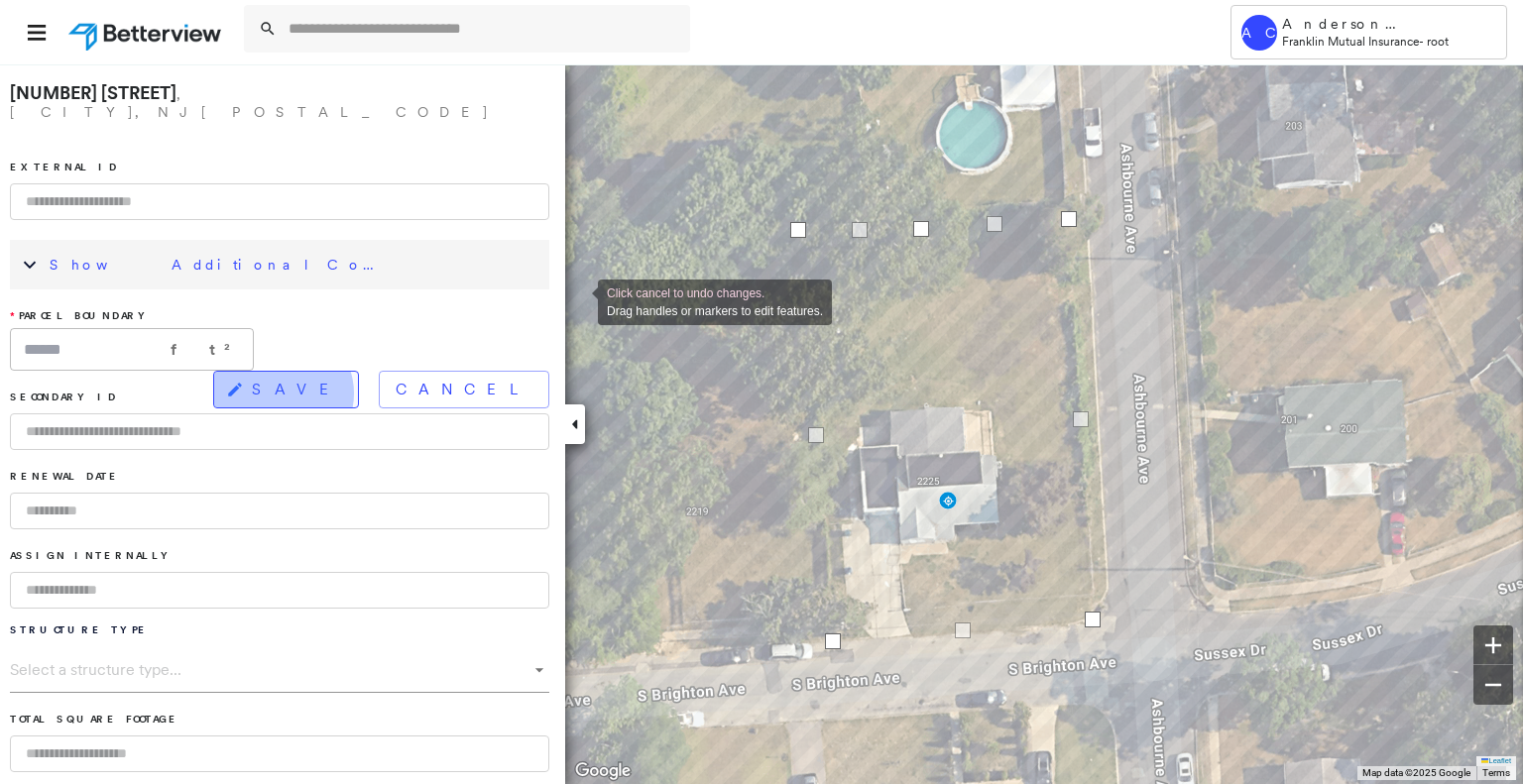 click on "SAVE" at bounding box center (296, 390) 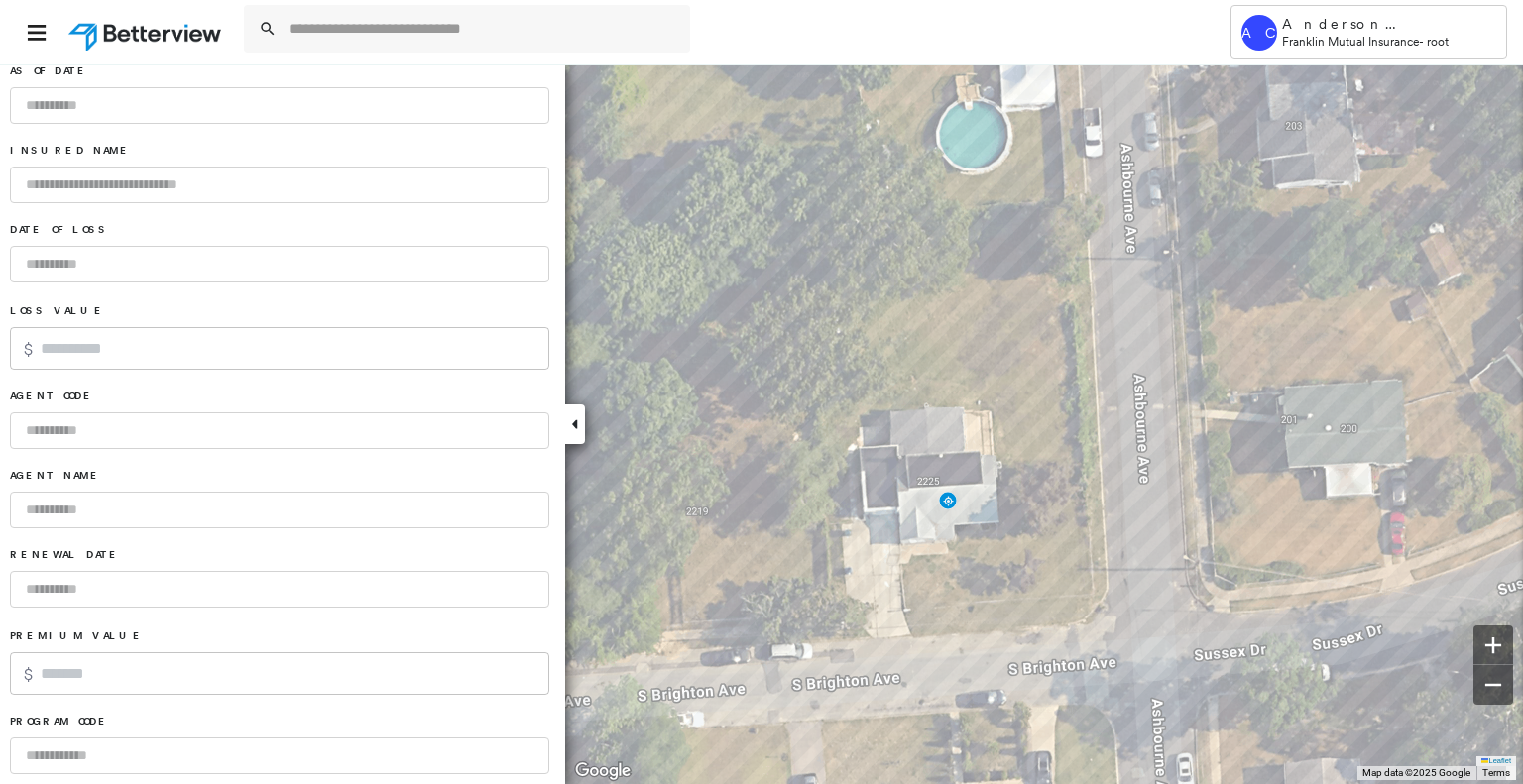 scroll, scrollTop: 1158, scrollLeft: 0, axis: vertical 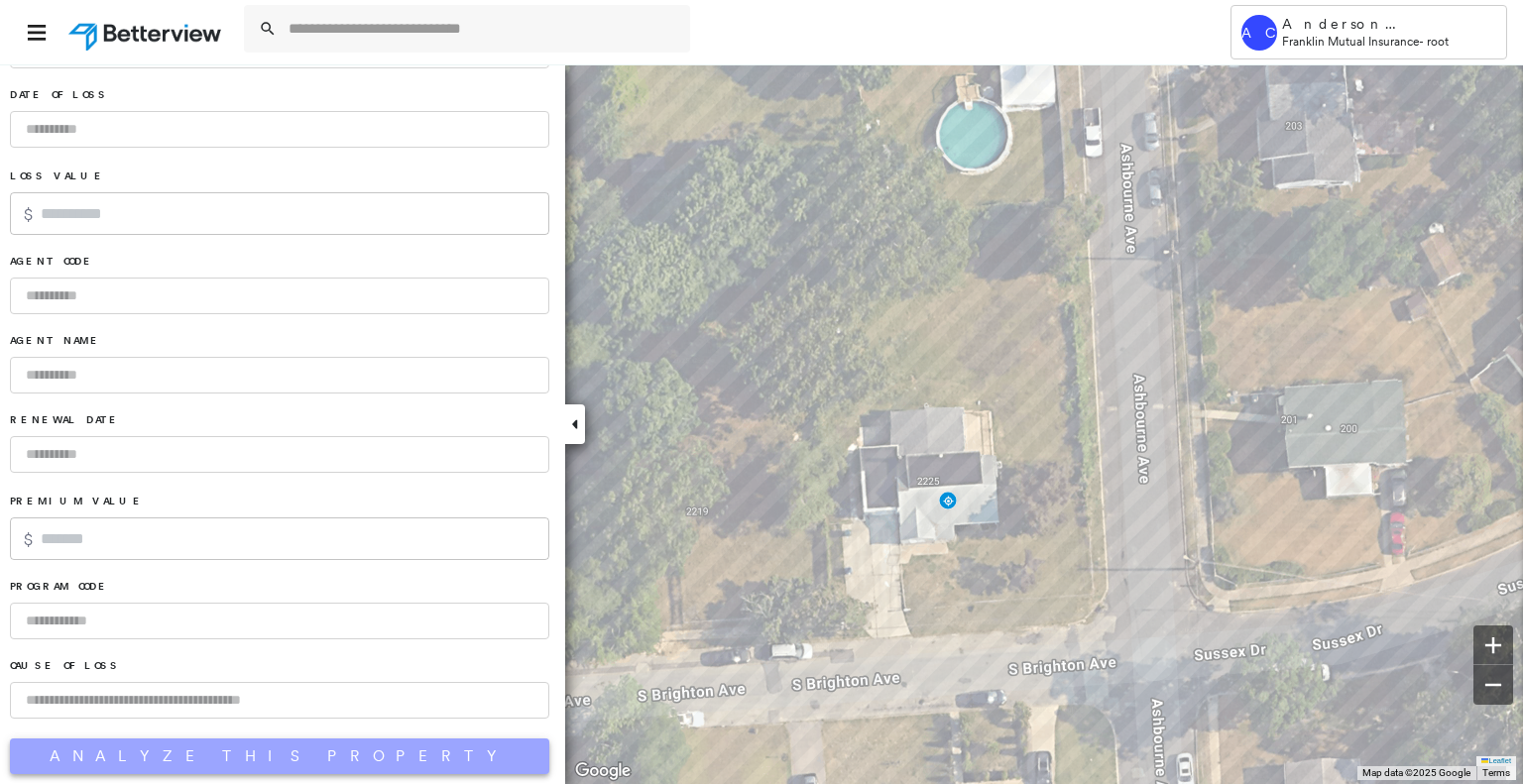 click on "Analyze This Property" at bounding box center [280, 756] 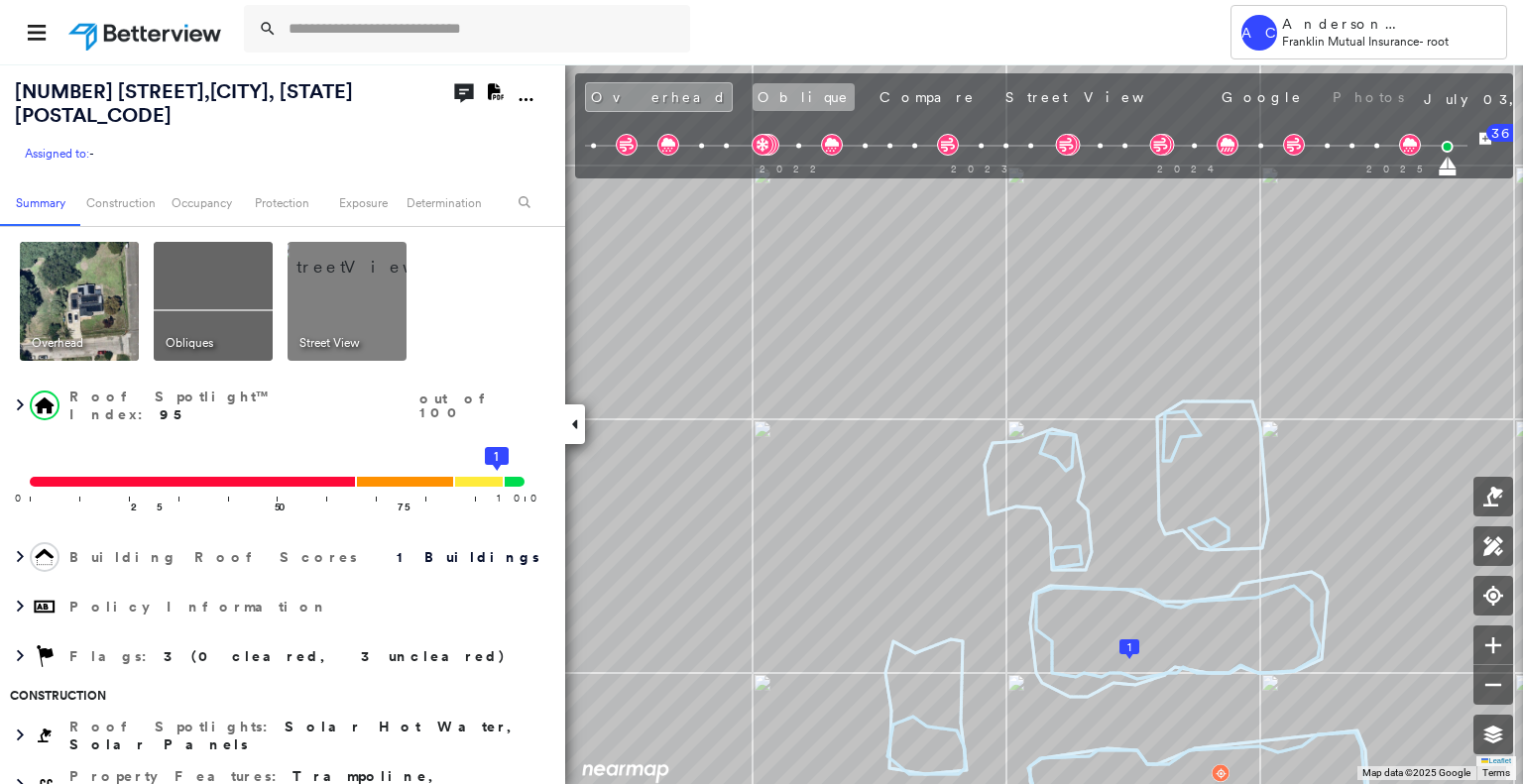 click on "Oblique" at bounding box center [803, 97] 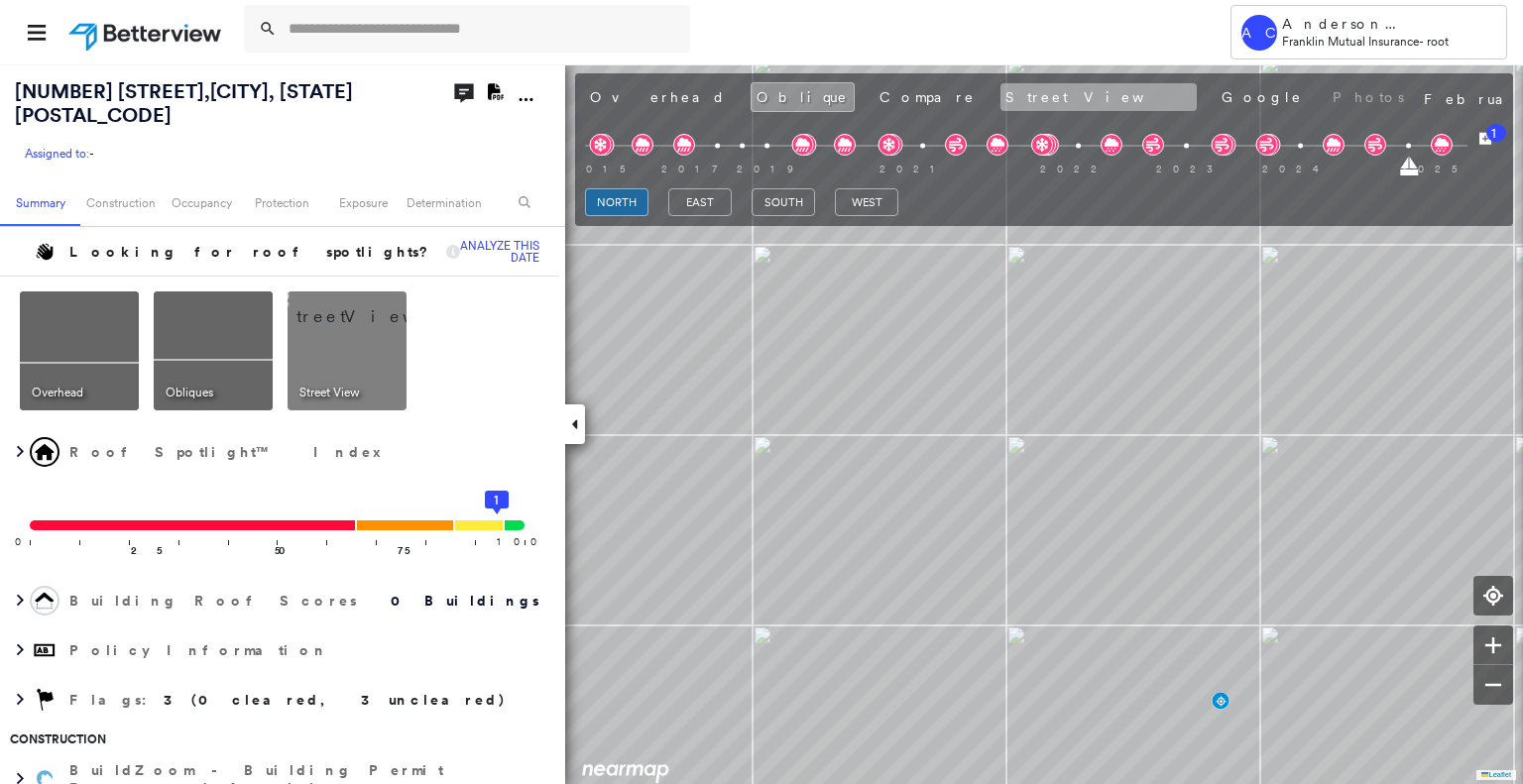 click on "Street View" at bounding box center [1099, 97] 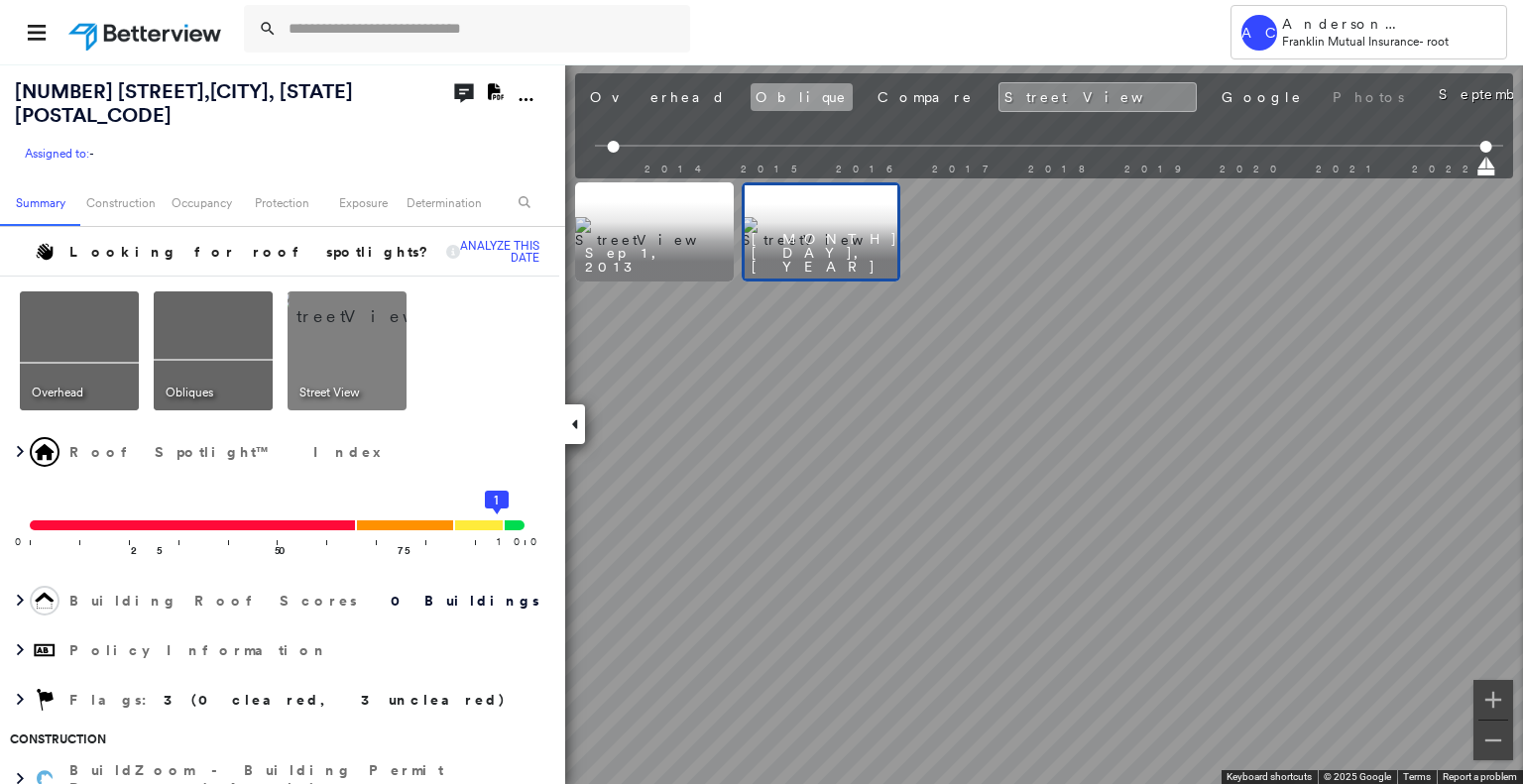click on "Oblique" at bounding box center [801, 97] 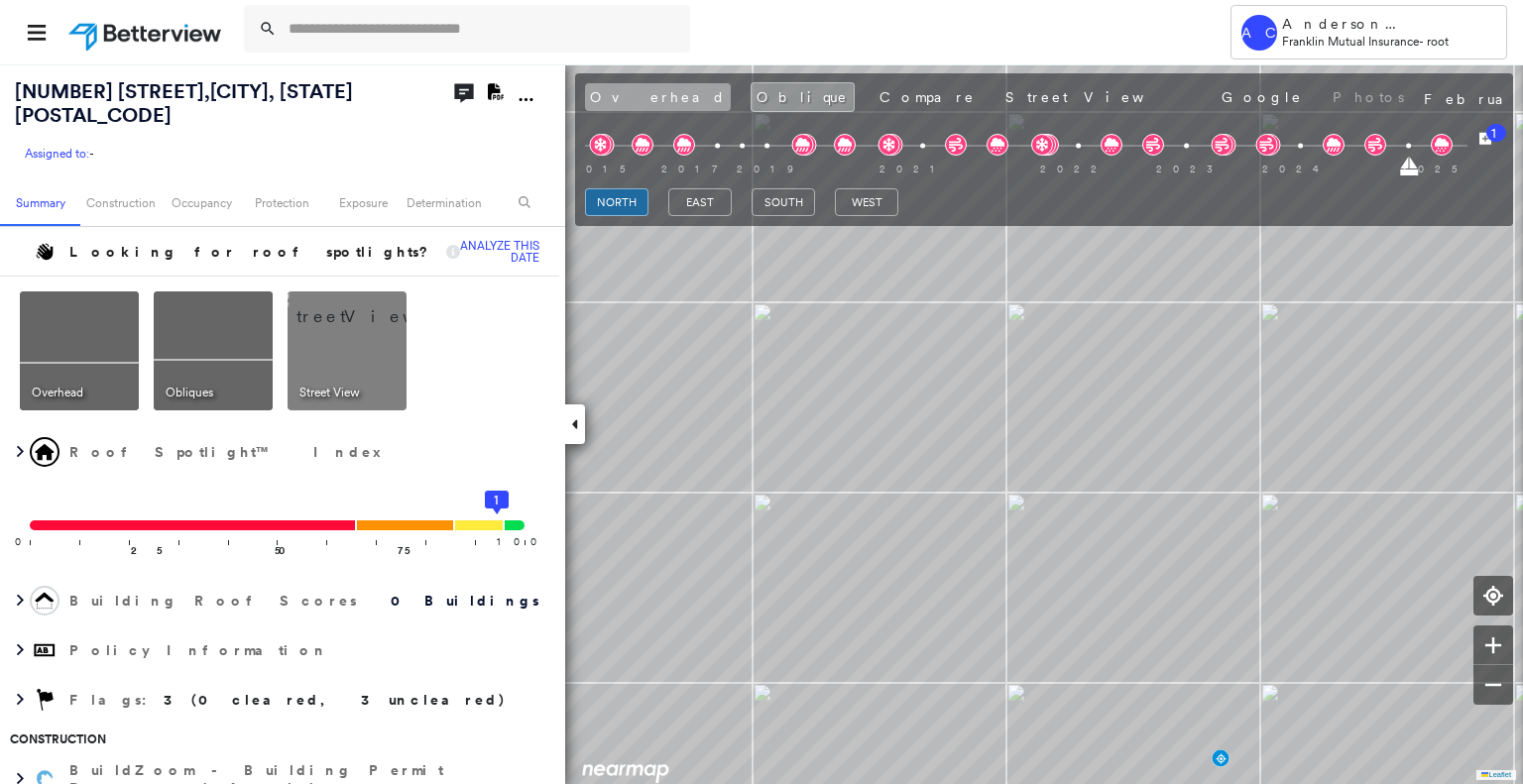 click on "Overhead" at bounding box center (657, 97) 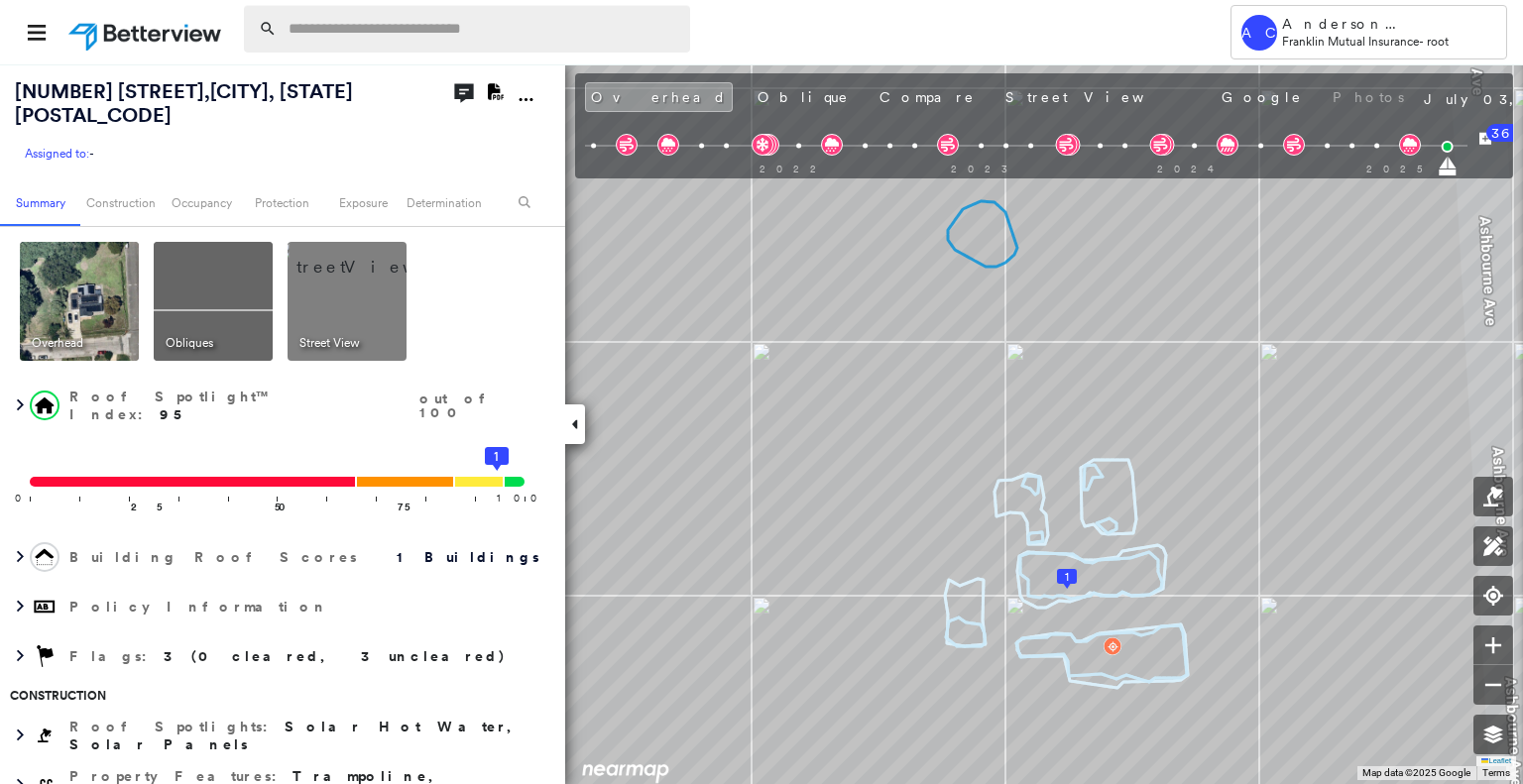 click at bounding box center (483, 29) 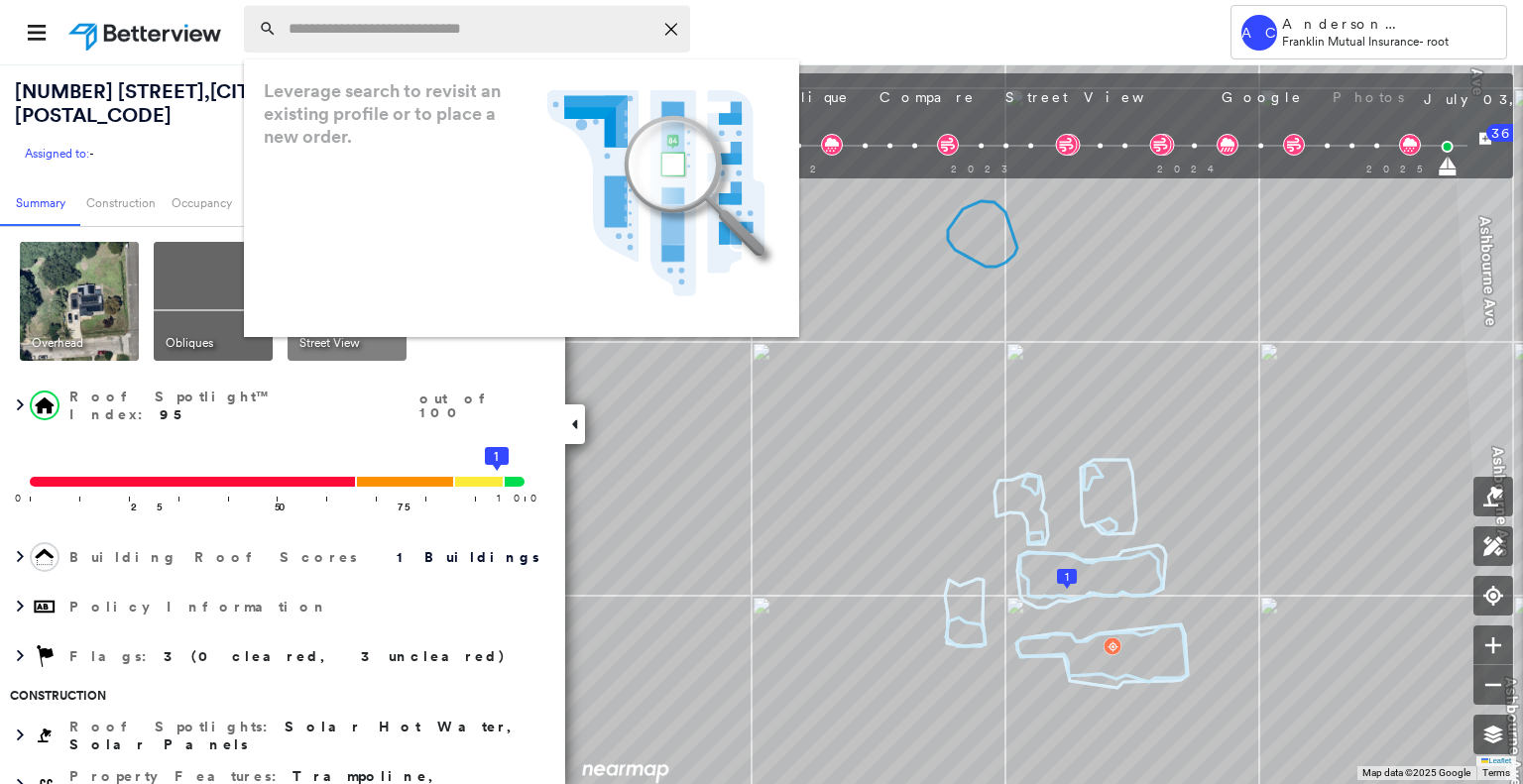 paste on "**********" 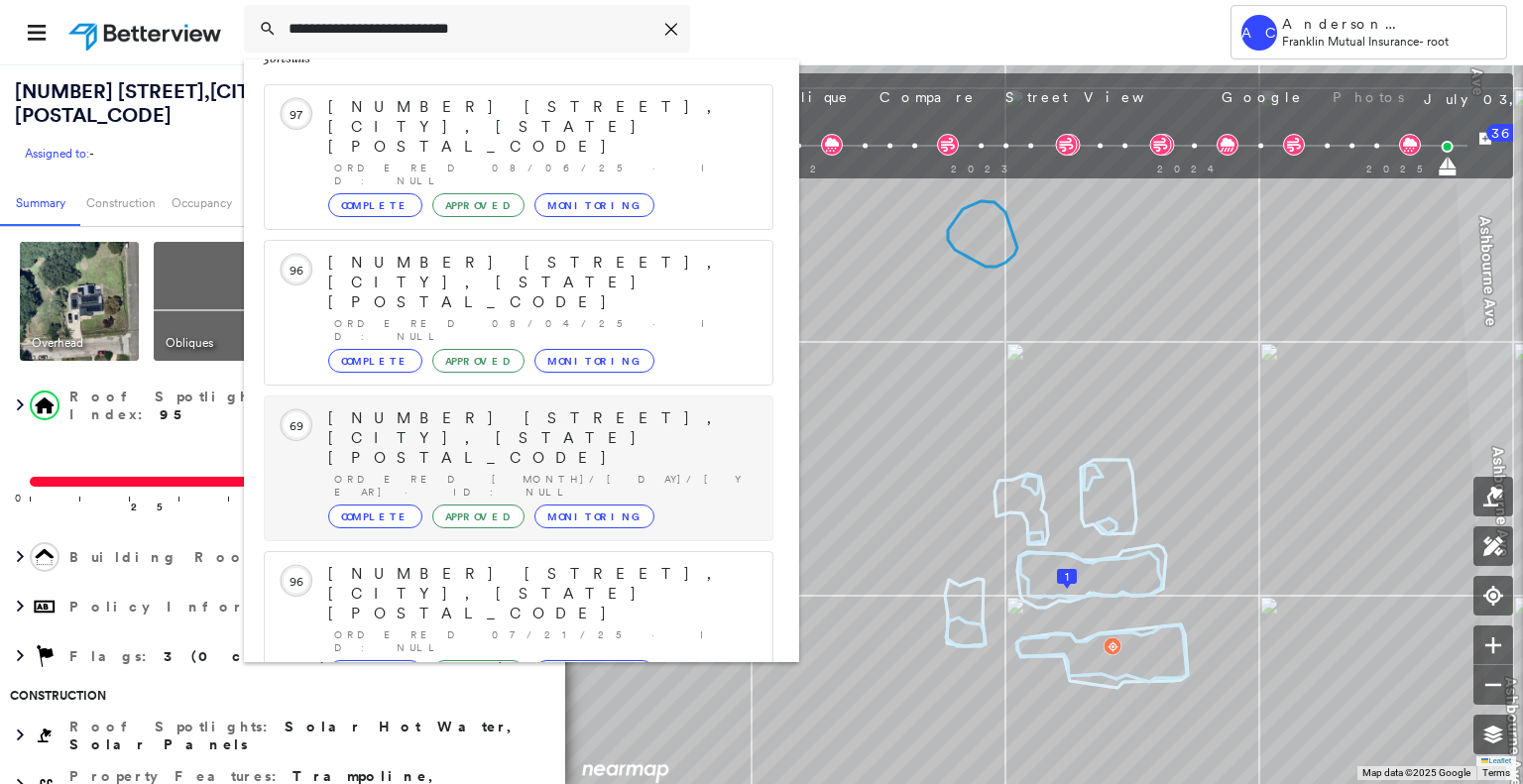 scroll, scrollTop: 206, scrollLeft: 0, axis: vertical 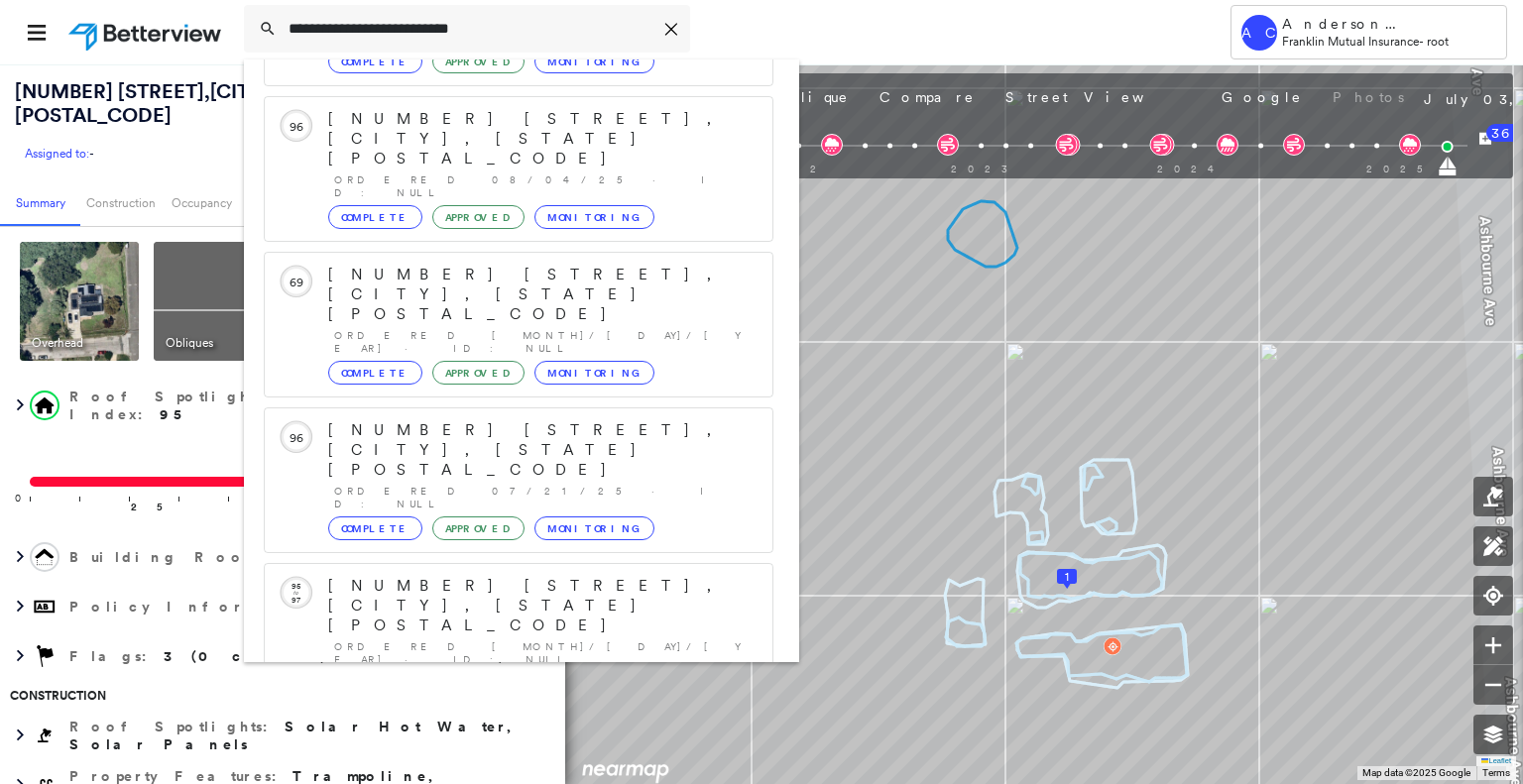 type on "**********" 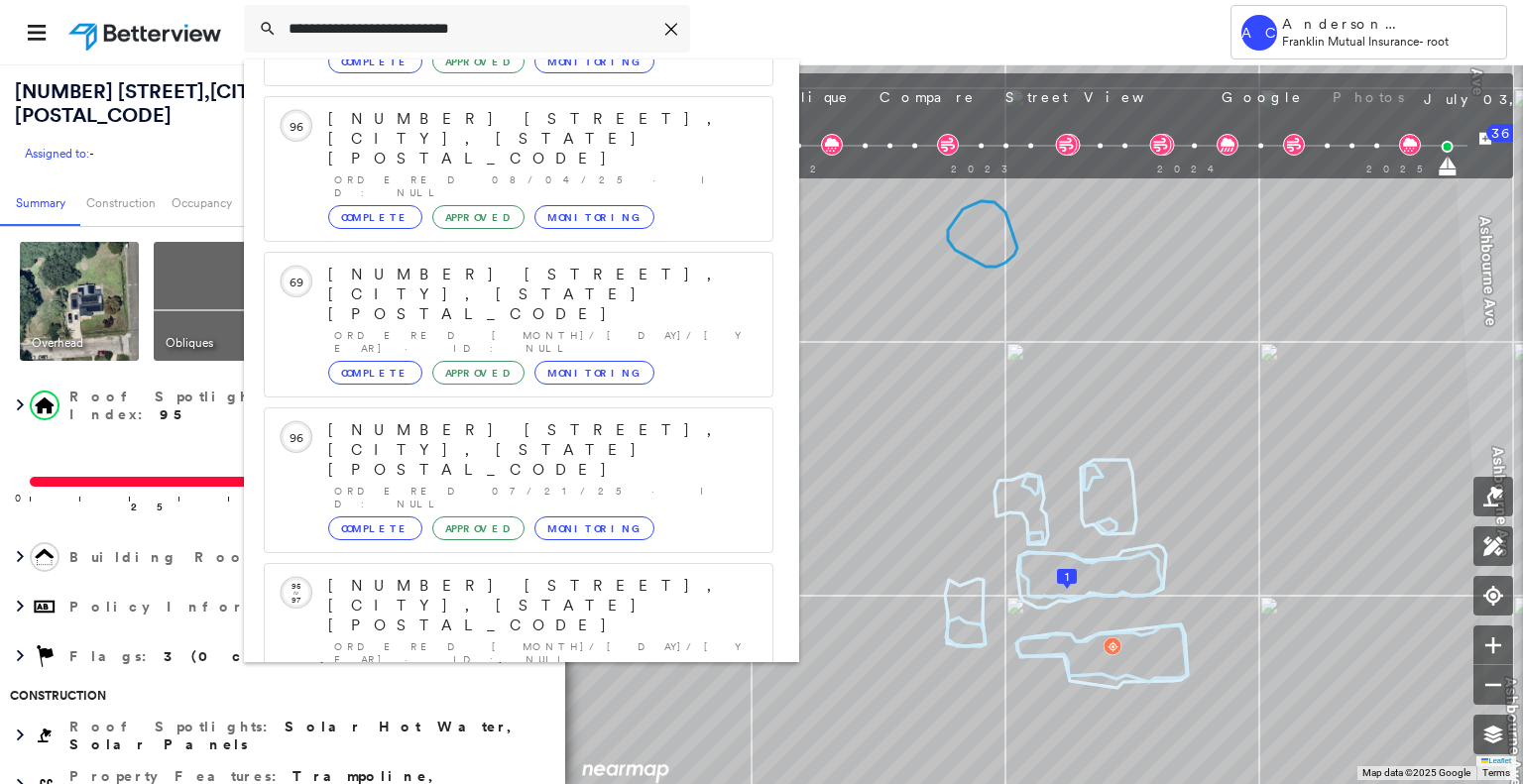 click on "305 Hamlet Dr, Chalfont, PA 18914" at bounding box center [497, 895] 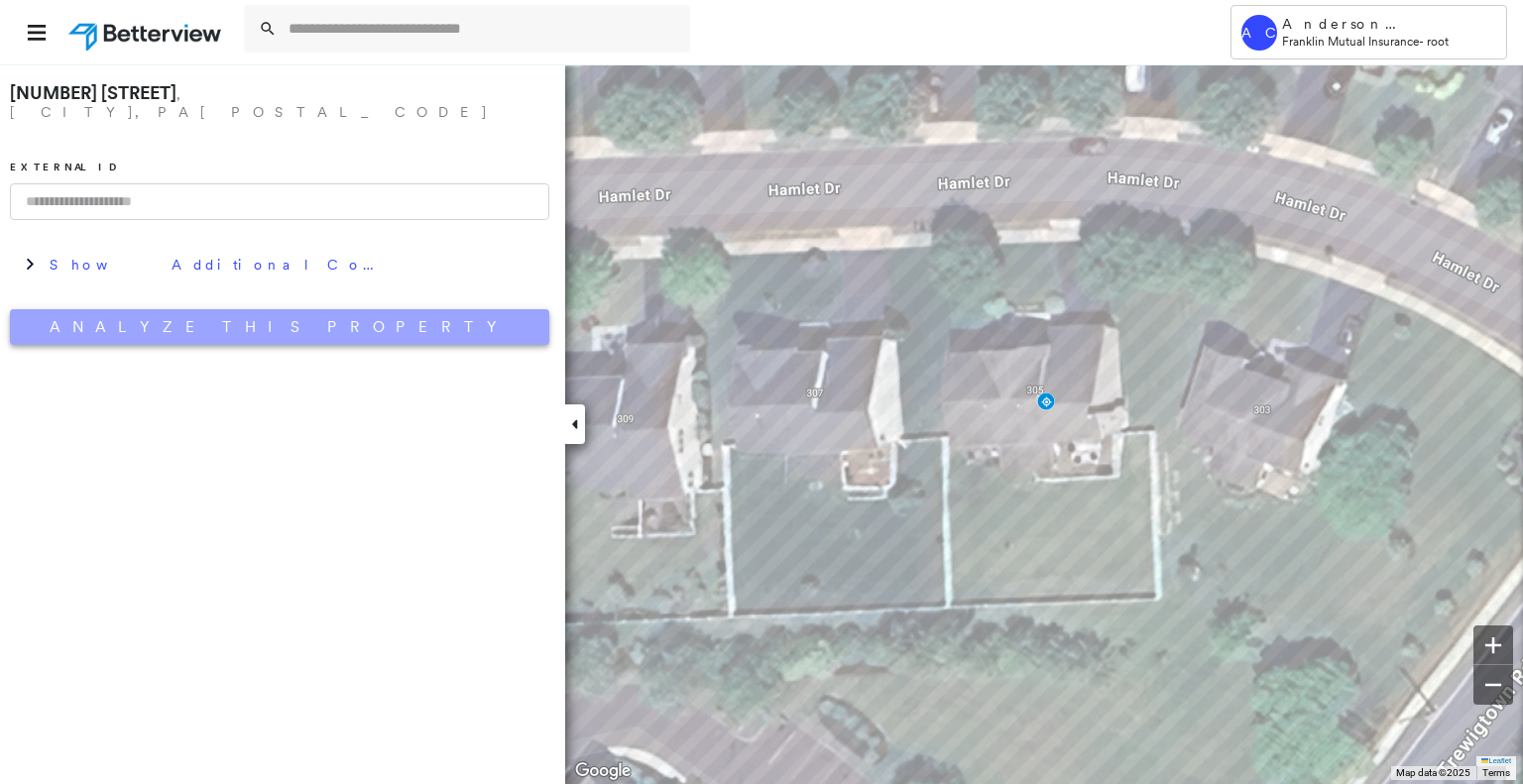 click on "Analyze This Property" at bounding box center (280, 327) 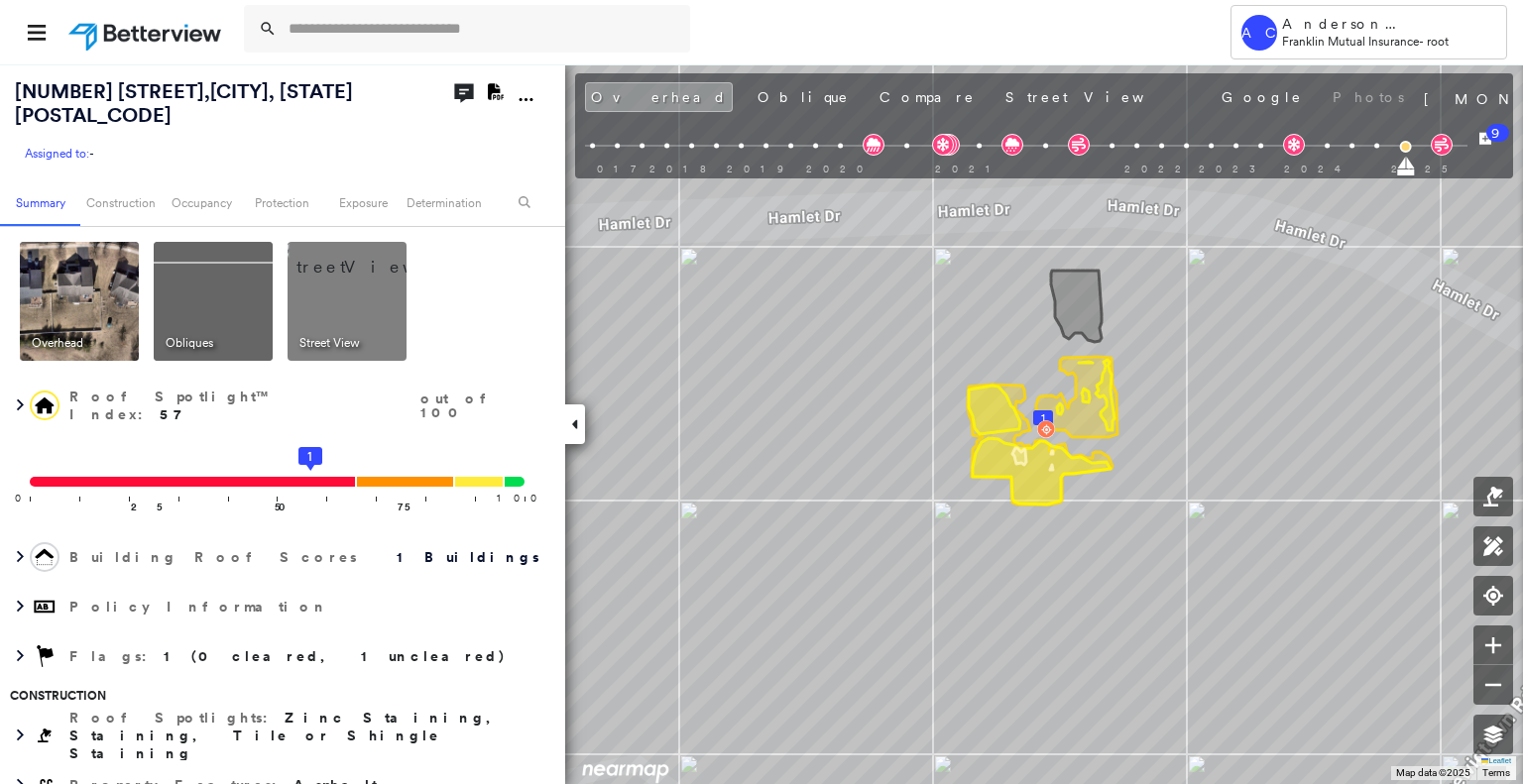 scroll, scrollTop: 0, scrollLeft: 0, axis: both 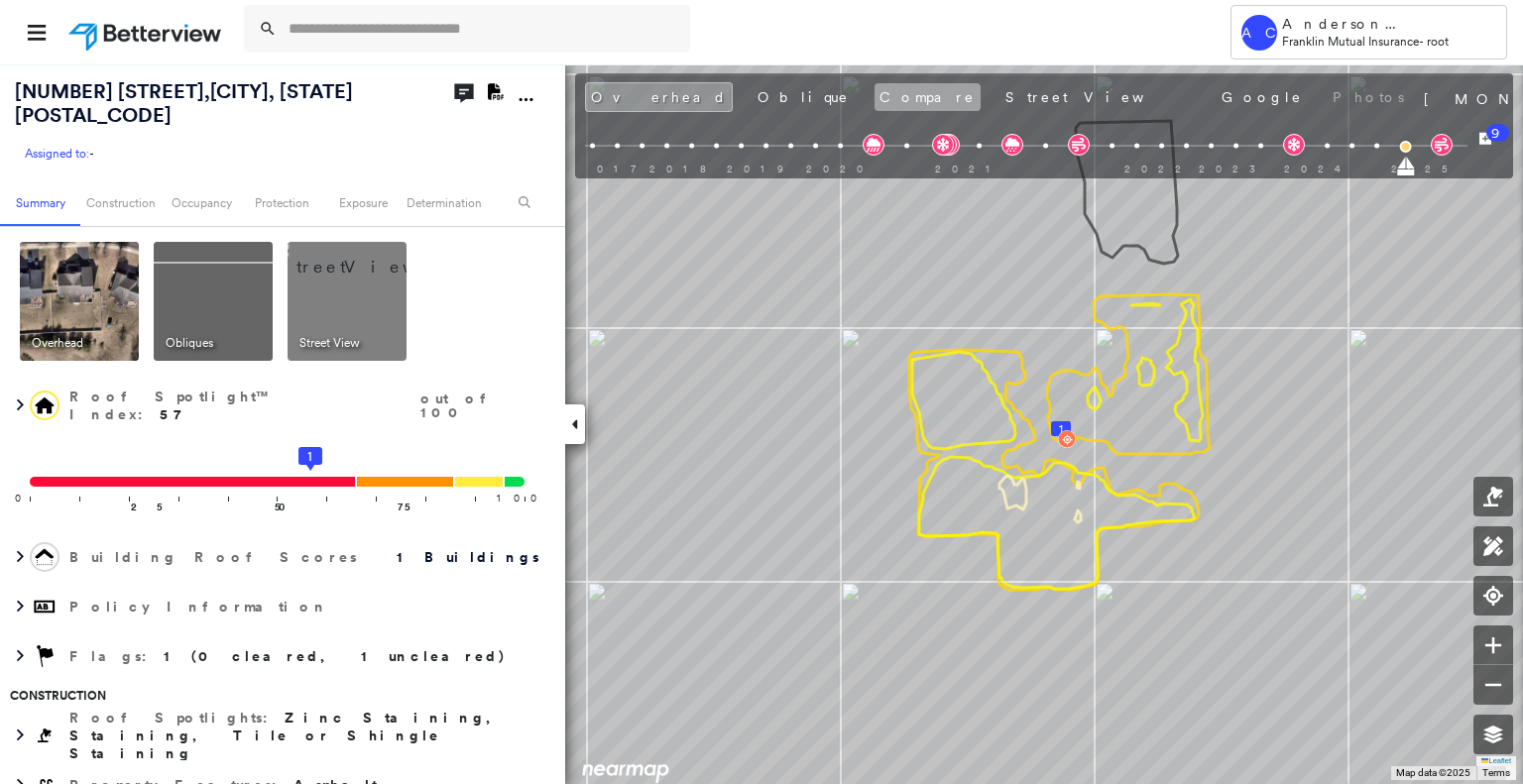 click on "Compare" at bounding box center (927, 97) 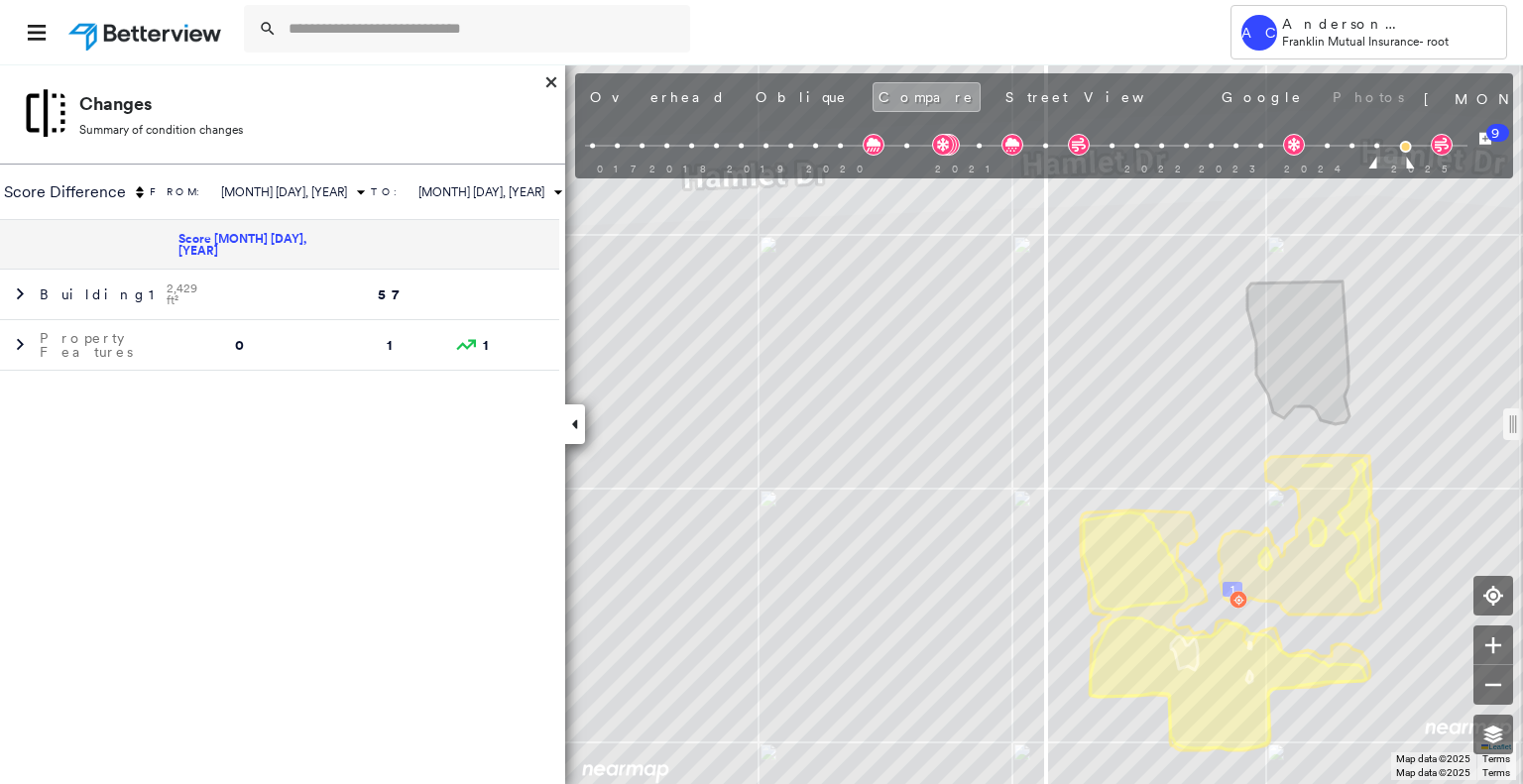 click 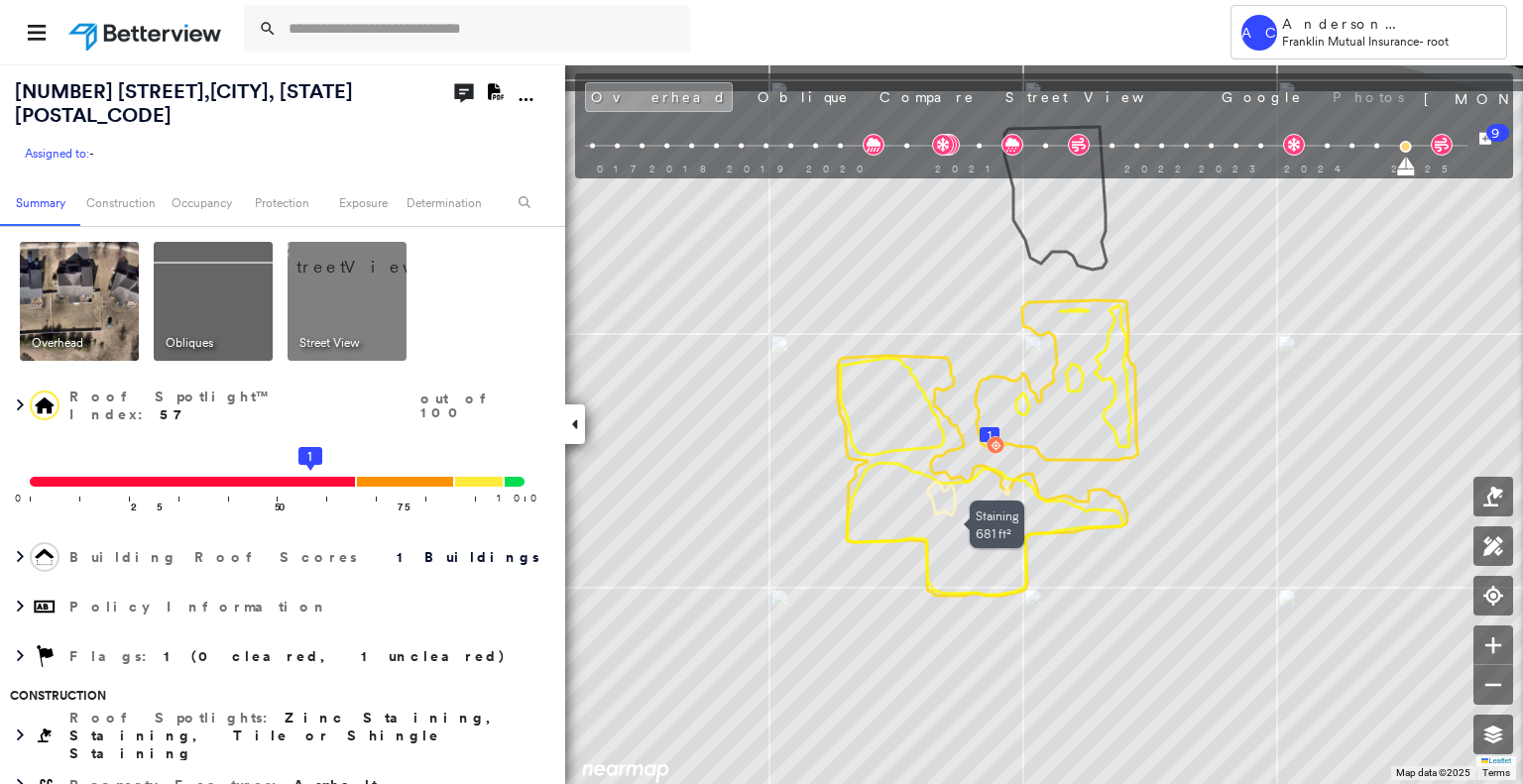 drag, startPoint x: 789, startPoint y: 374, endPoint x: 1002, endPoint y: 472, distance: 234.46322 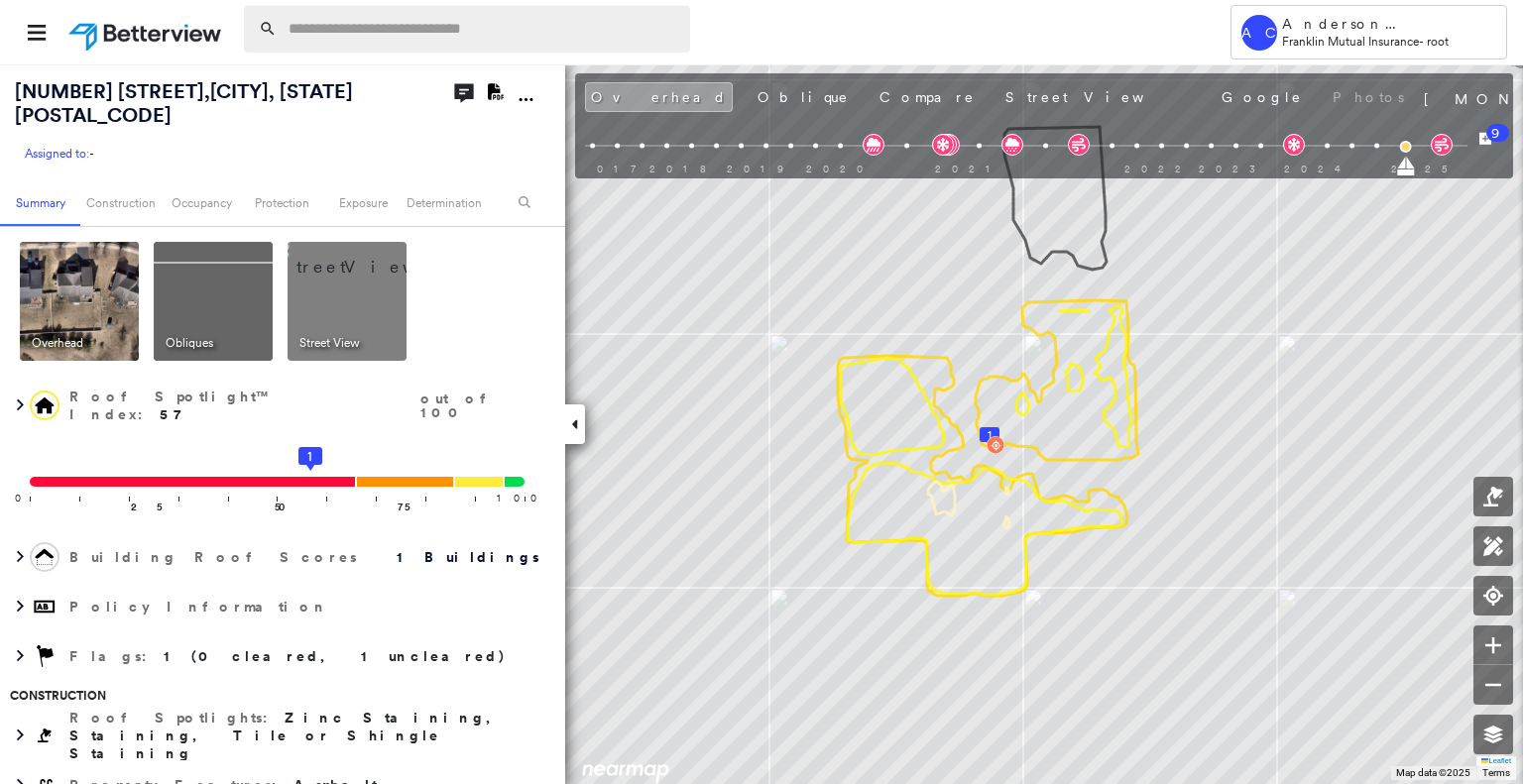 click at bounding box center [483, 29] 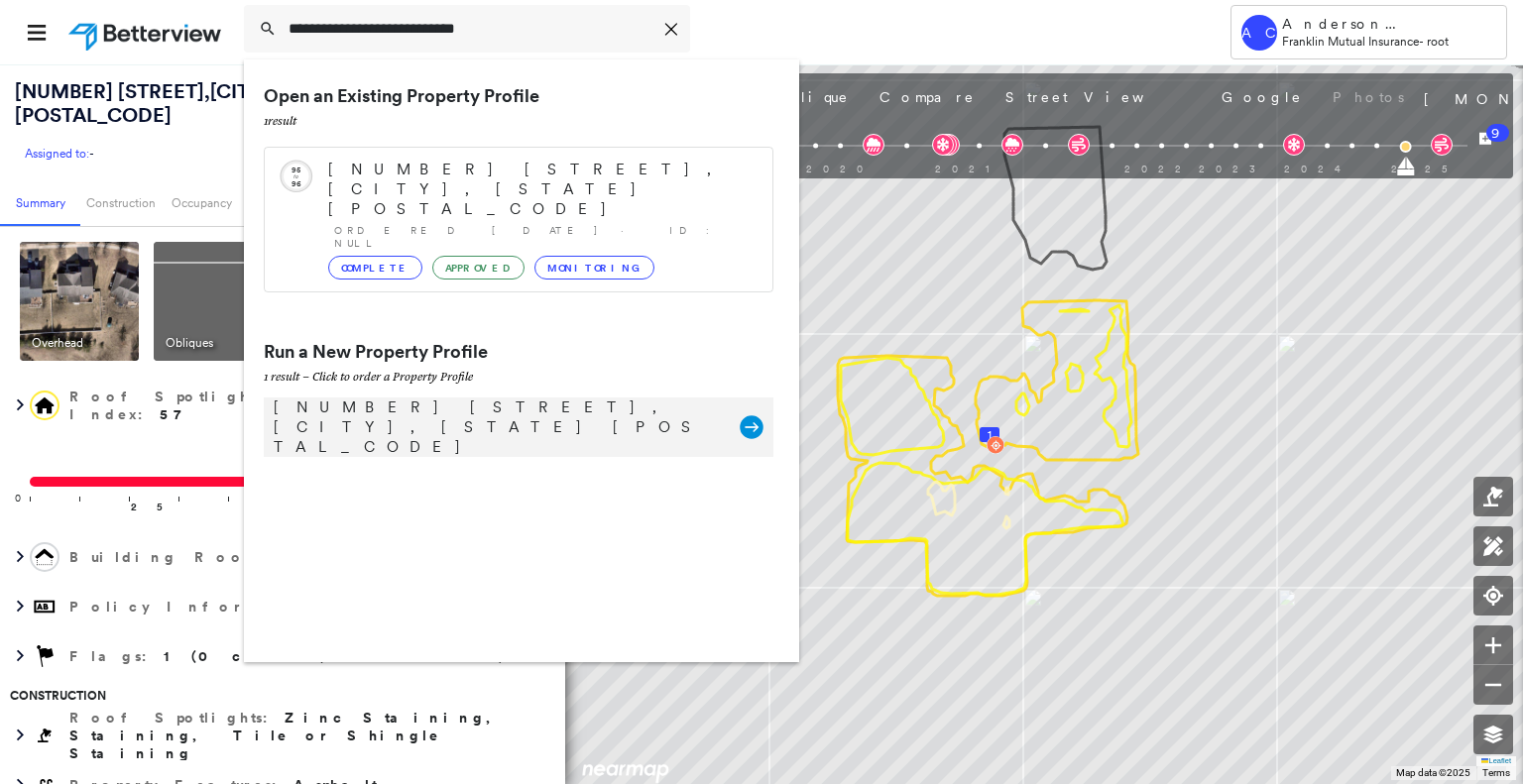 type on "**********" 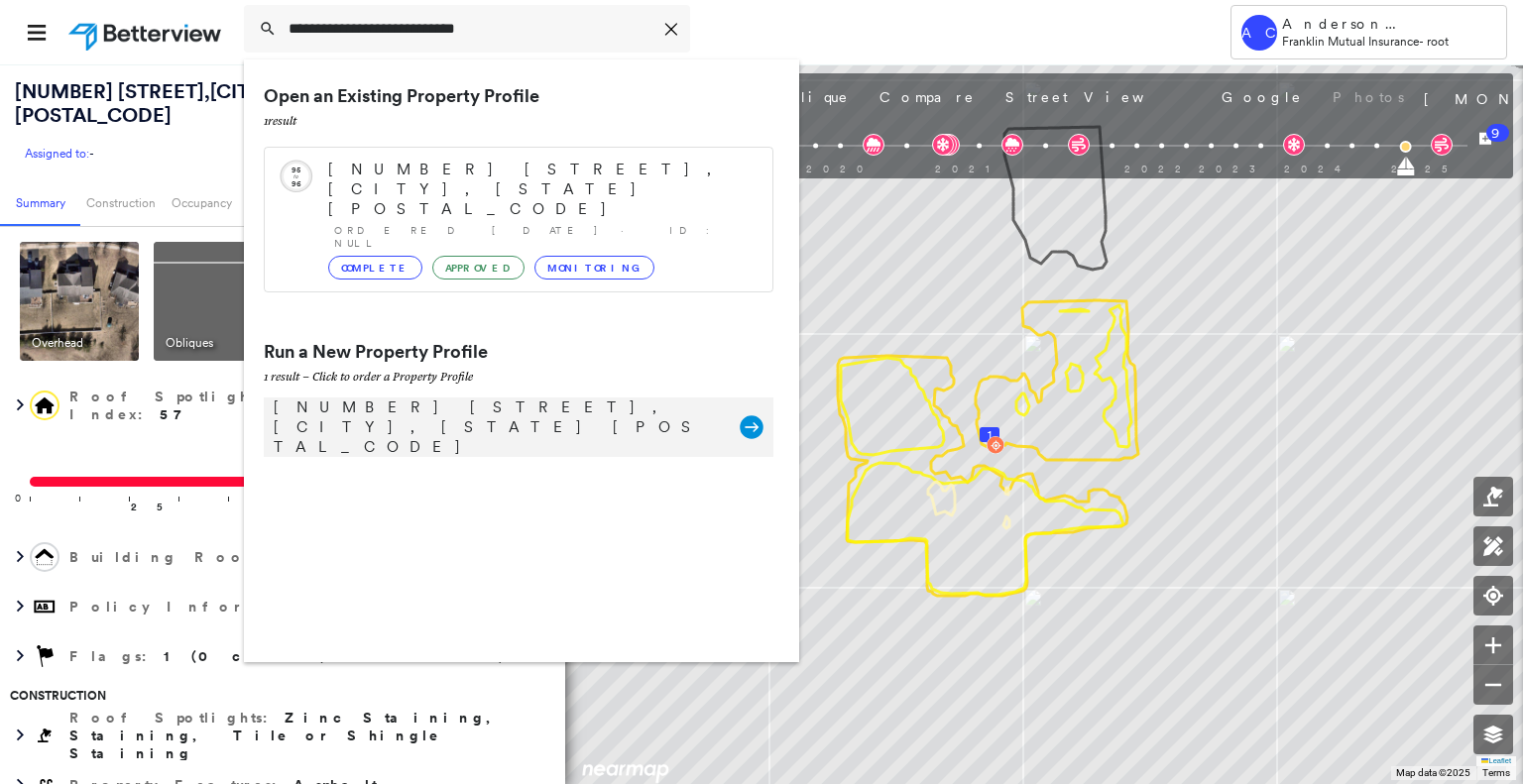 click on "110 Village Cir, Oakdale, PA 15071" at bounding box center [497, 427] 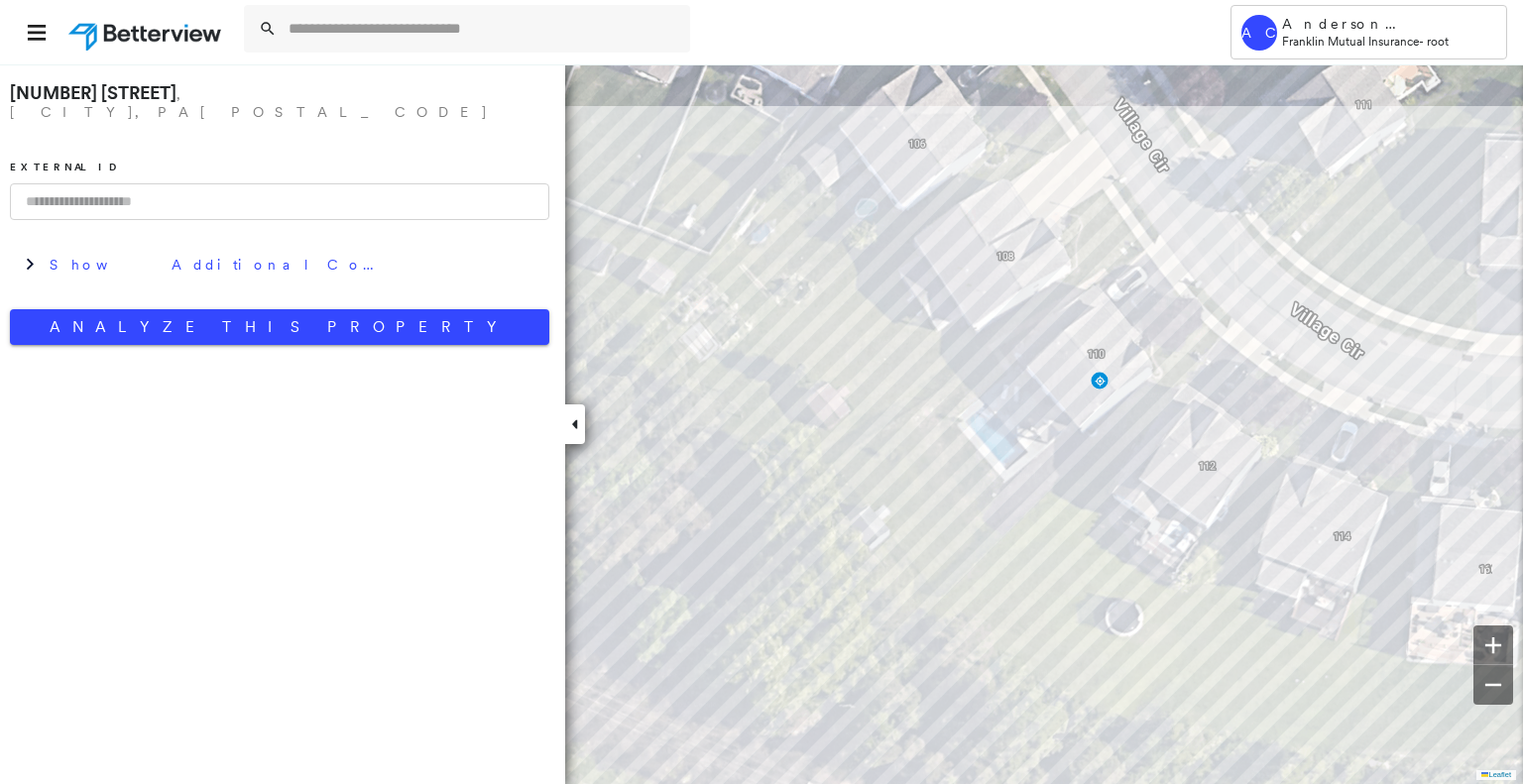 click on "110  Village Cir , Oakdale,  PA  15071 External ID   Show Additional Company Data Analyze This Property" at bounding box center [280, 209] 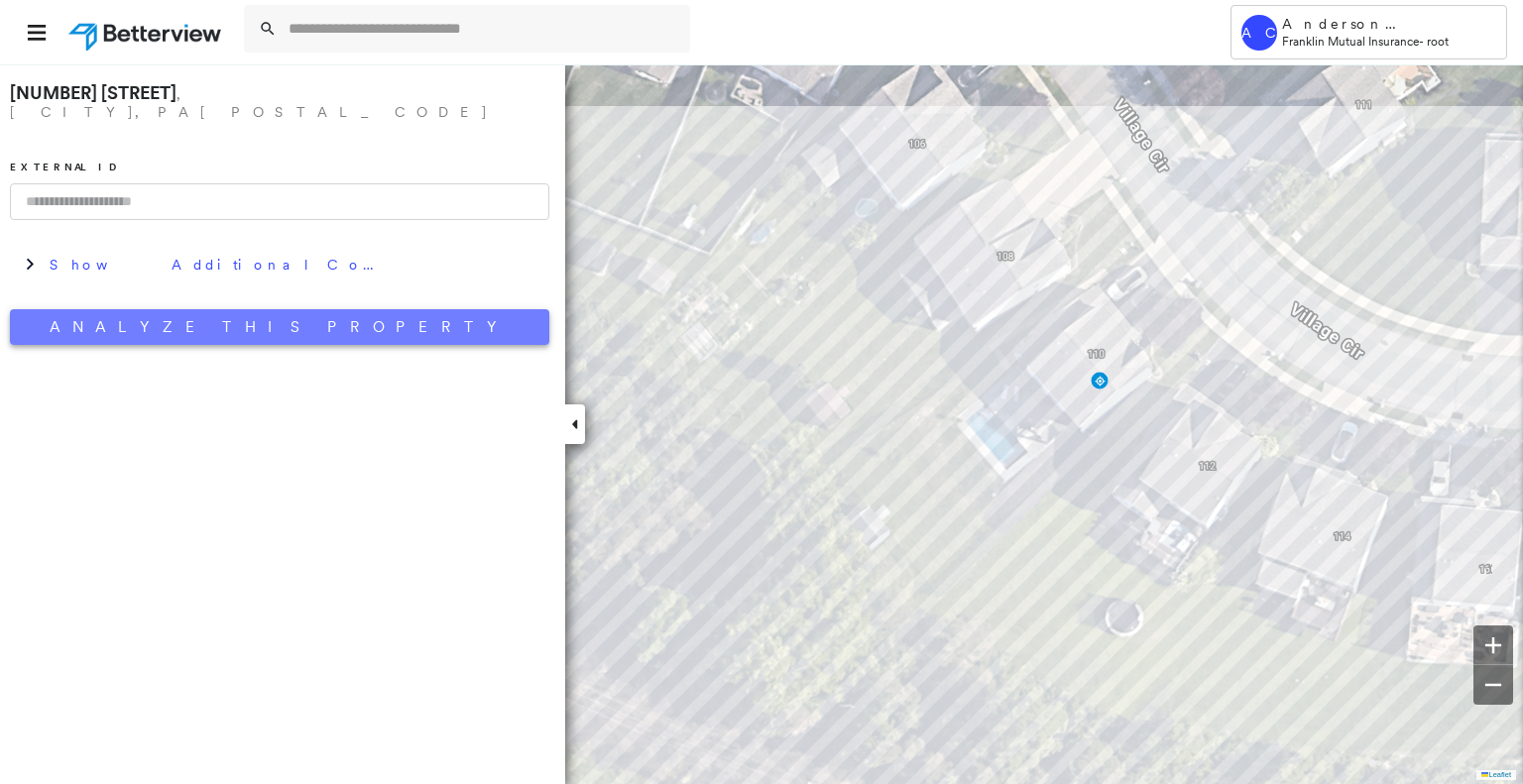 click on "Analyze This Property" at bounding box center [280, 327] 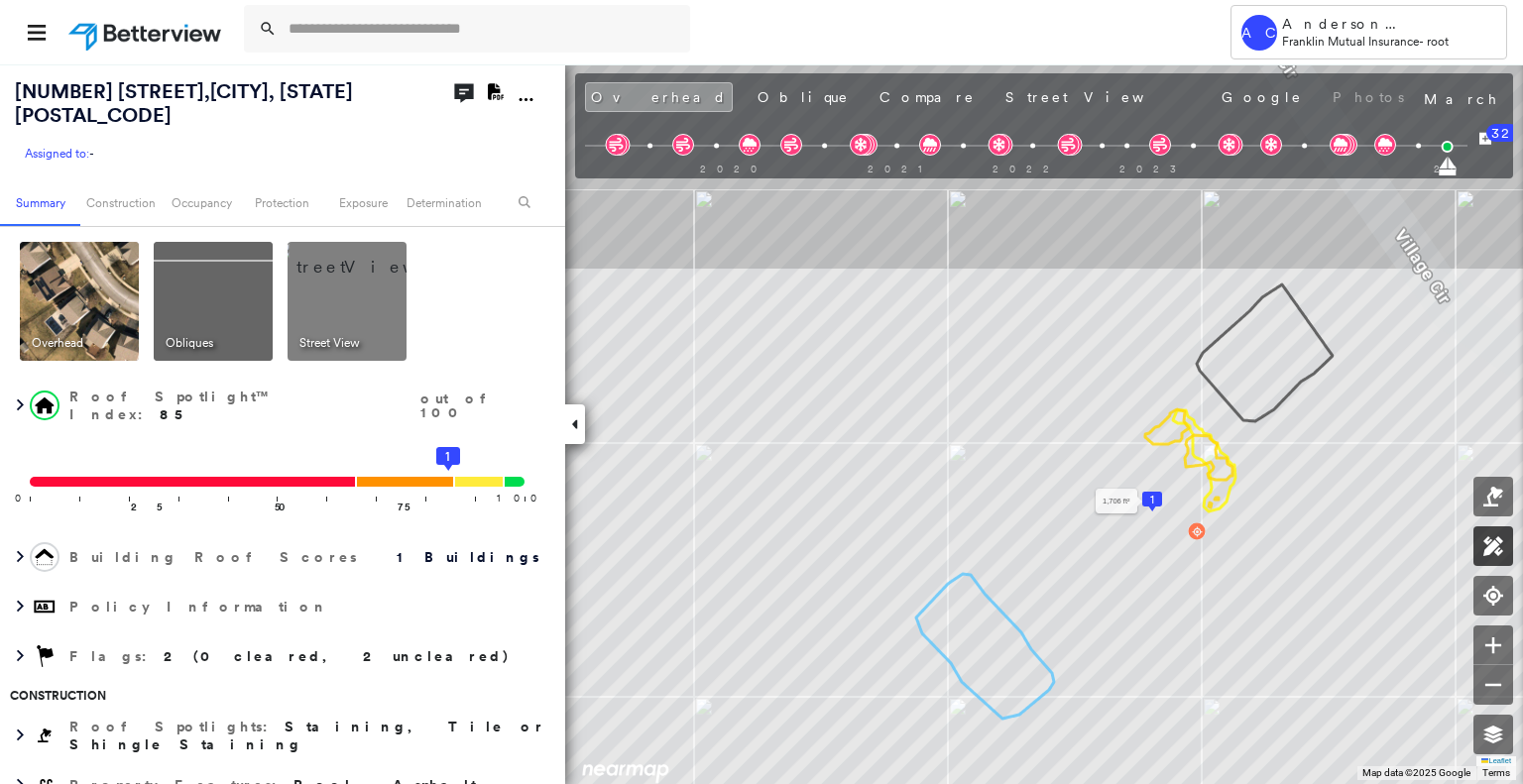 click 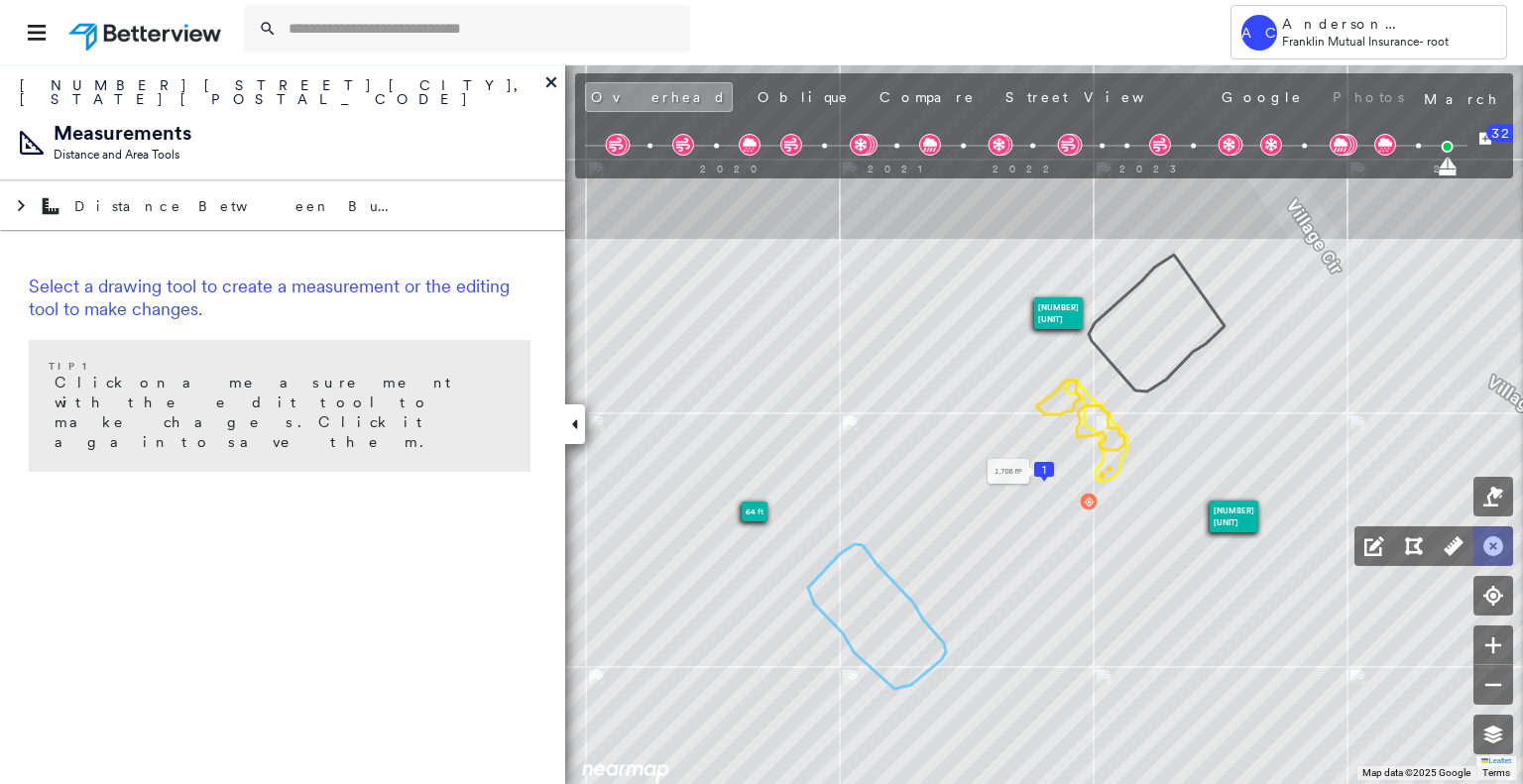 click 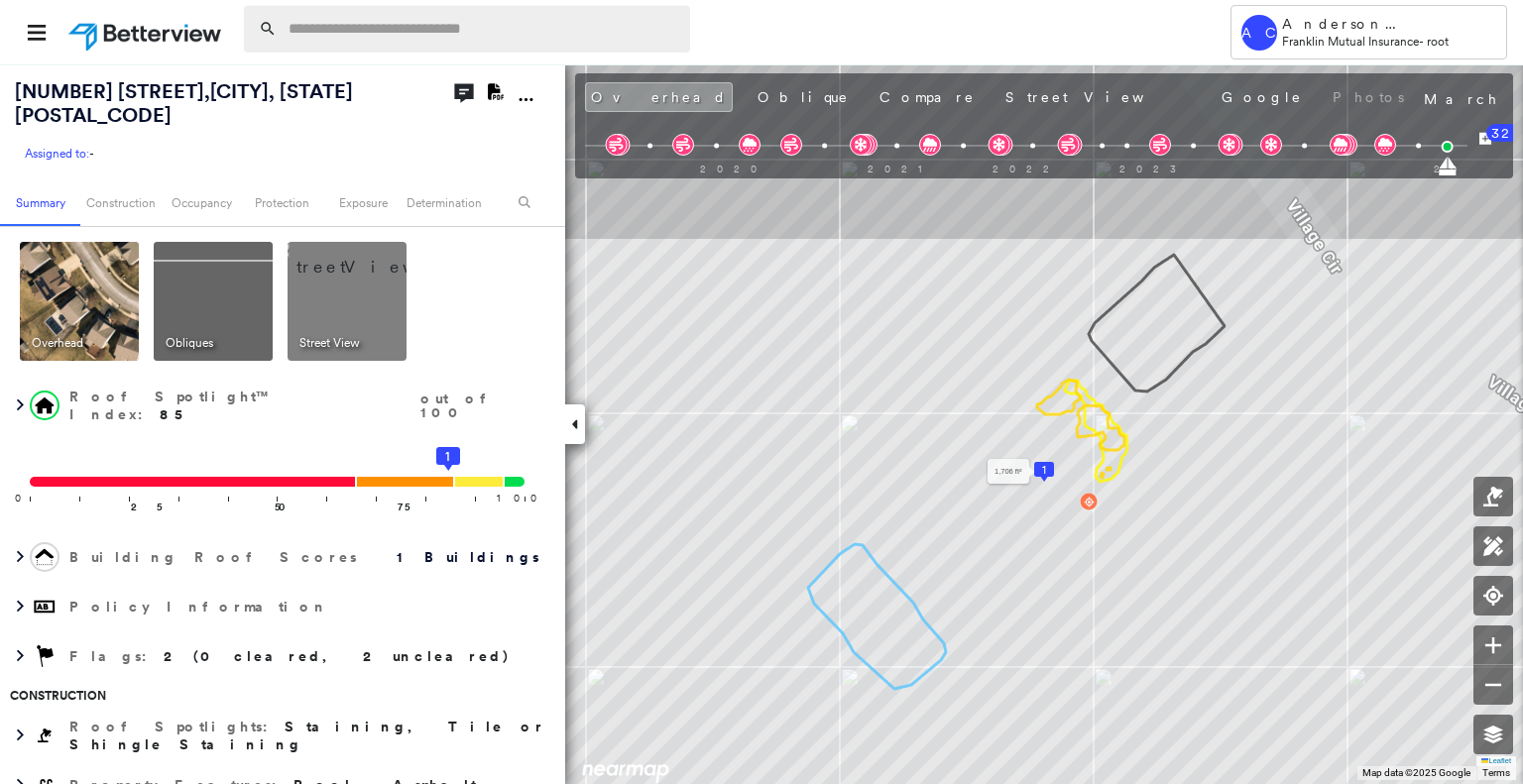 click at bounding box center (483, 29) 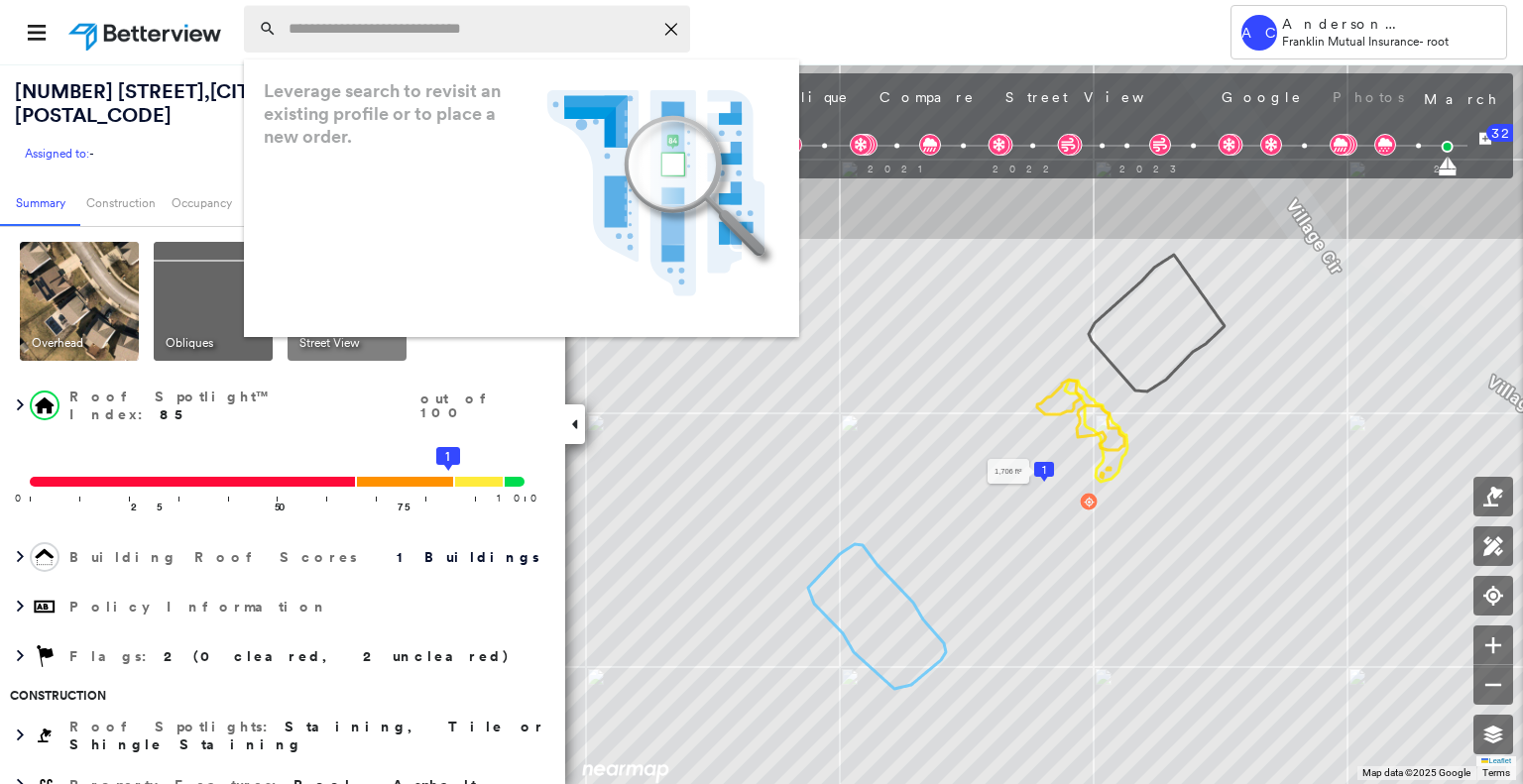 paste on "**********" 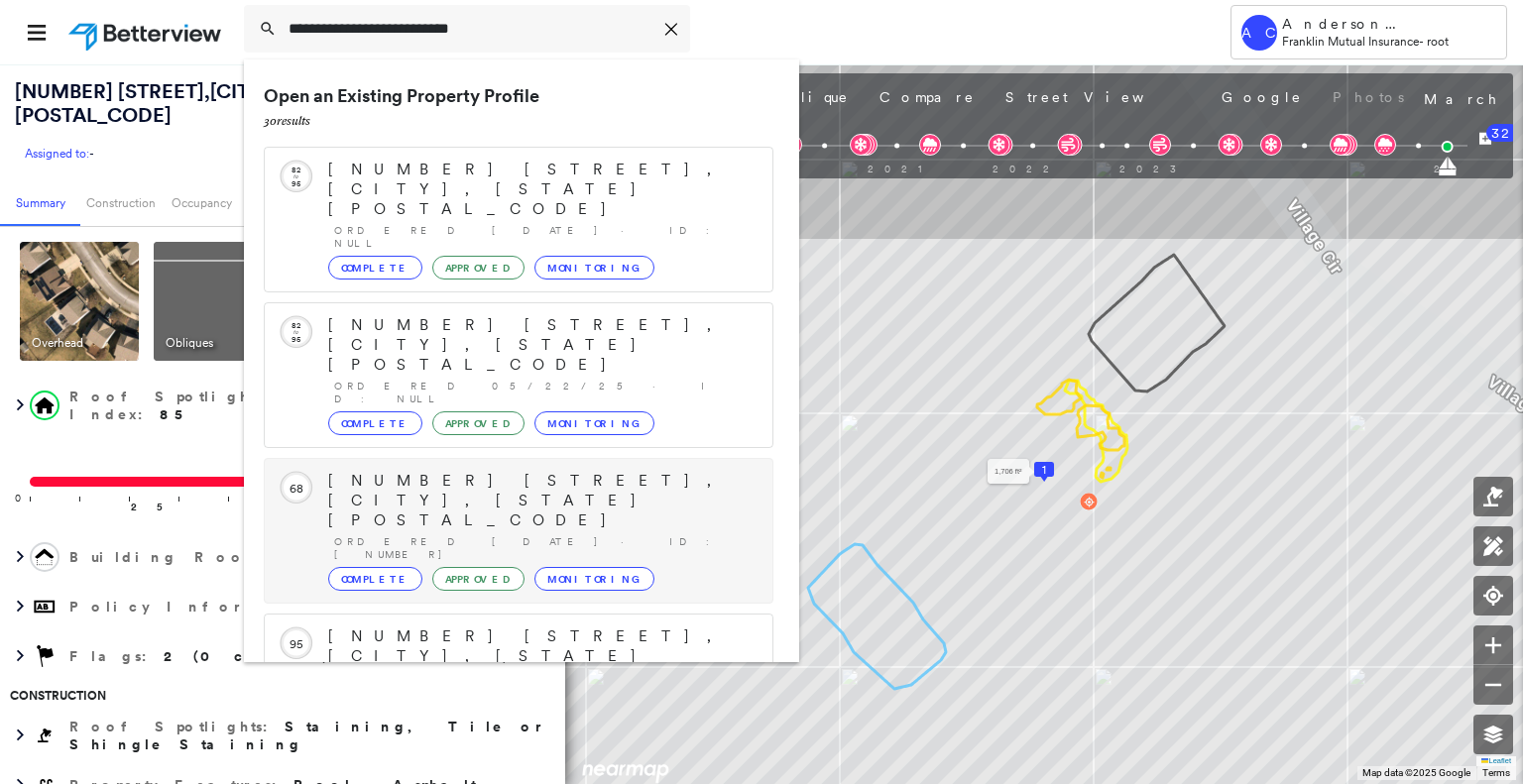 scroll, scrollTop: 206, scrollLeft: 0, axis: vertical 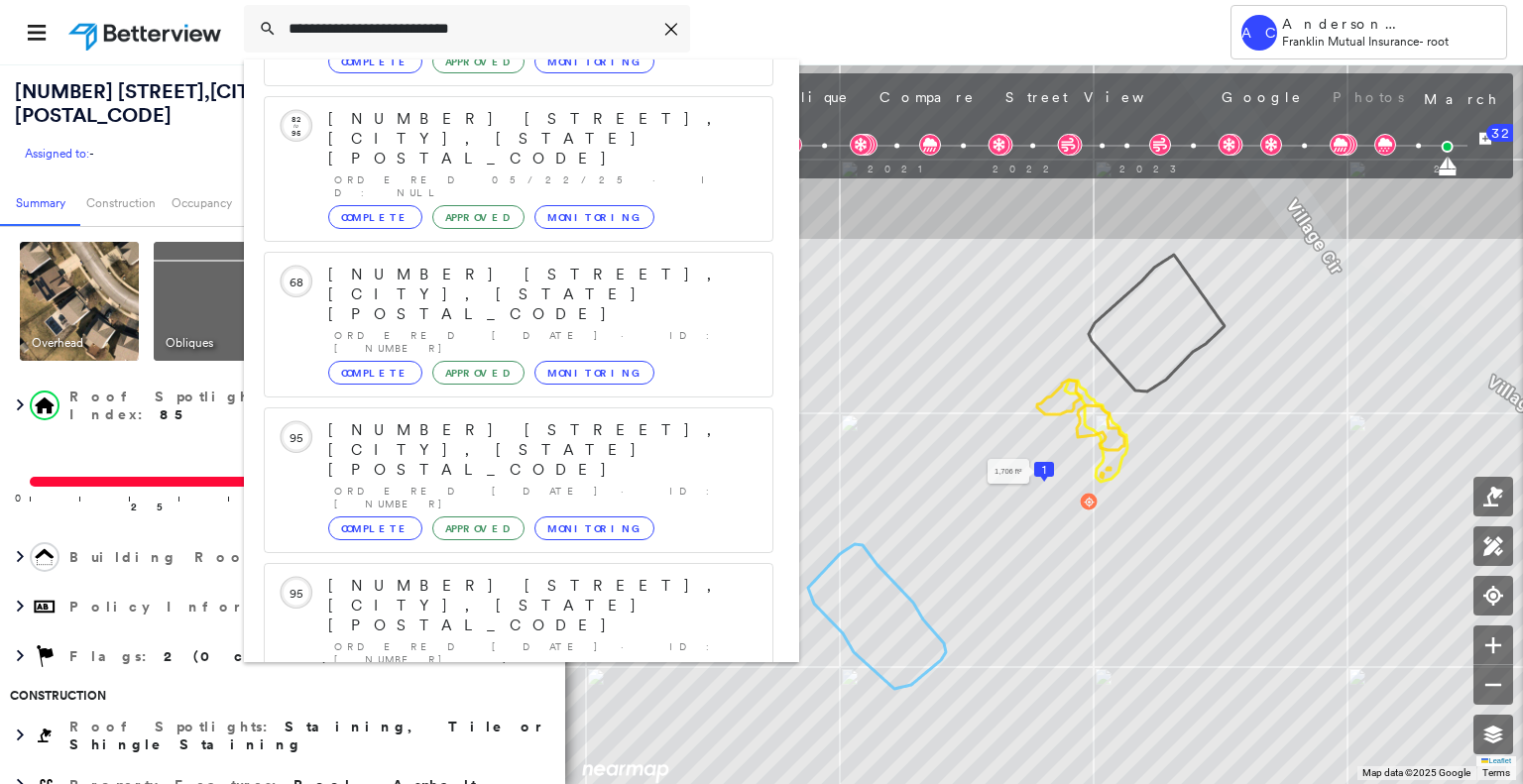 type on "**********" 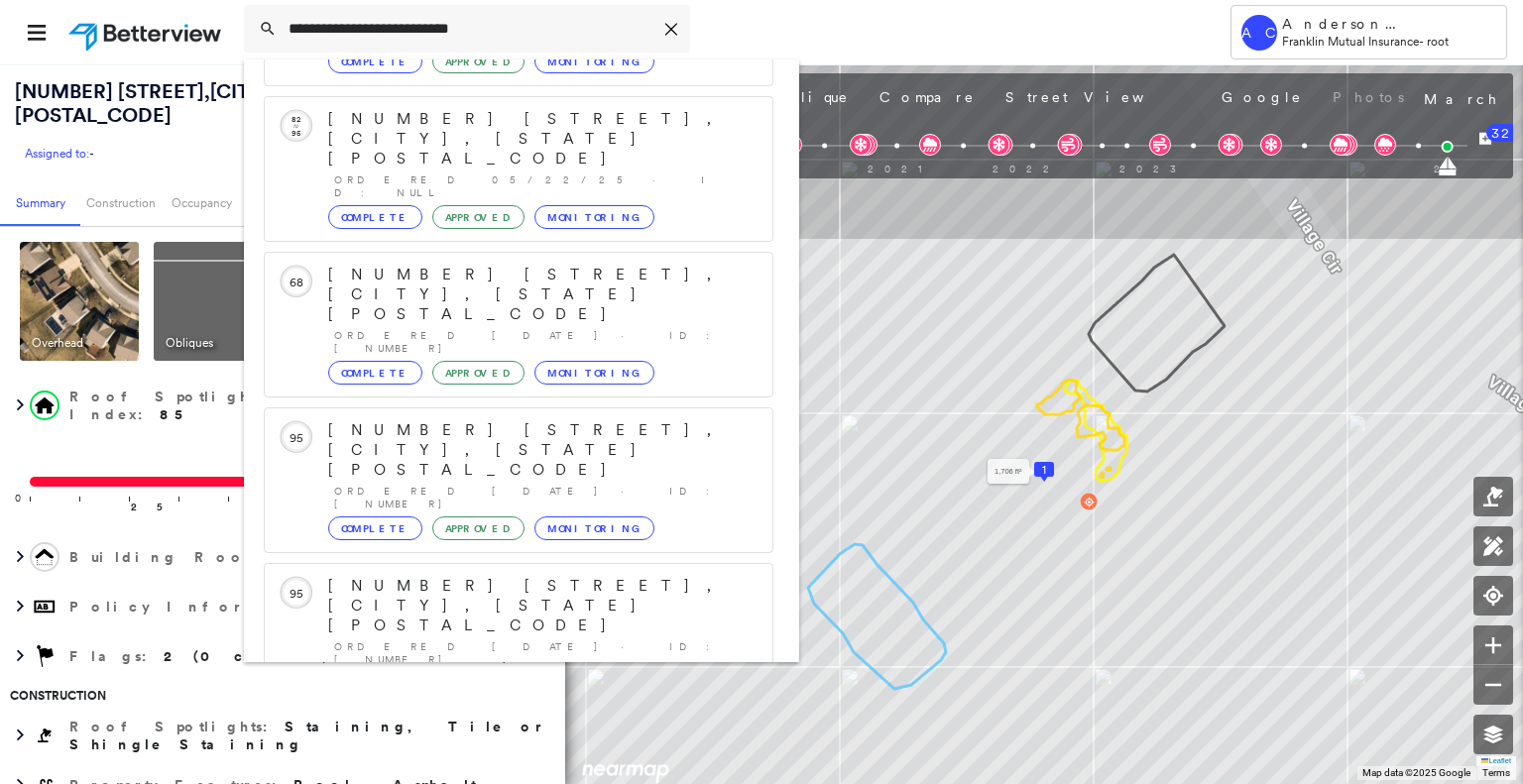 click on "297 Holly Dr, Levittown, PA 19055" at bounding box center (497, 895) 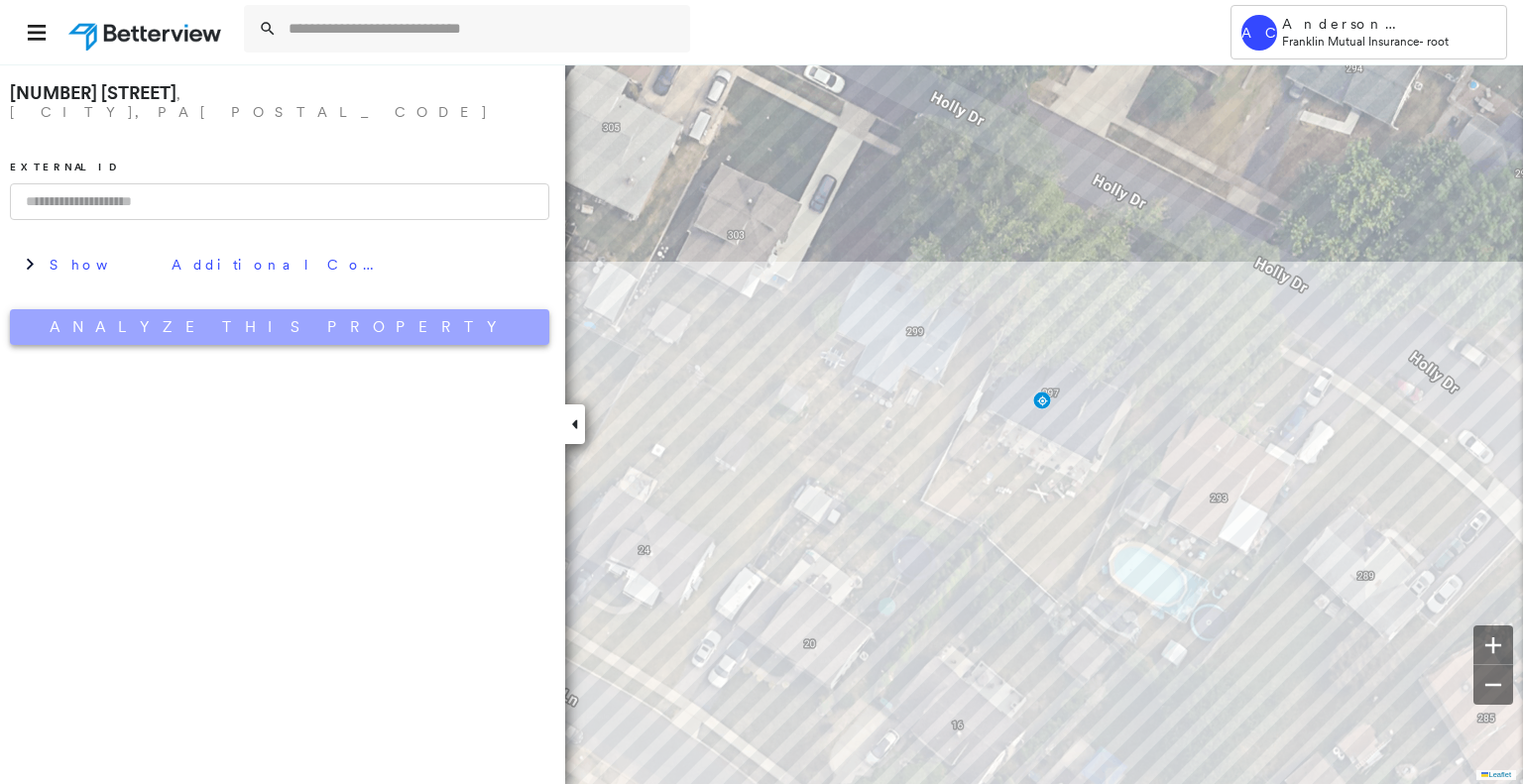 click on "Analyze This Property" at bounding box center [280, 327] 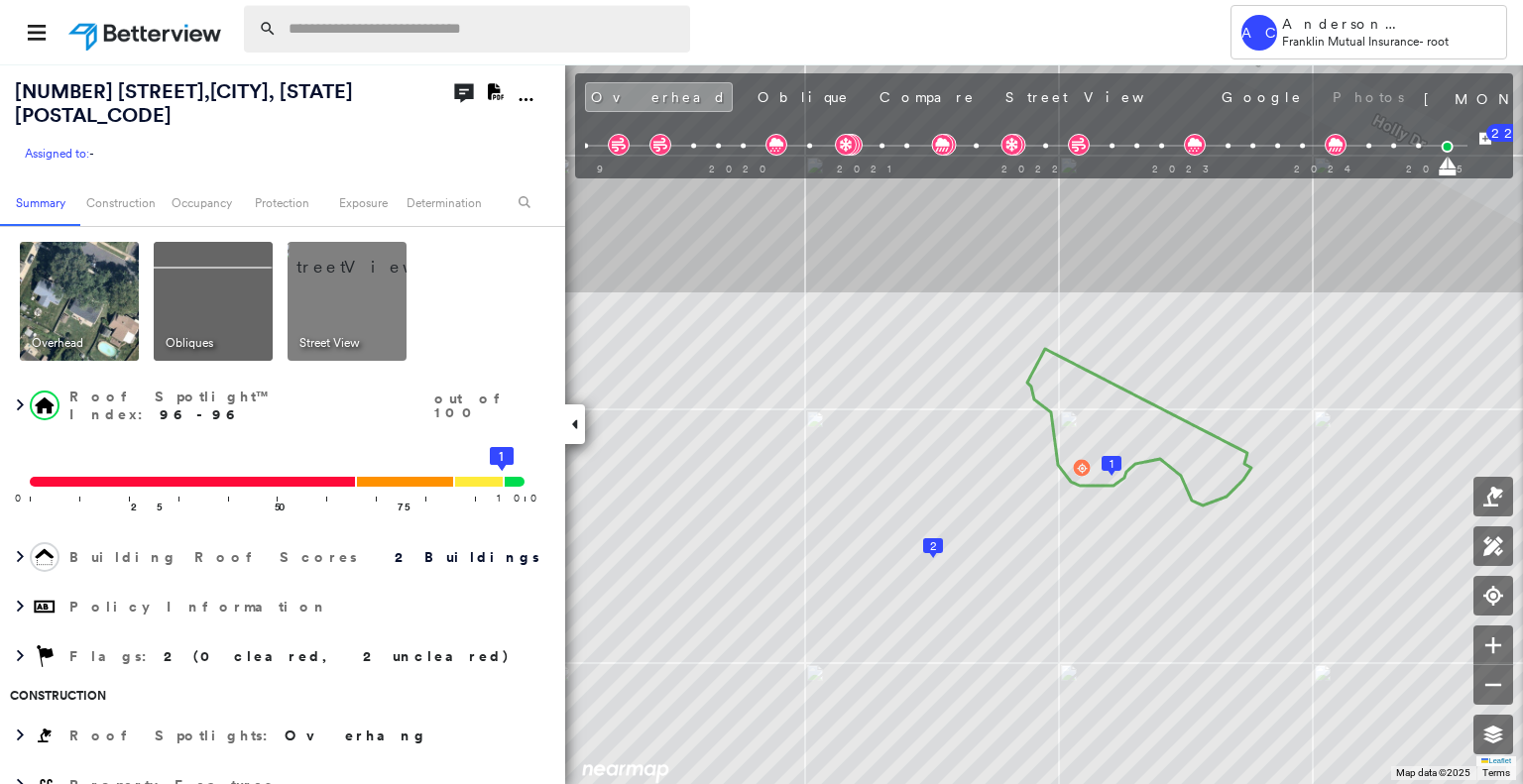 click at bounding box center [483, 29] 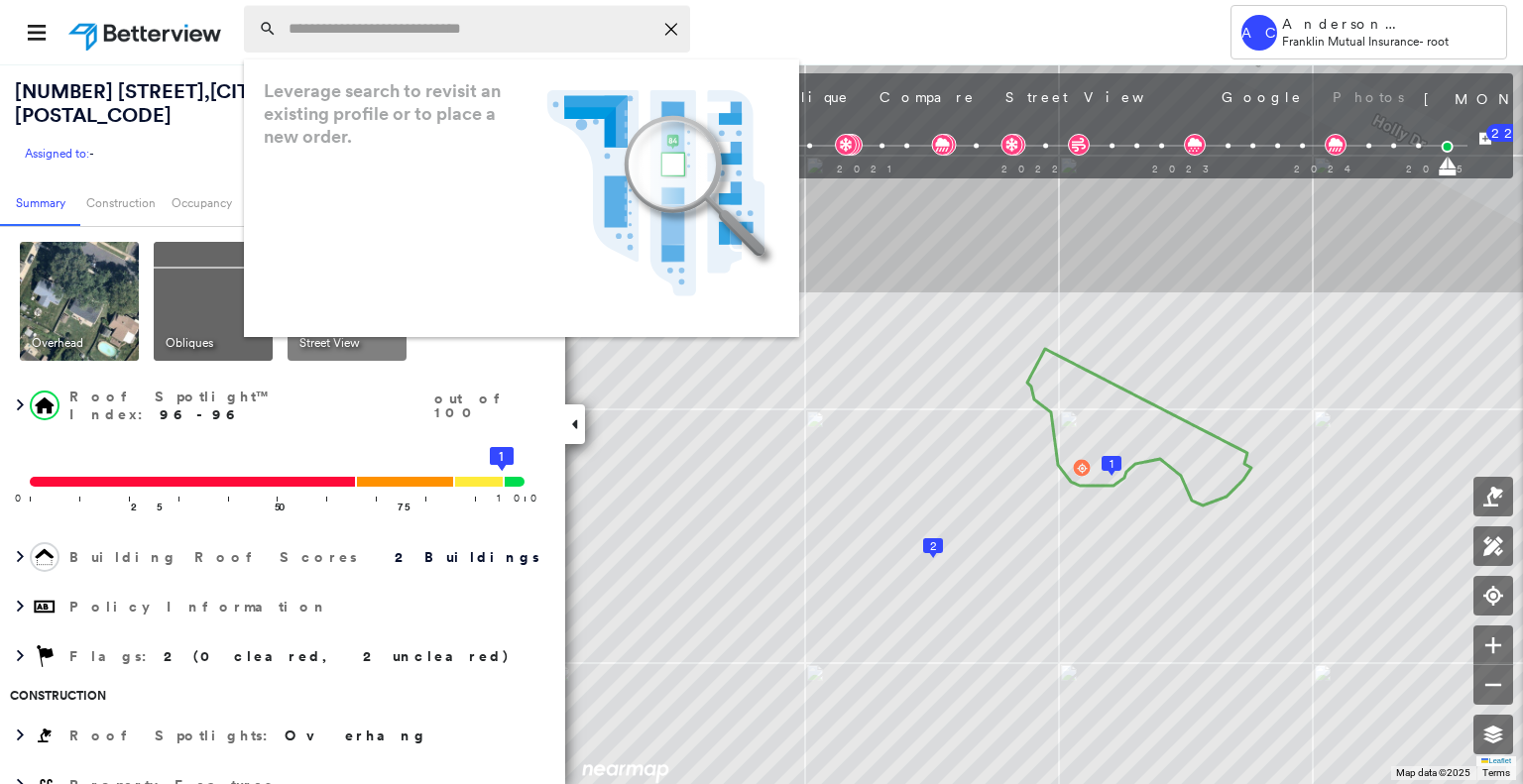 paste on "**********" 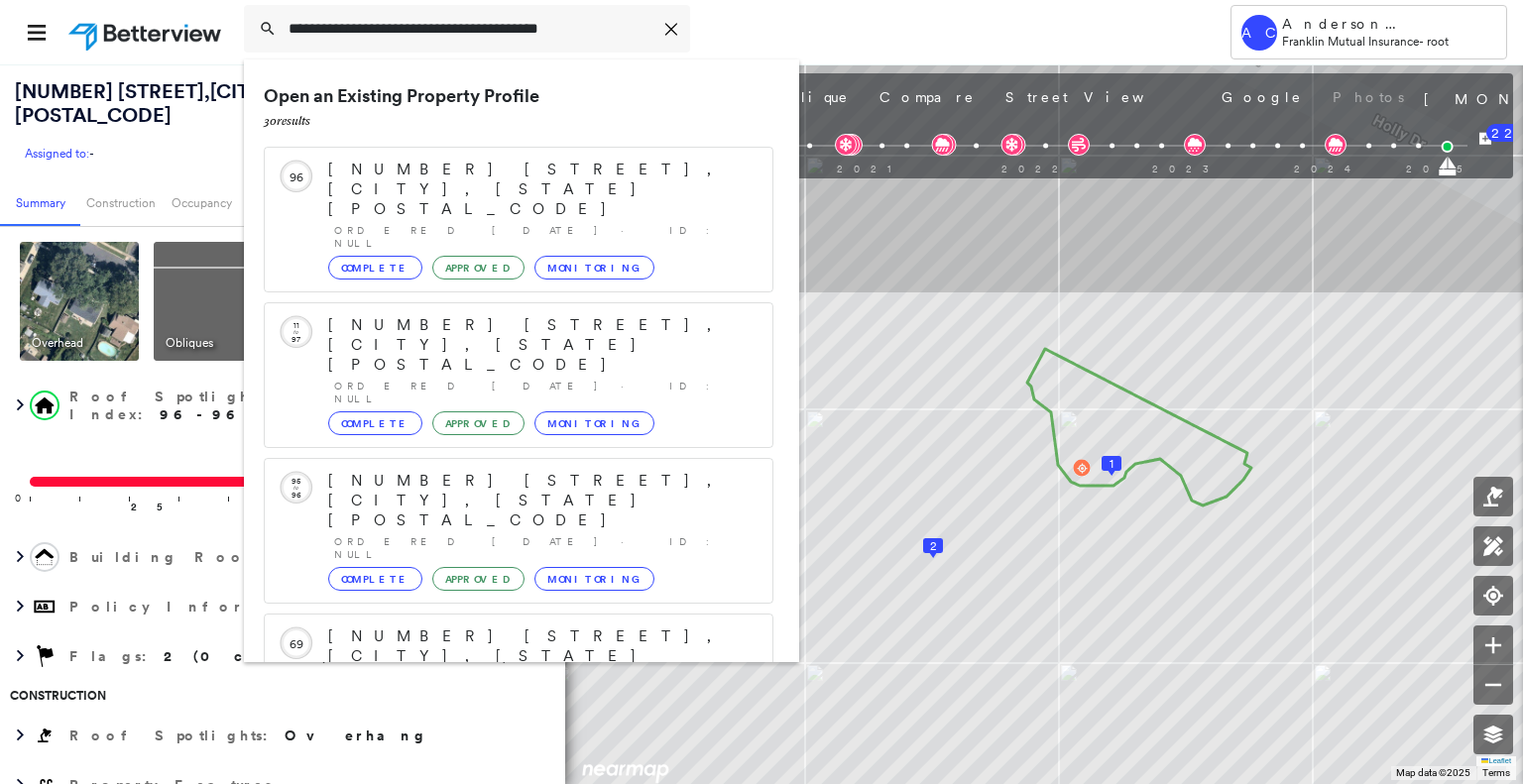 scroll, scrollTop: 206, scrollLeft: 0, axis: vertical 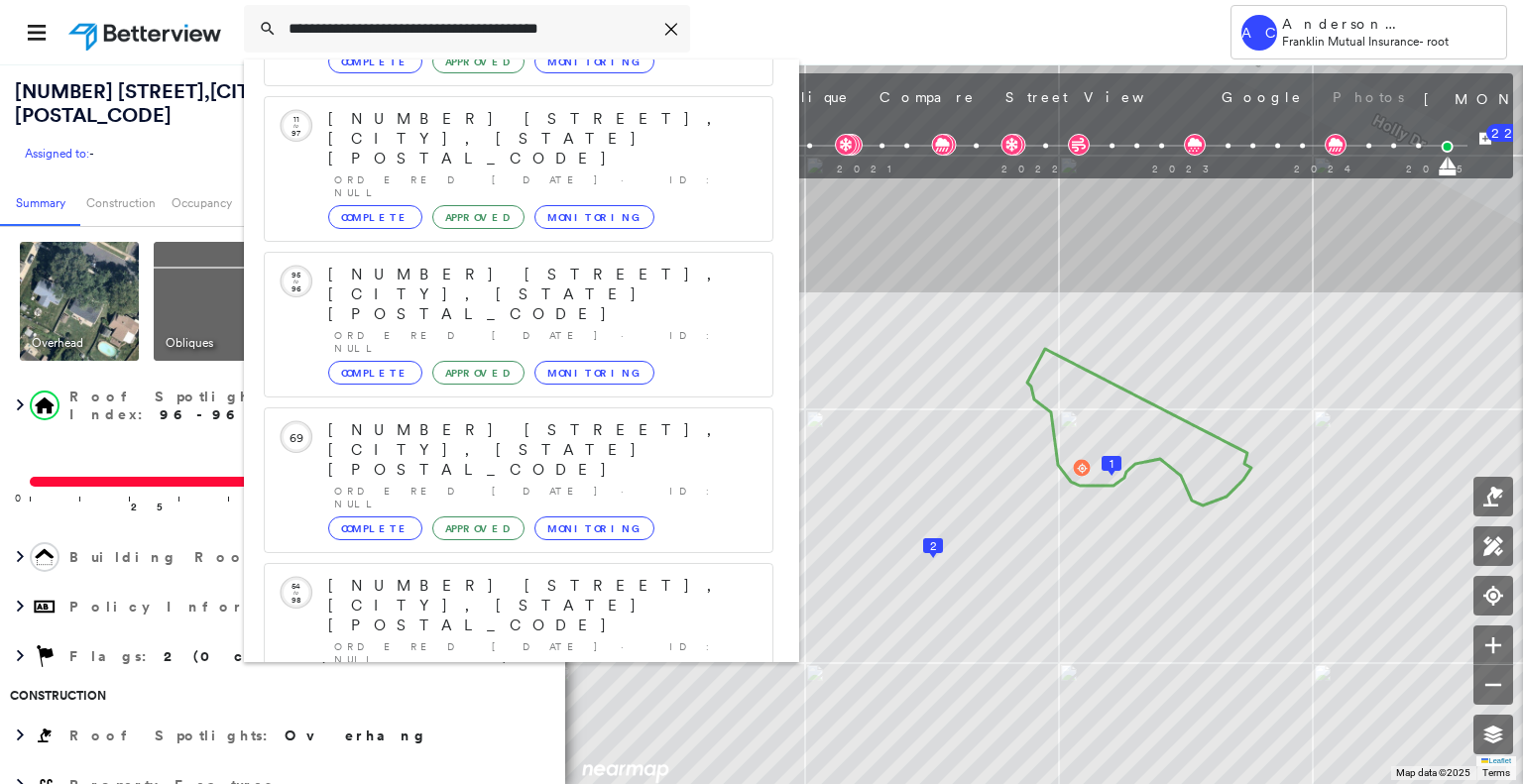 type on "**********" 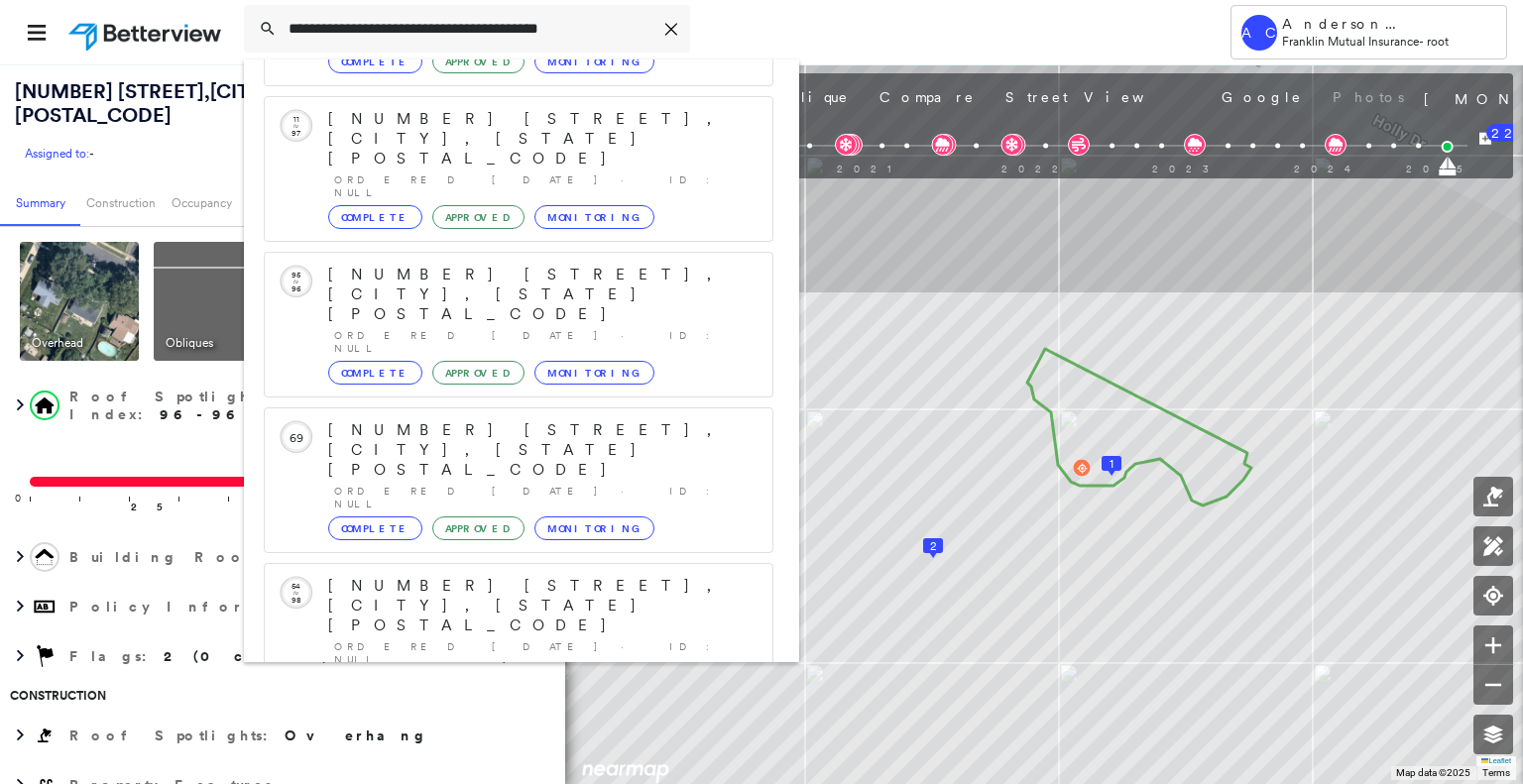 click on "177 Country Farms Rd, Marlton, Evesham, Marlton, NJ, USA Group Created with Sketch." at bounding box center (519, 895) 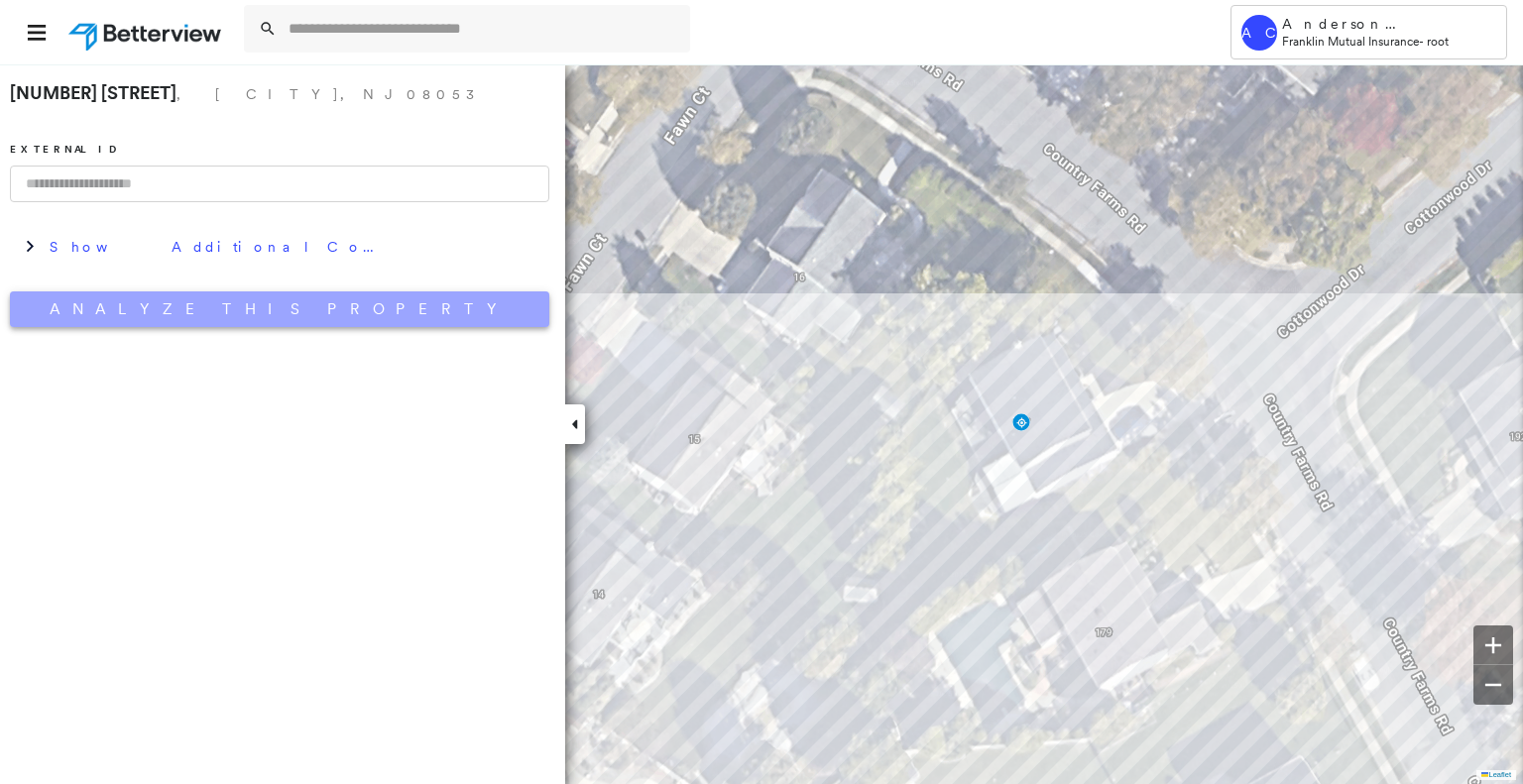 click on "Analyze This Property" at bounding box center [280, 309] 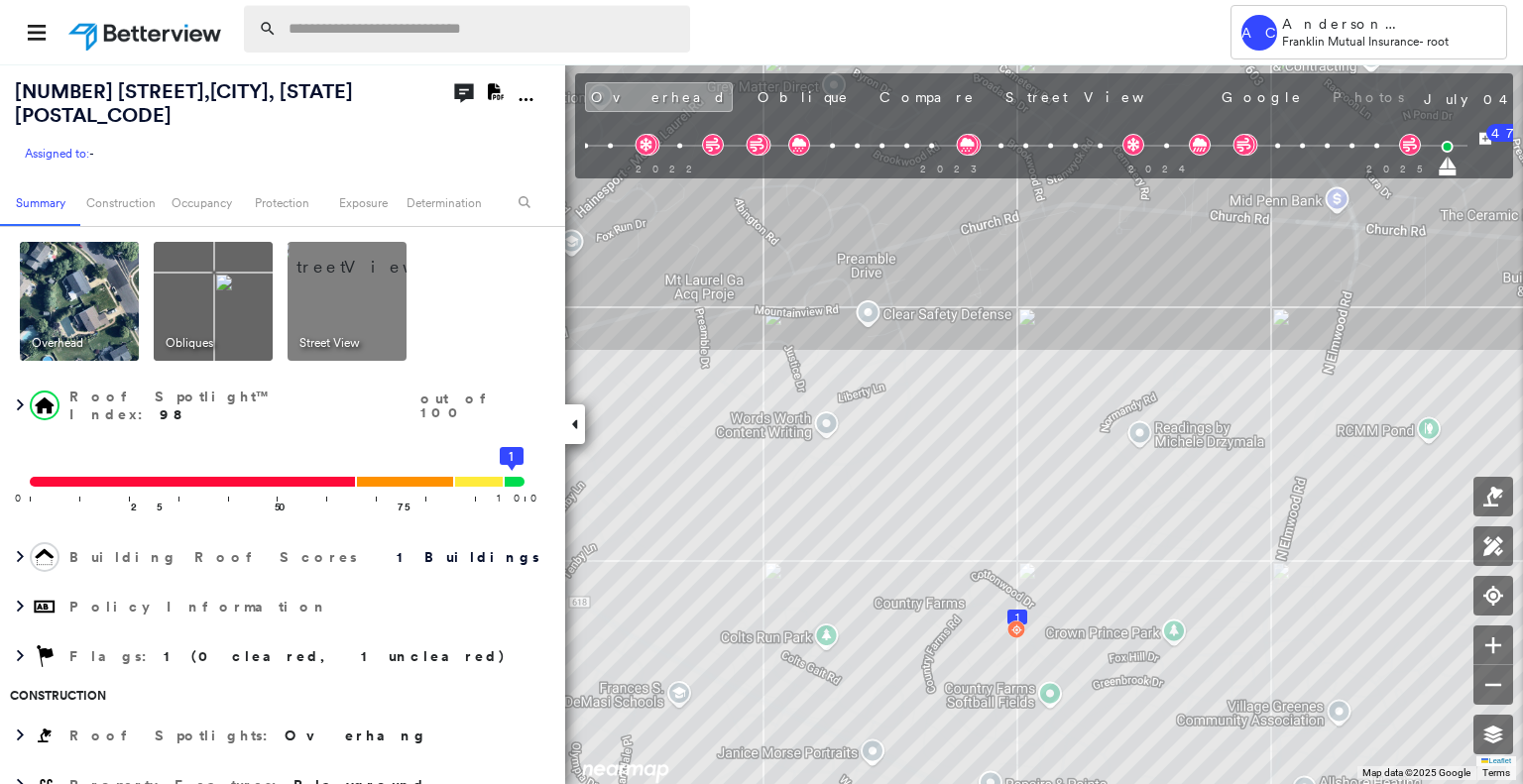 click at bounding box center (483, 29) 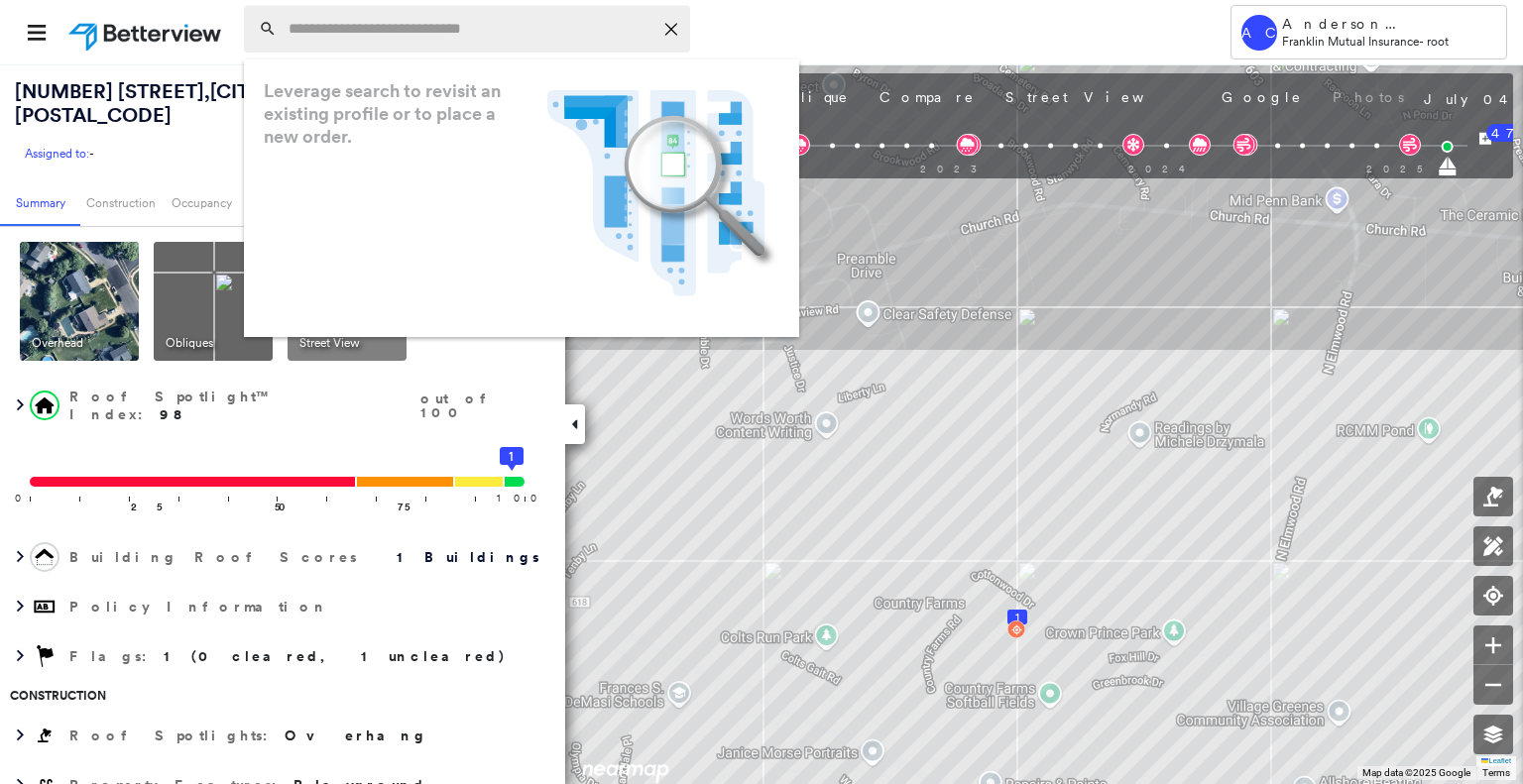 paste on "**********" 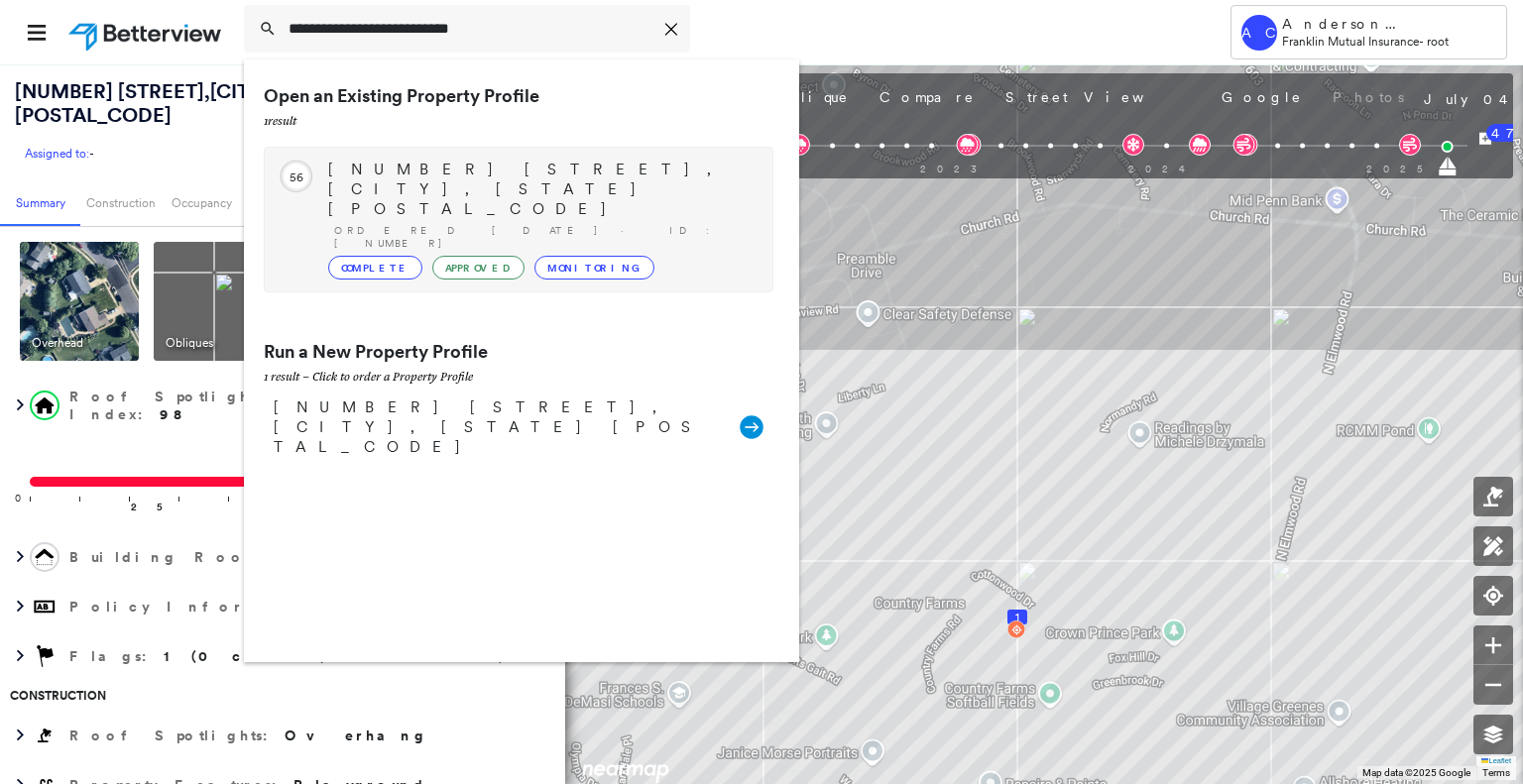 drag, startPoint x: 415, startPoint y: 11, endPoint x: 448, endPoint y: 178, distance: 170.22926 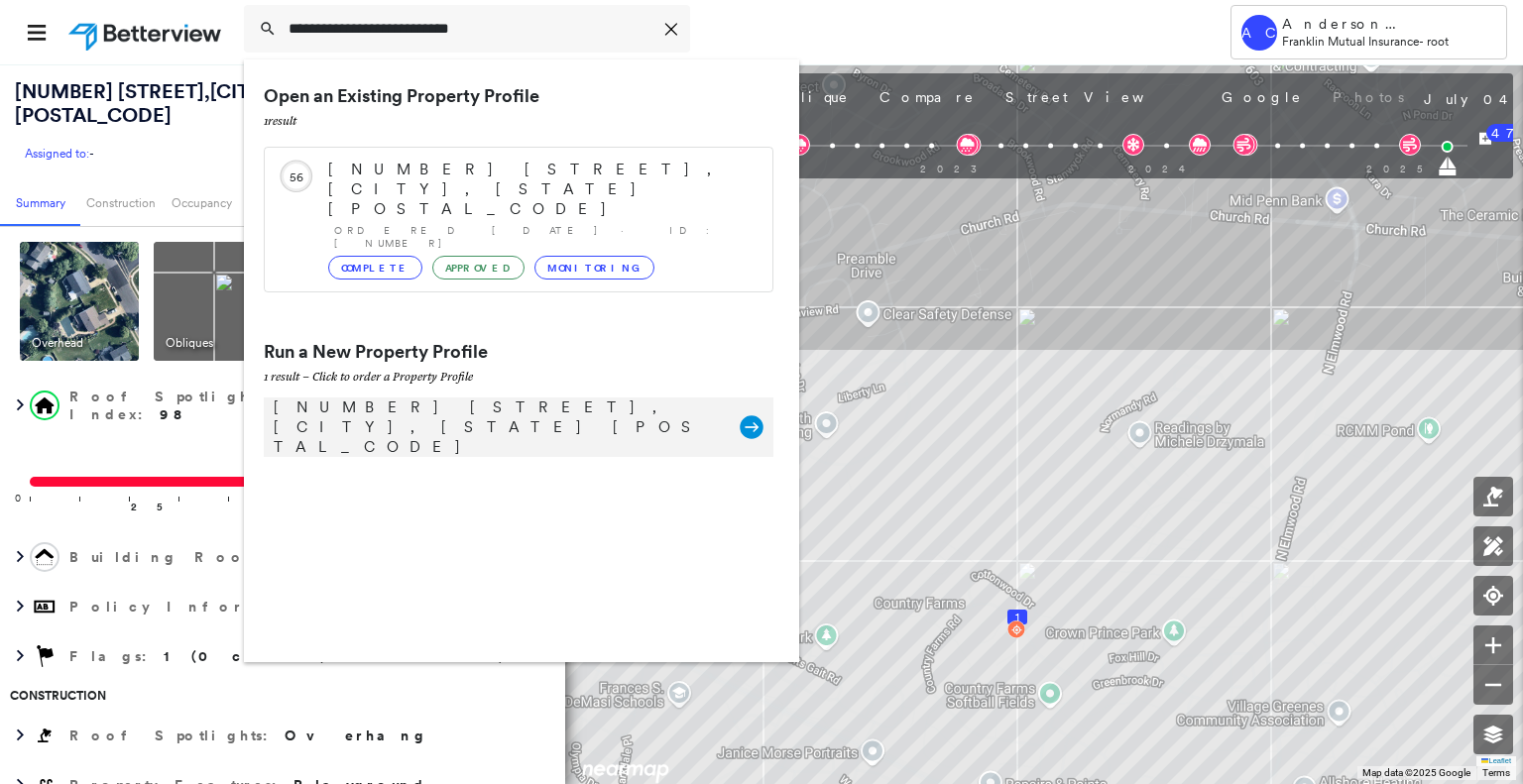 type on "**********" 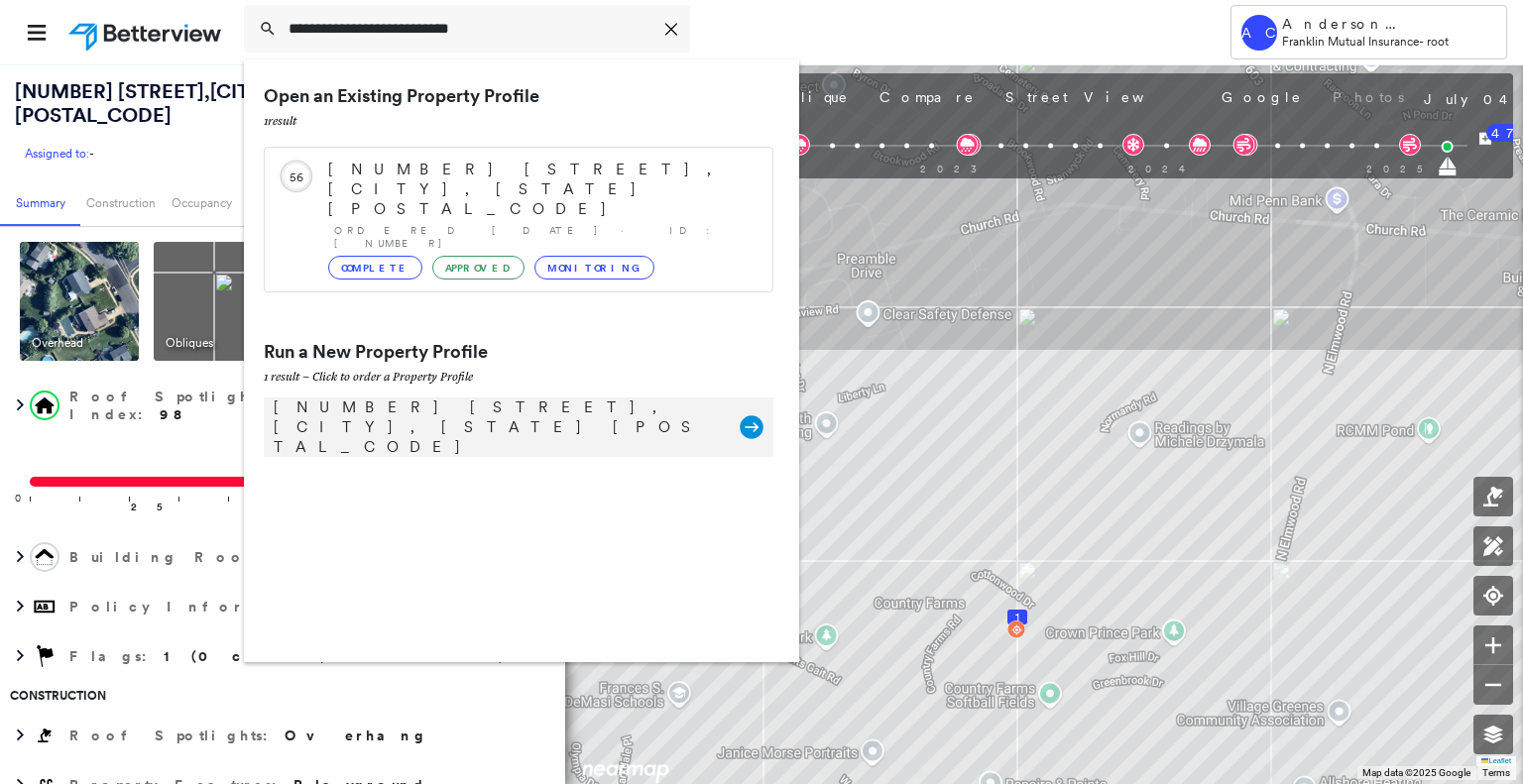 click on "106 N Ohio Trl, Medford, NJ 08055" at bounding box center [497, 427] 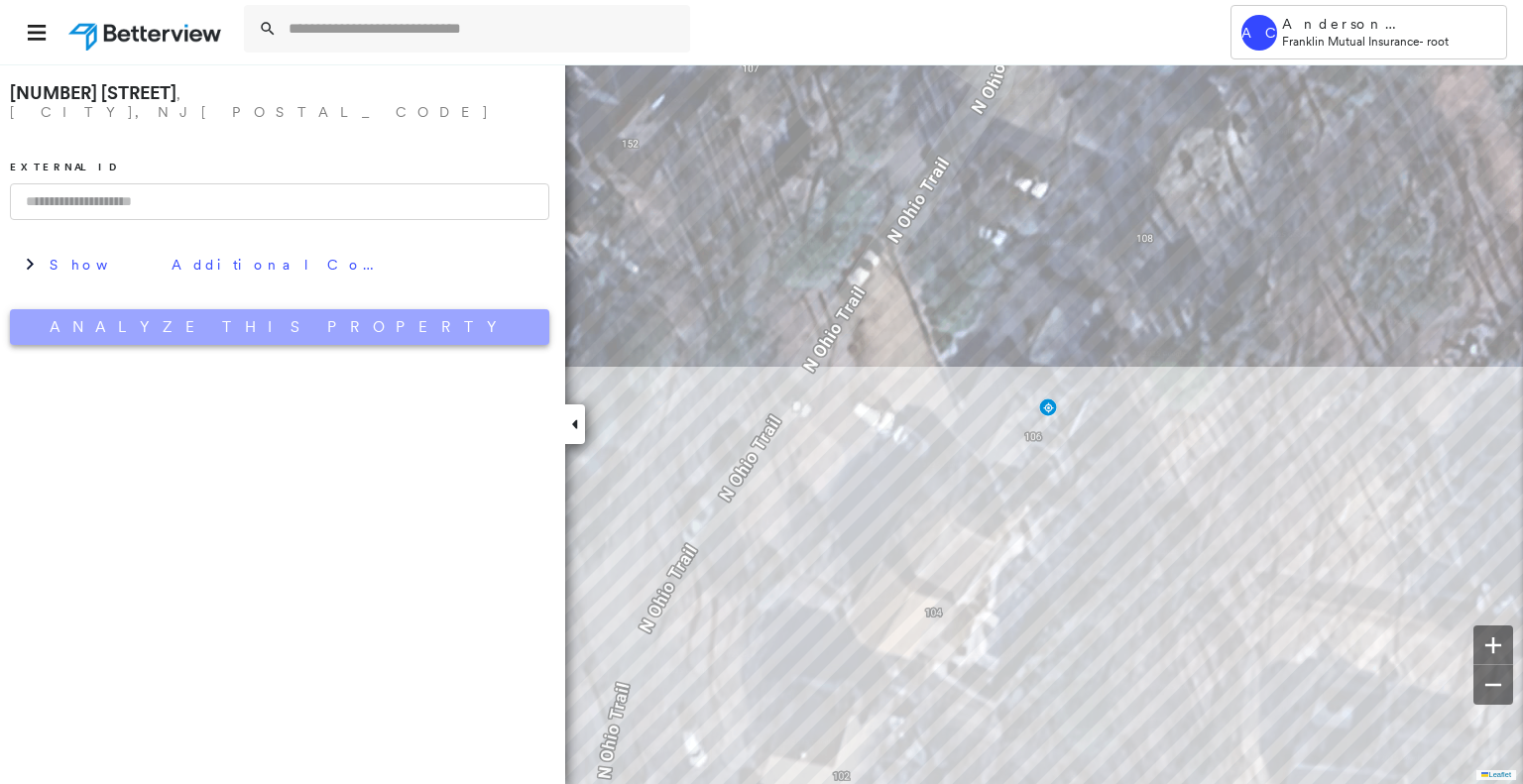 click on "Analyze This Property" at bounding box center (280, 327) 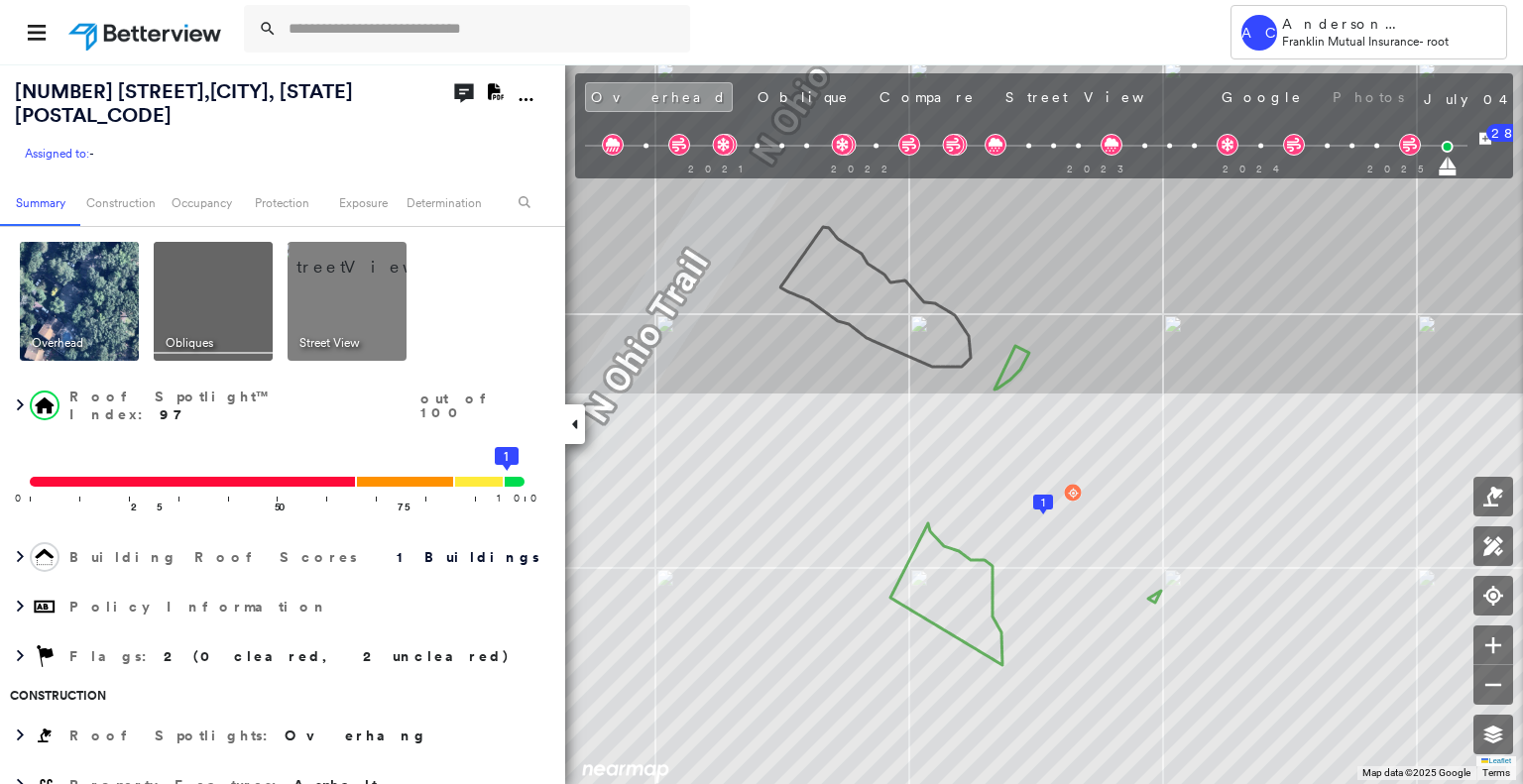 scroll, scrollTop: 0, scrollLeft: 0, axis: both 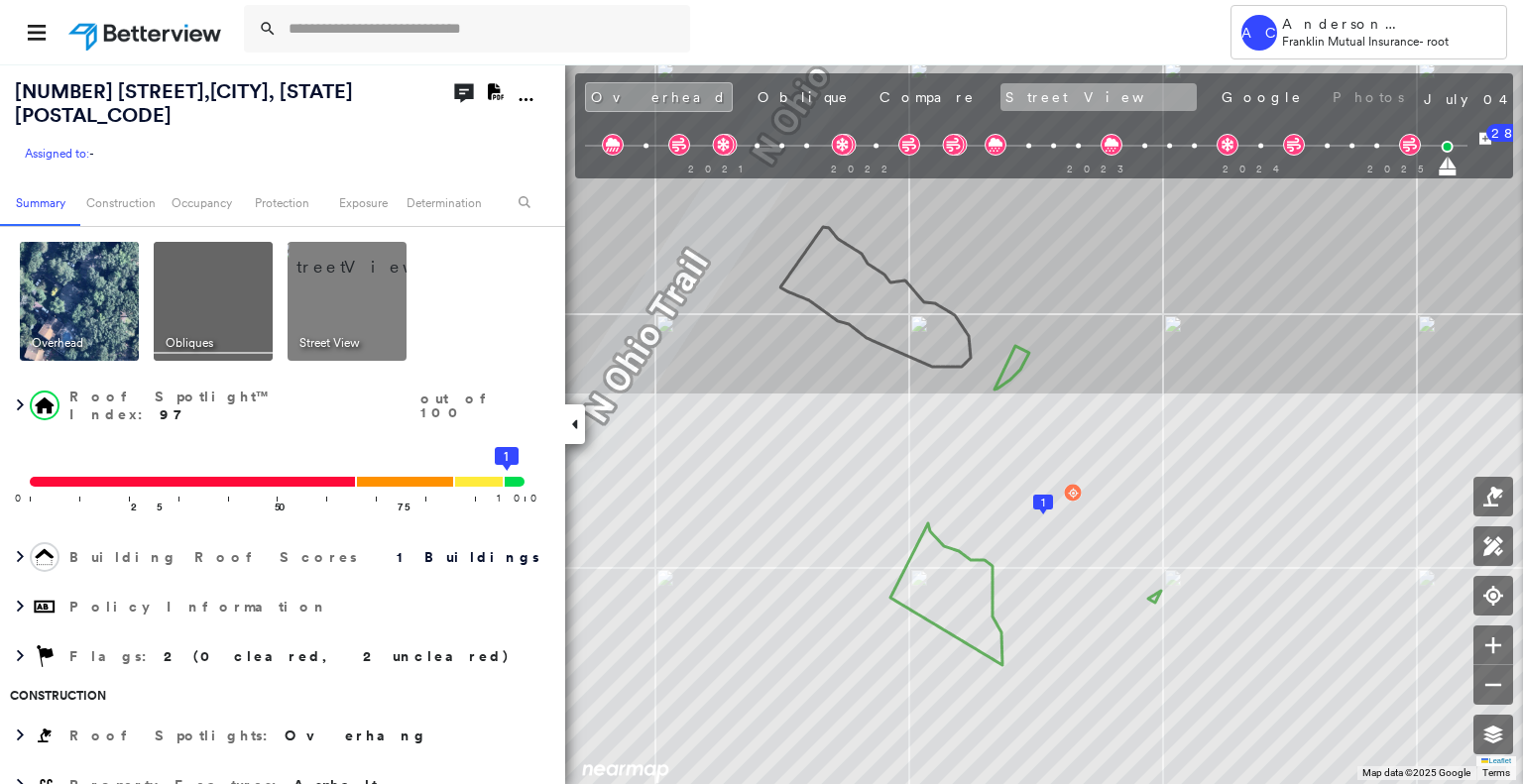 click on "Street View" at bounding box center [1099, 97] 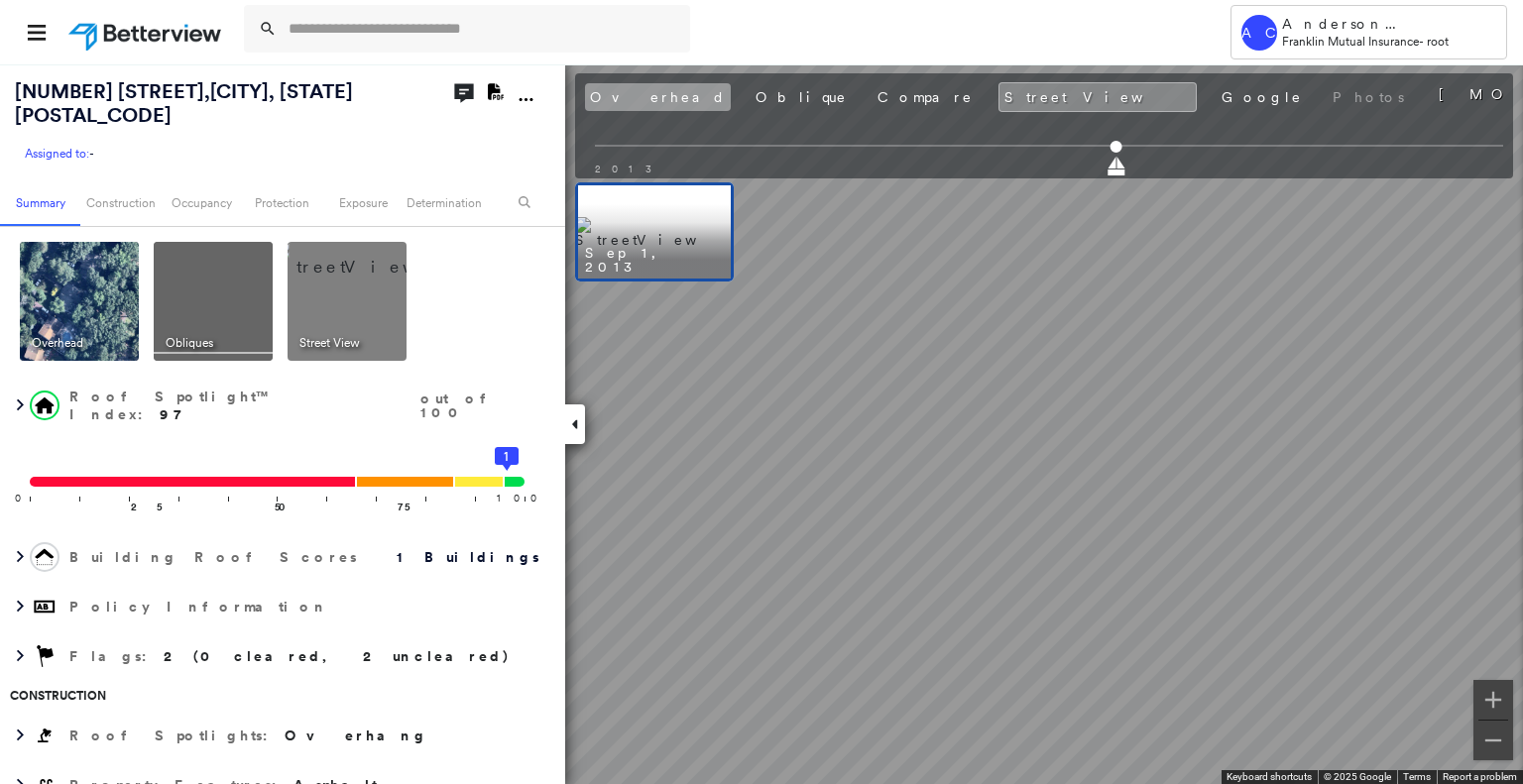 click on "Overhead" at bounding box center (657, 97) 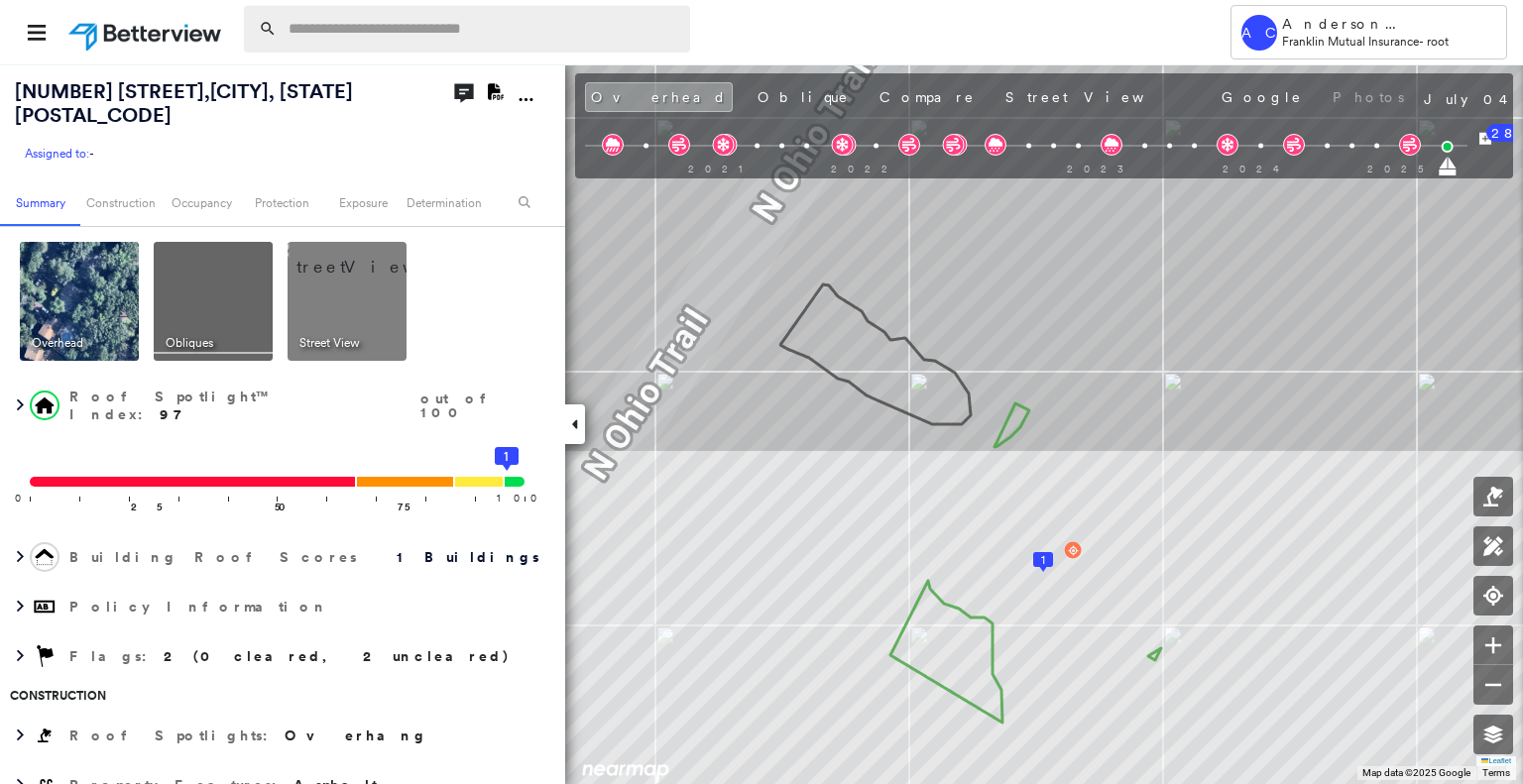 click at bounding box center (483, 29) 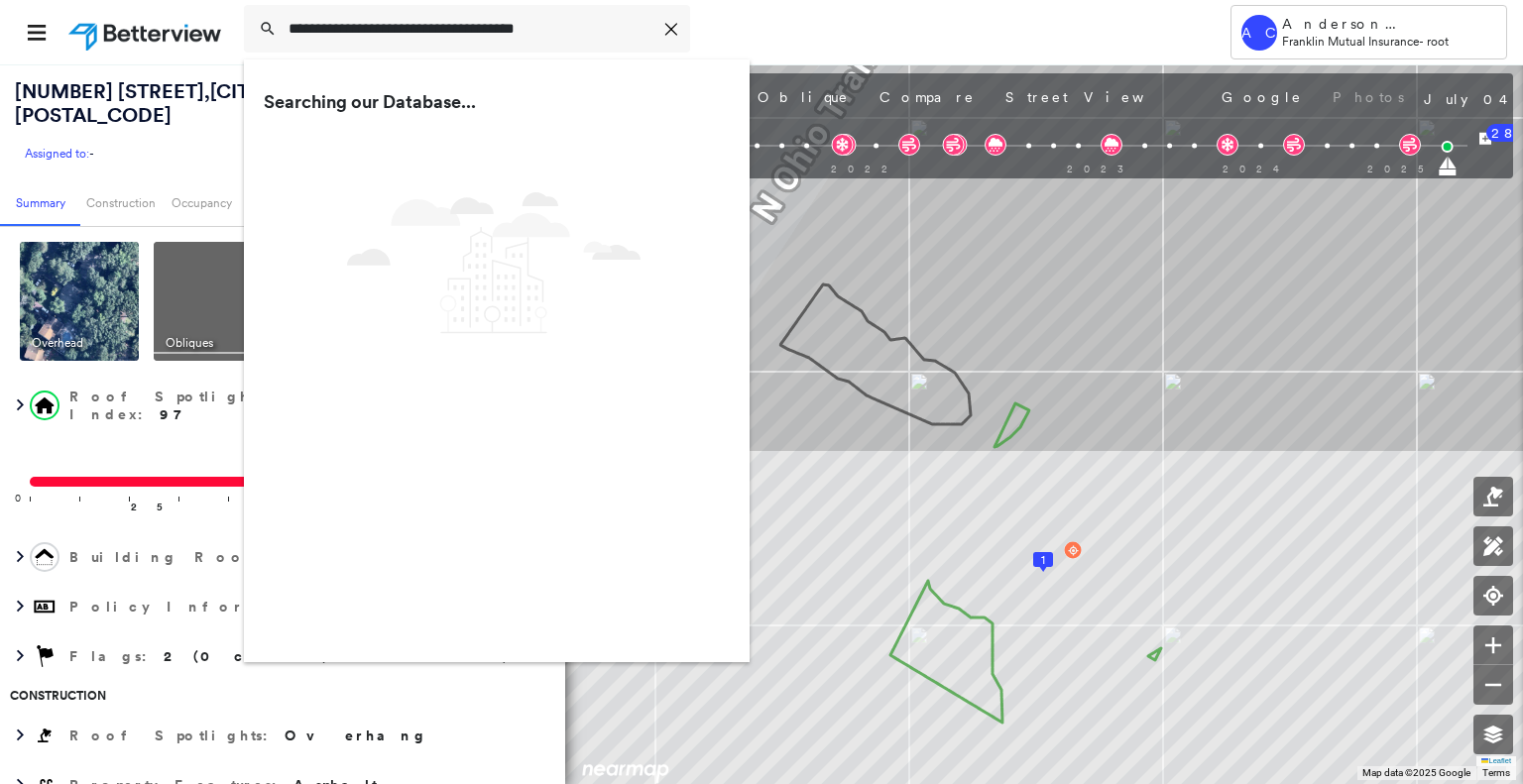 type on "**********" 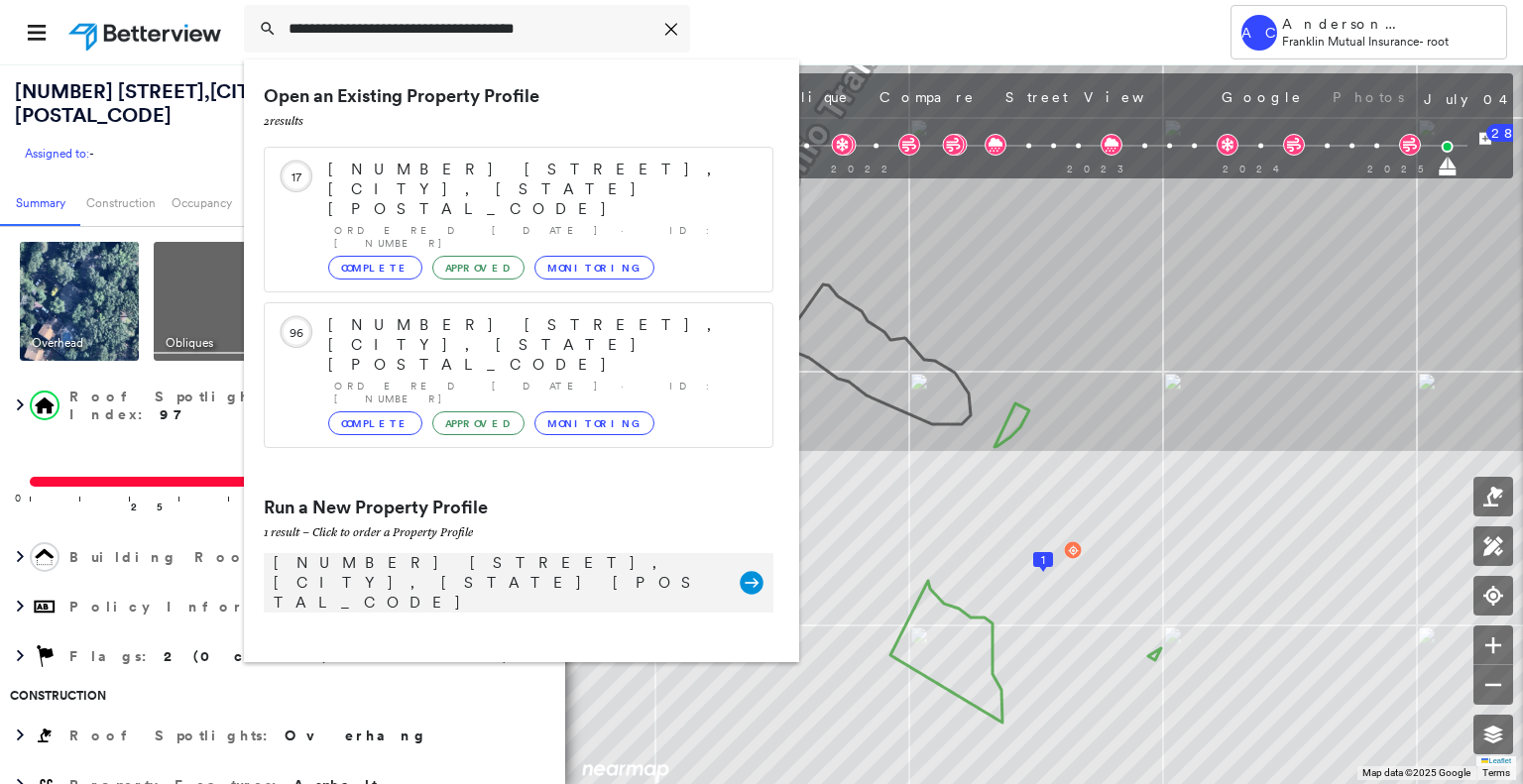 click on "816 Red Wing Ln, Huntingdon Valley, PA 19006 Group Created with Sketch." at bounding box center (519, 583) 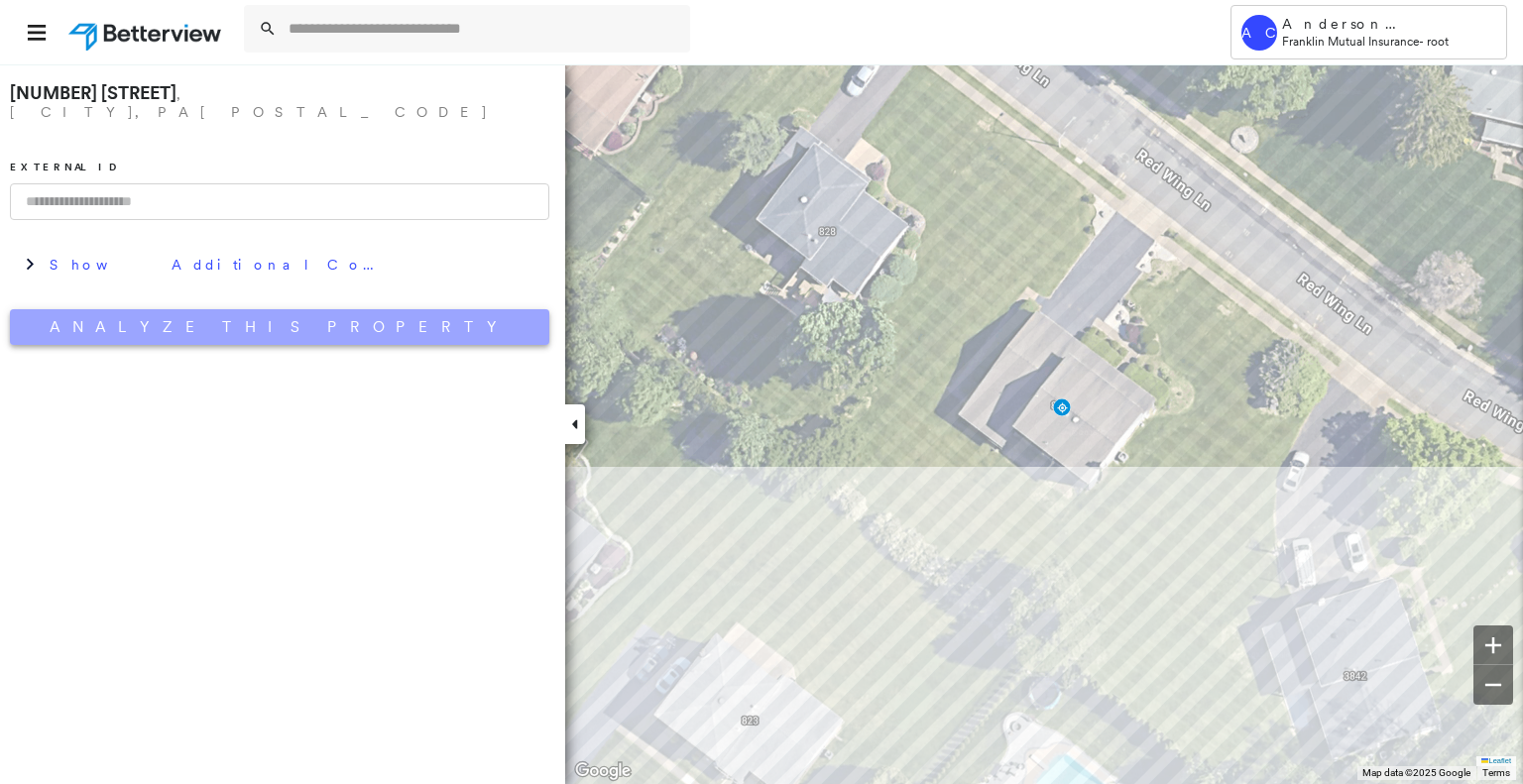 click on "Analyze This Property" at bounding box center (280, 327) 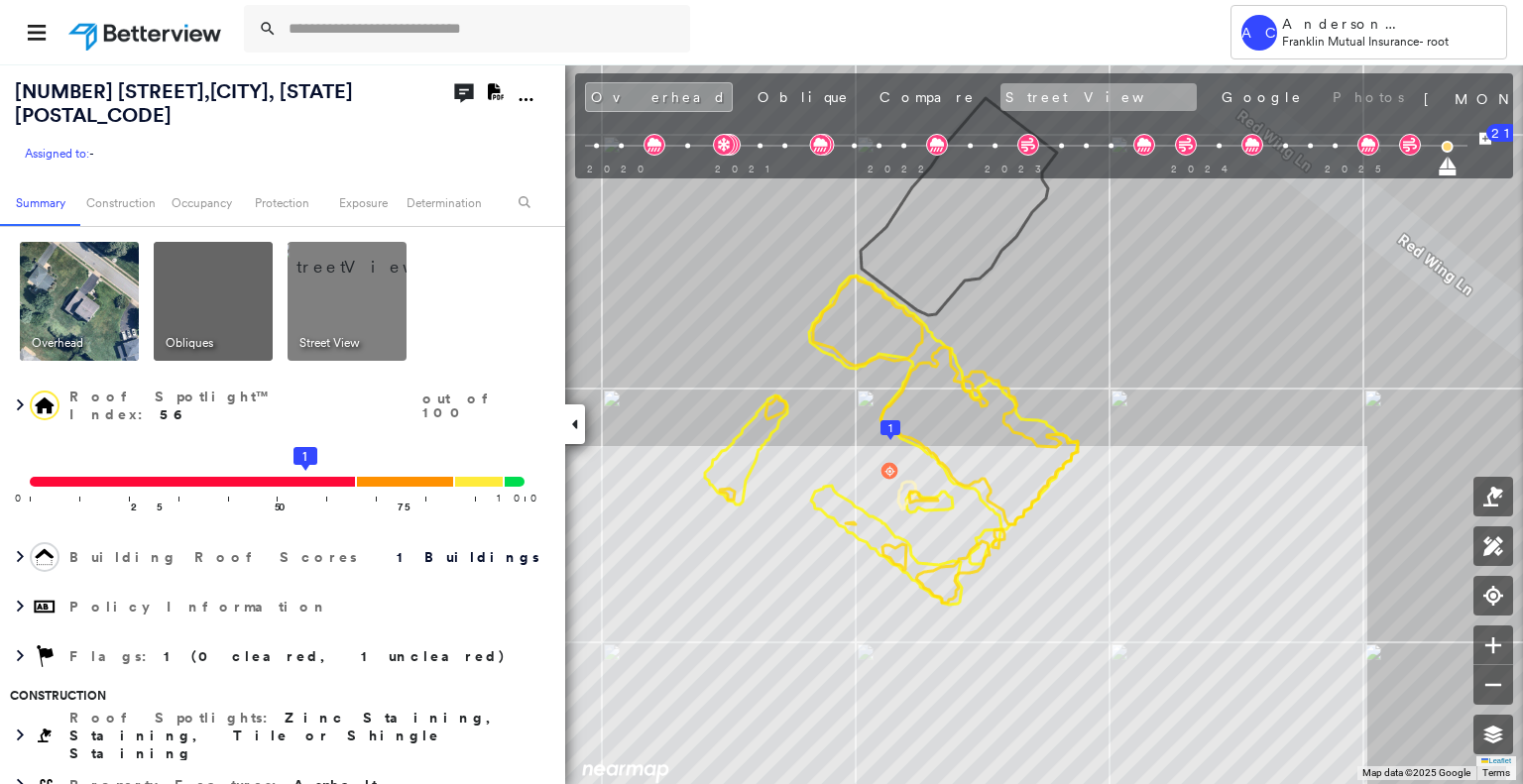 click on "Street View" at bounding box center [1099, 97] 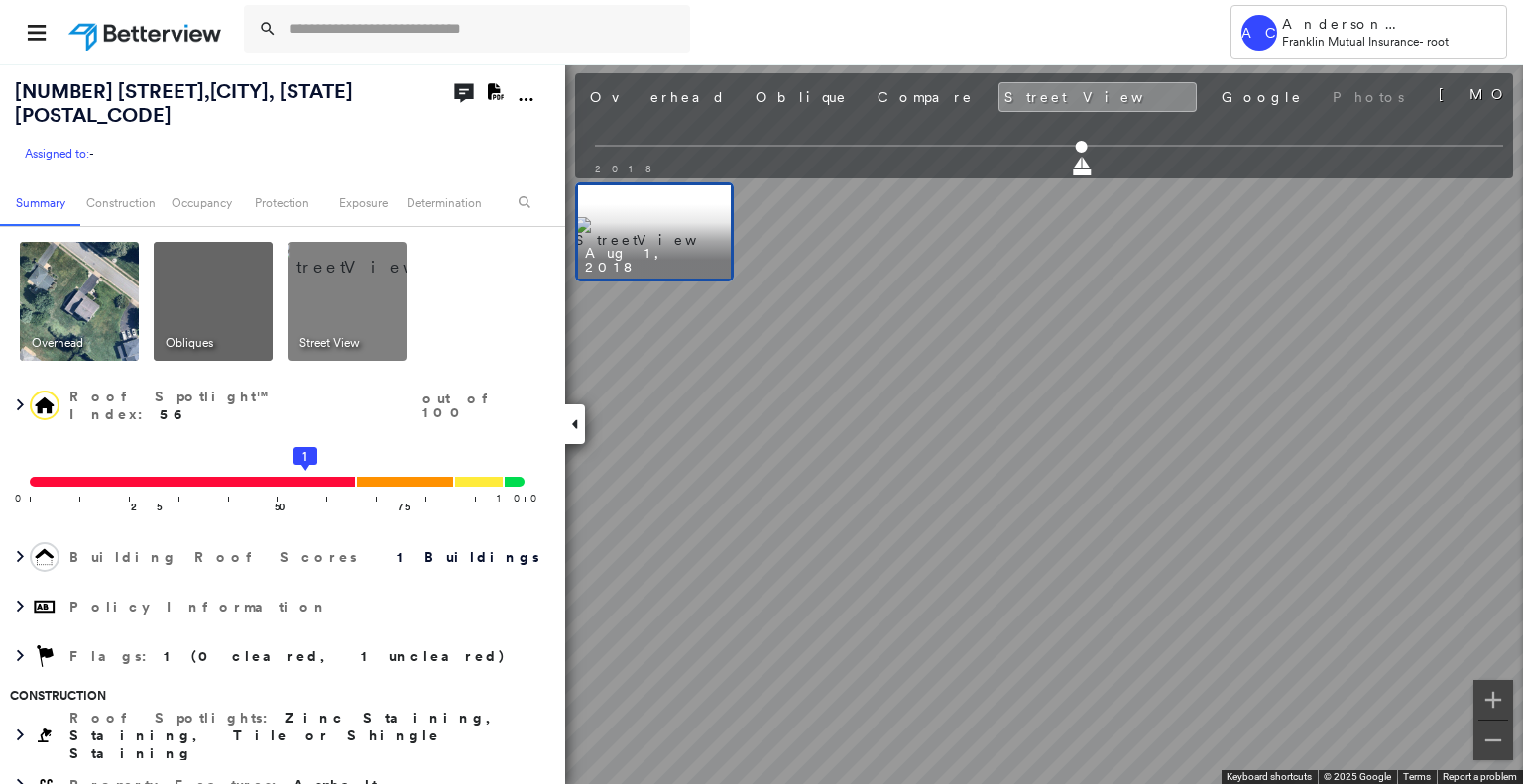 click on "Overhead Oblique Compare Street View Google Photos" at bounding box center [996, 97] 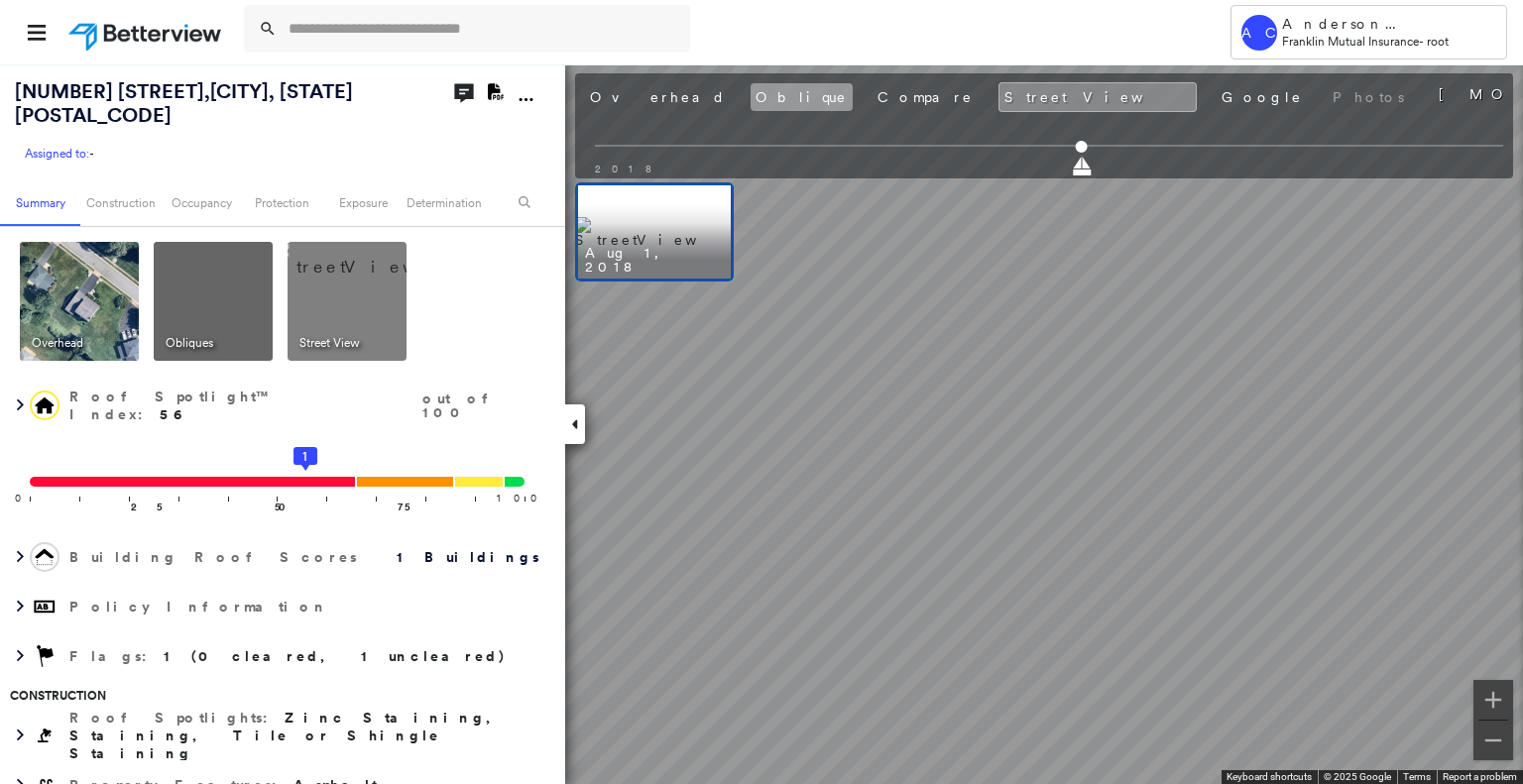 click on "Oblique" at bounding box center [801, 97] 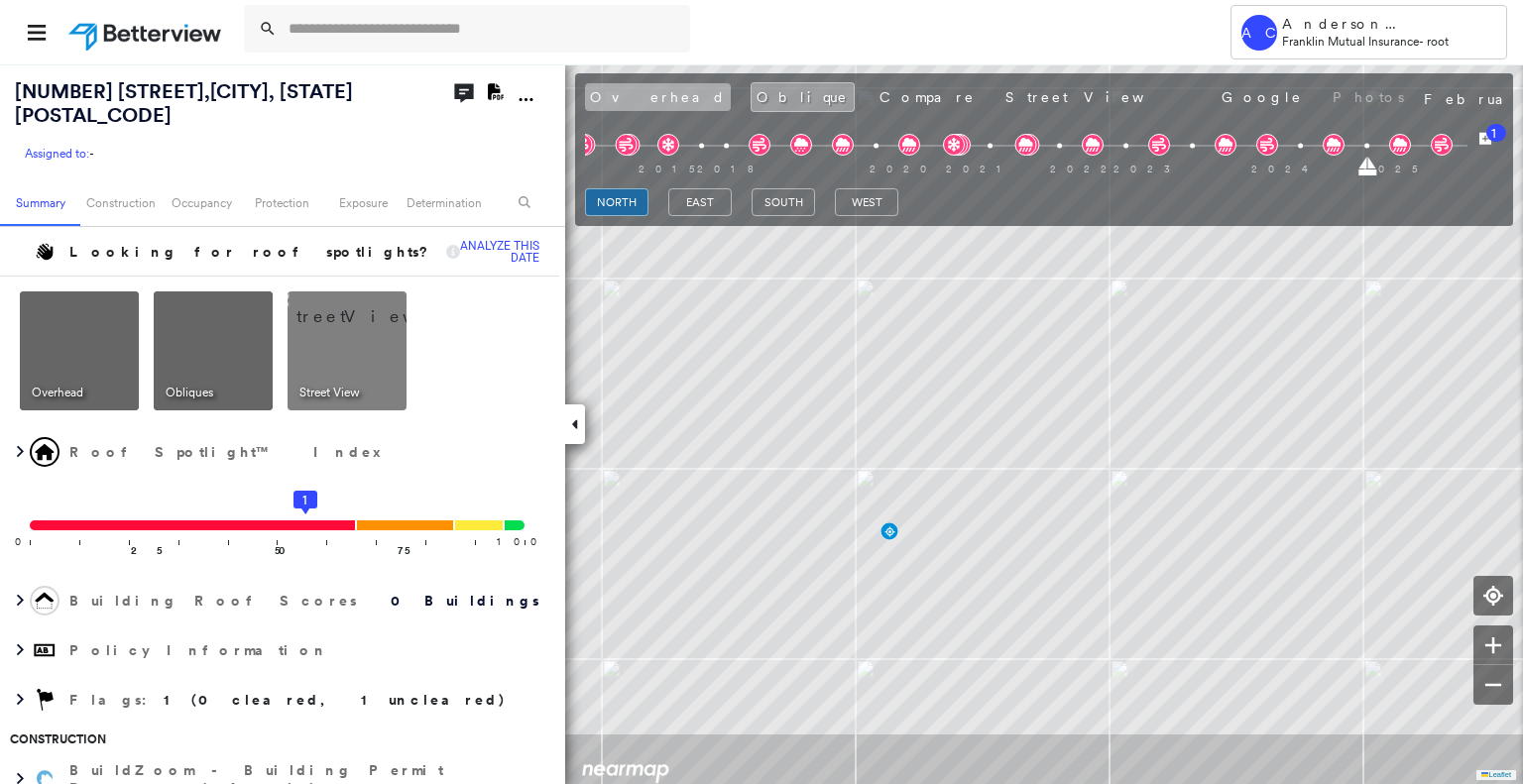 click on "Overhead" at bounding box center (657, 97) 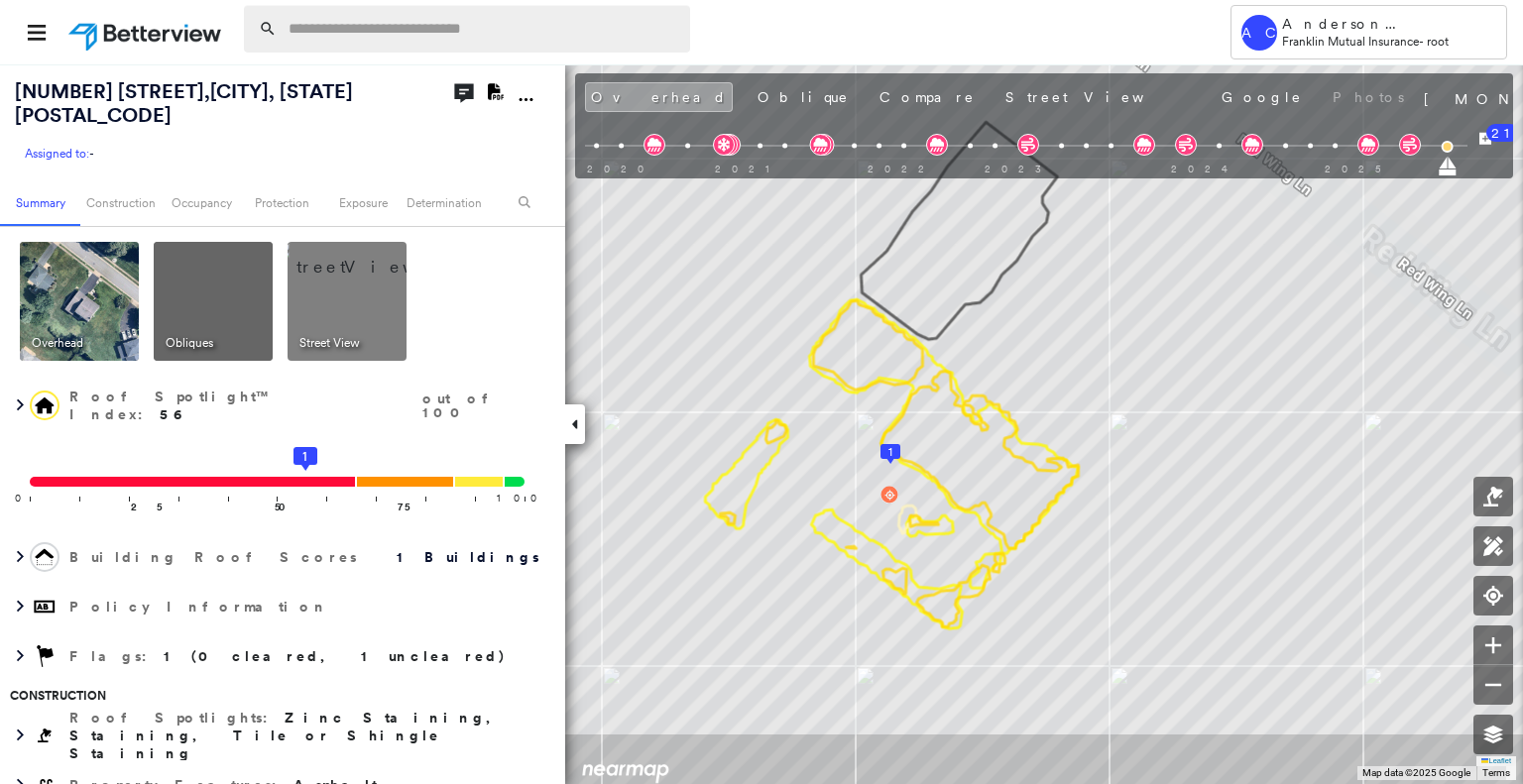 click at bounding box center [483, 29] 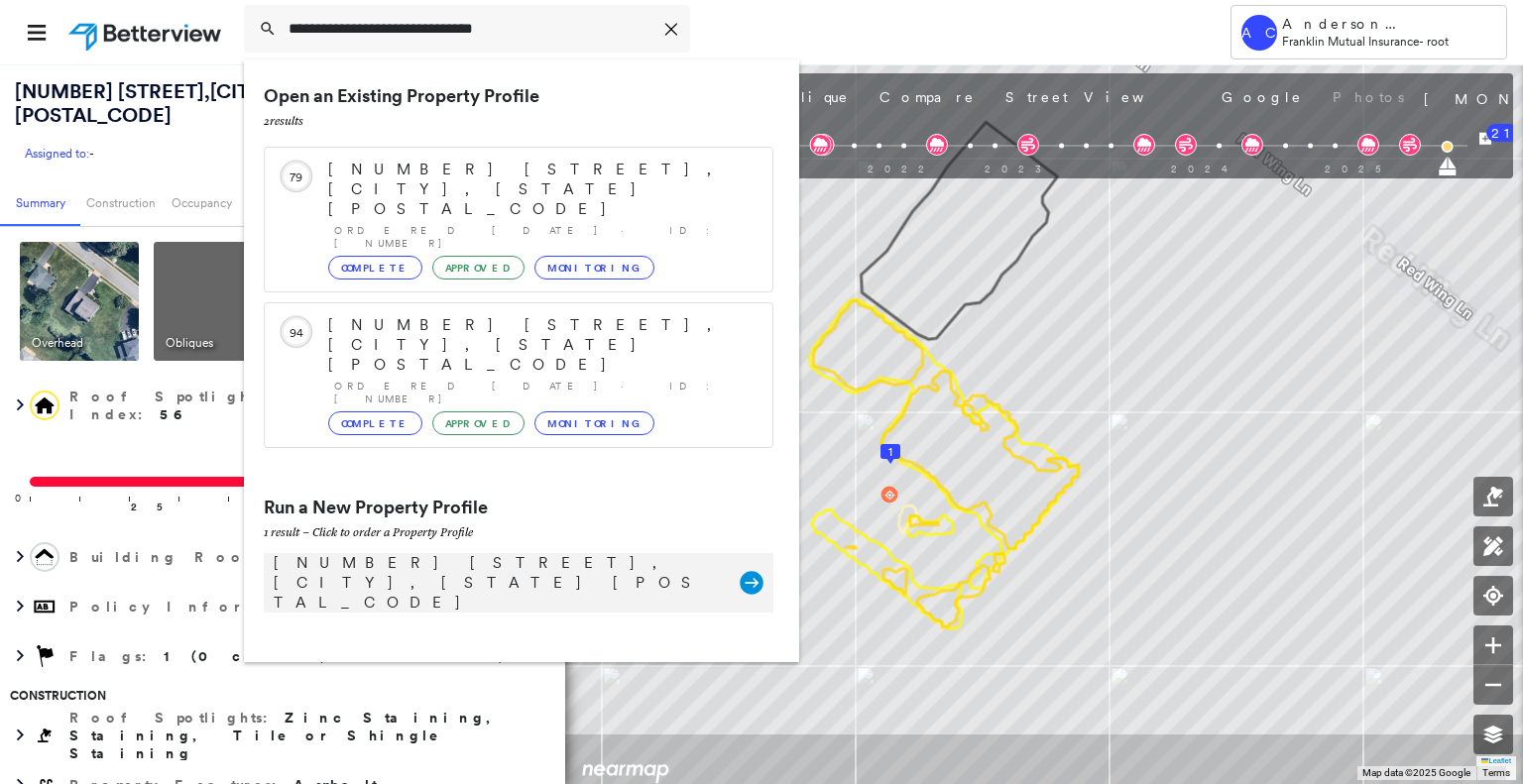 type on "**********" 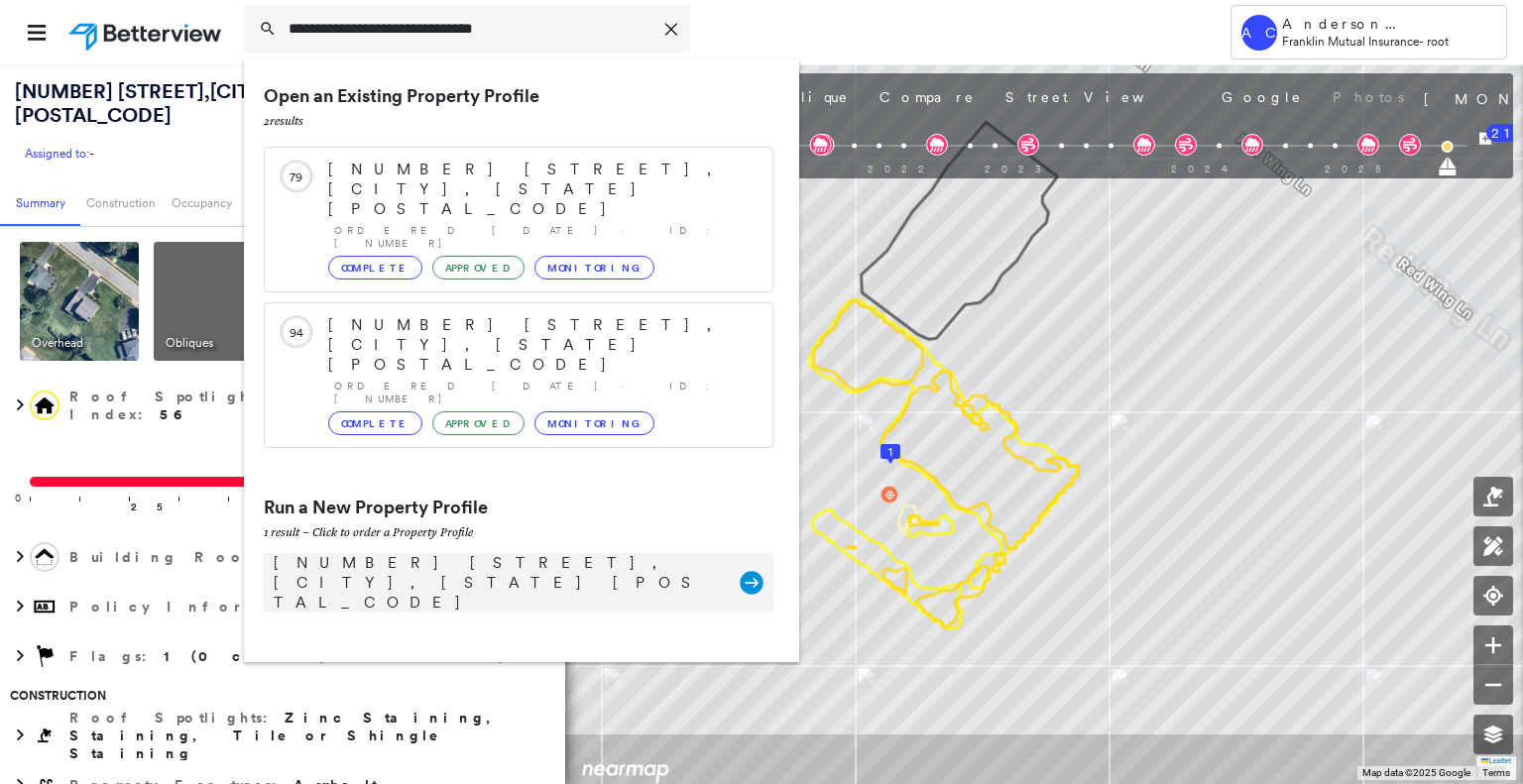 click on "39 Longview Dr, Springfield, PA 19064 Group Created with Sketch." at bounding box center [519, 583] 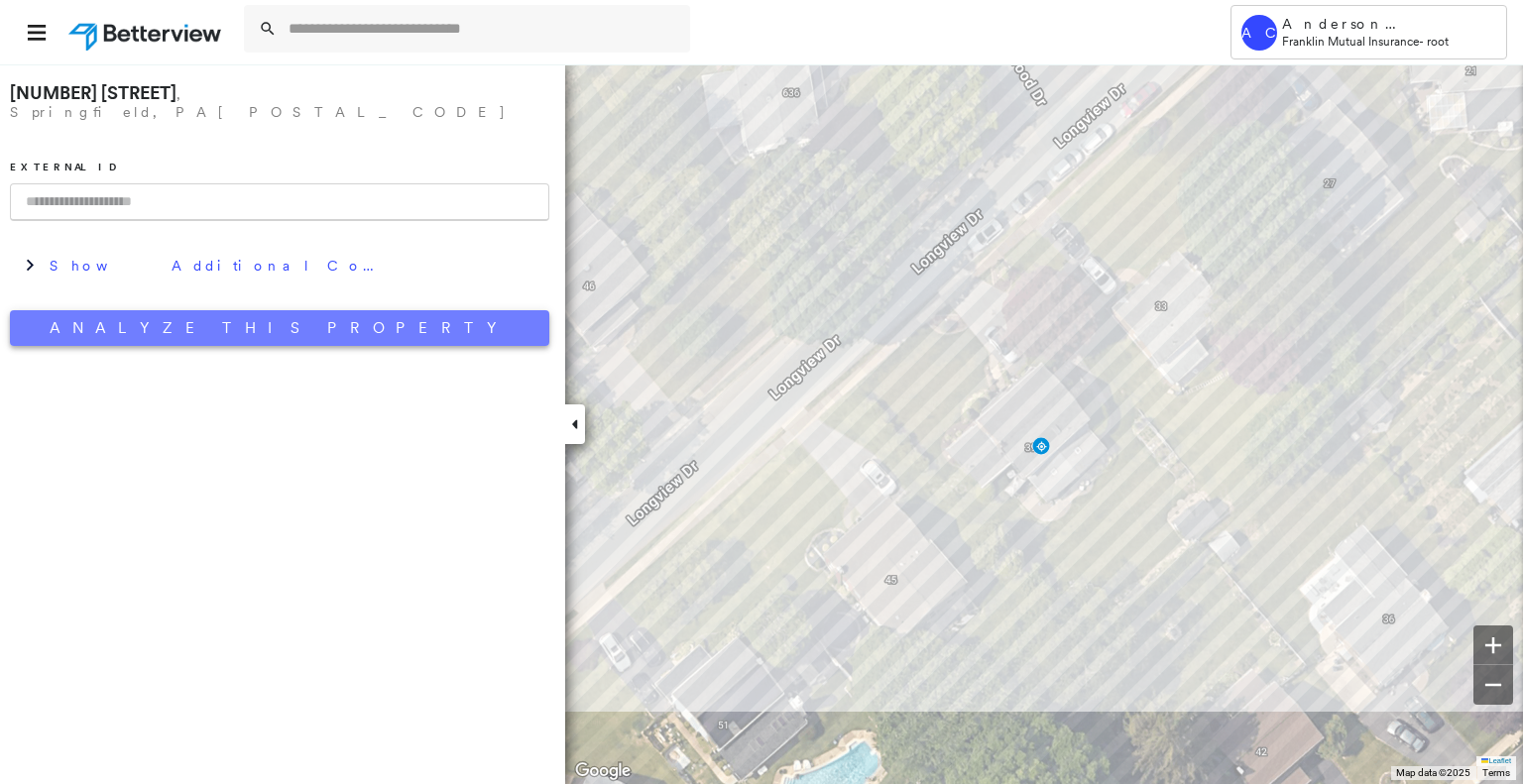 click on "Analyze This Property" at bounding box center (280, 328) 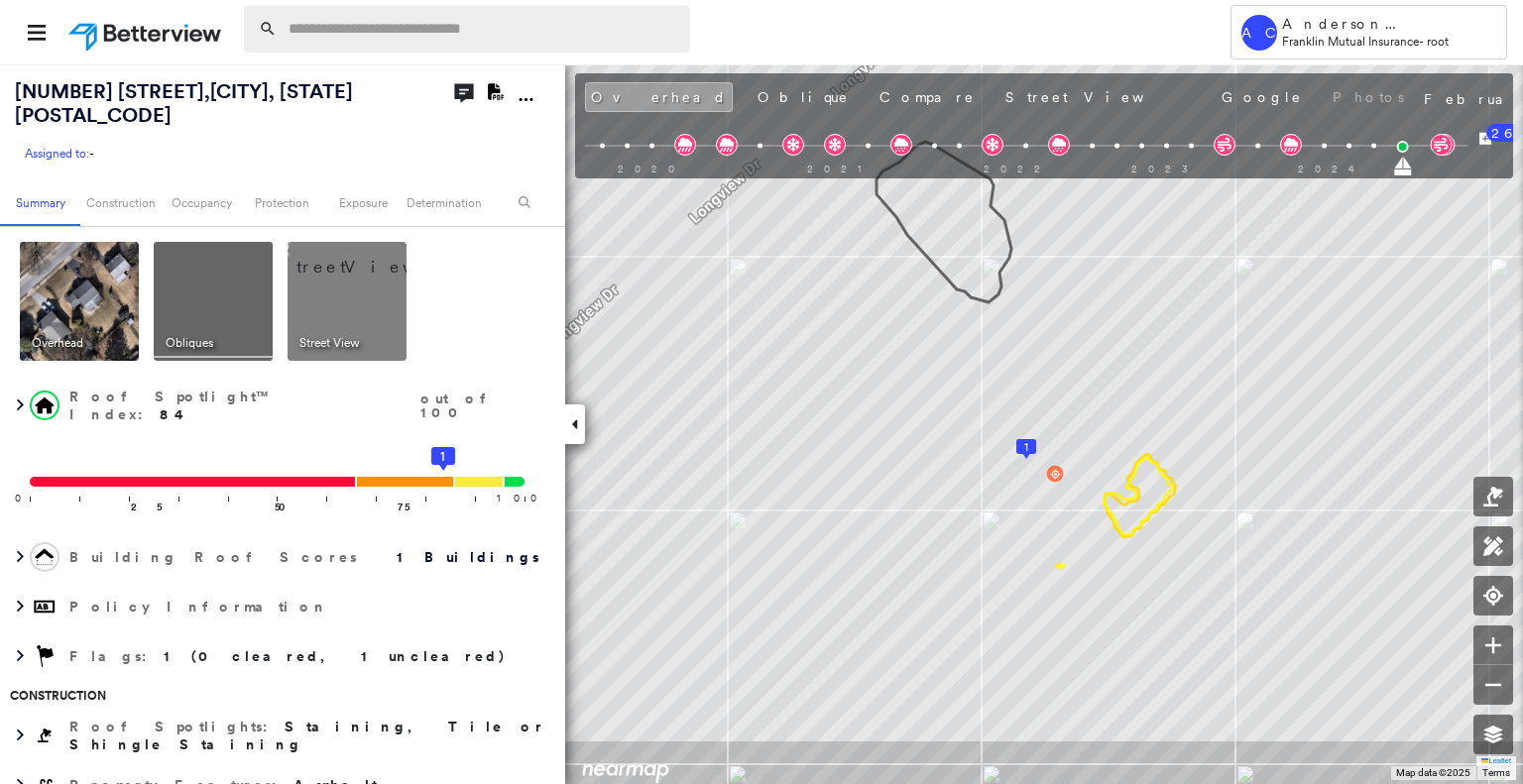 click at bounding box center (483, 29) 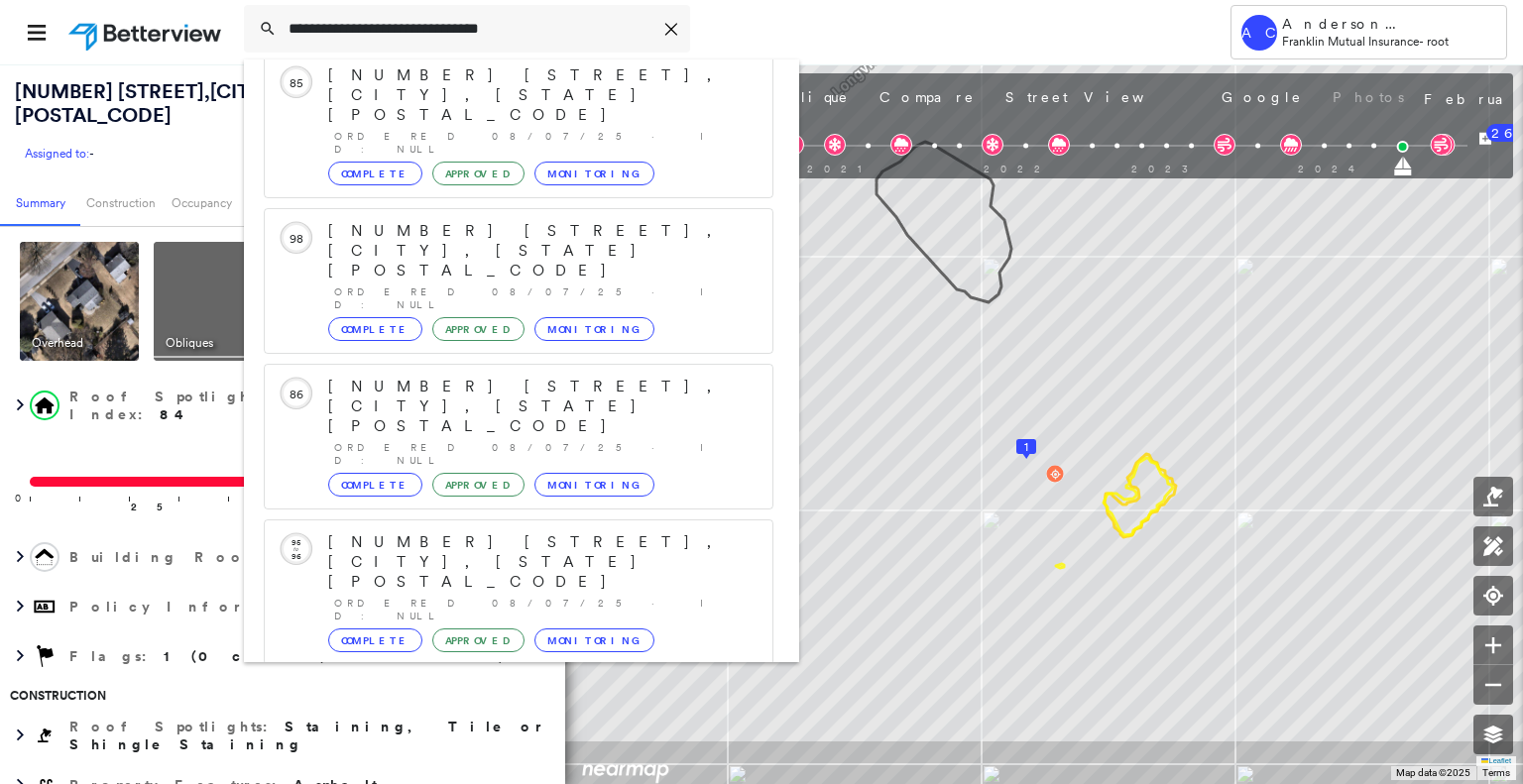 scroll, scrollTop: 250, scrollLeft: 0, axis: vertical 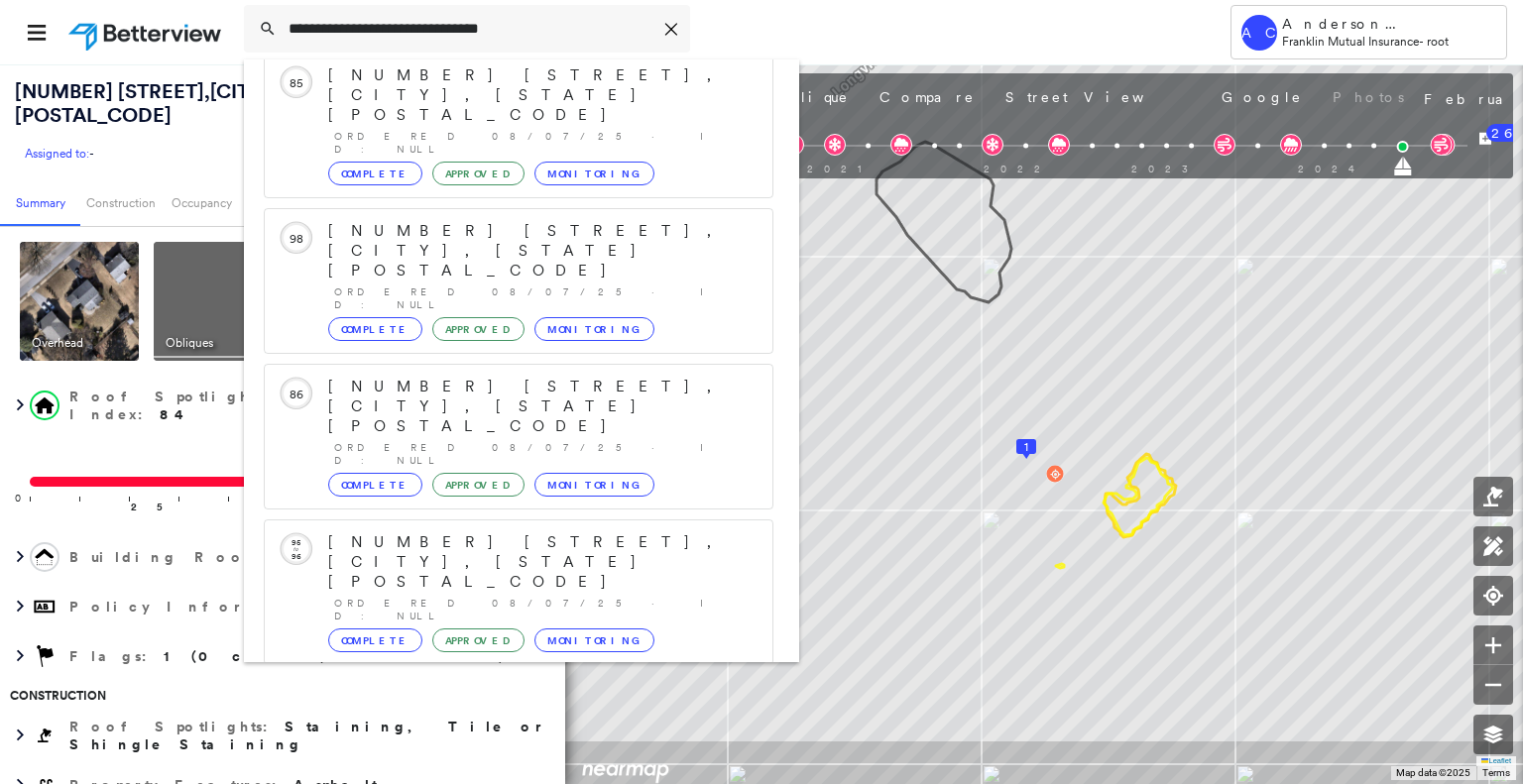 click on "10 Hyllwynd Dr, West Chester, PA 19382 Group Created with Sketch." at bounding box center (519, 851) 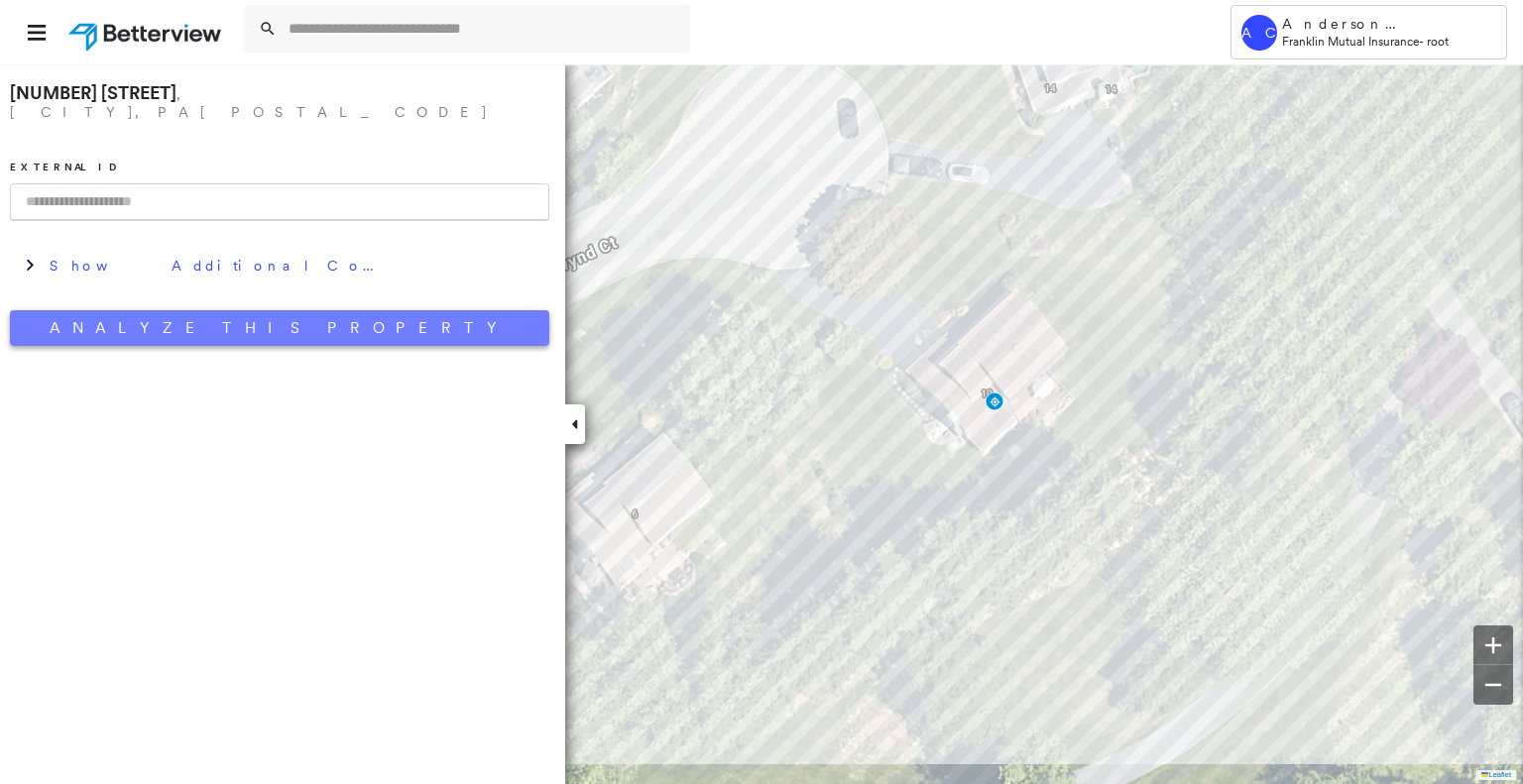 click on "Analyze This Property" at bounding box center (280, 328) 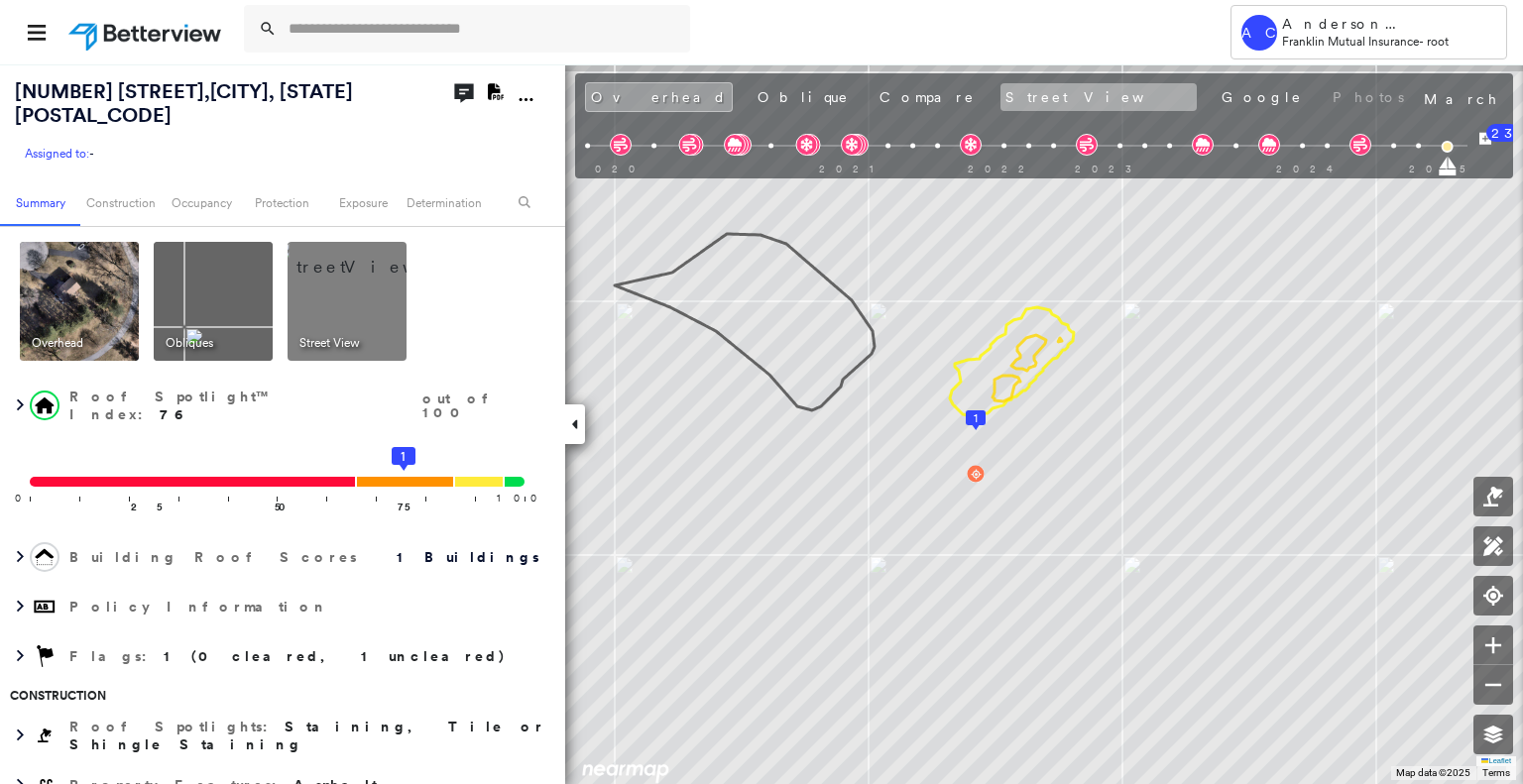 click on "Street View" at bounding box center (1099, 97) 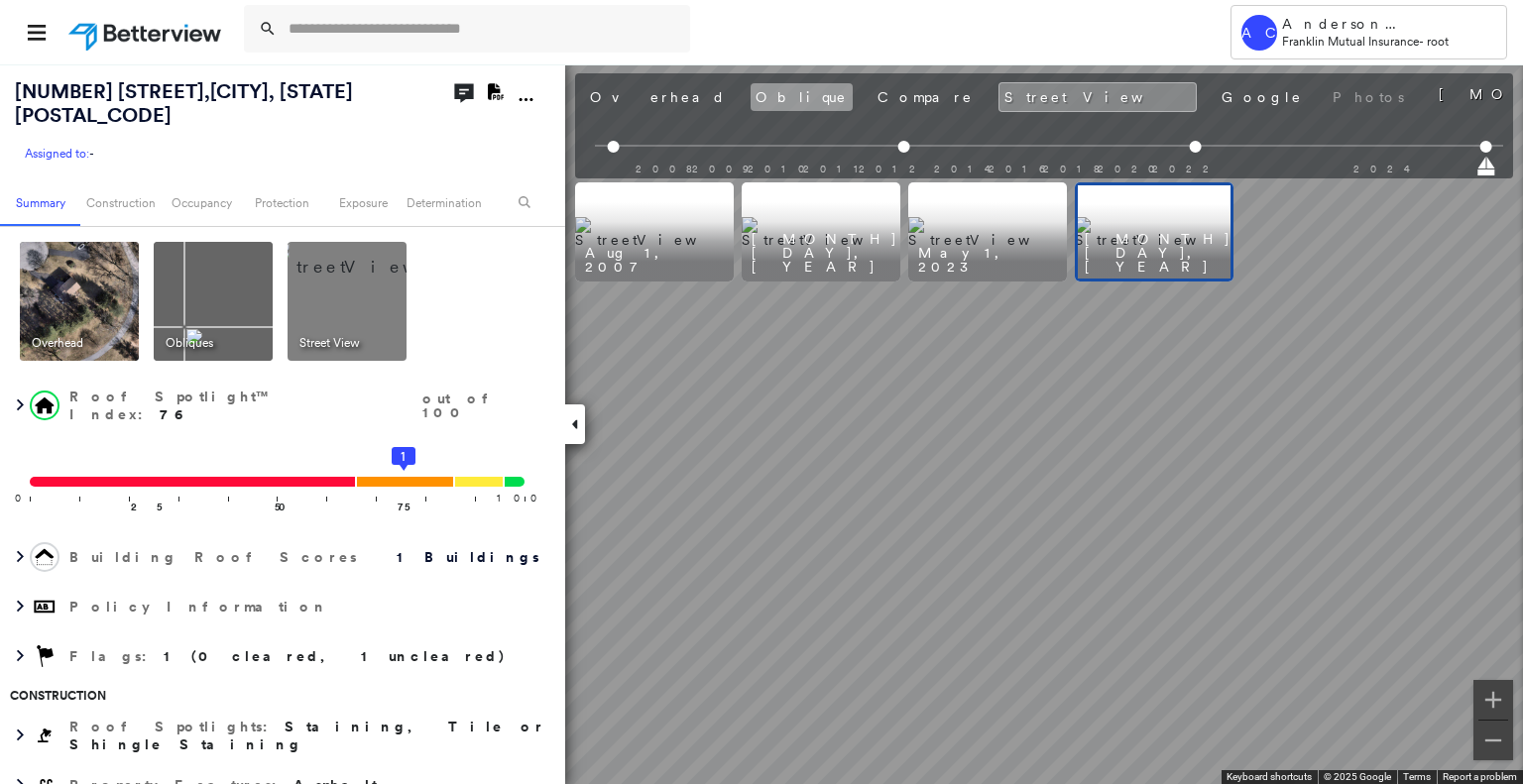 click on "Oblique" at bounding box center [801, 97] 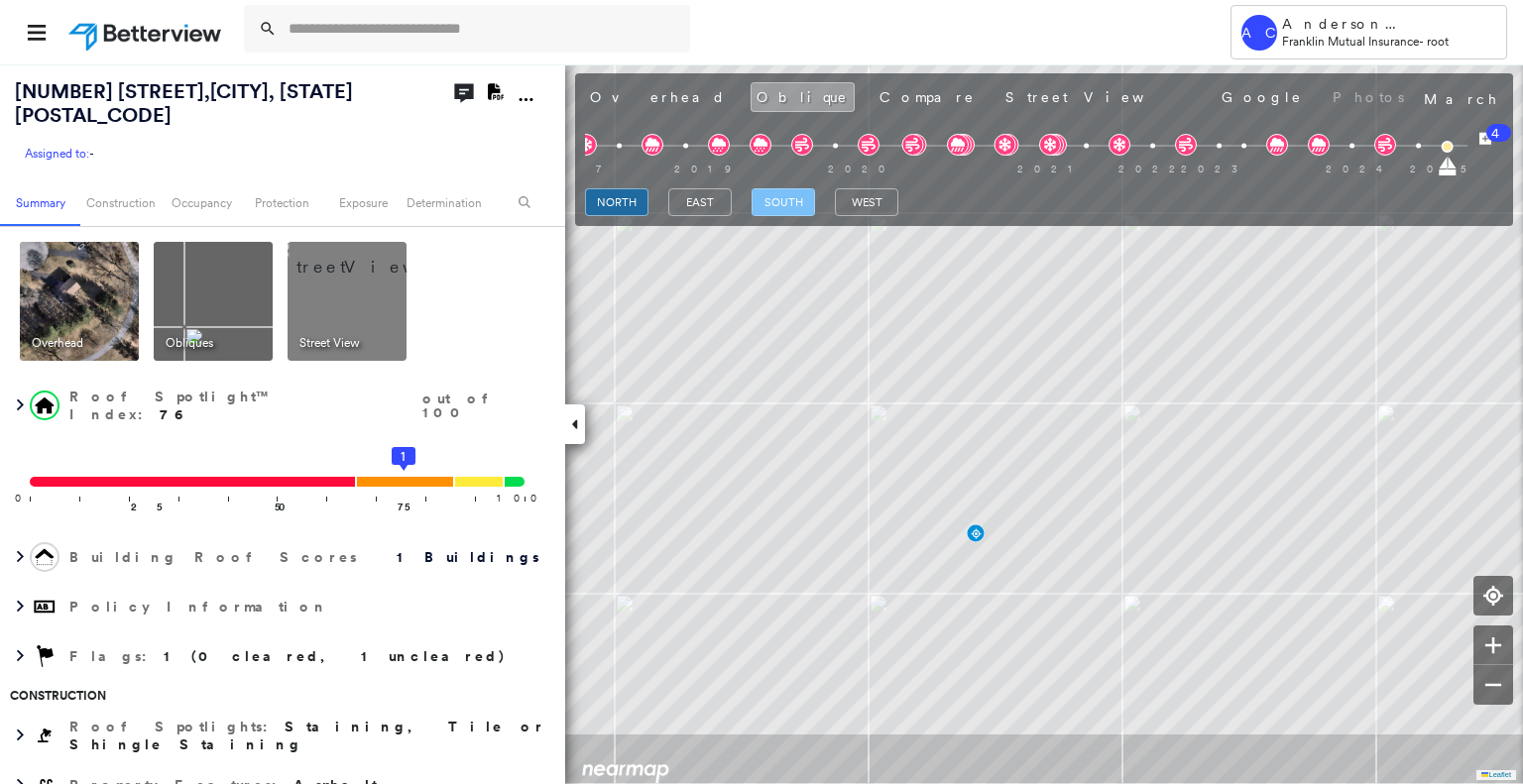 click on "south" at bounding box center (783, 202) 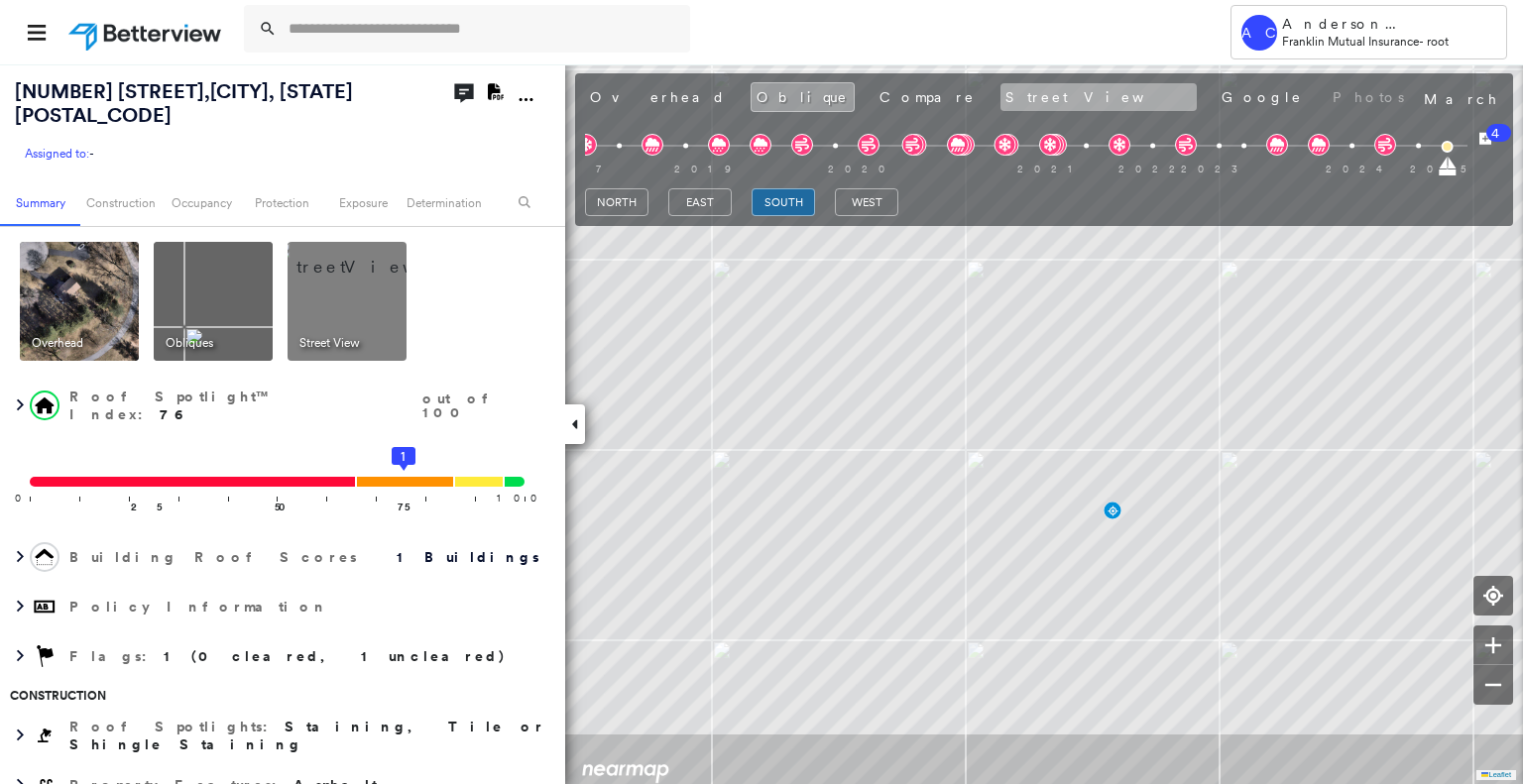 click on "Street View" at bounding box center [1099, 97] 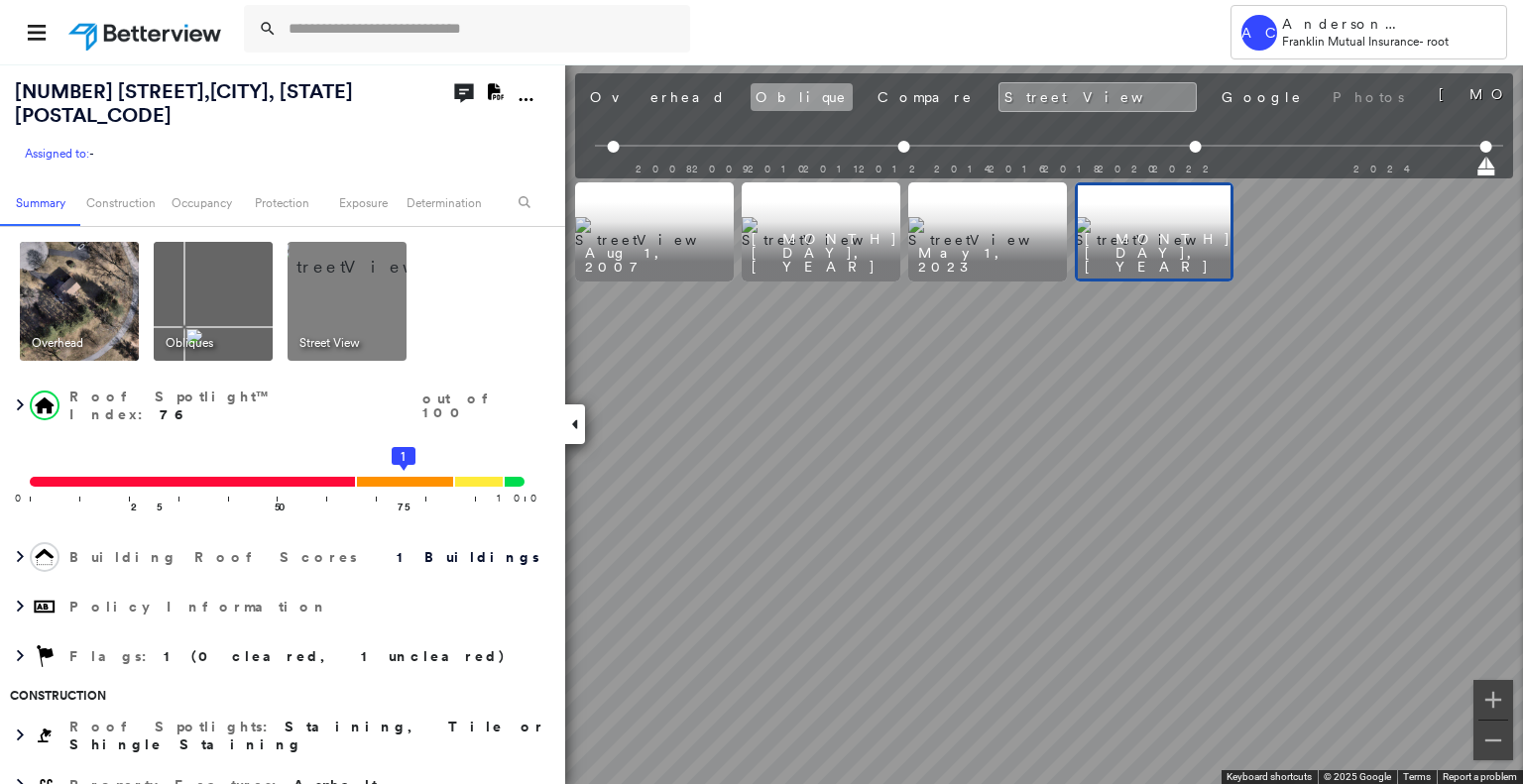 click on "Oblique" at bounding box center [801, 97] 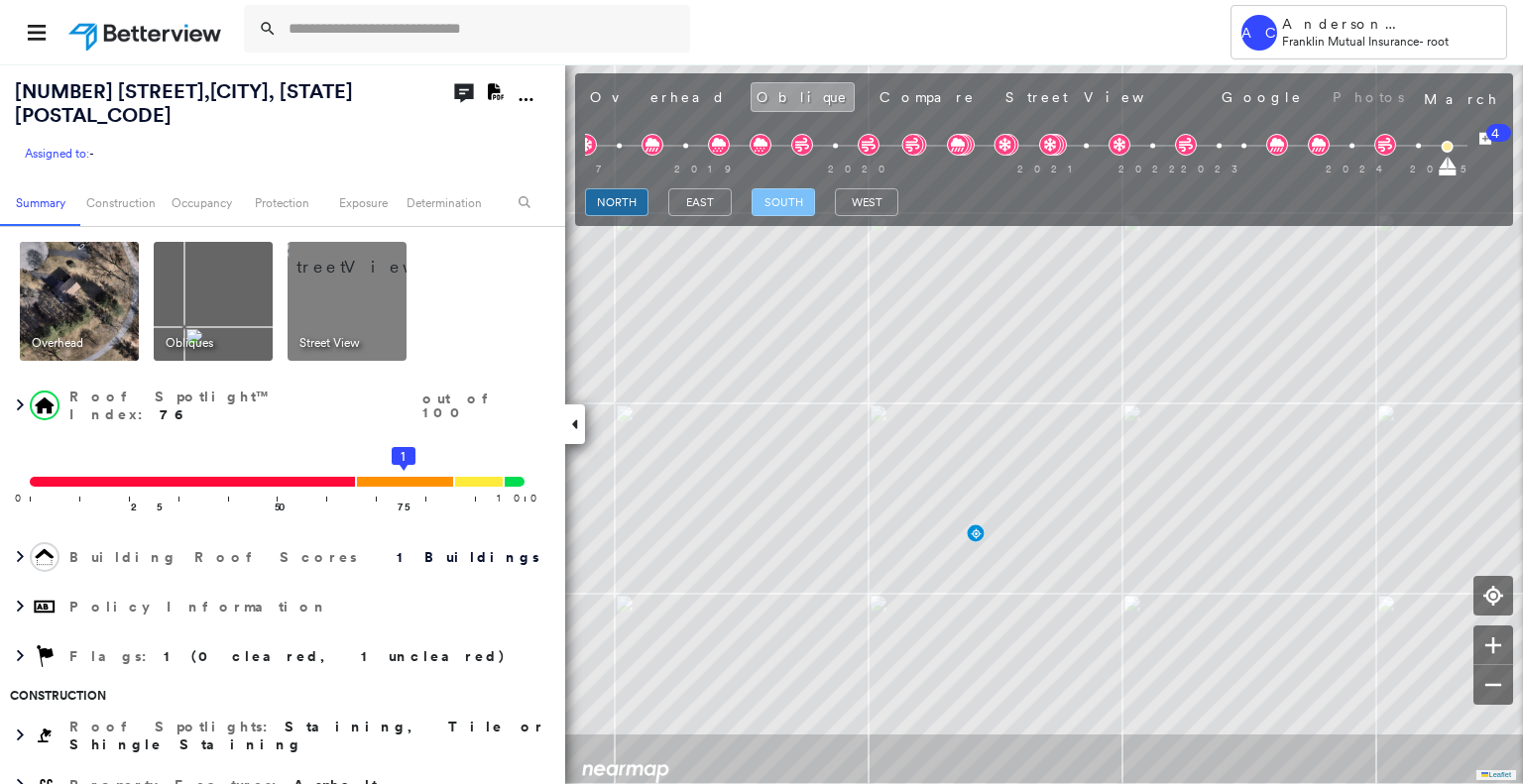 click on "south" at bounding box center (783, 202) 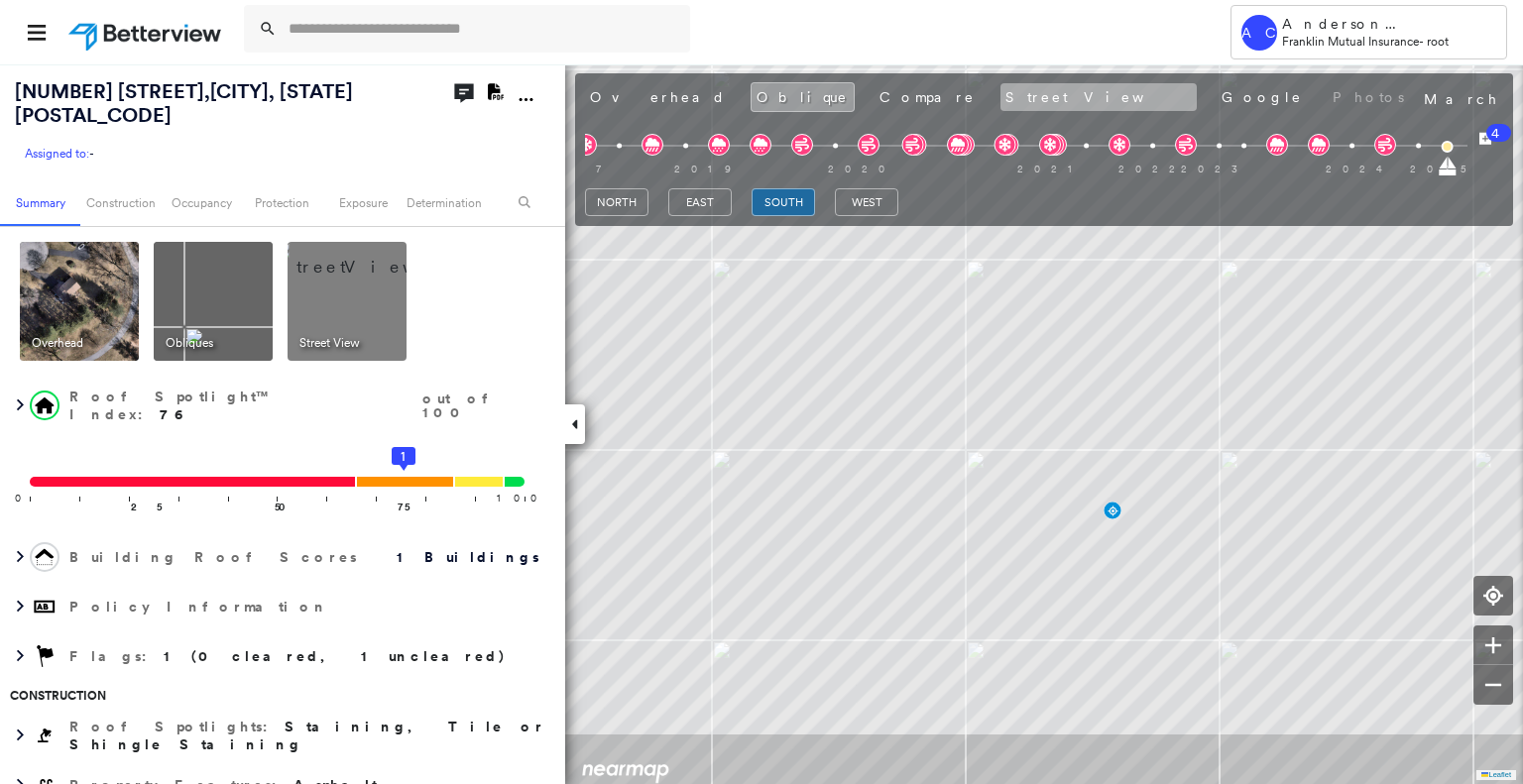 click on "Street View" at bounding box center (1099, 97) 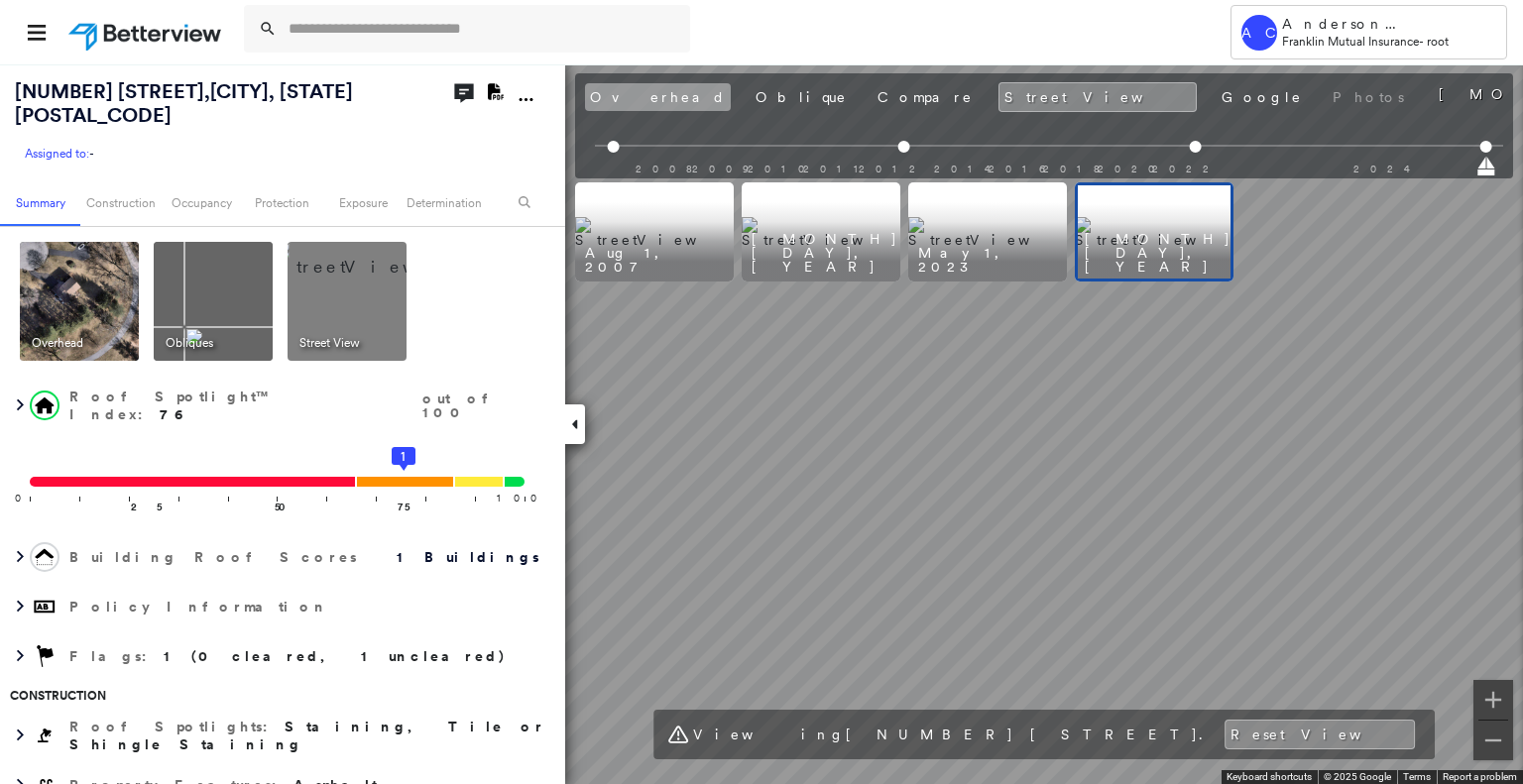 click on "Overhead" at bounding box center [657, 97] 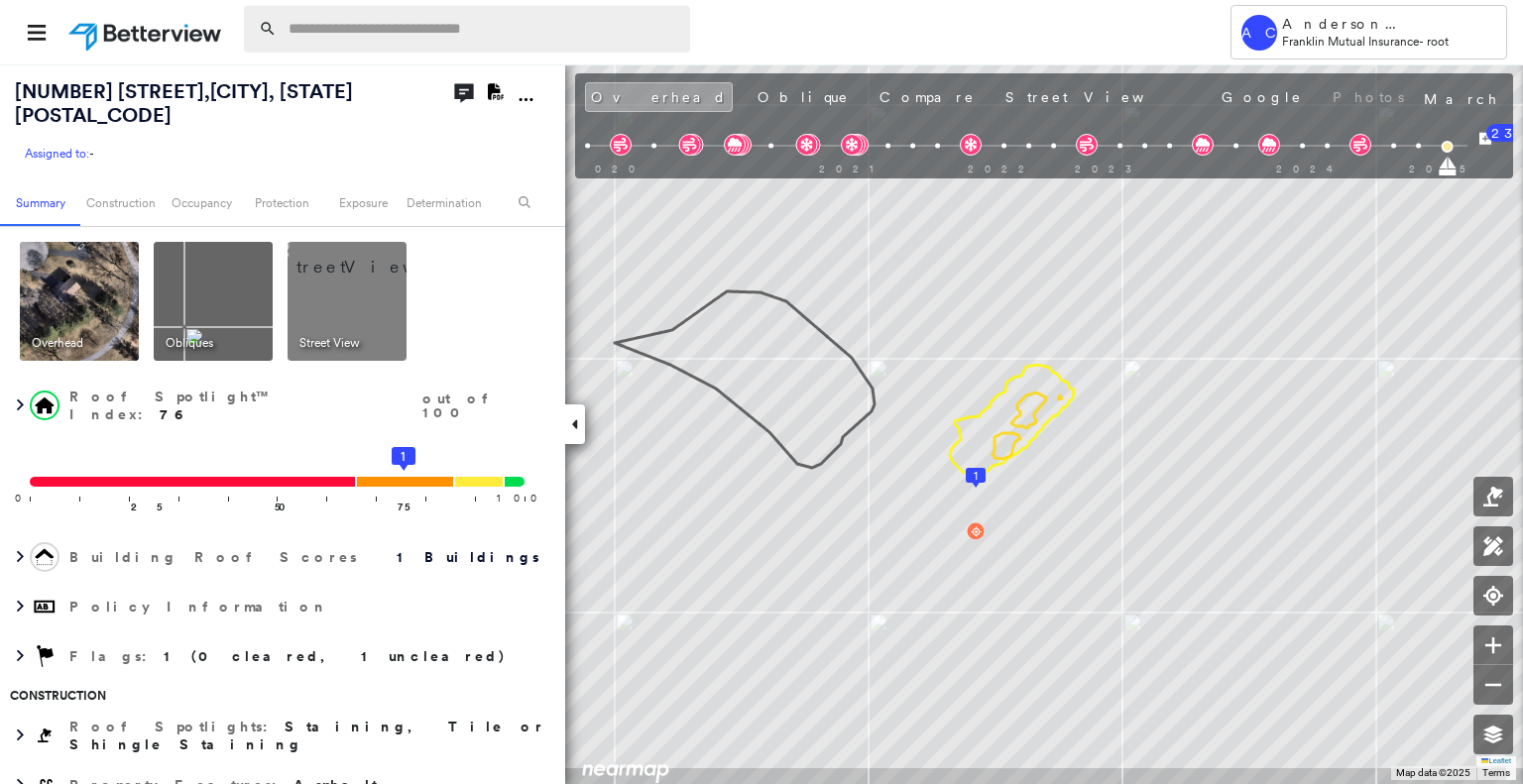 click at bounding box center (483, 29) 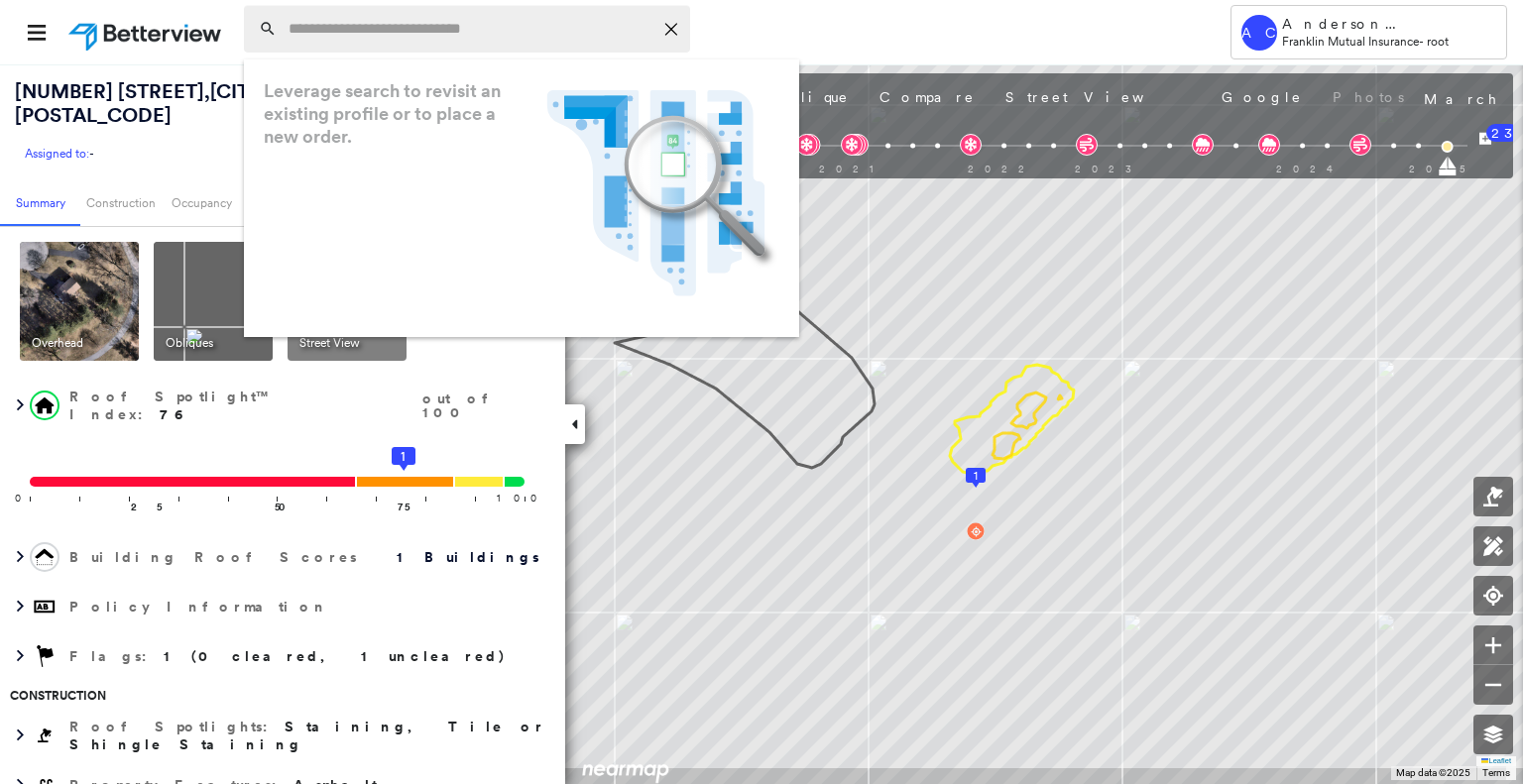 paste on "**********" 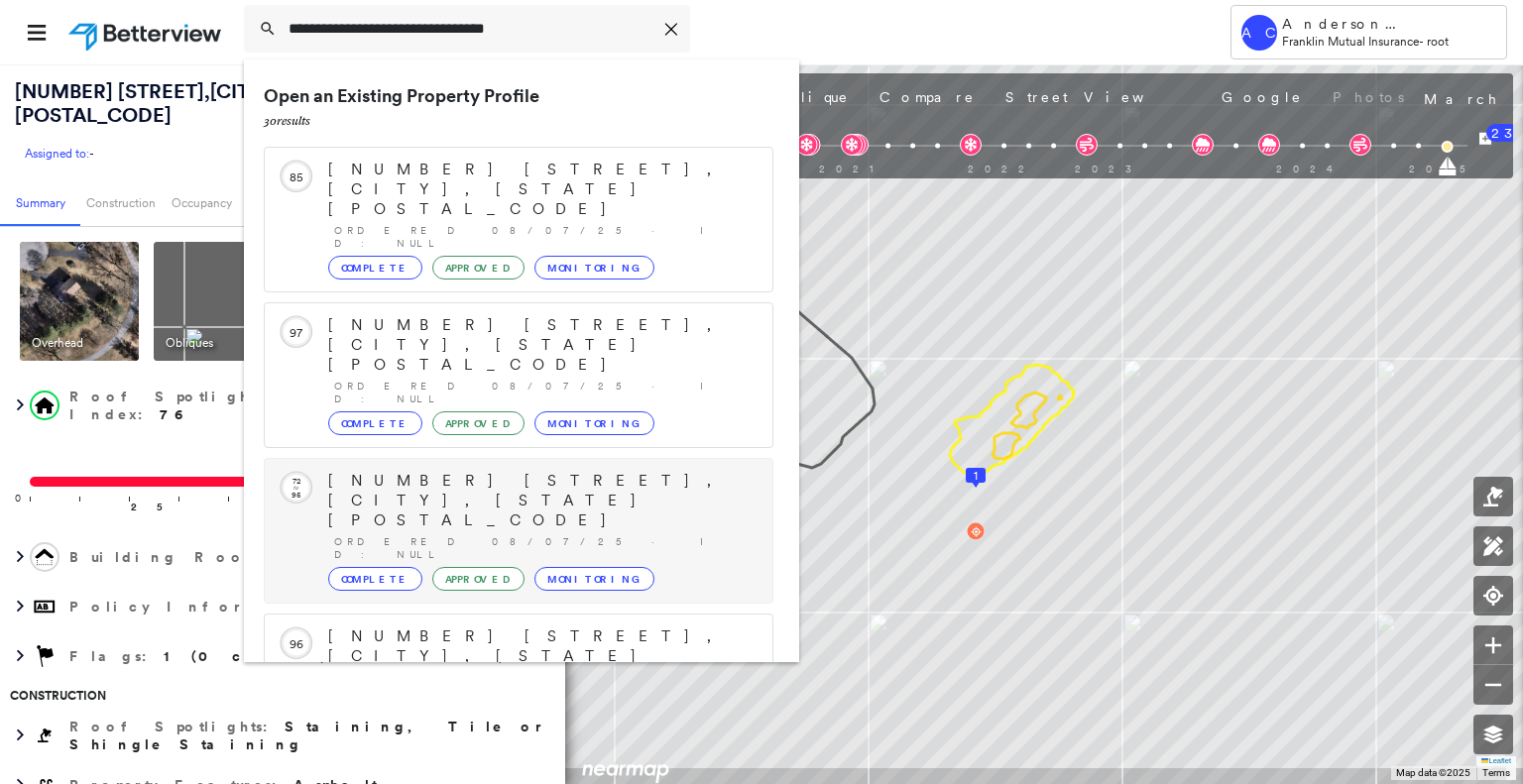 scroll, scrollTop: 206, scrollLeft: 0, axis: vertical 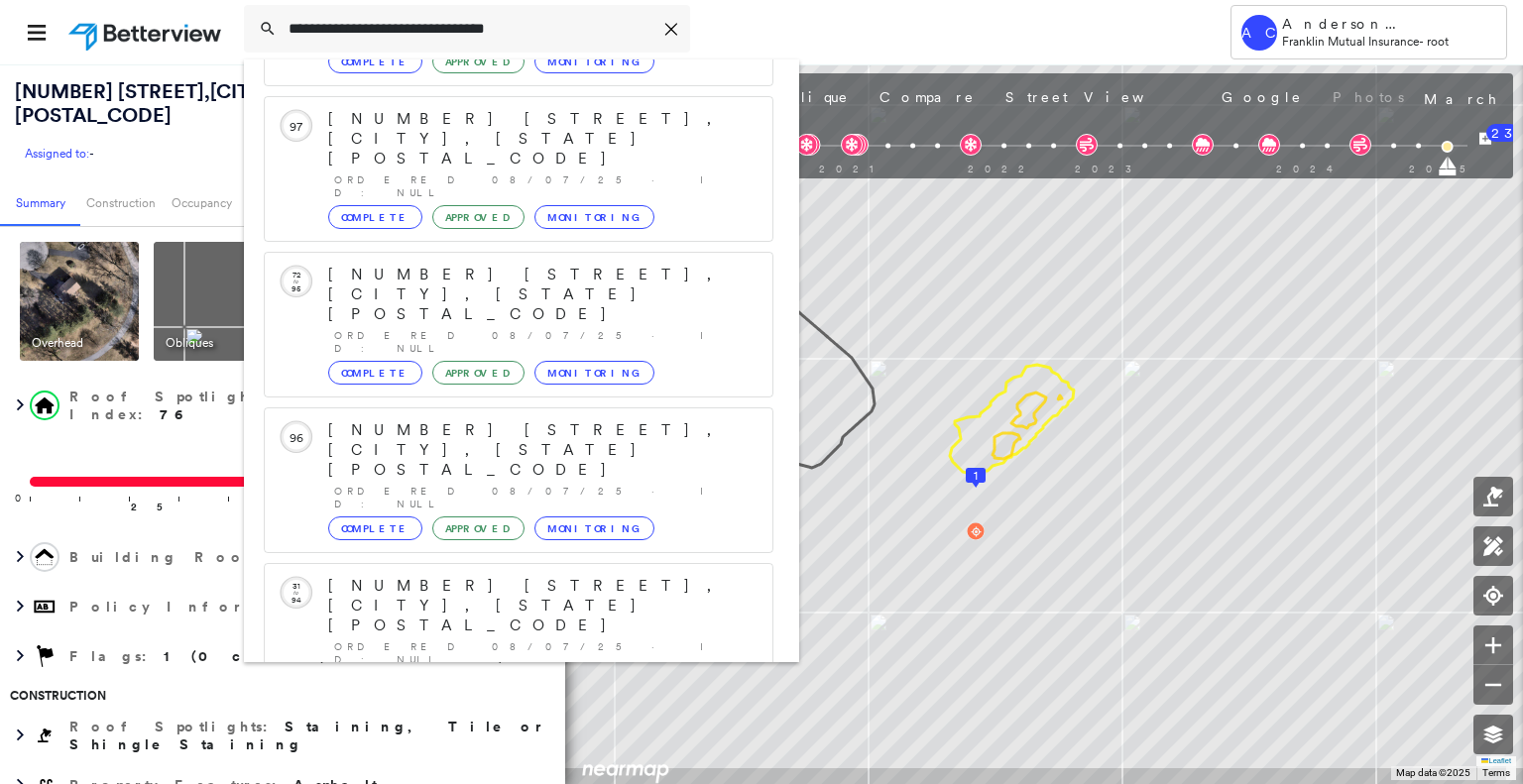 type on "**********" 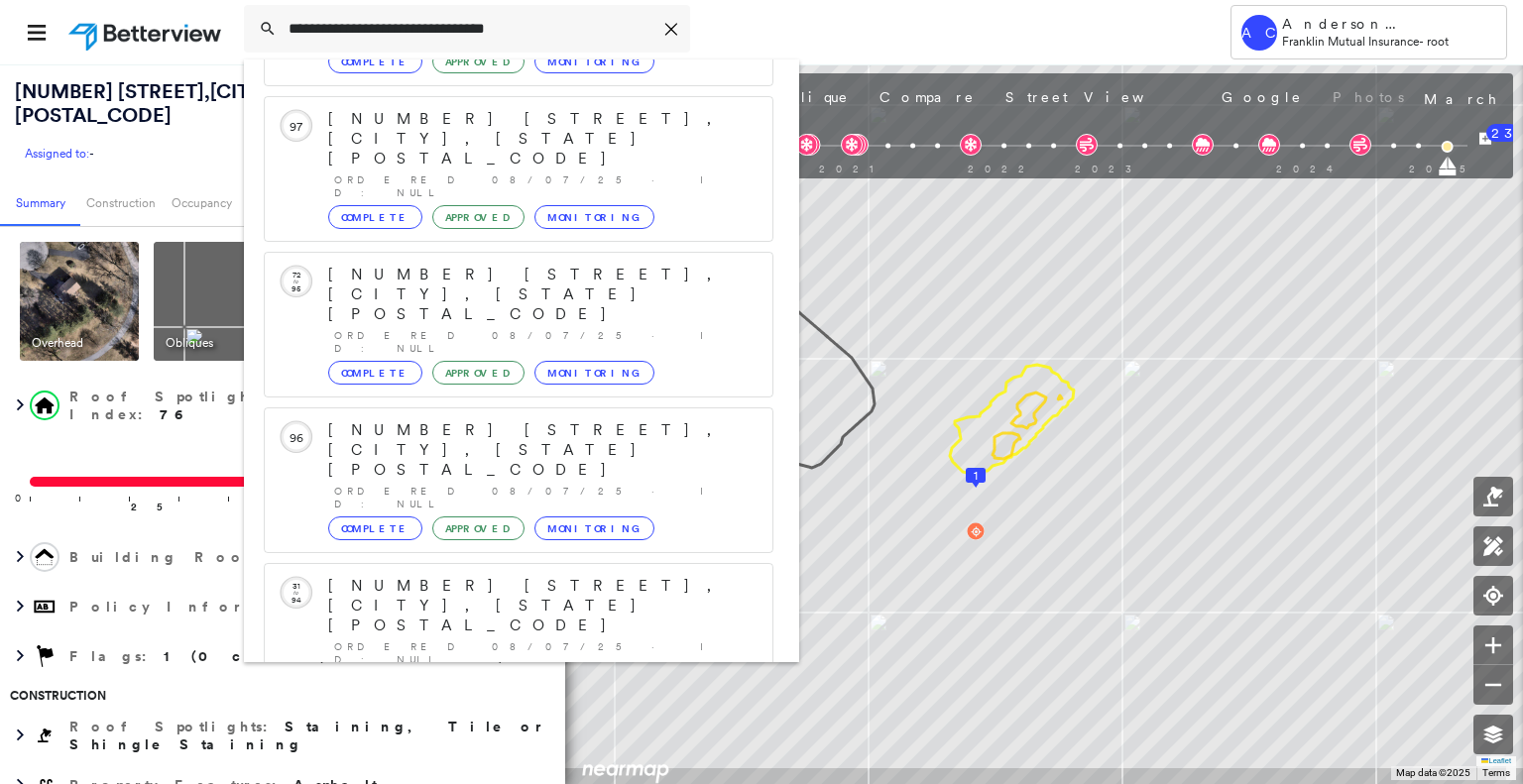 click on "70 Marjessa Dr, Gilbertsville, PA 19525" at bounding box center [497, 895] 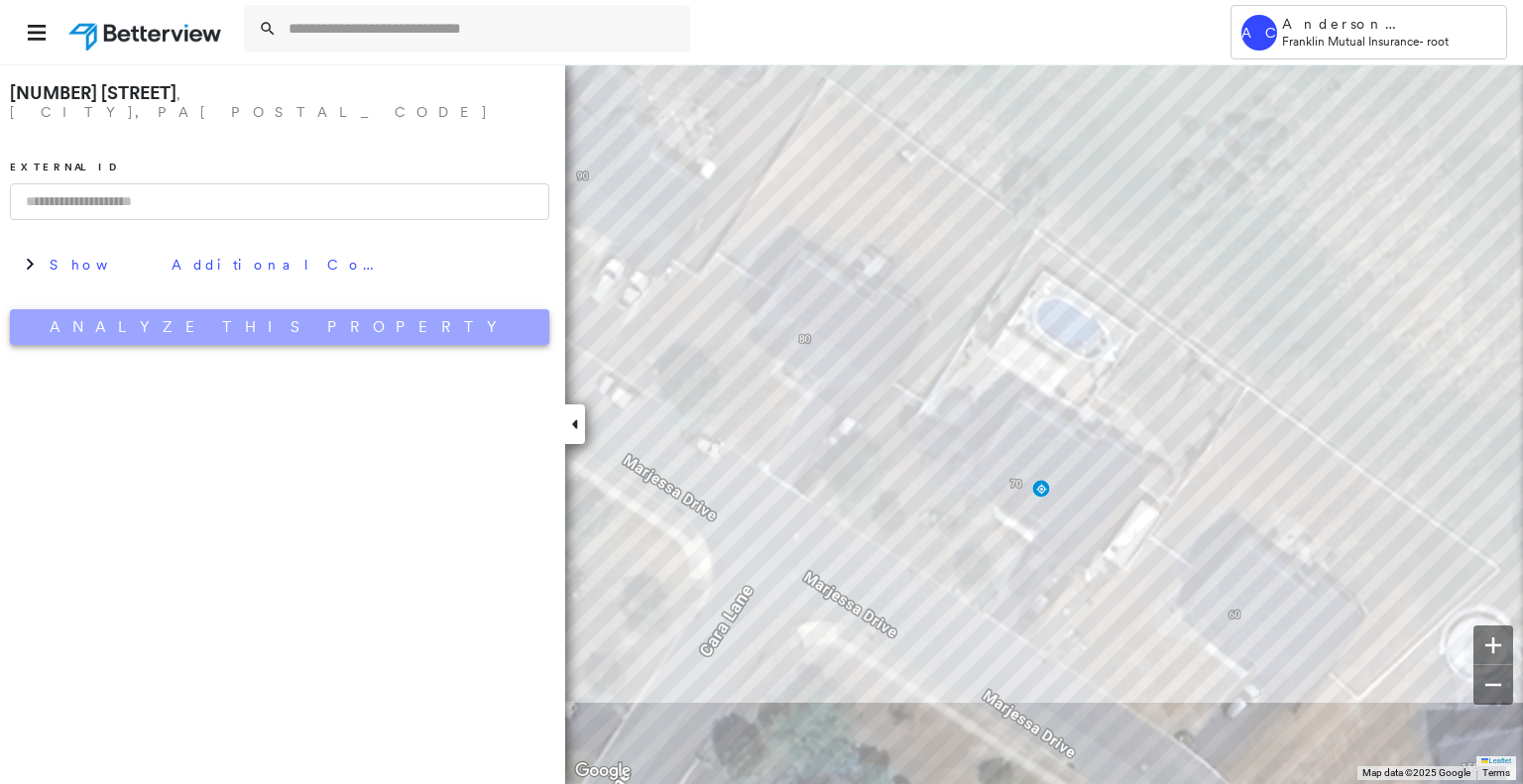 click on "Analyze This Property" at bounding box center [280, 327] 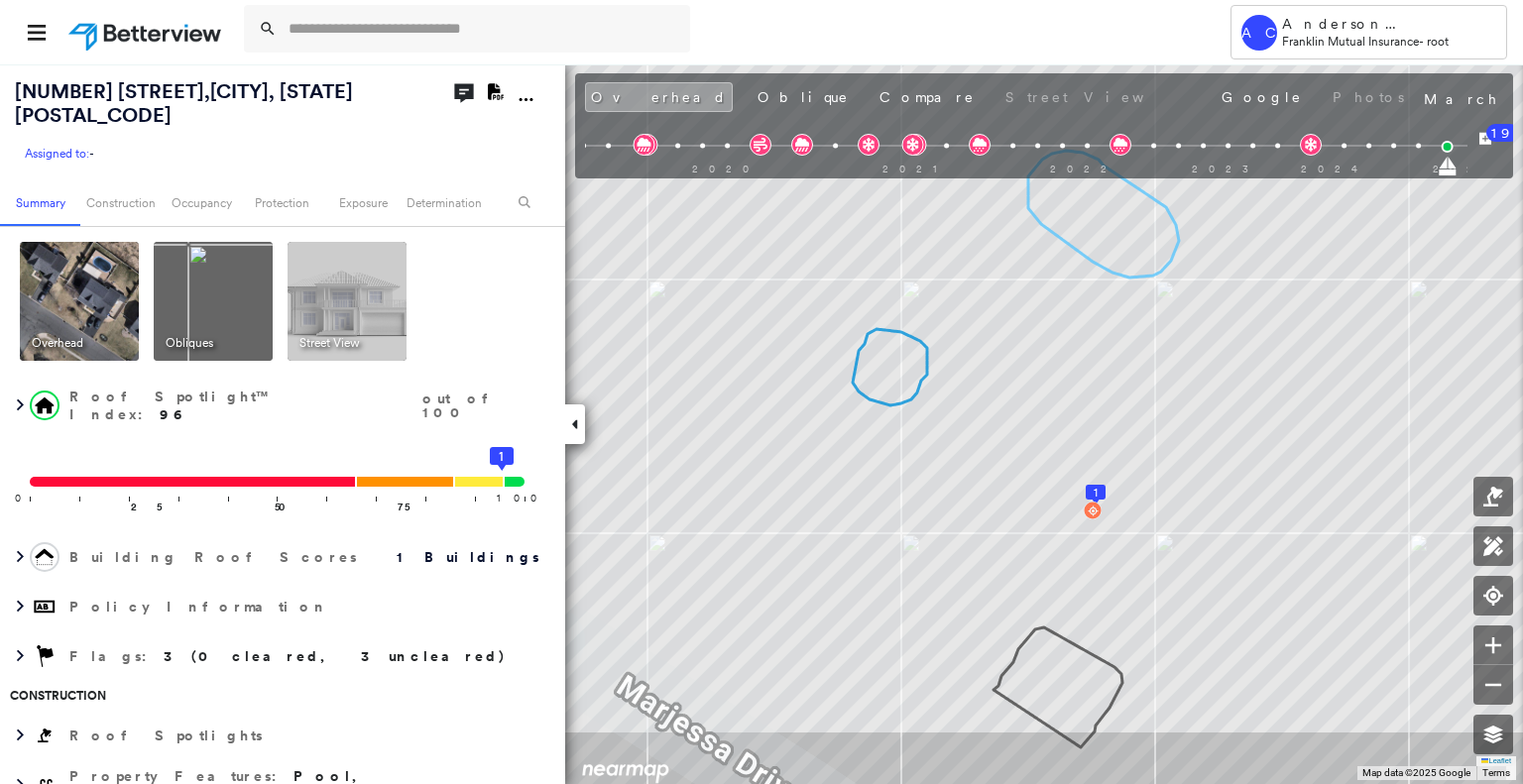 scroll, scrollTop: 0, scrollLeft: 0, axis: both 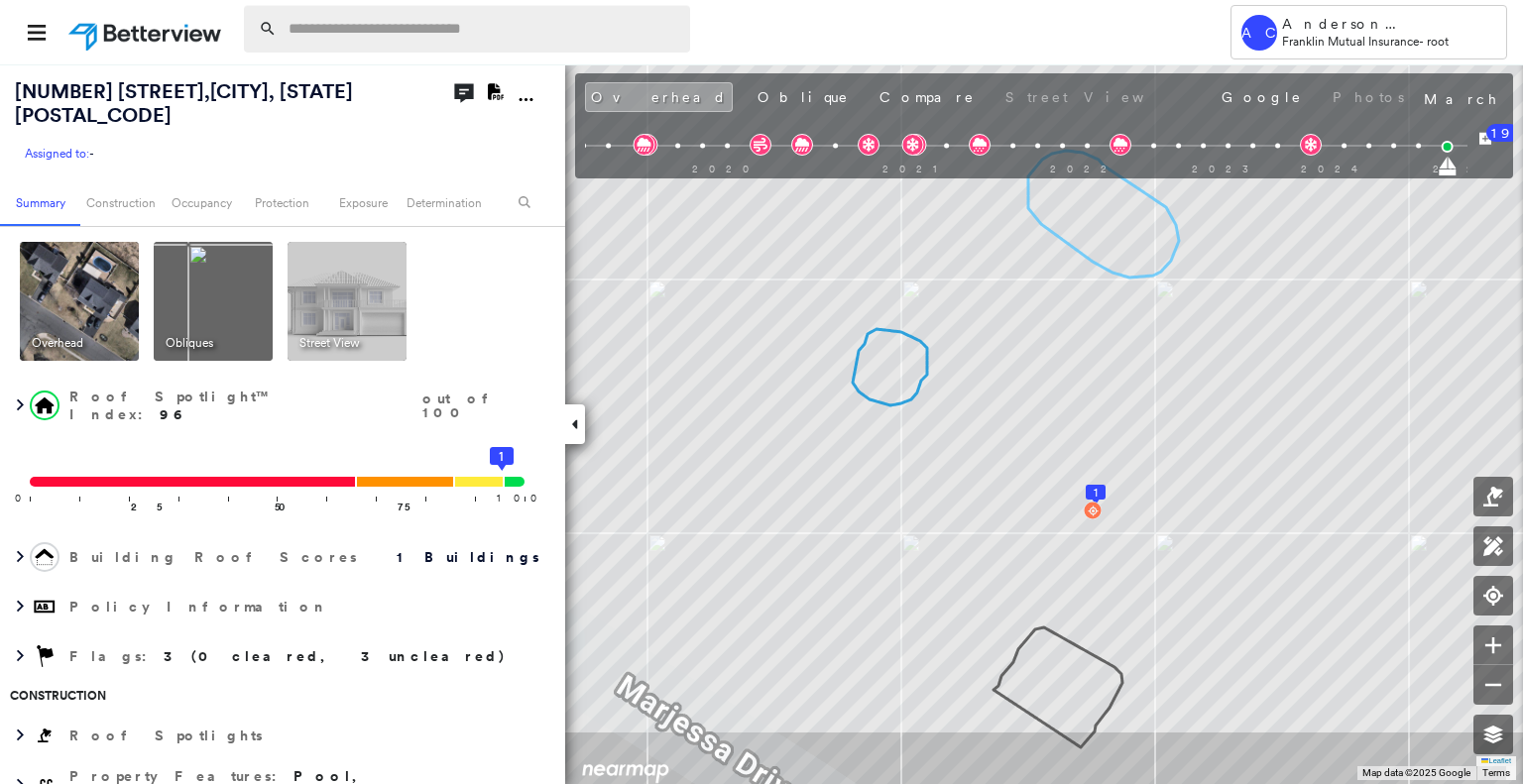 click at bounding box center (483, 29) 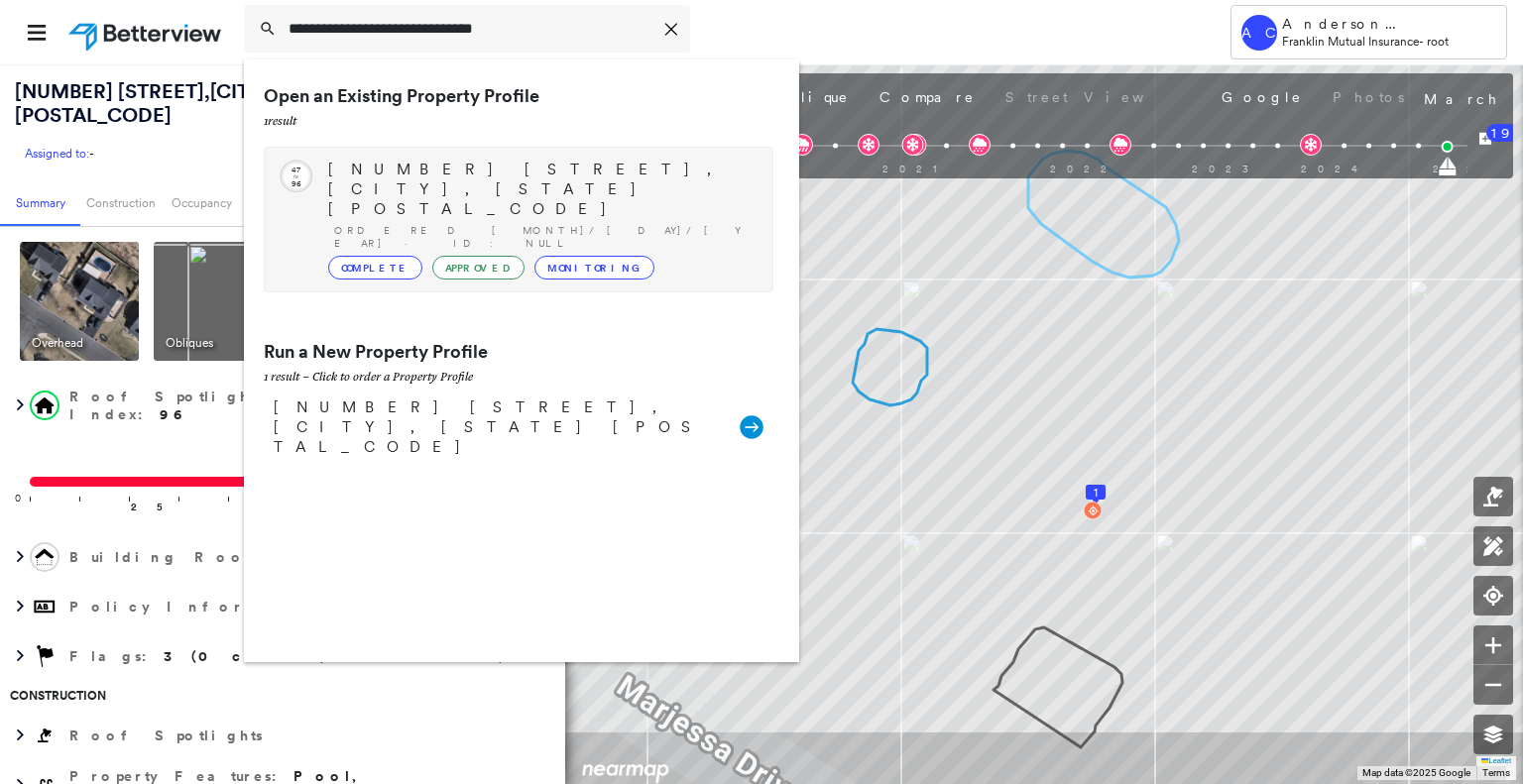 type on "**********" 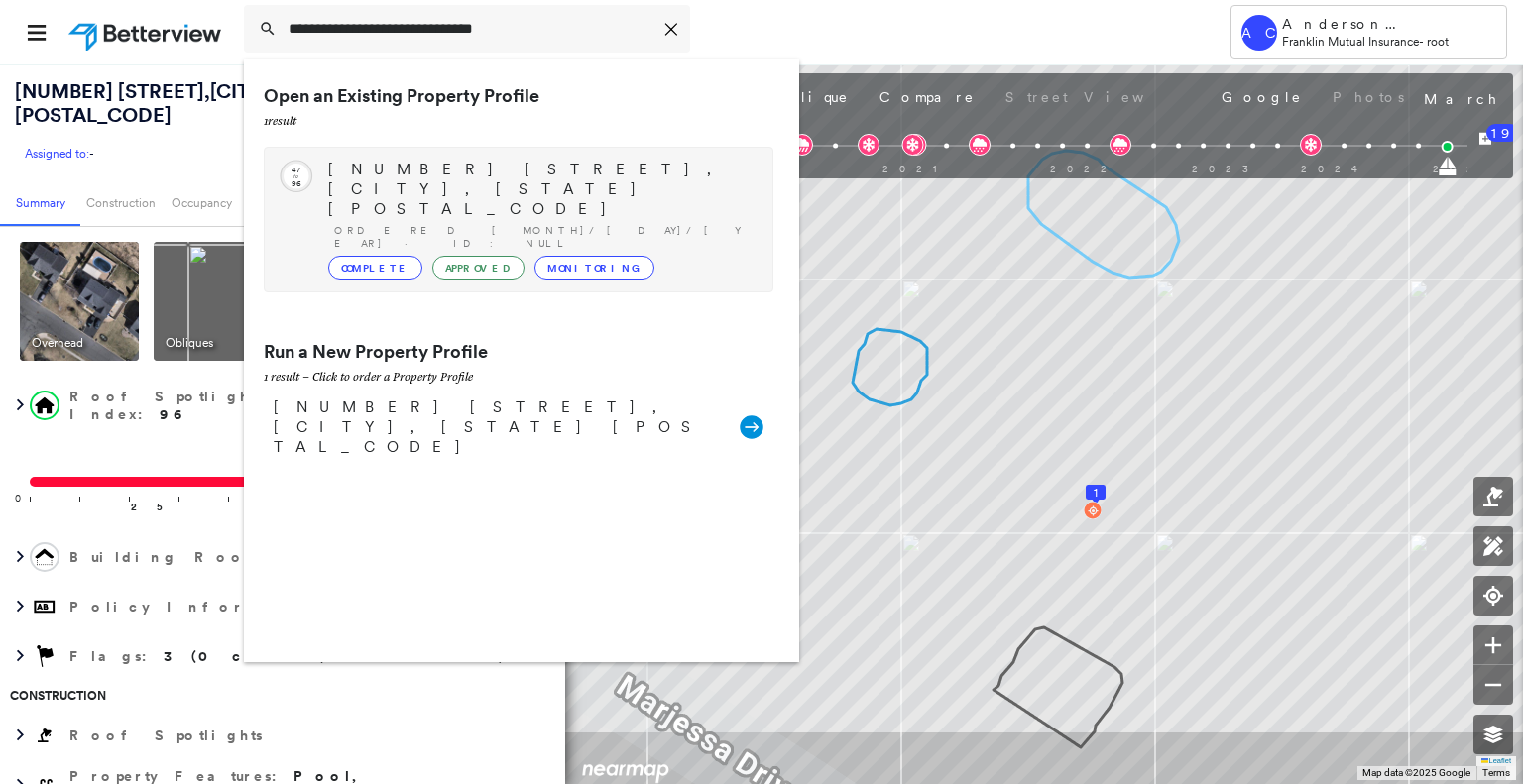click on "87  Mill Pond Rd, Washington, NJ 07882" at bounding box center (540, 189) 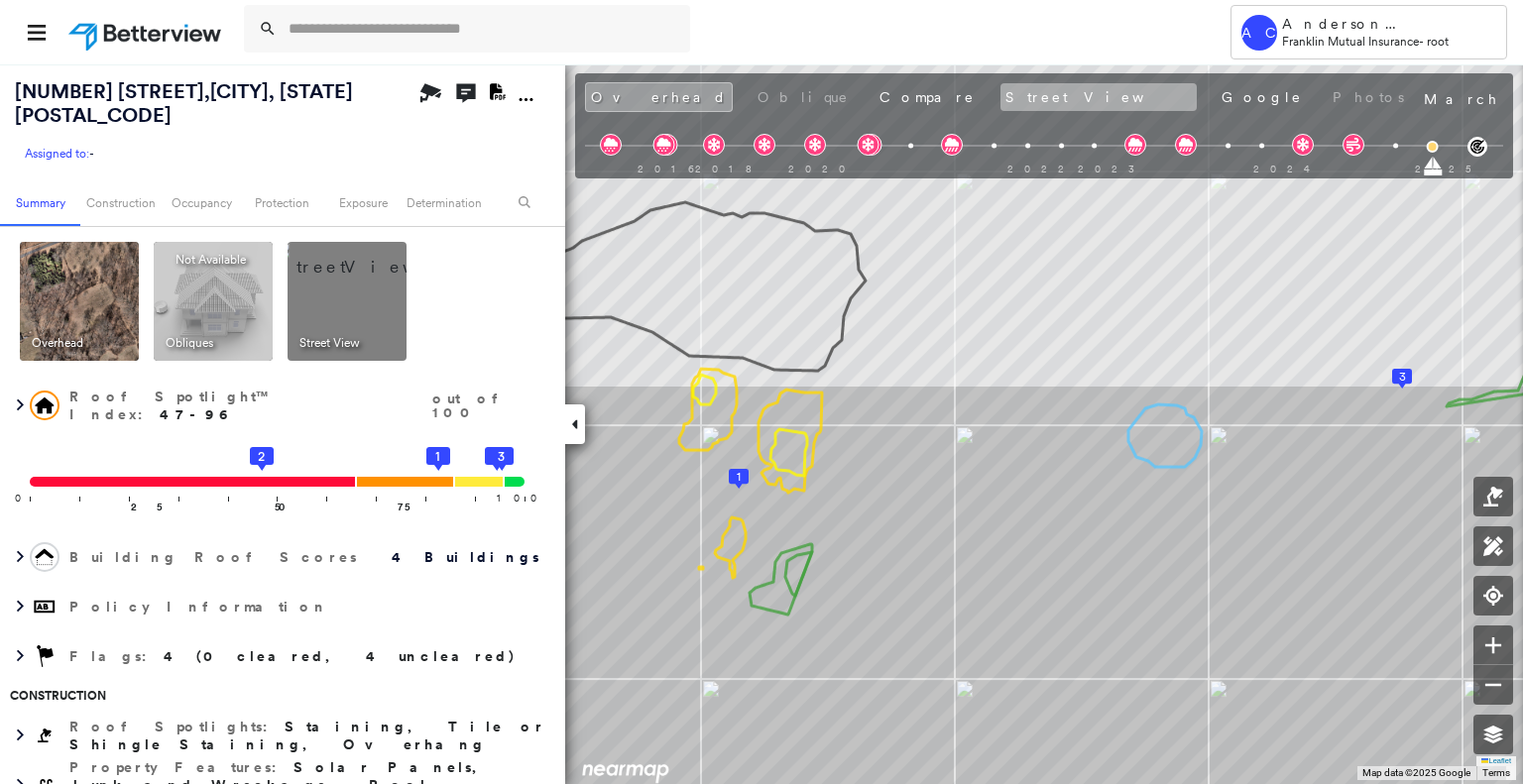 click on "Street View" at bounding box center (1099, 97) 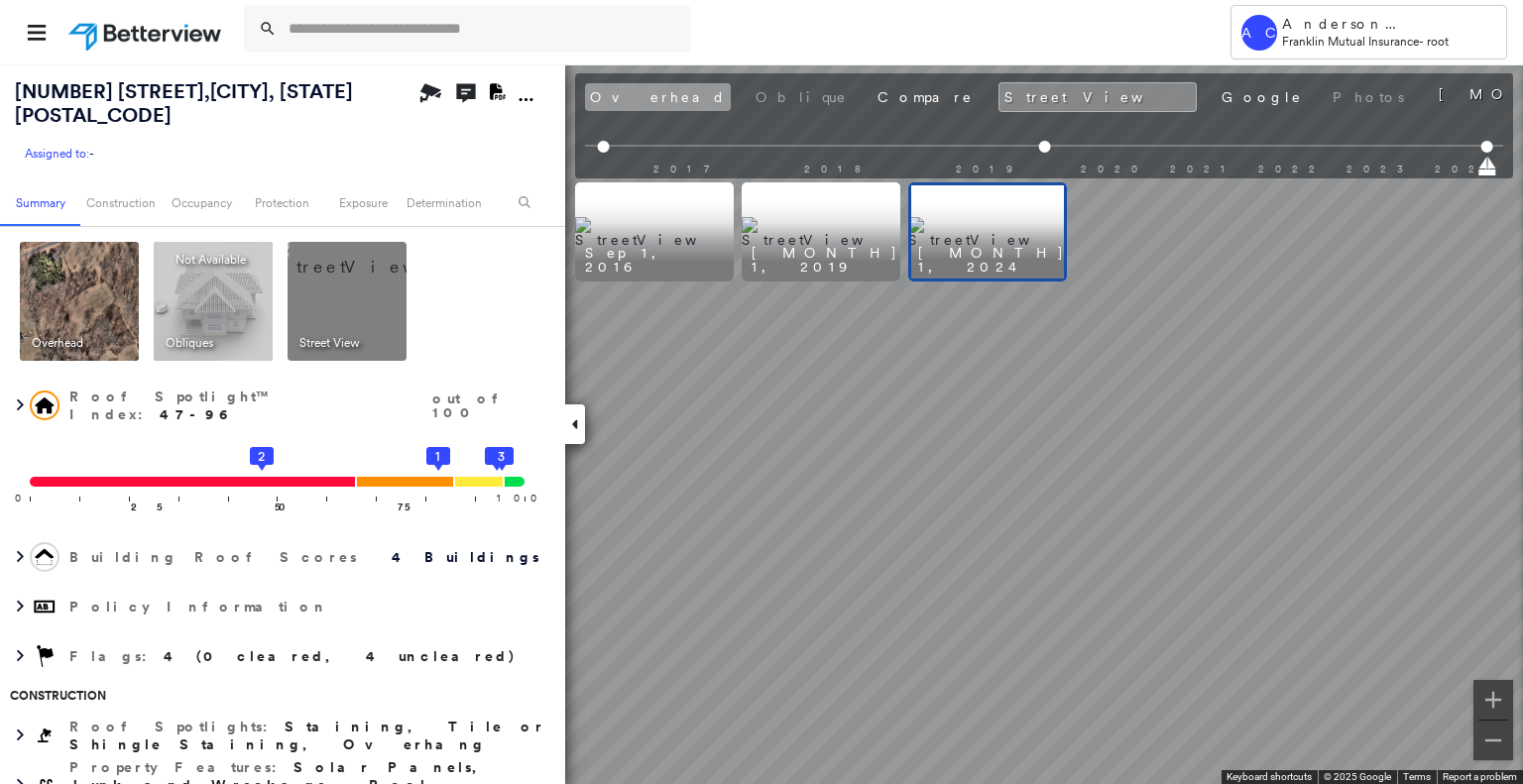 click on "Overhead" at bounding box center (657, 97) 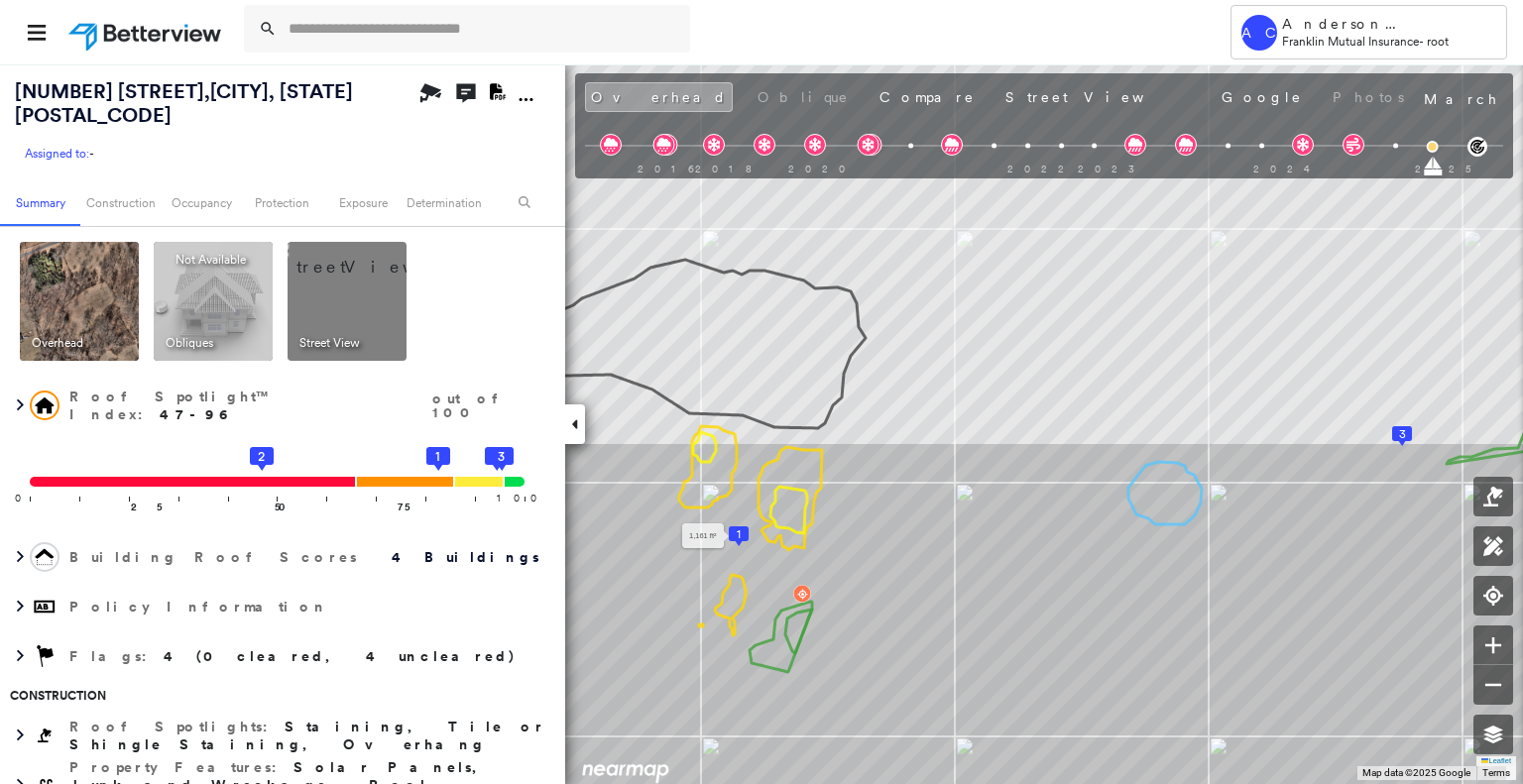 click on "1" at bounding box center (739, 534) 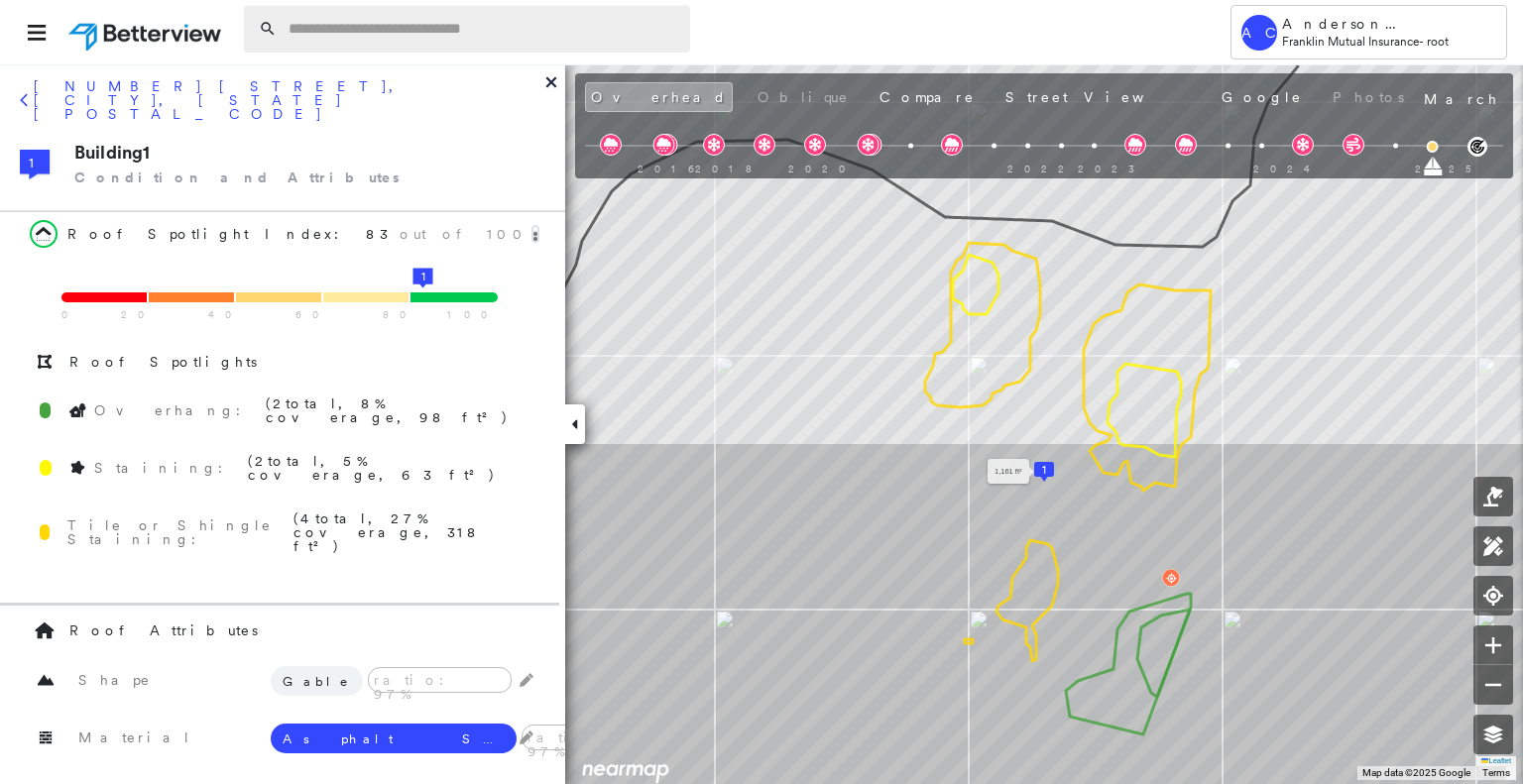 click at bounding box center [483, 29] 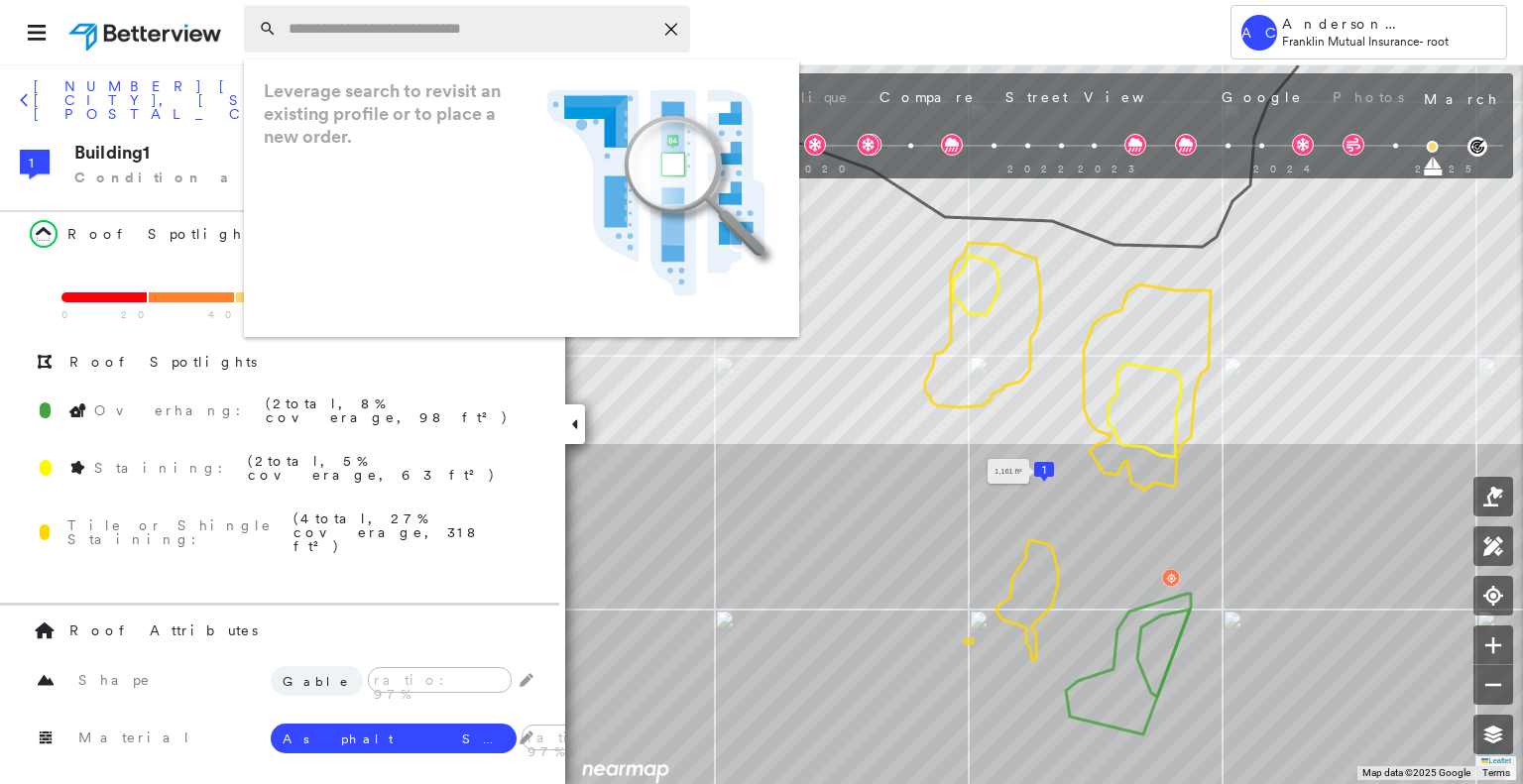 paste on "**********" 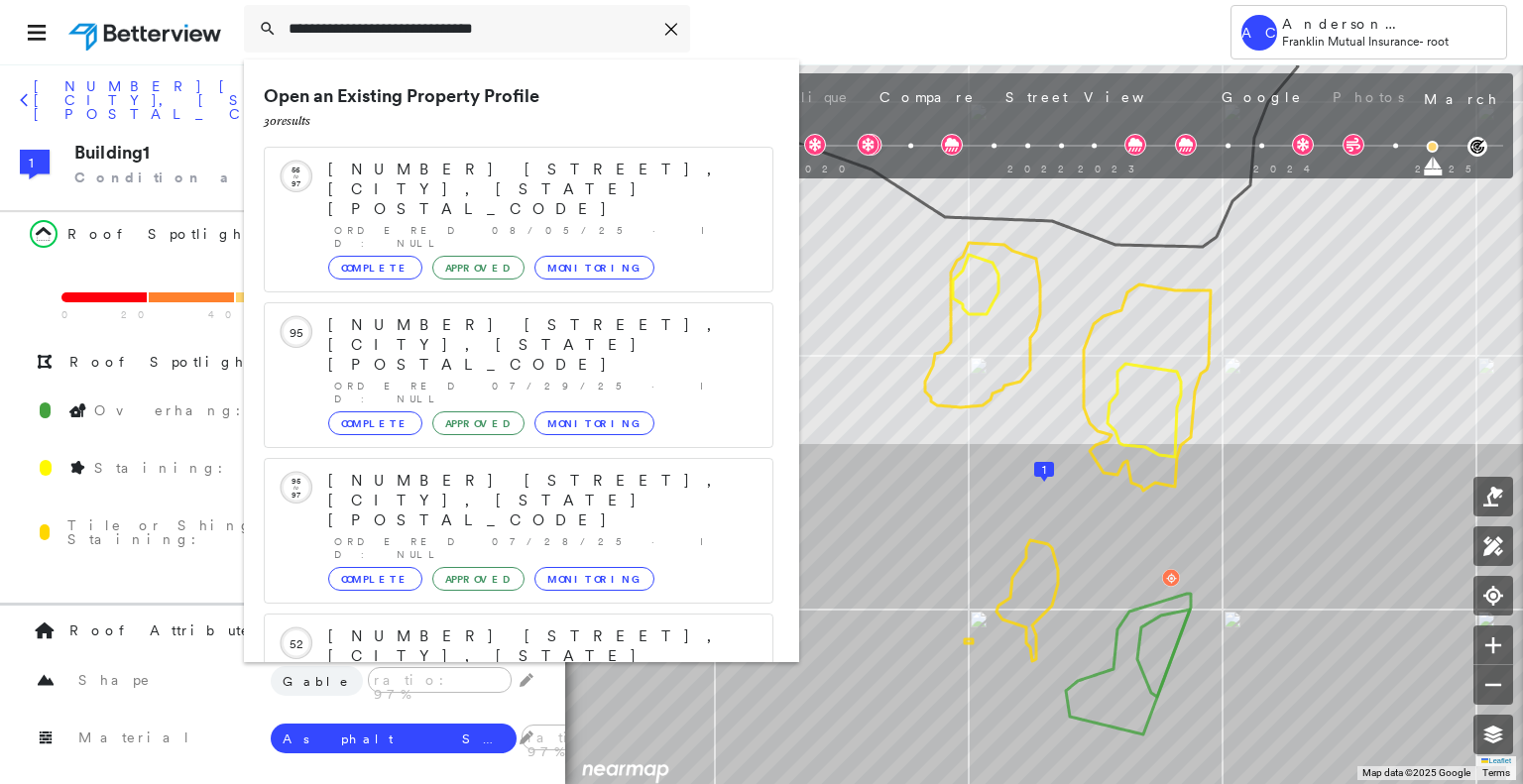 scroll, scrollTop: 206, scrollLeft: 0, axis: vertical 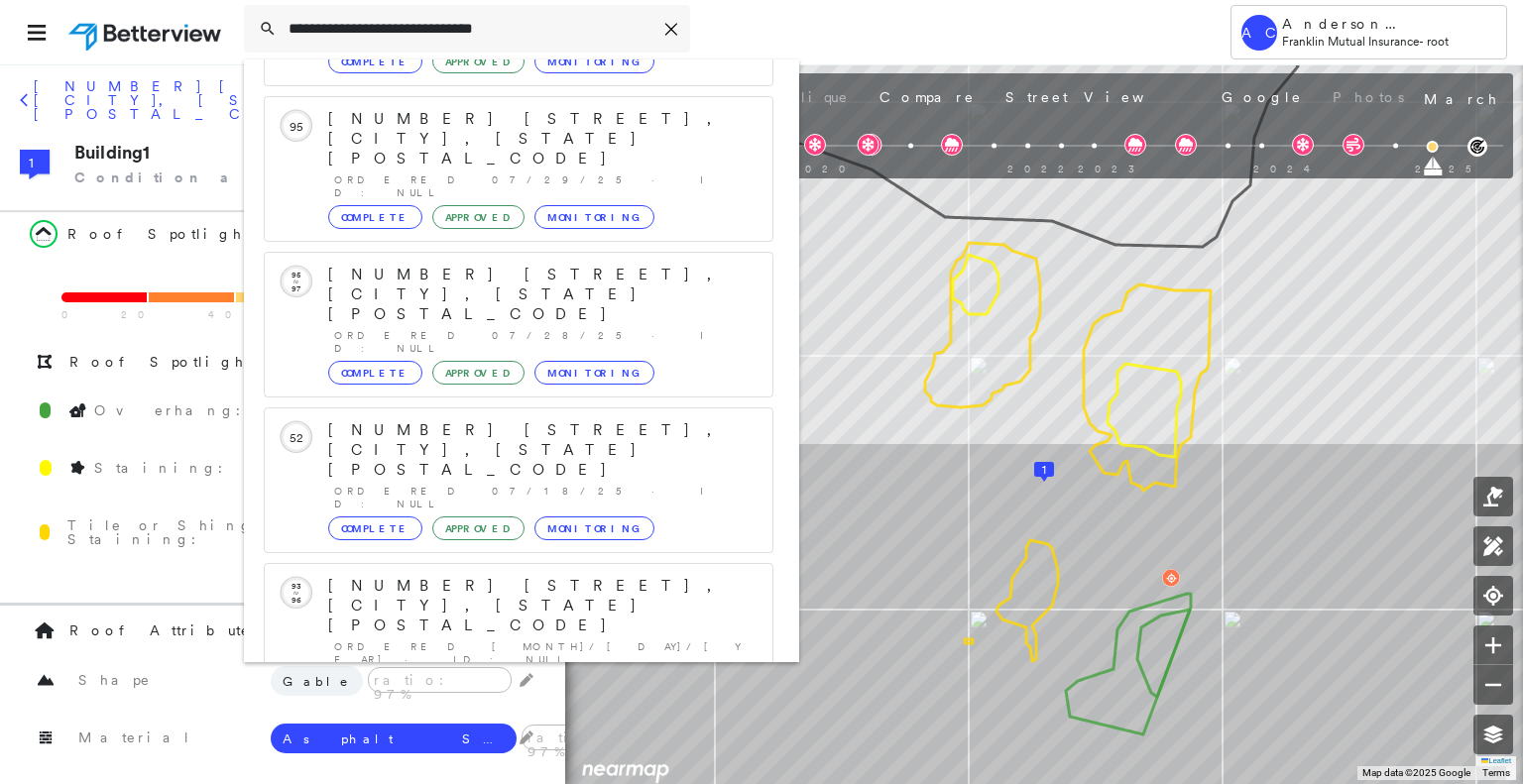 type on "**********" 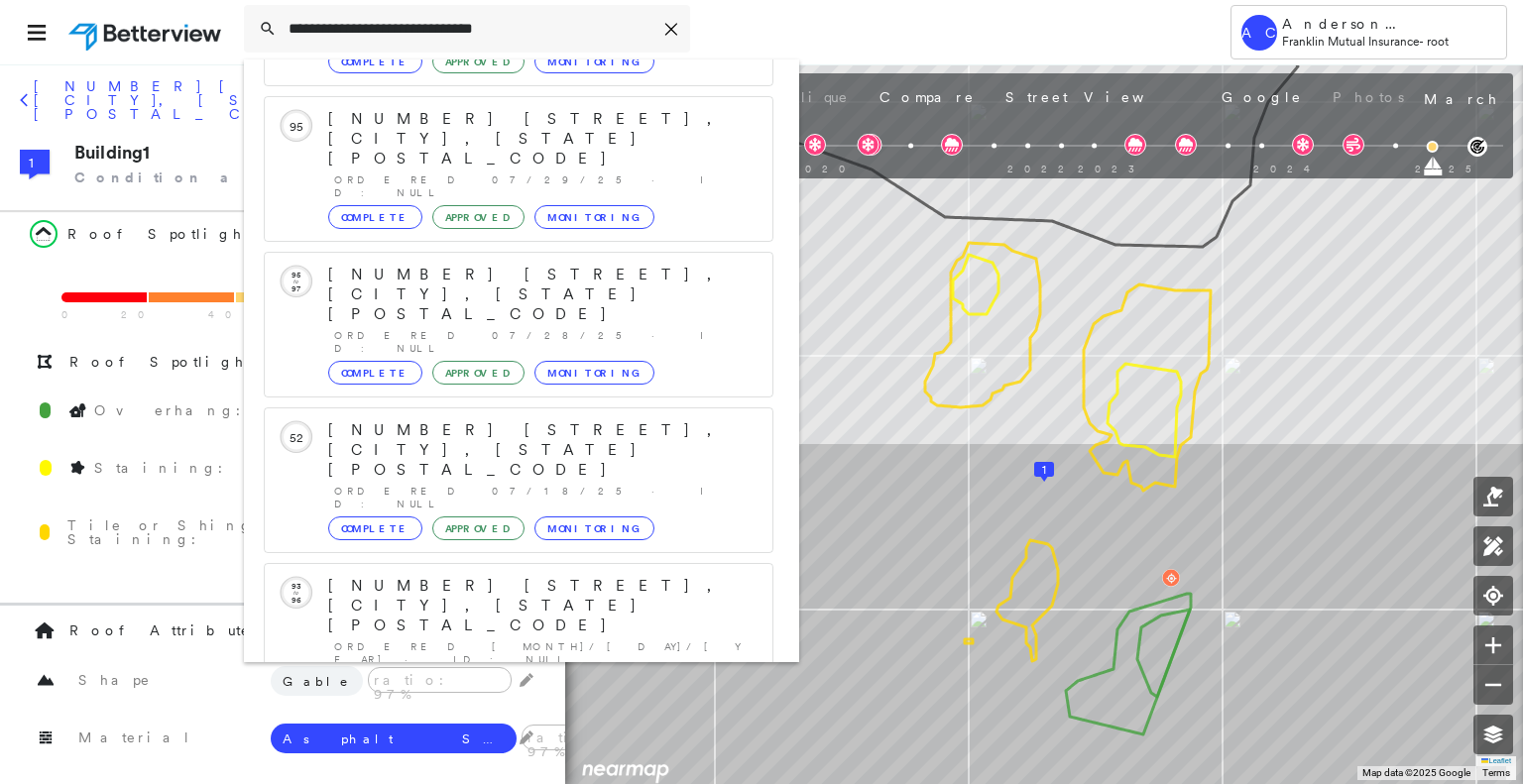click on "400 Locust Ln, Williamstown, NJ 08094" at bounding box center [497, 895] 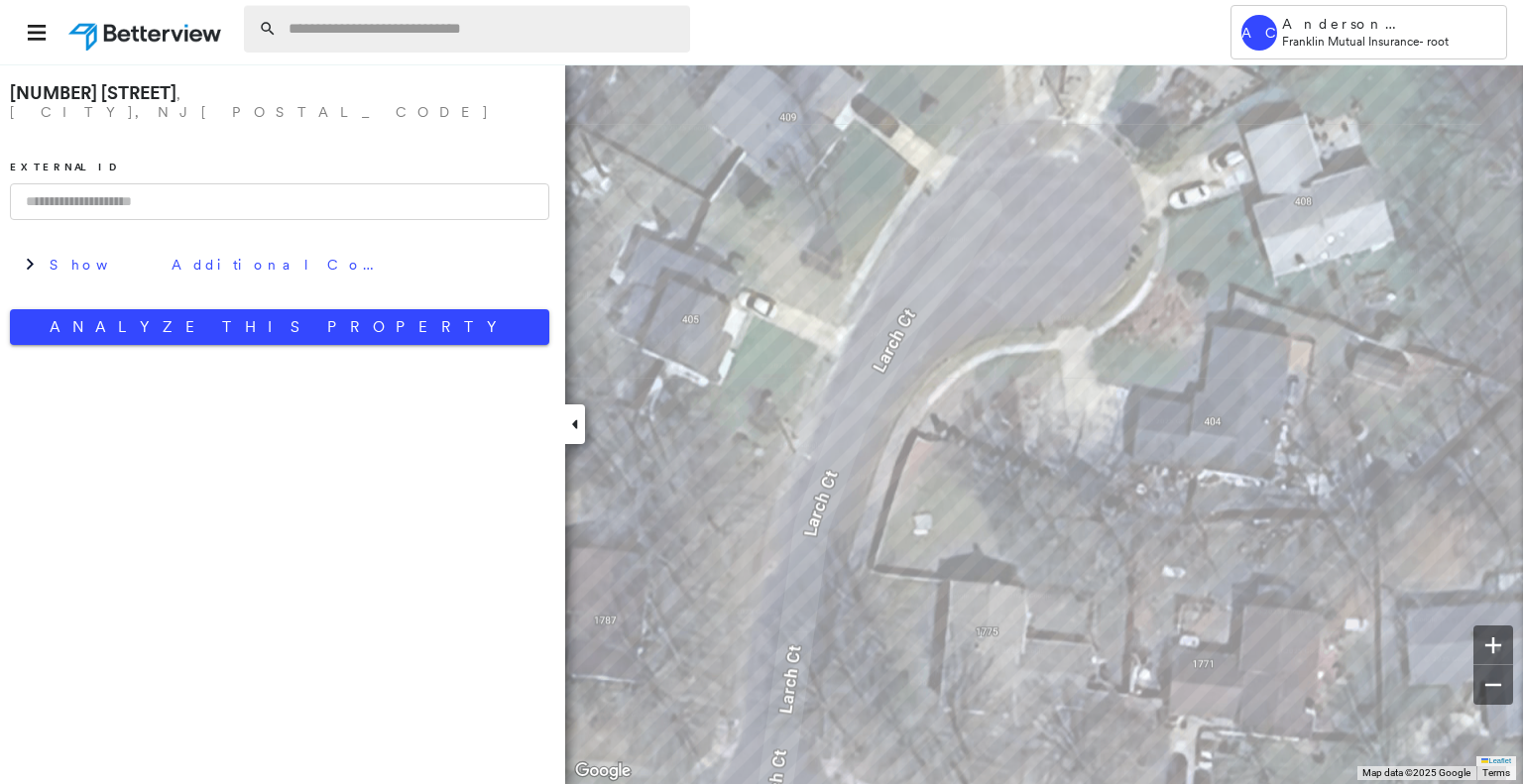 click at bounding box center (483, 29) 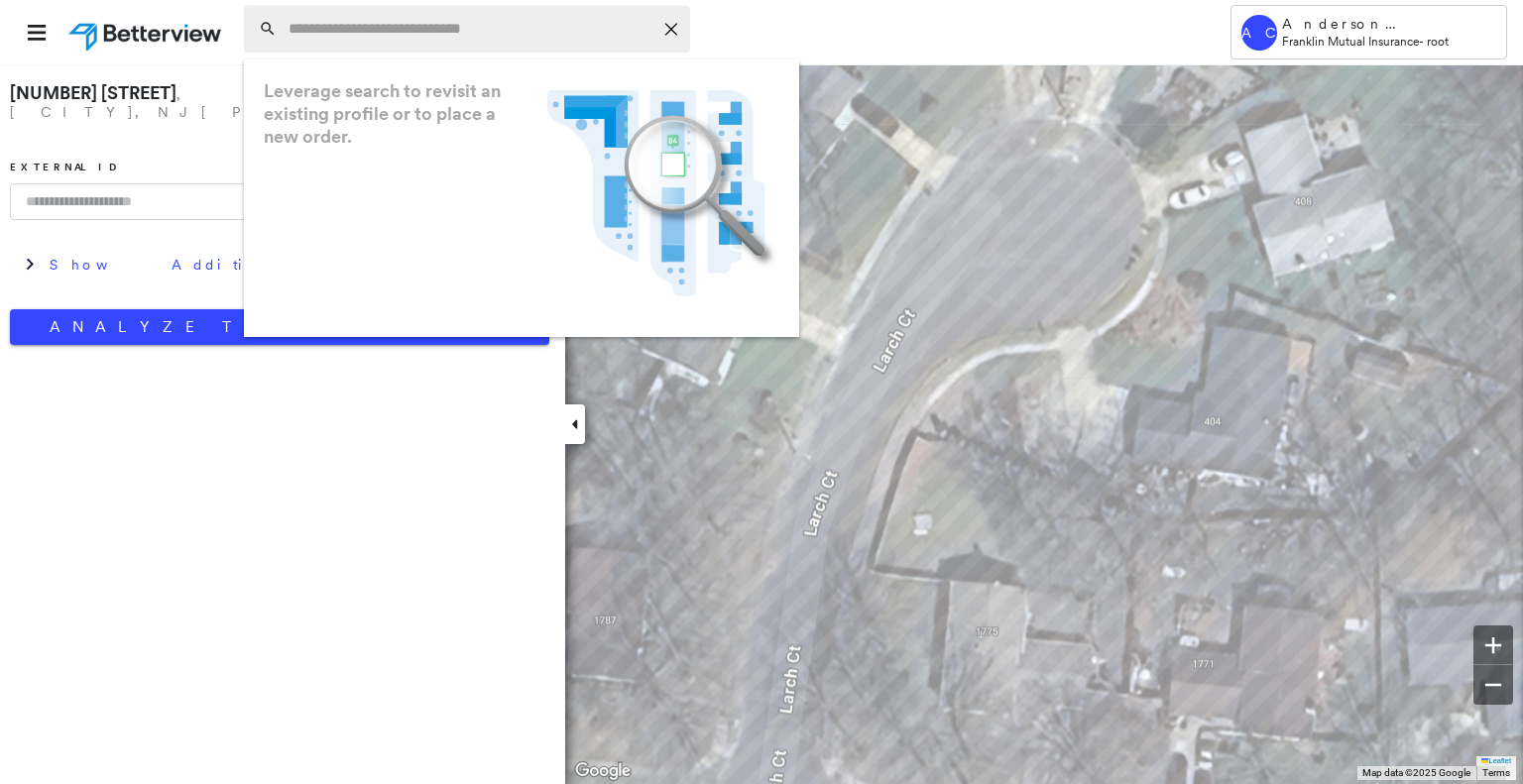 paste on "**********" 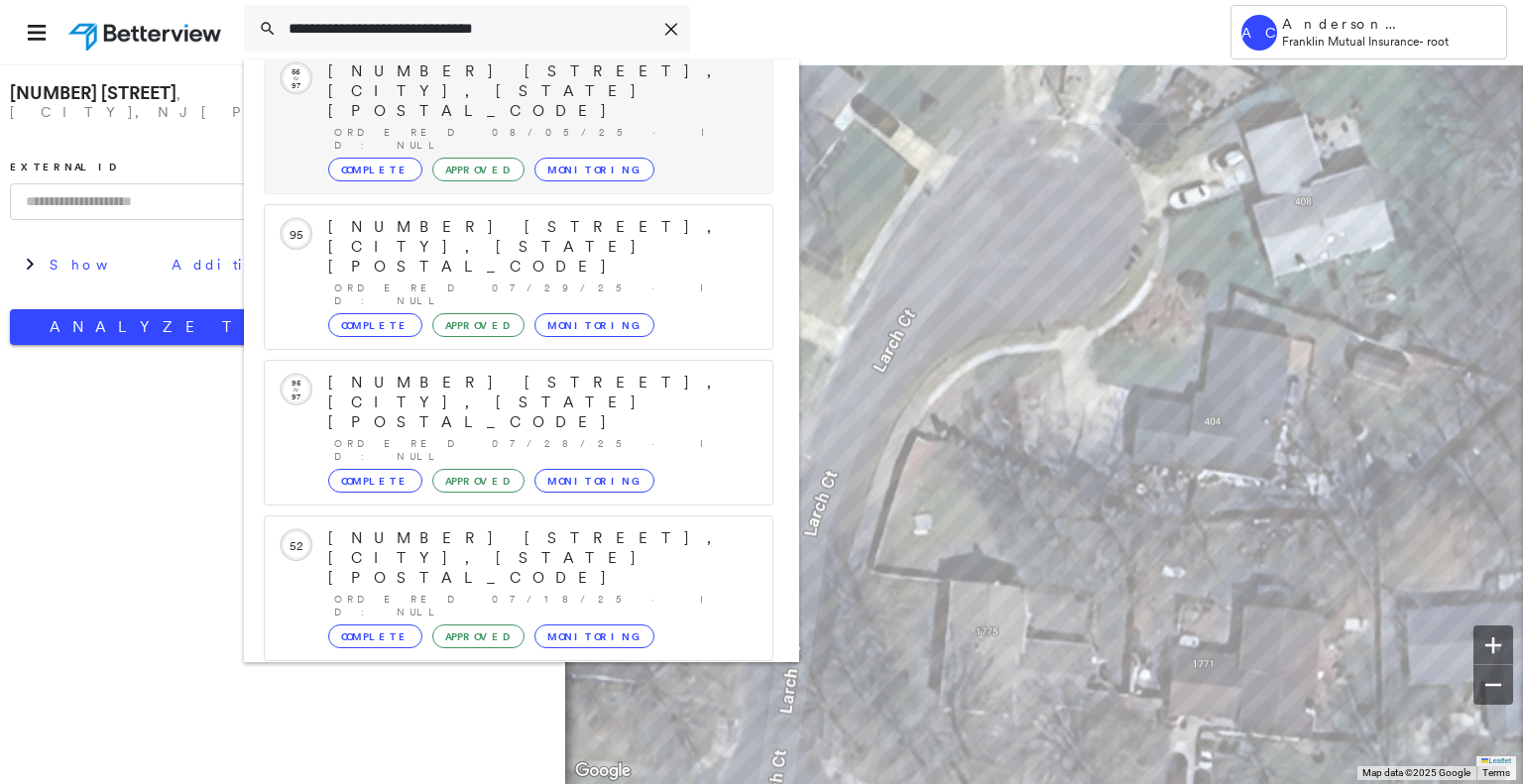 scroll, scrollTop: 206, scrollLeft: 0, axis: vertical 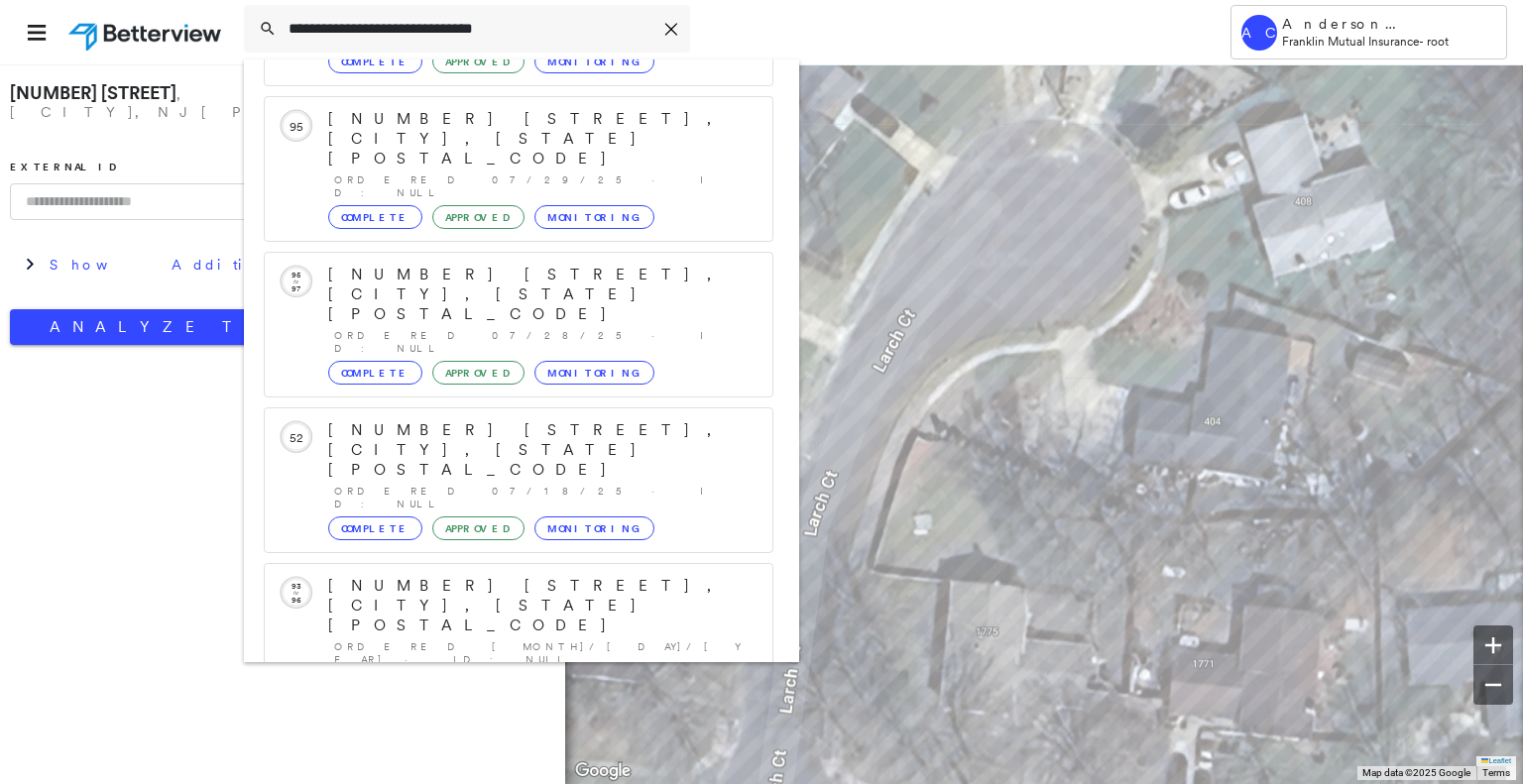 type on "**********" 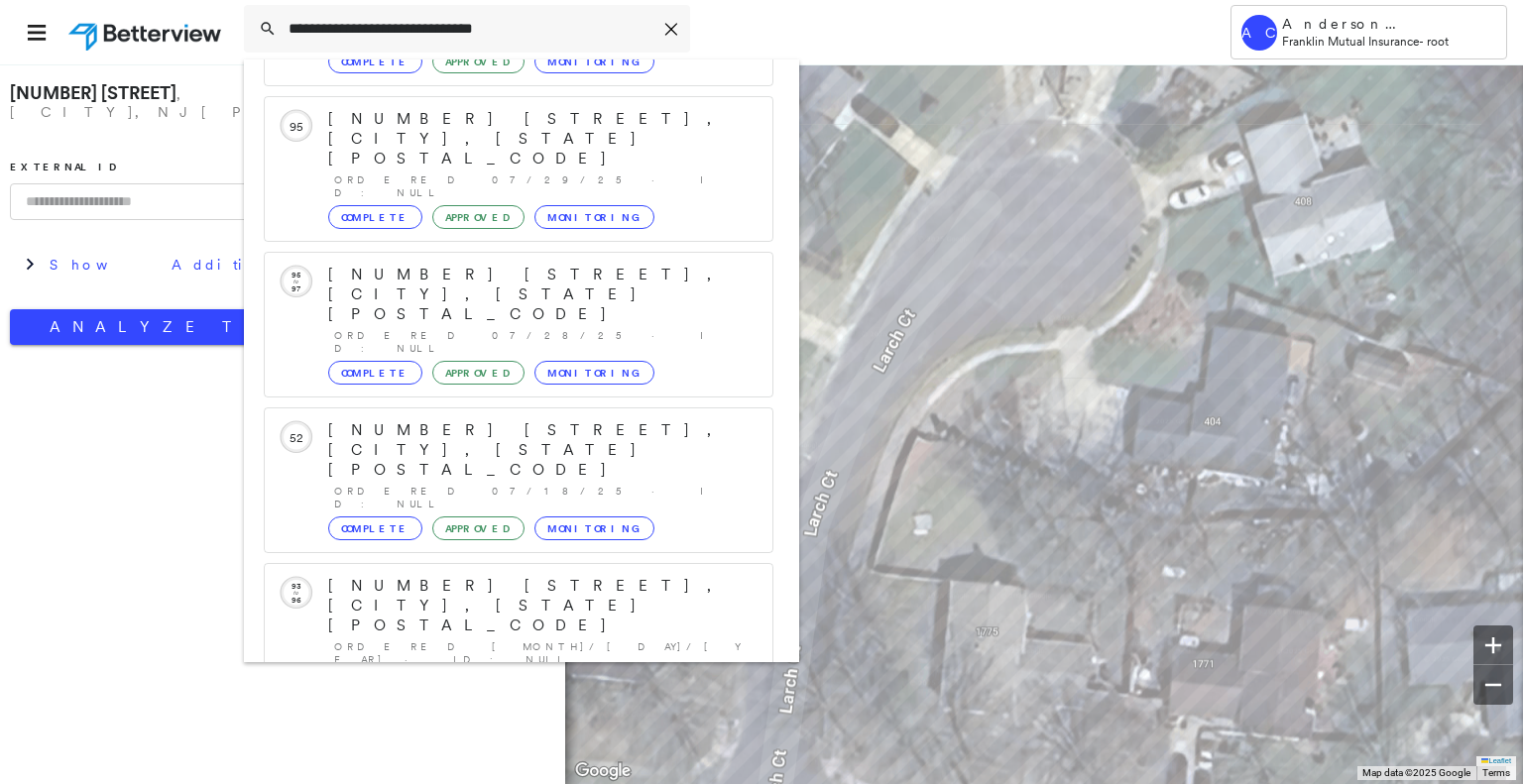click on "400 Locust Ln, Williamstown, NJ 08094" at bounding box center [497, 895] 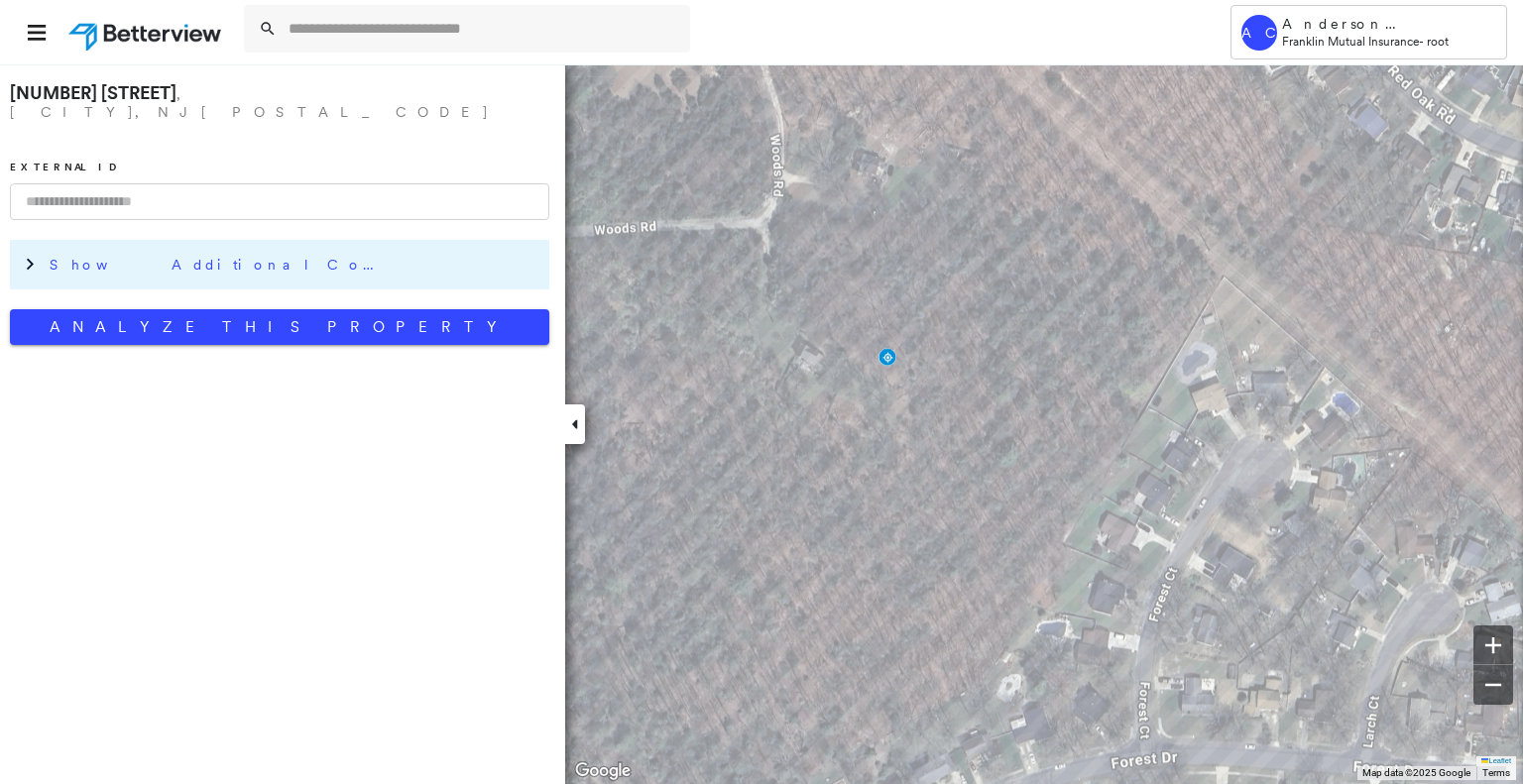 click on "Show Additional Company Data" at bounding box center (294, 265) 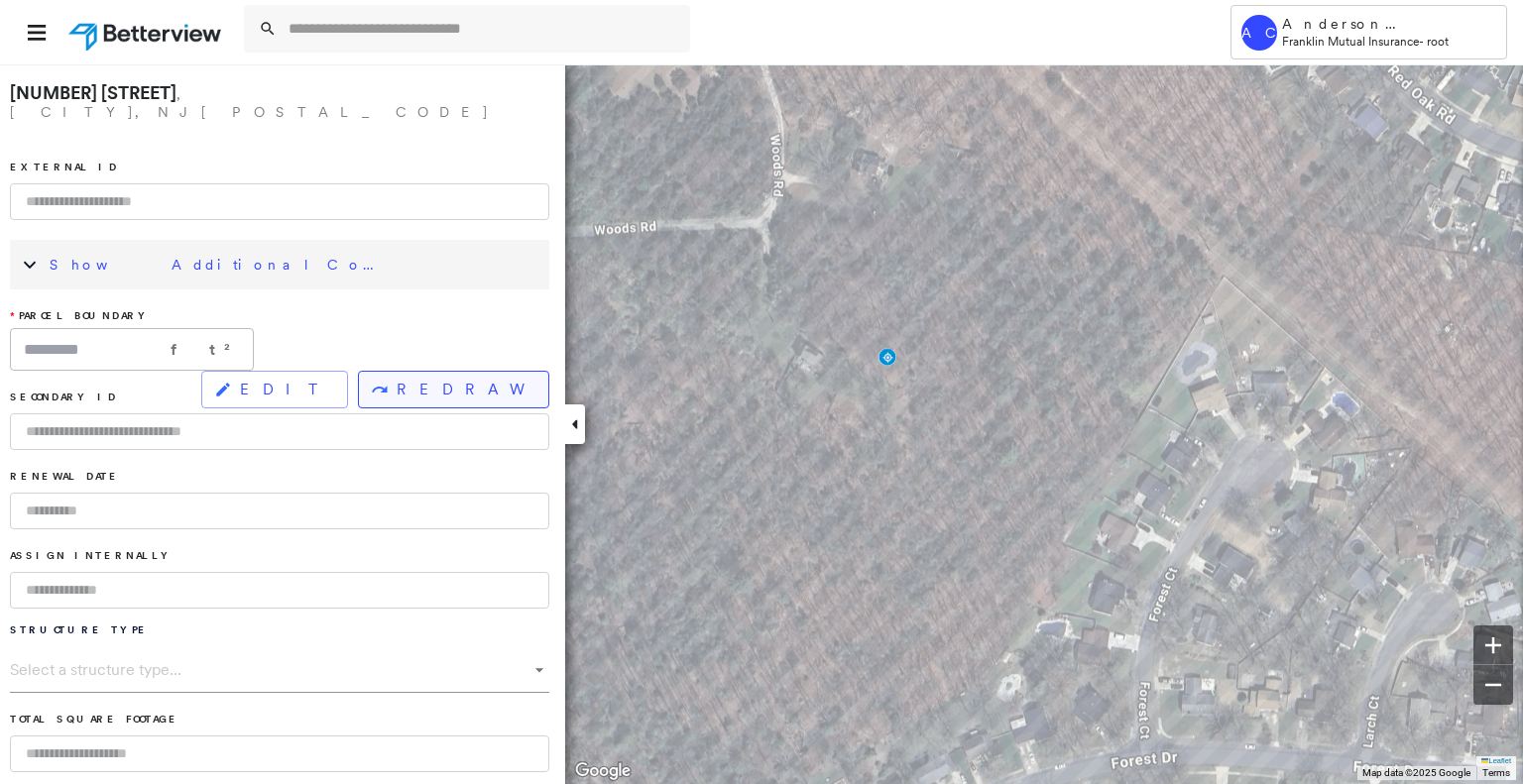 click on "REDRAW" at bounding box center (464, 390) 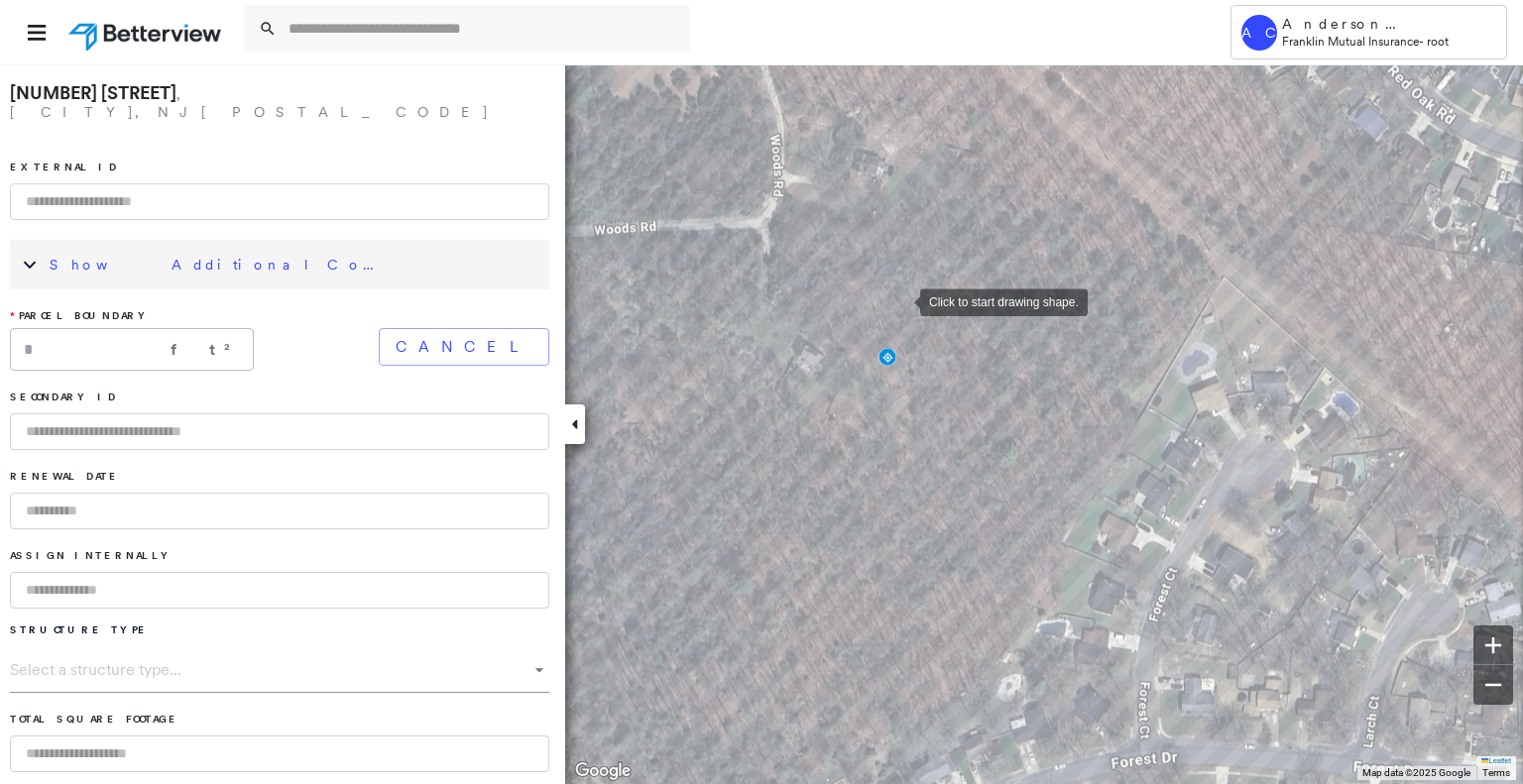 click at bounding box center [900, 300] 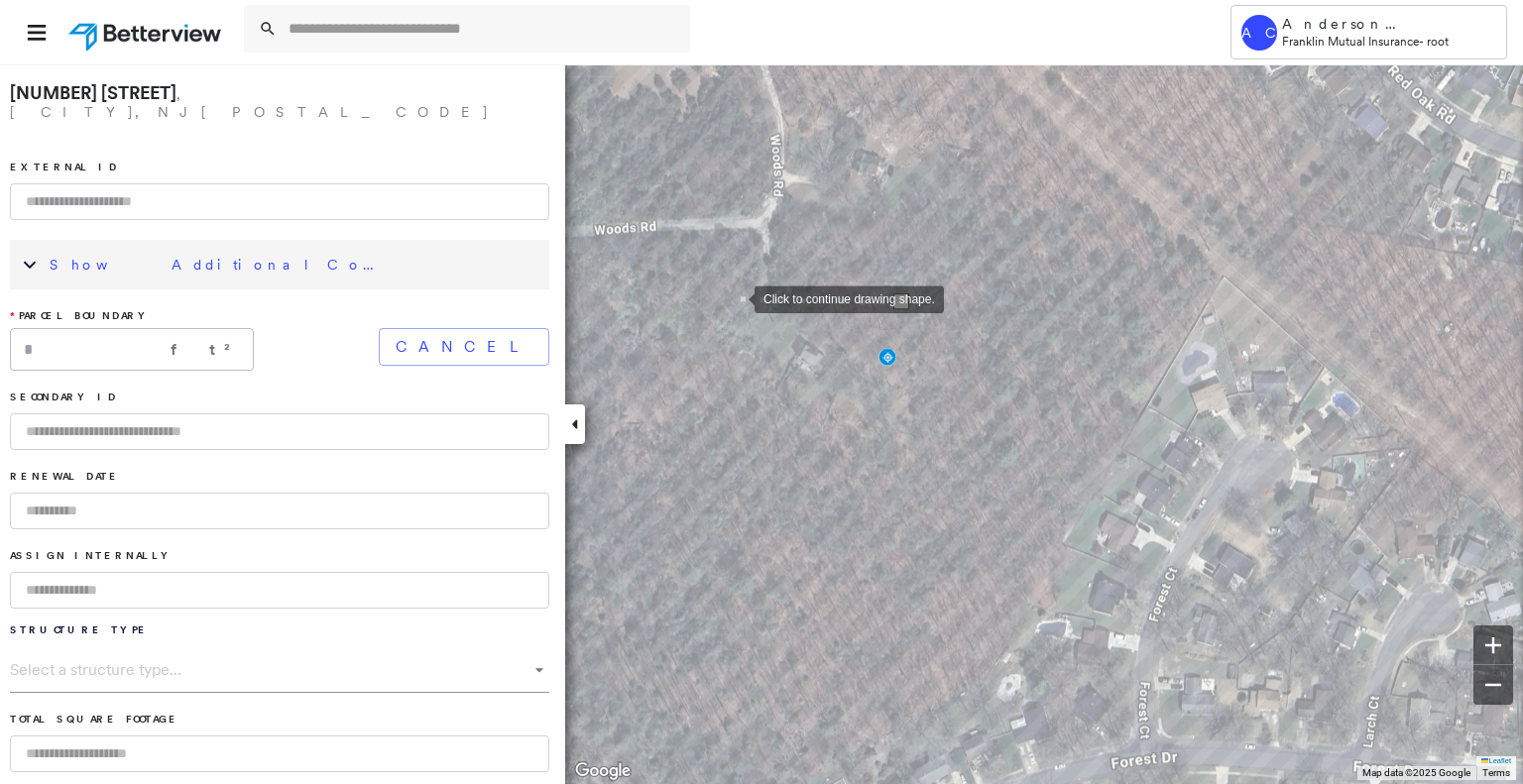 click at bounding box center (735, 297) 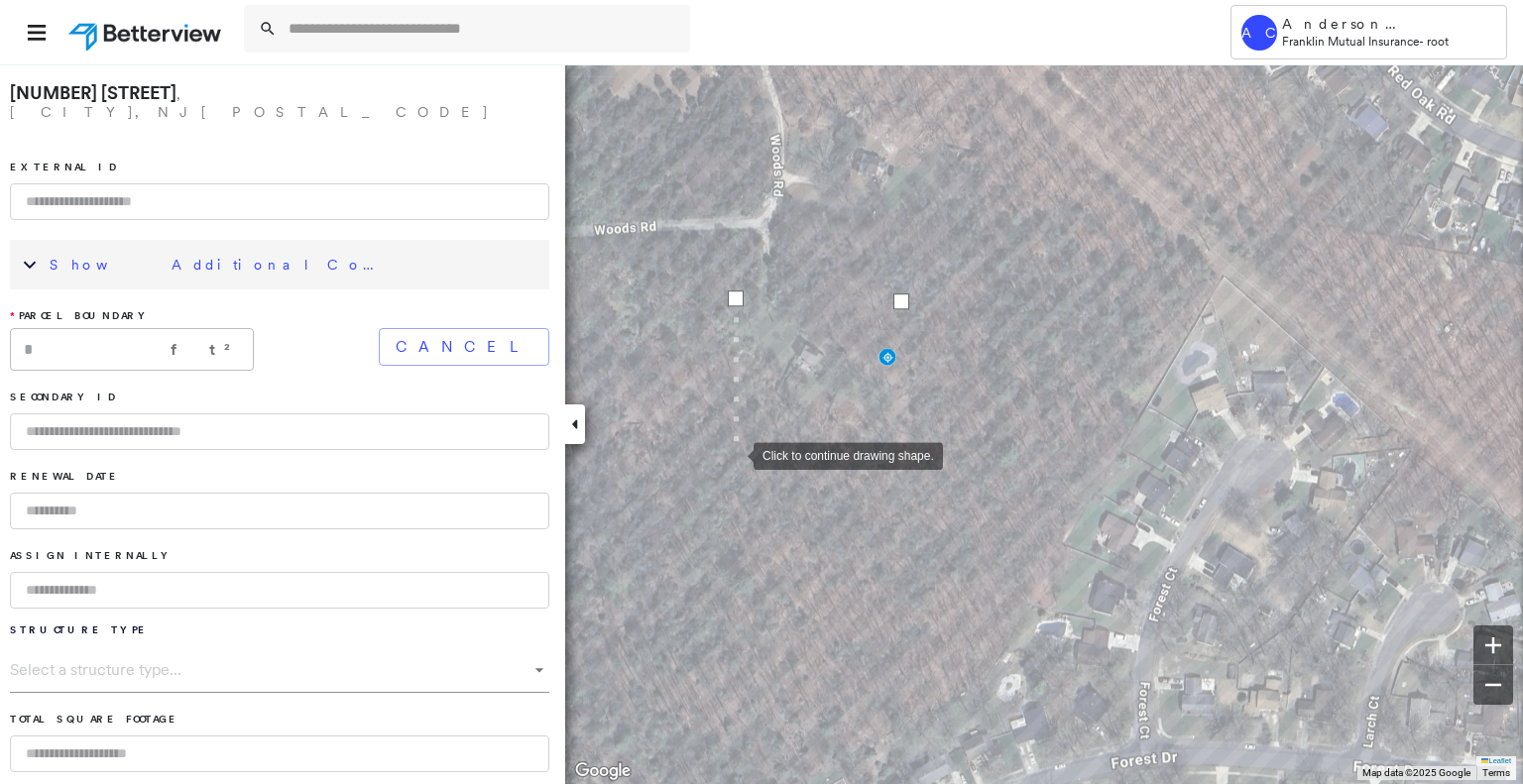 click at bounding box center [734, 454] 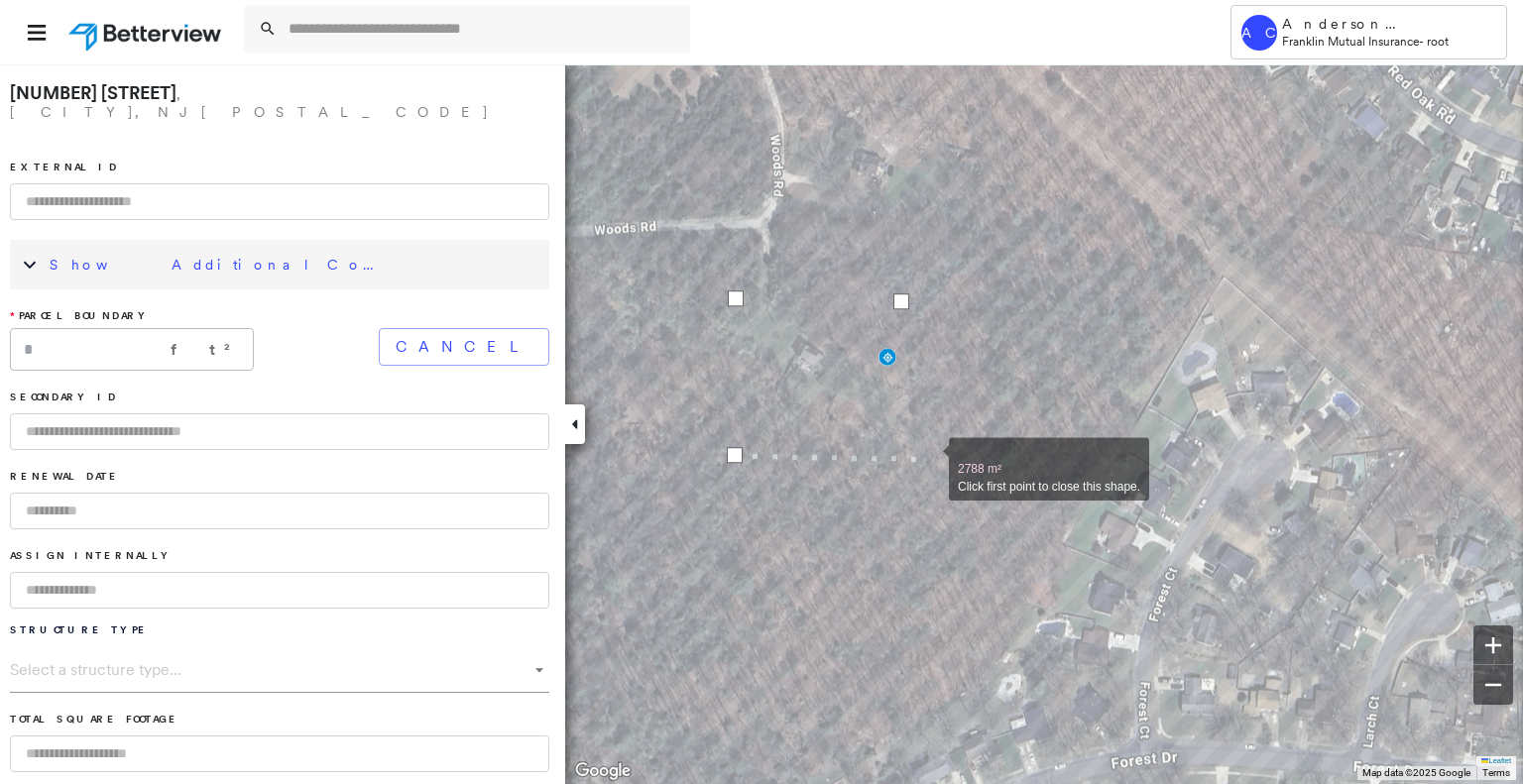 click at bounding box center [929, 458] 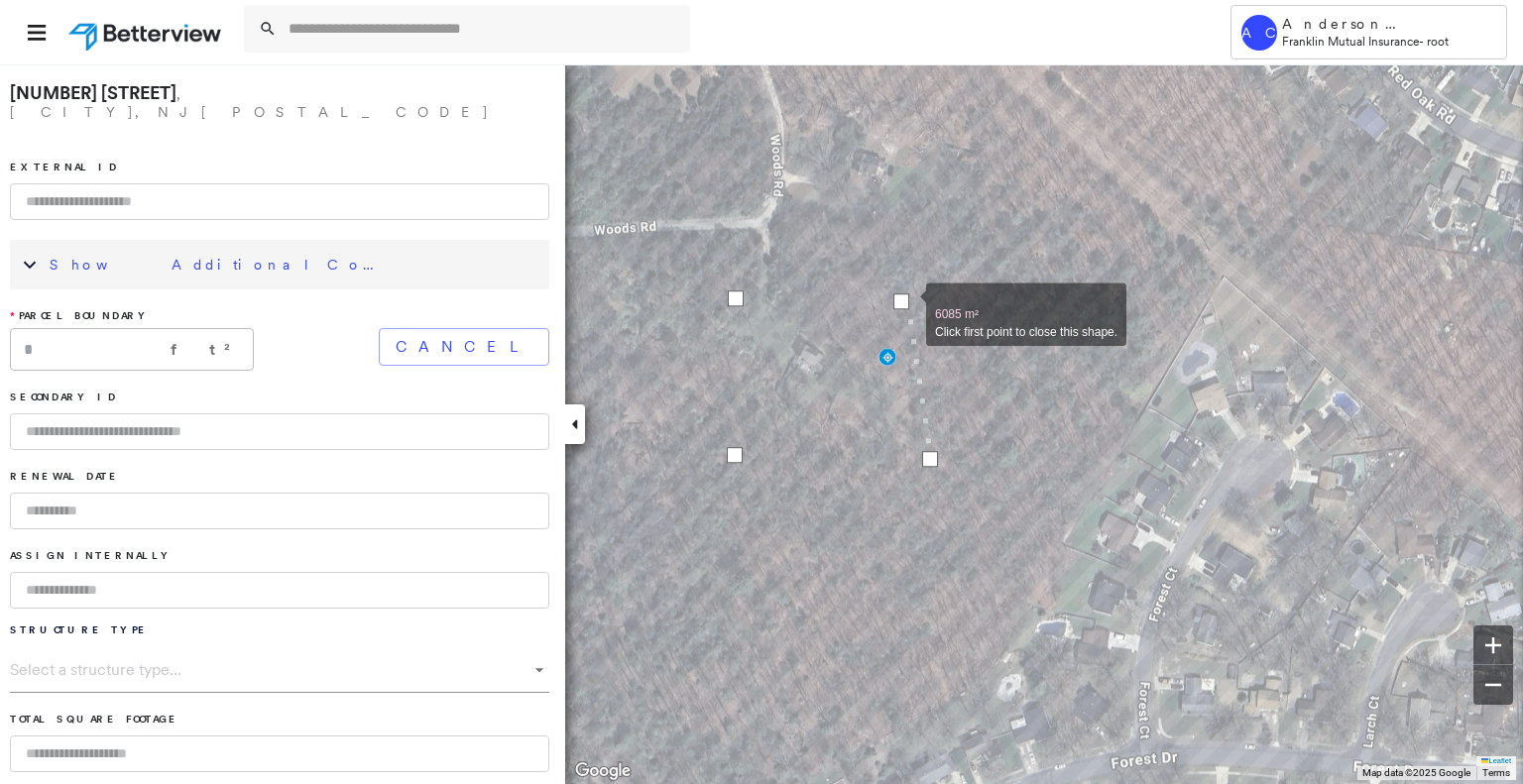 click at bounding box center [901, 301] 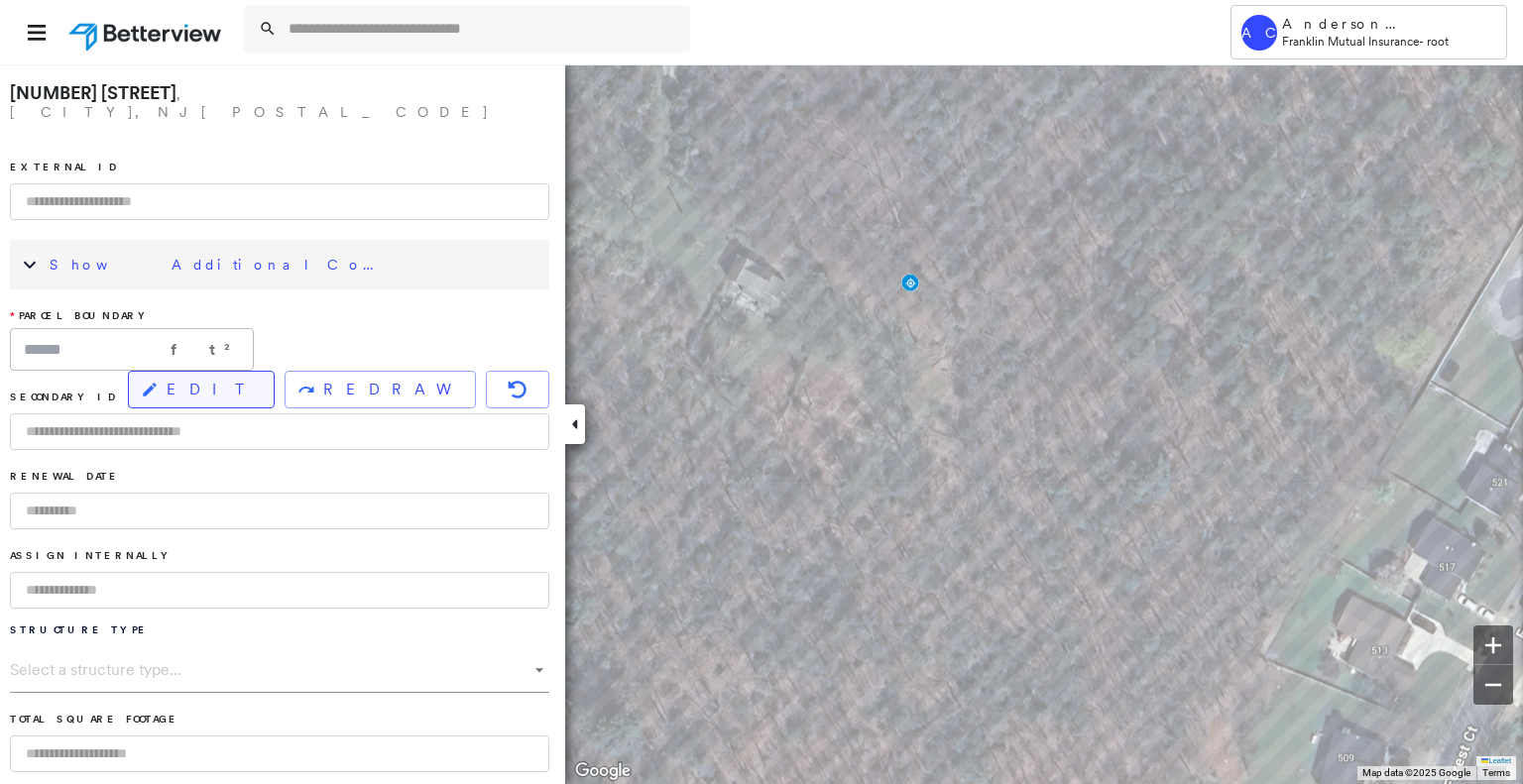 click on "EDIT" at bounding box center [201, 390] 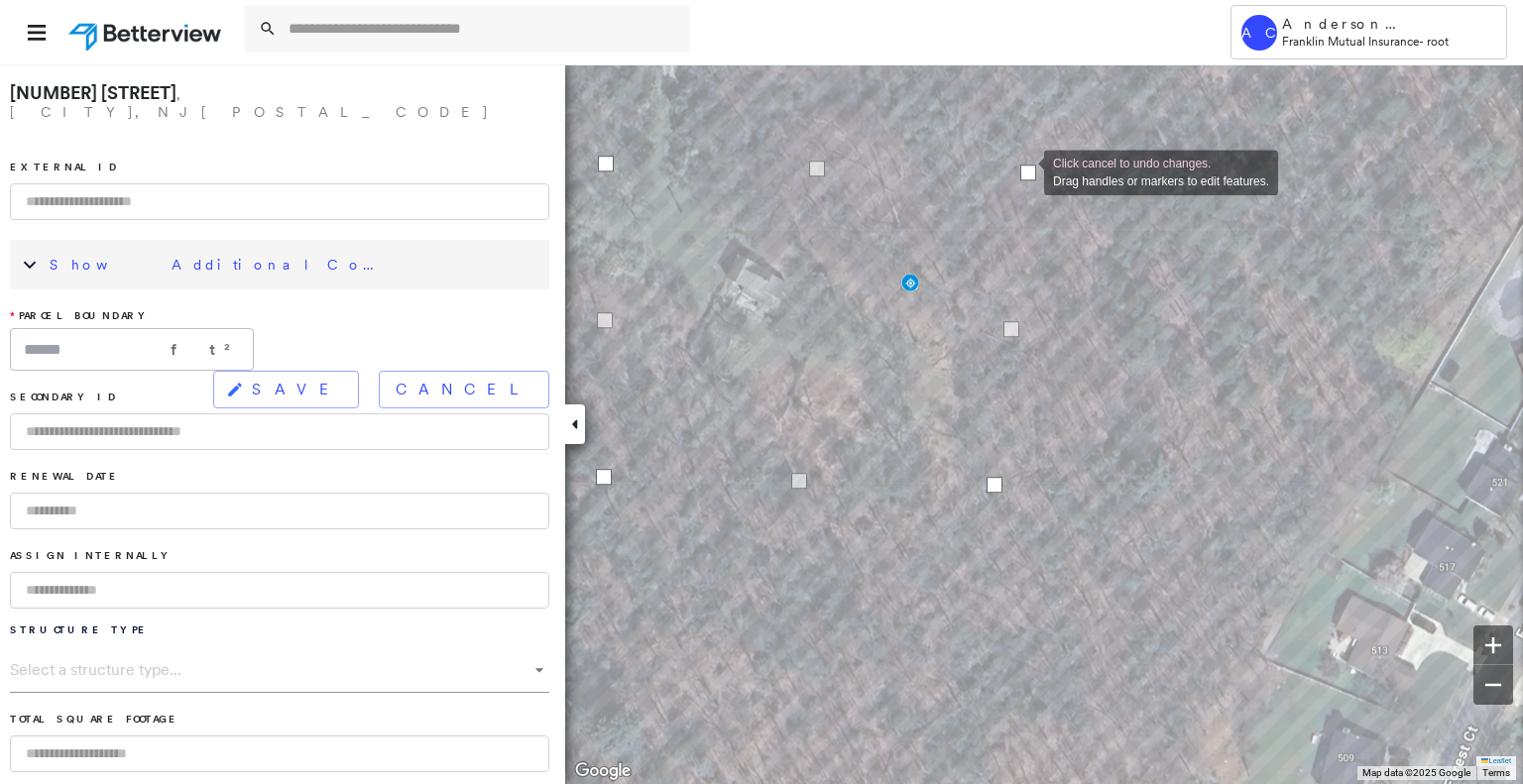 drag, startPoint x: 933, startPoint y: 168, endPoint x: 1024, endPoint y: 169, distance: 91.005494 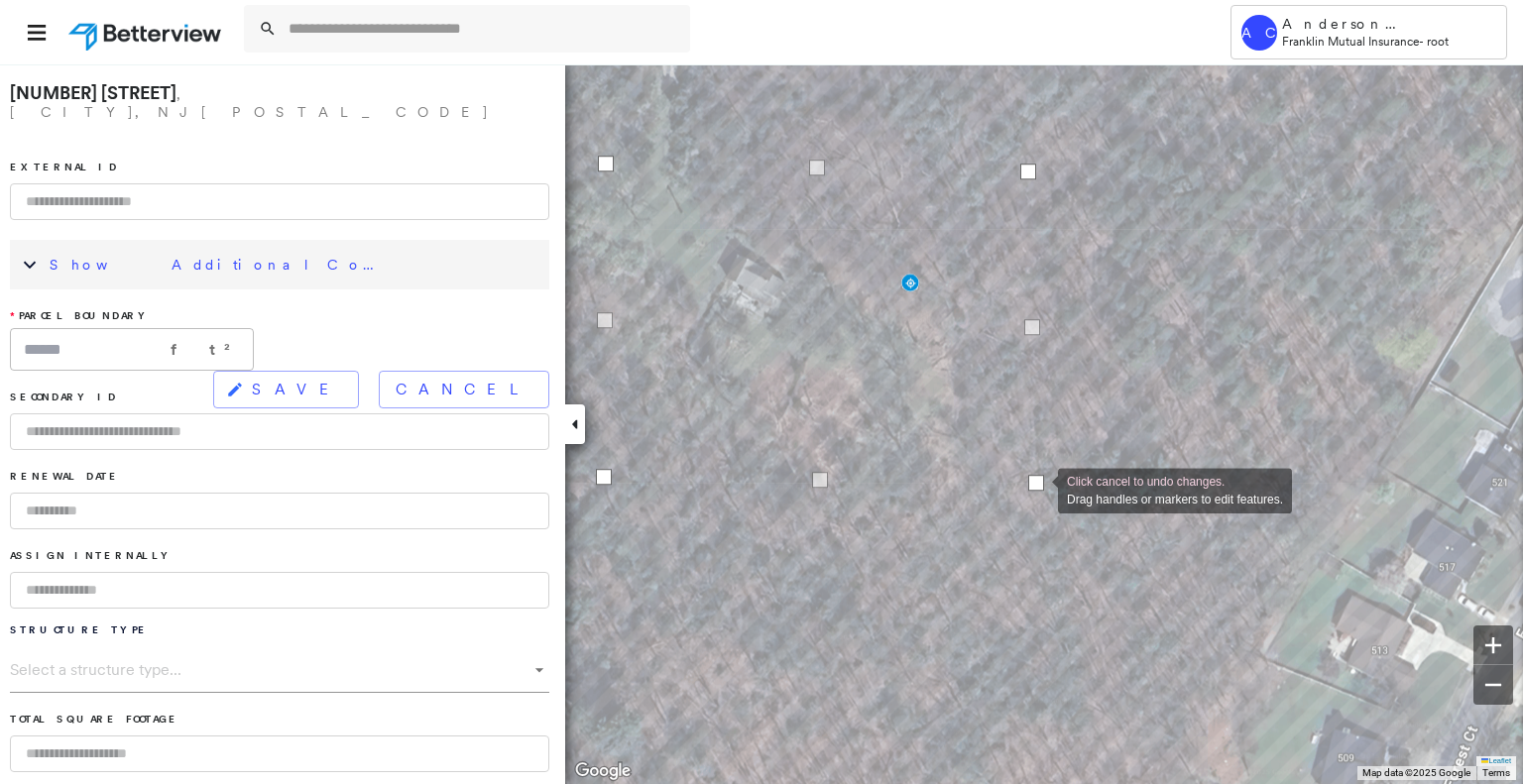 drag, startPoint x: 996, startPoint y: 491, endPoint x: 1038, endPoint y: 489, distance: 42.047592 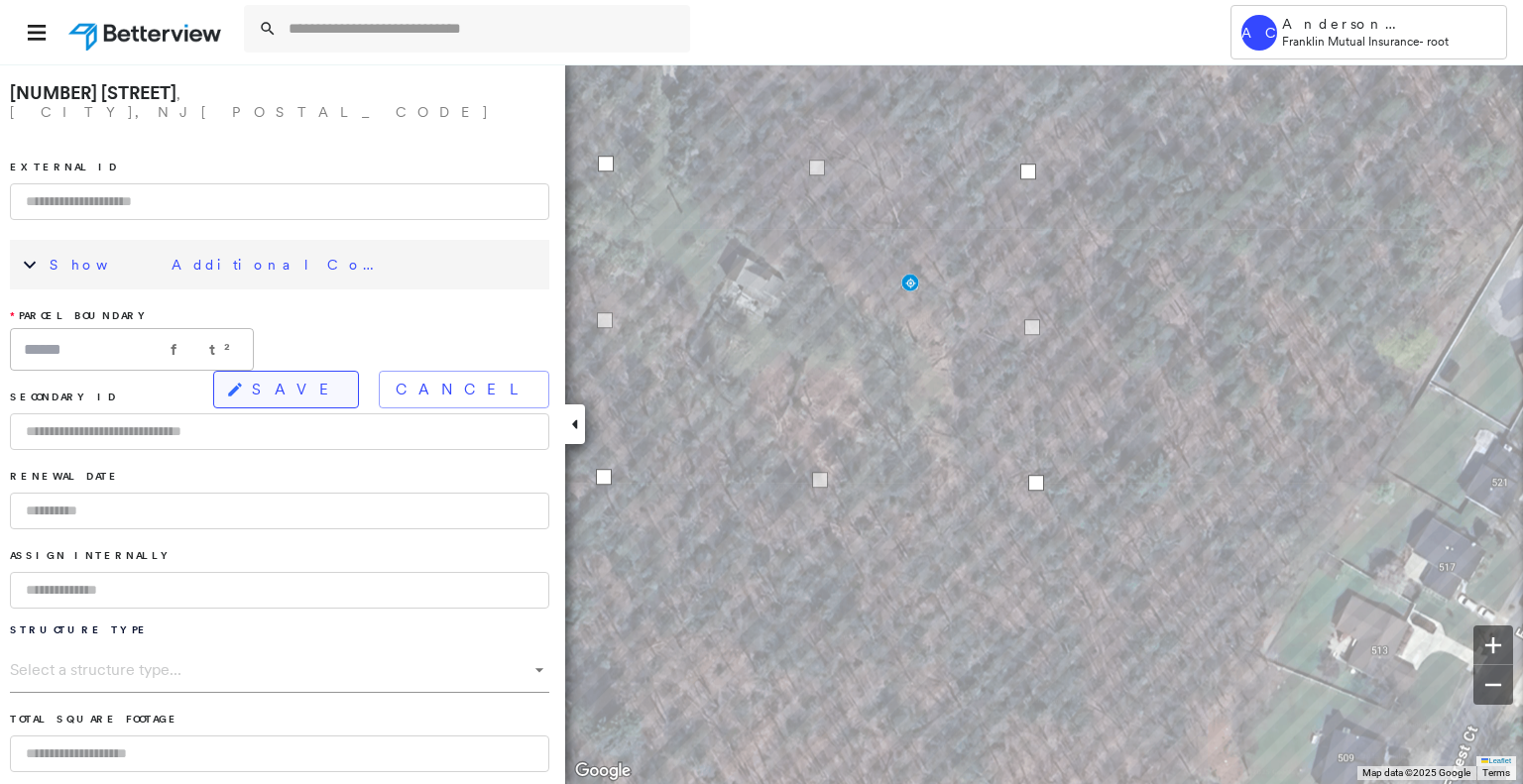click on "SAVE" at bounding box center (286, 390) 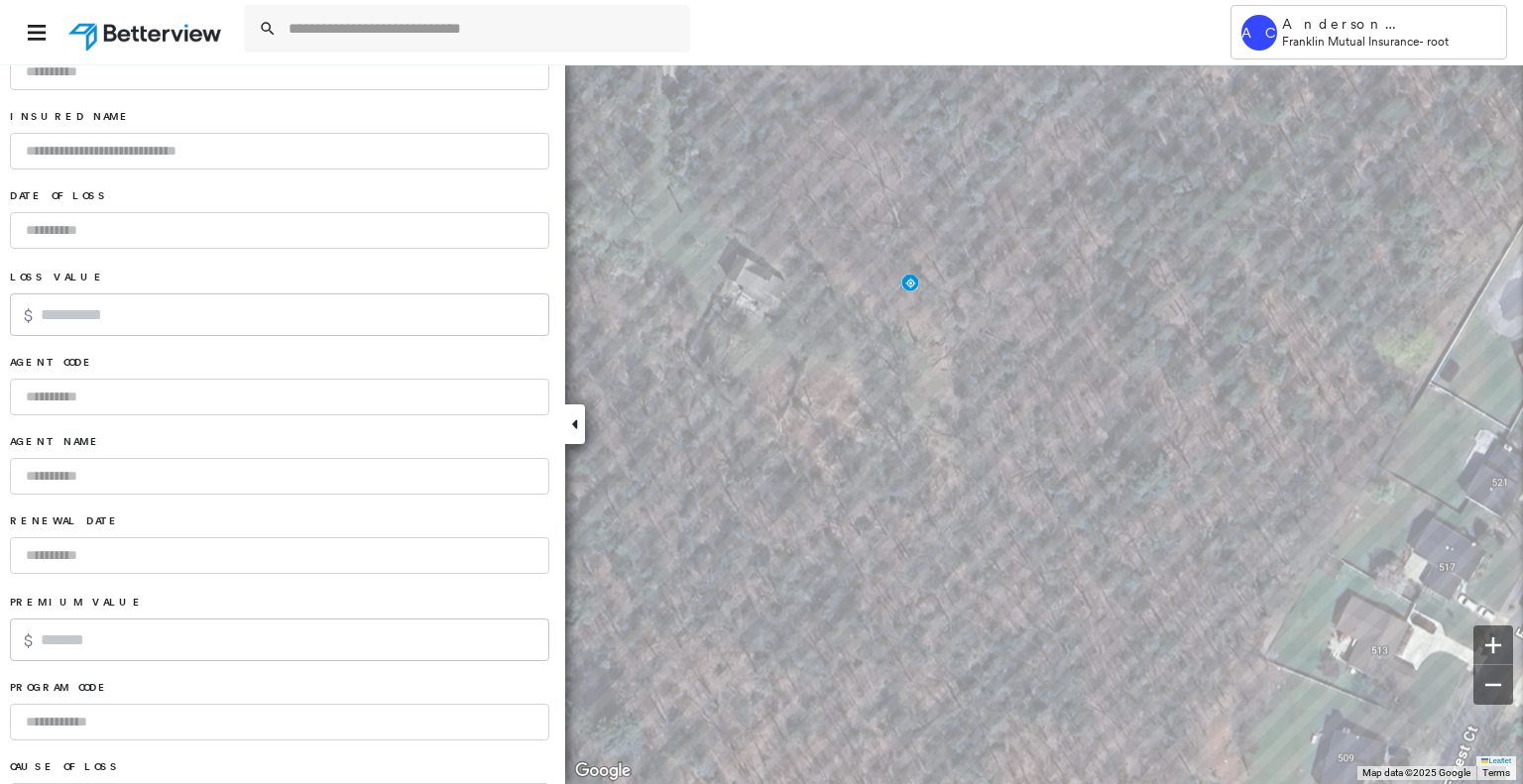 scroll, scrollTop: 1158, scrollLeft: 0, axis: vertical 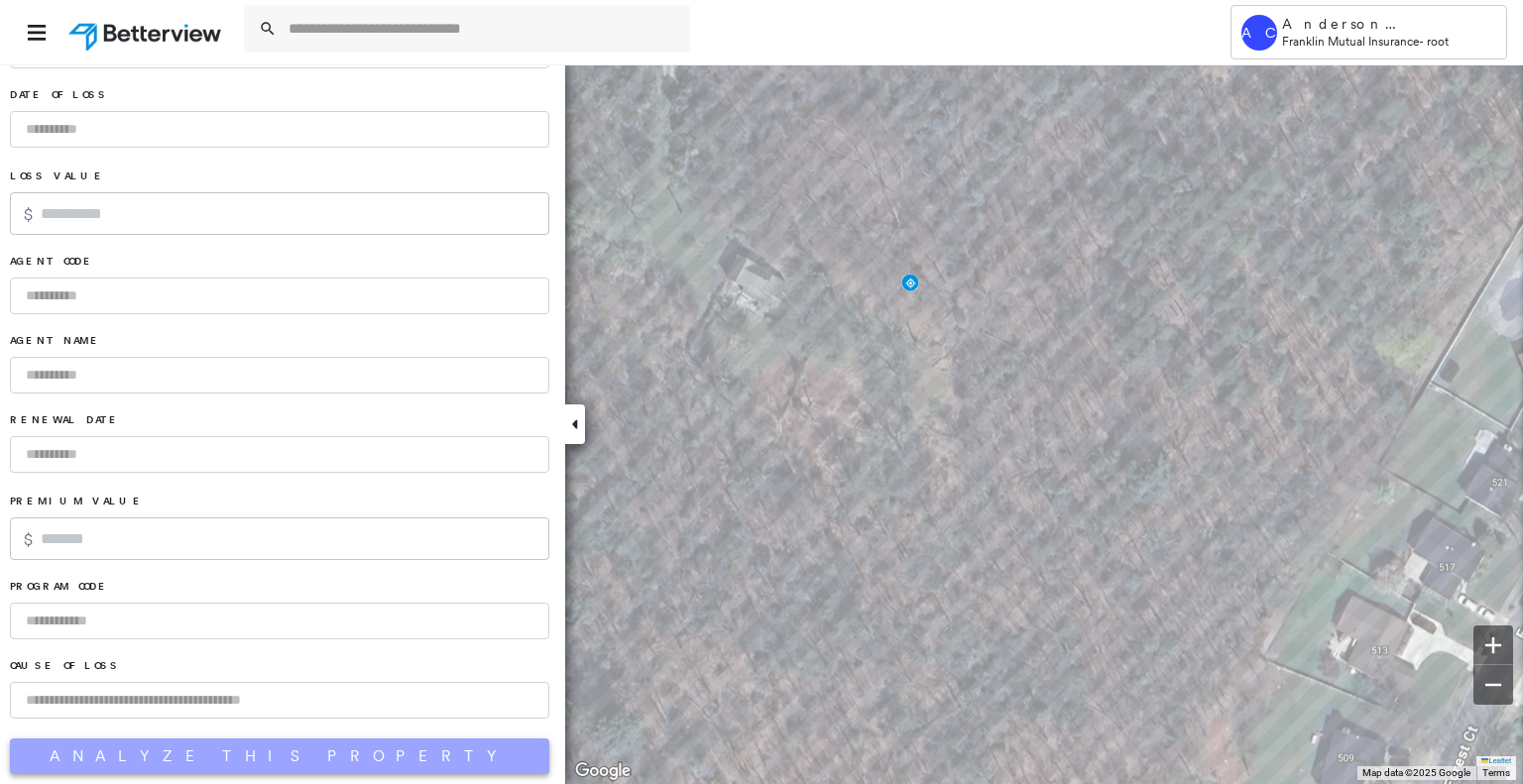 click on "Analyze This Property" at bounding box center (280, 756) 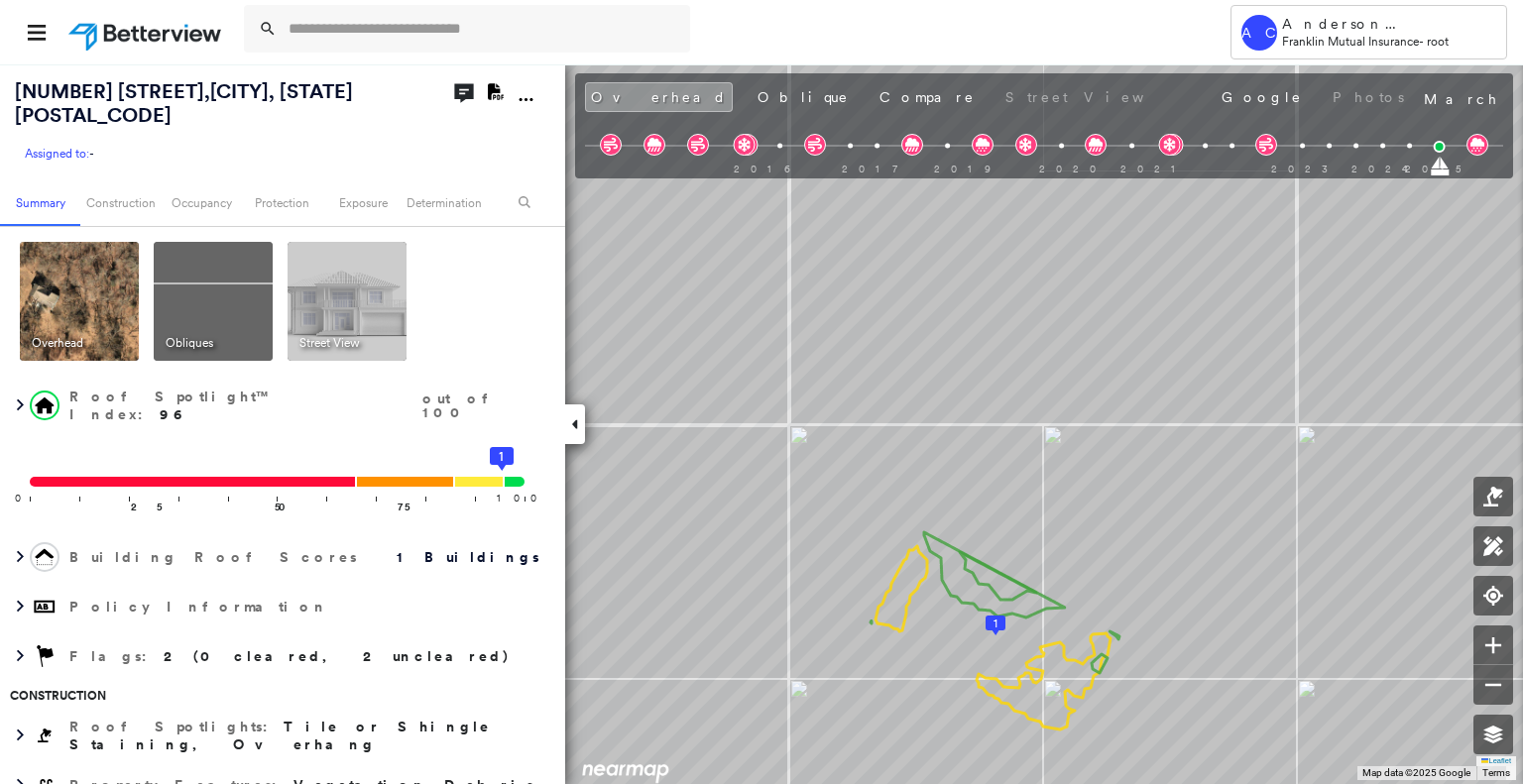 scroll, scrollTop: 0, scrollLeft: 0, axis: both 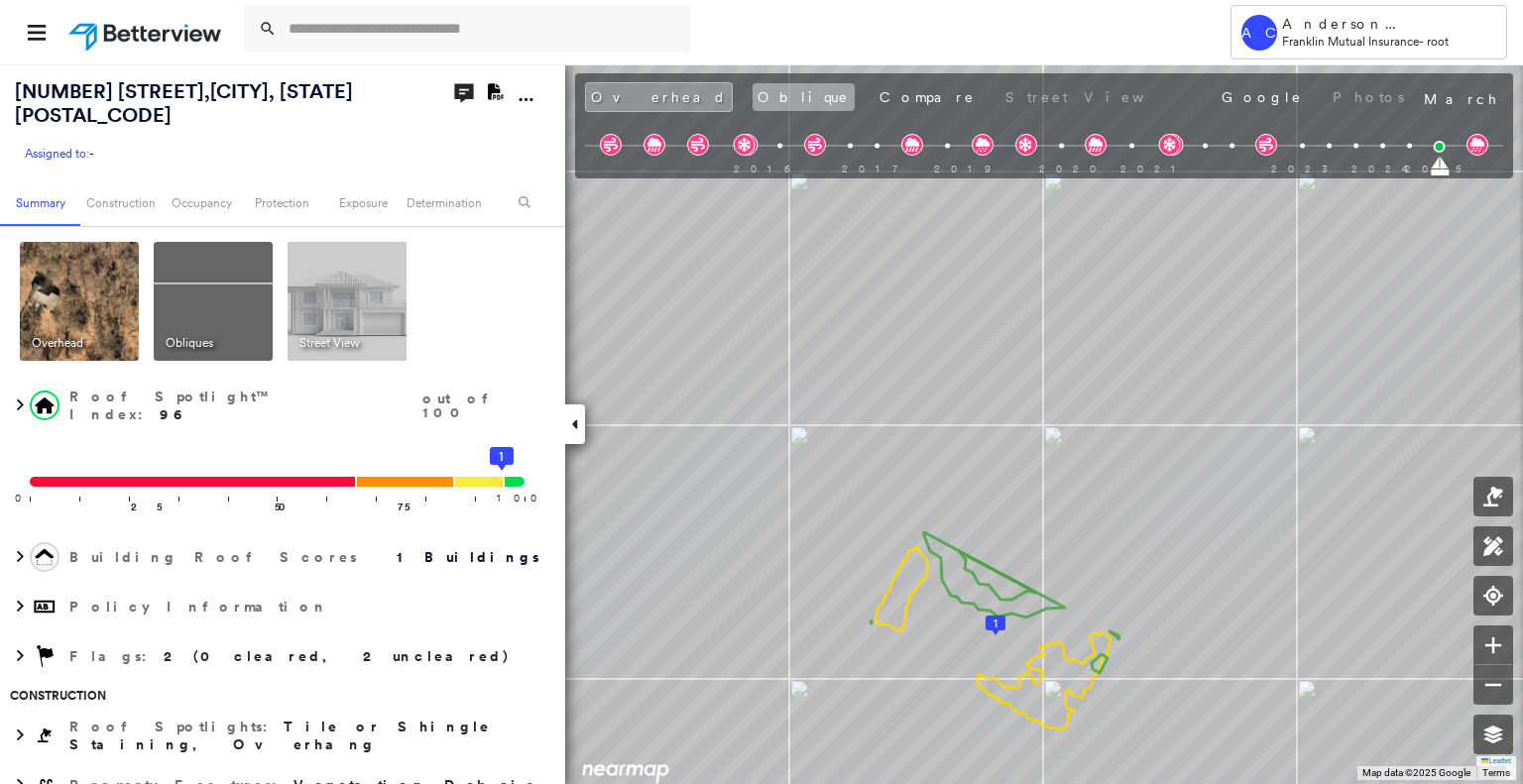 click on "Oblique" at bounding box center [803, 97] 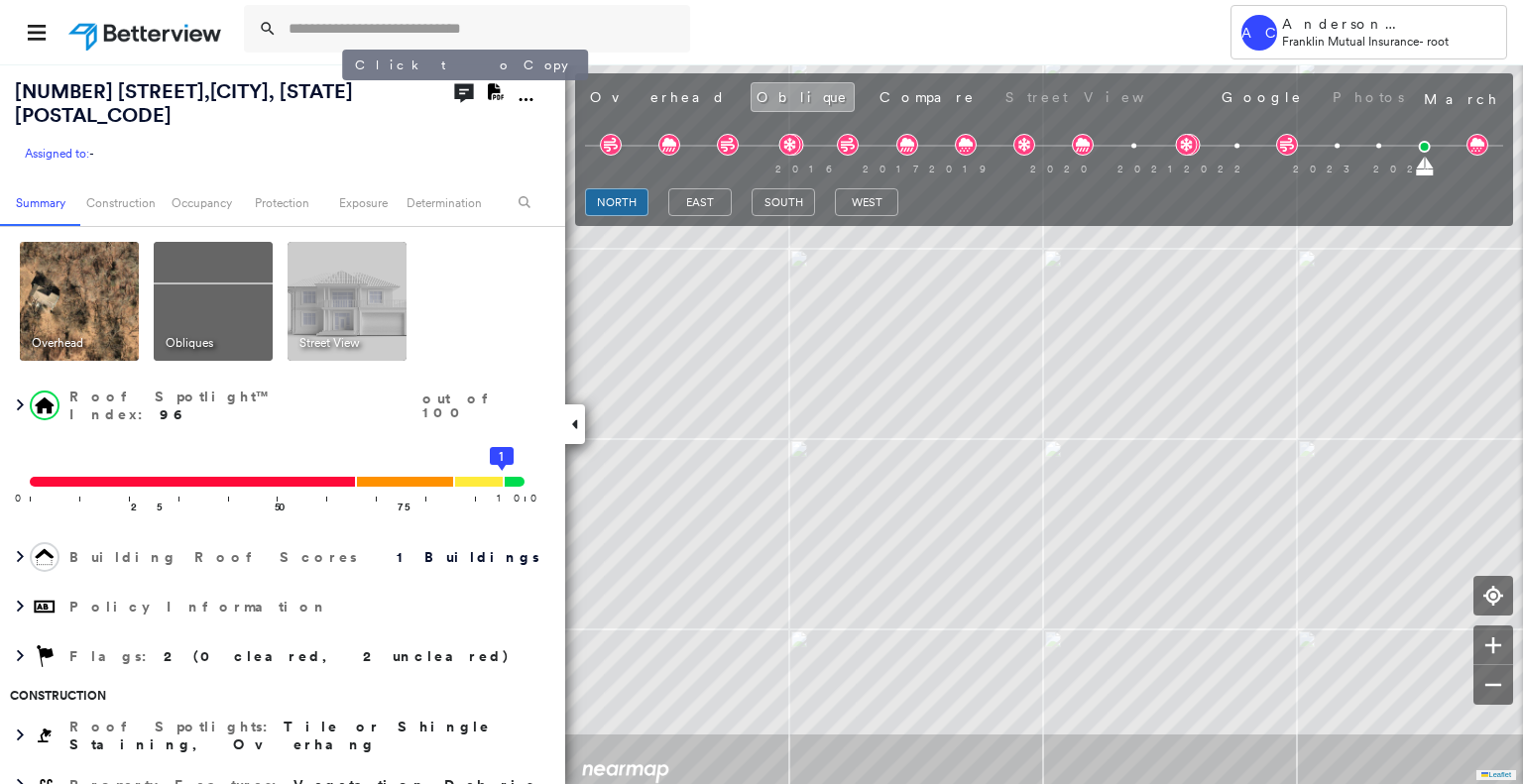 click on "[NUMBER] [STREET] , [CITY], [STATE] [POSTAL_CODE]" at bounding box center (183, 103) 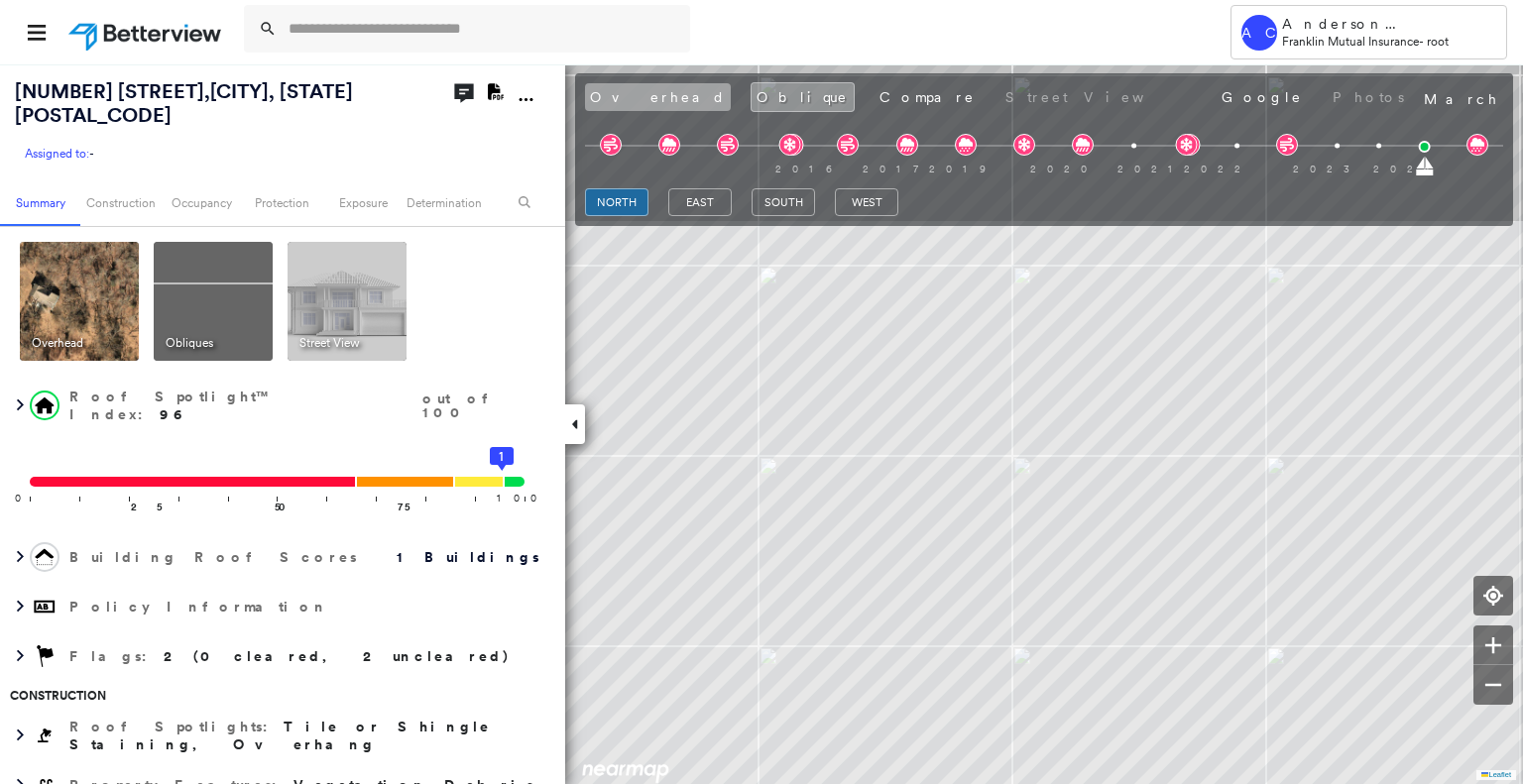 click on "Overhead" at bounding box center [657, 97] 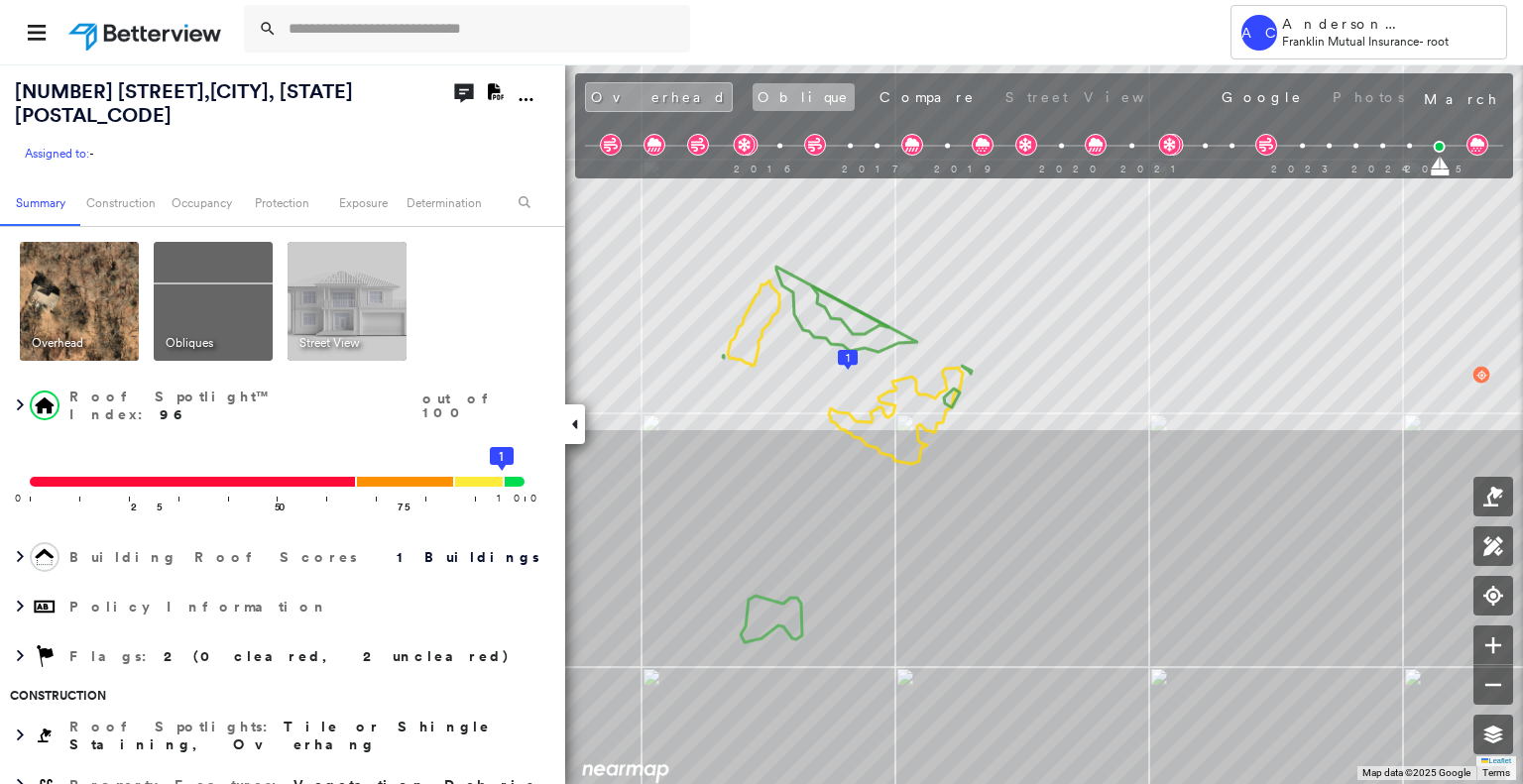 click on "Oblique" at bounding box center [803, 97] 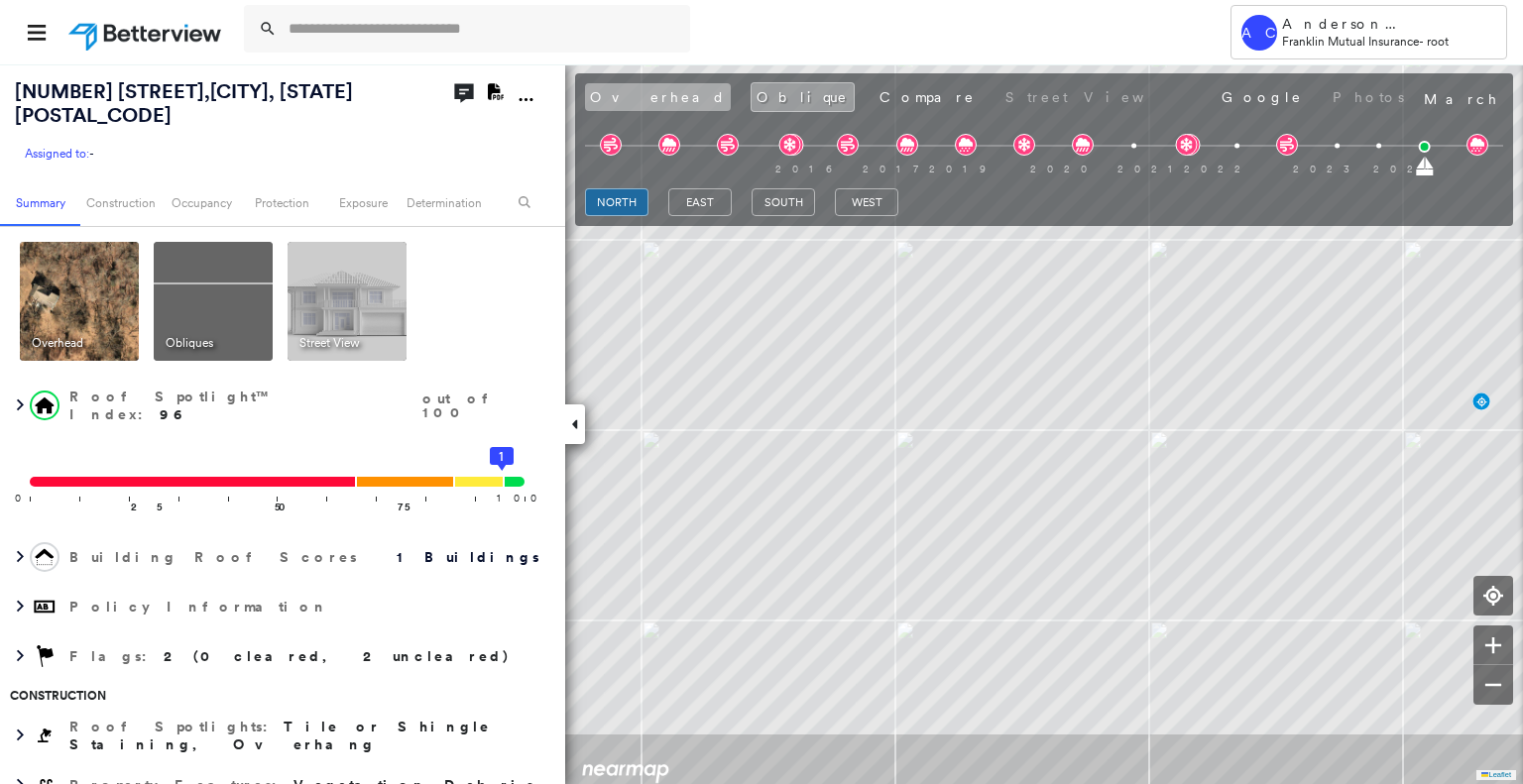 click on "Overhead" at bounding box center (657, 97) 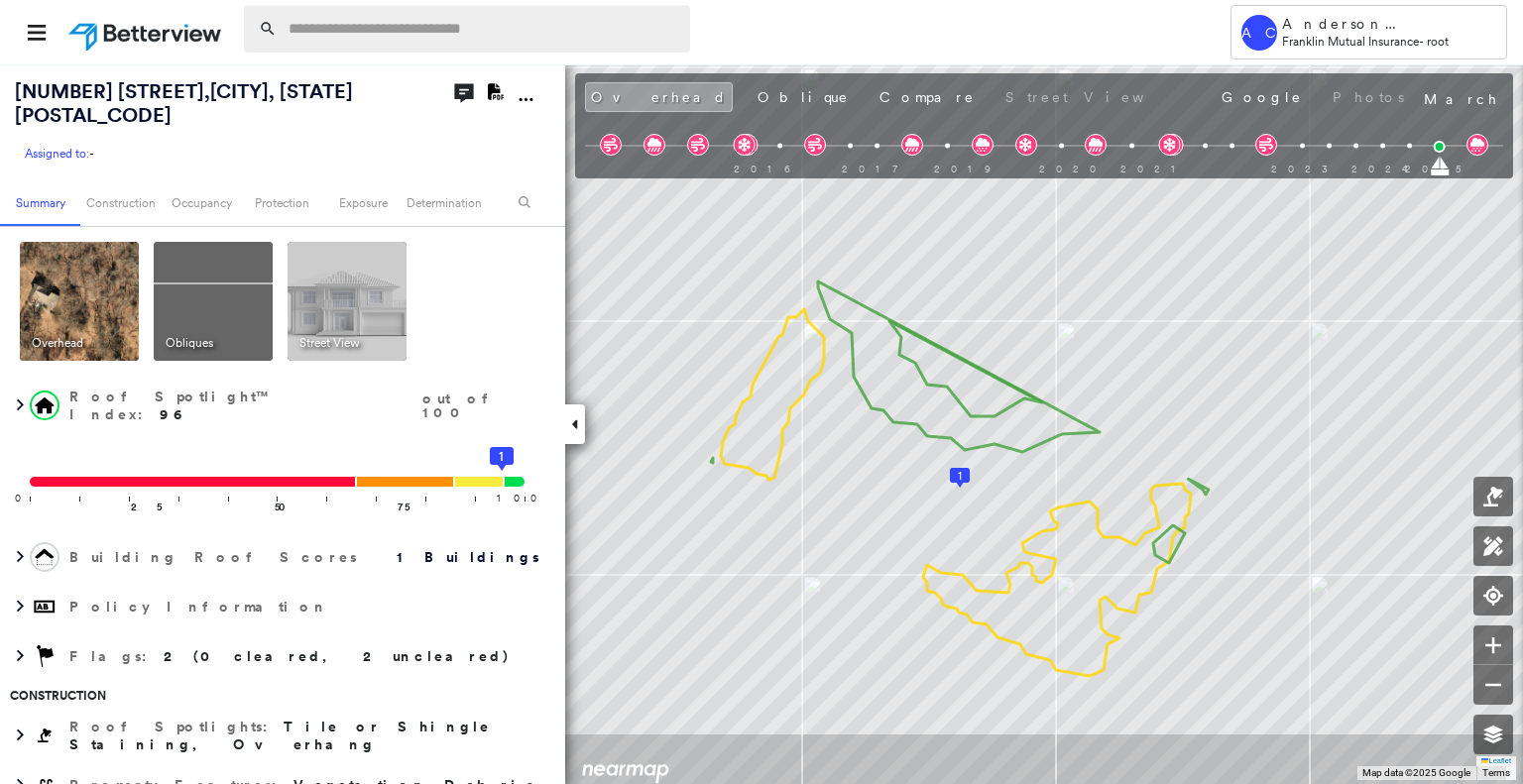 click at bounding box center (483, 29) 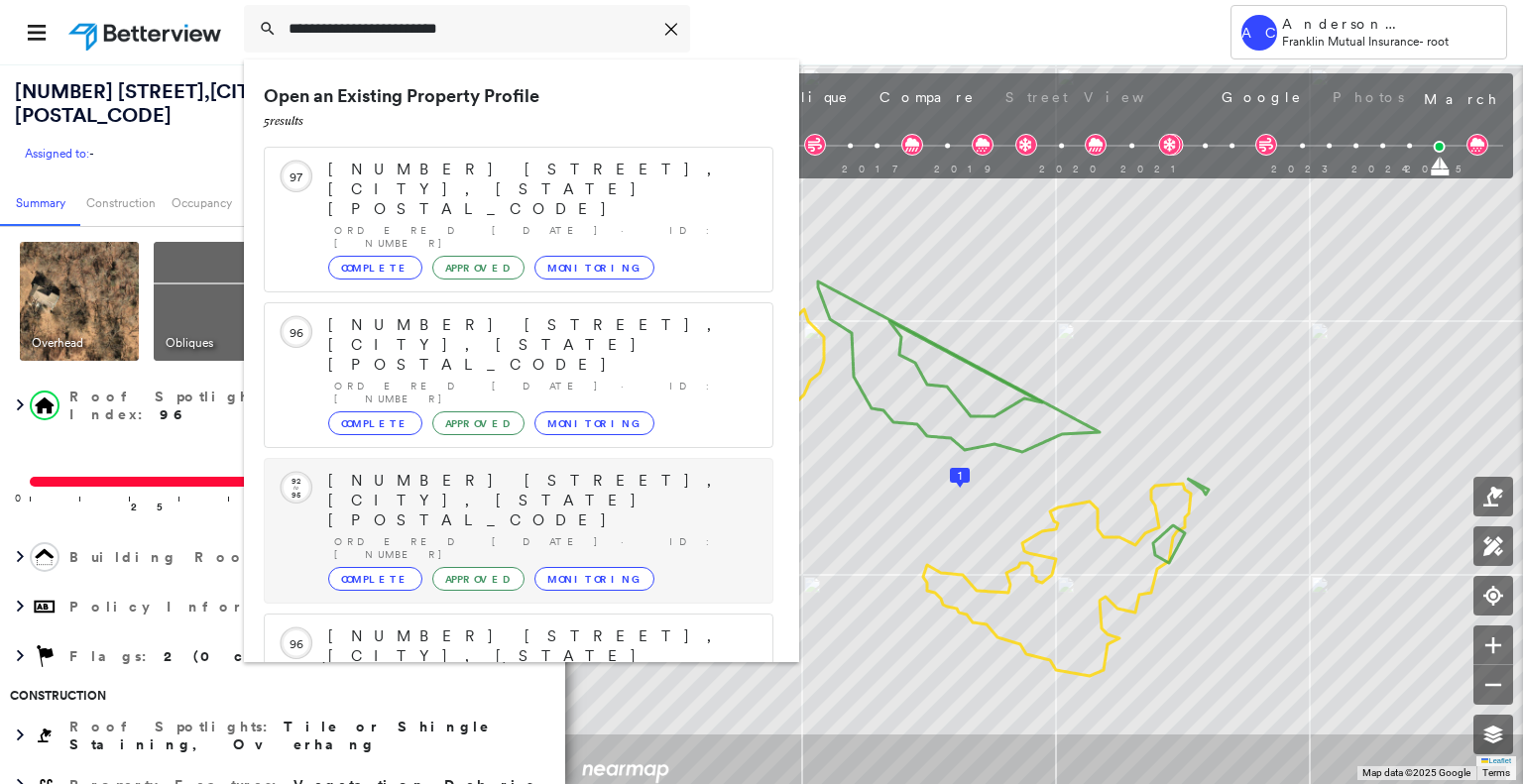 scroll, scrollTop: 199, scrollLeft: 0, axis: vertical 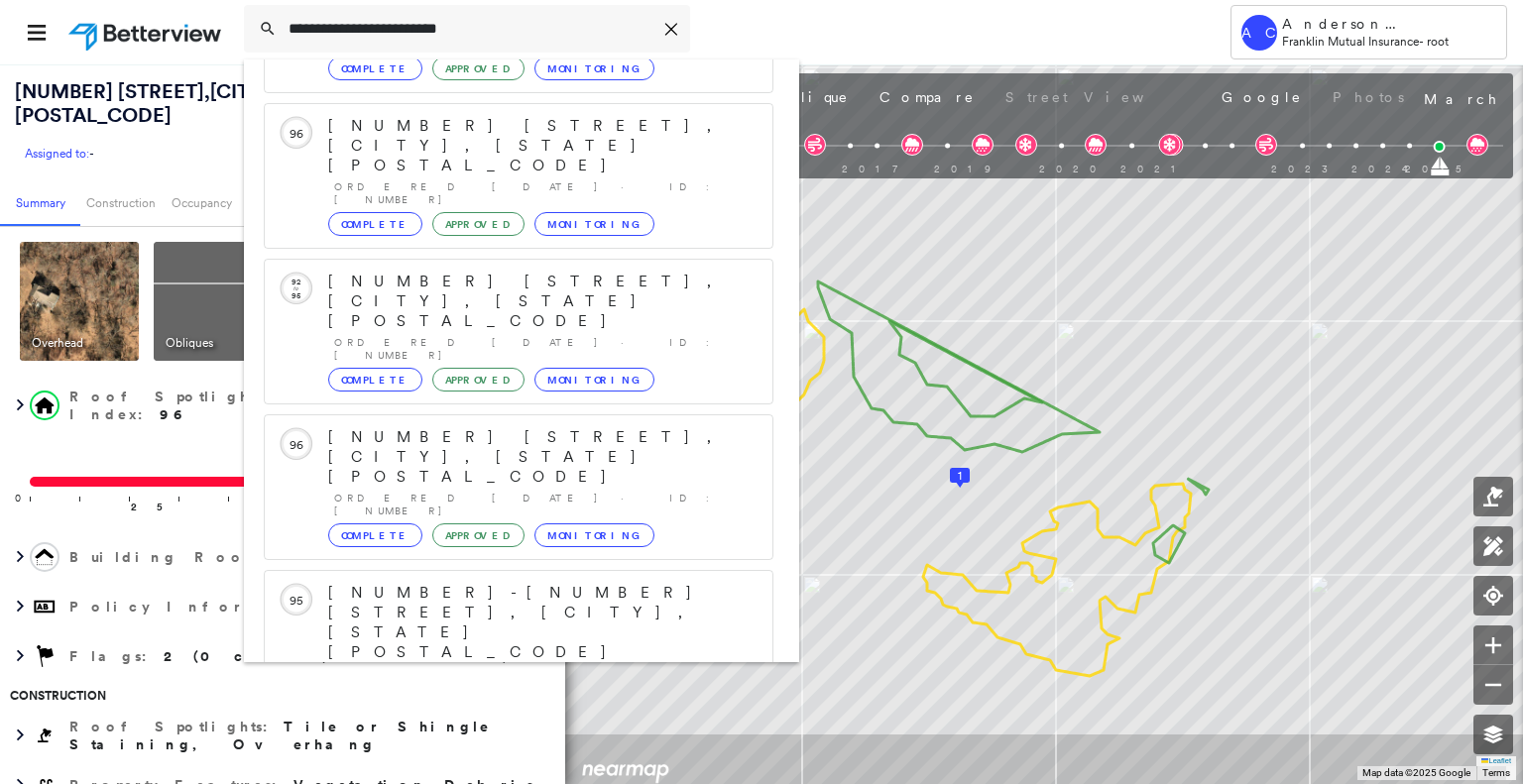 type on "**********" 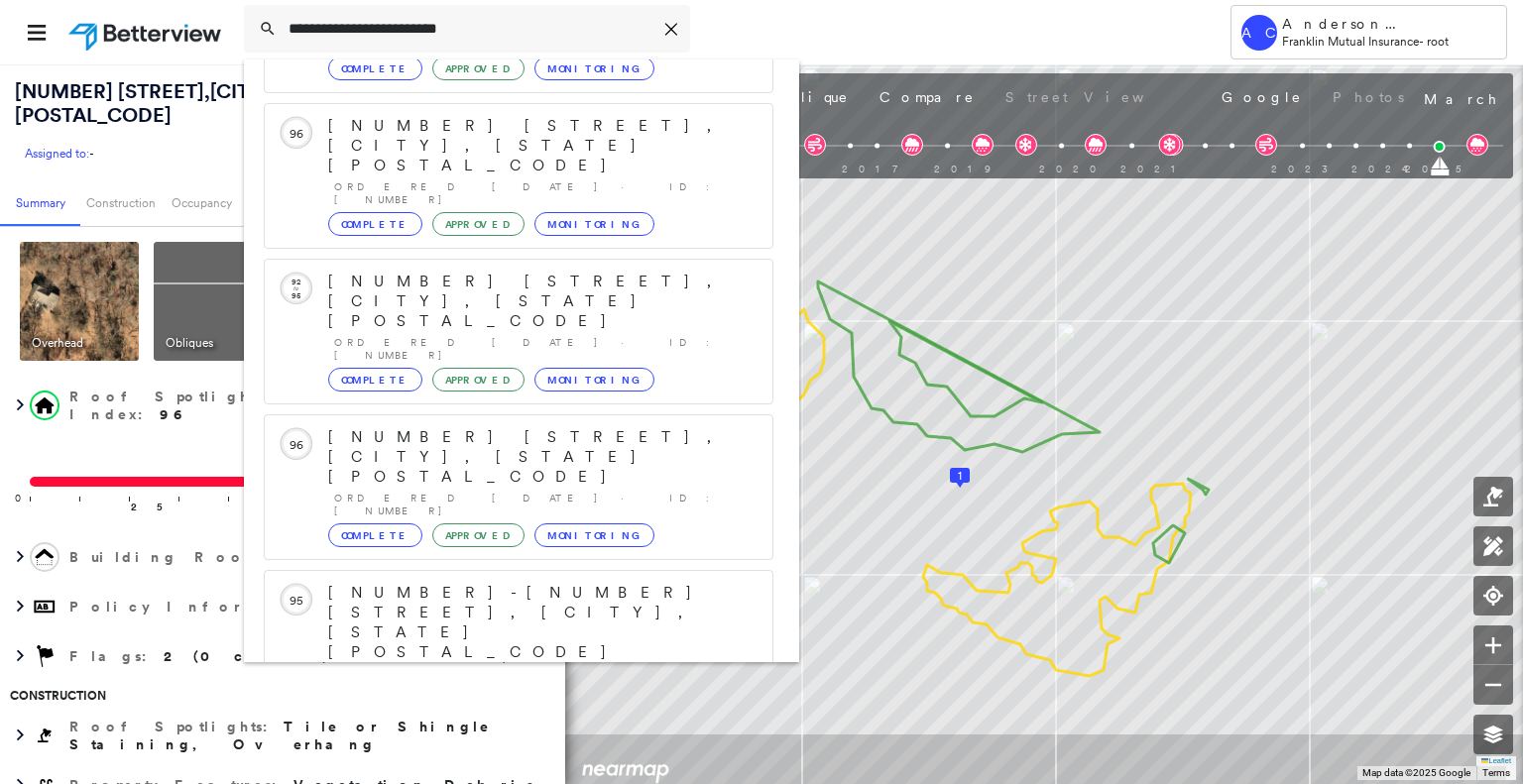 click on "[NUMBER] [STREET], [CITY], [STATE] [POSTAL_CODE]" at bounding box center (497, 870) 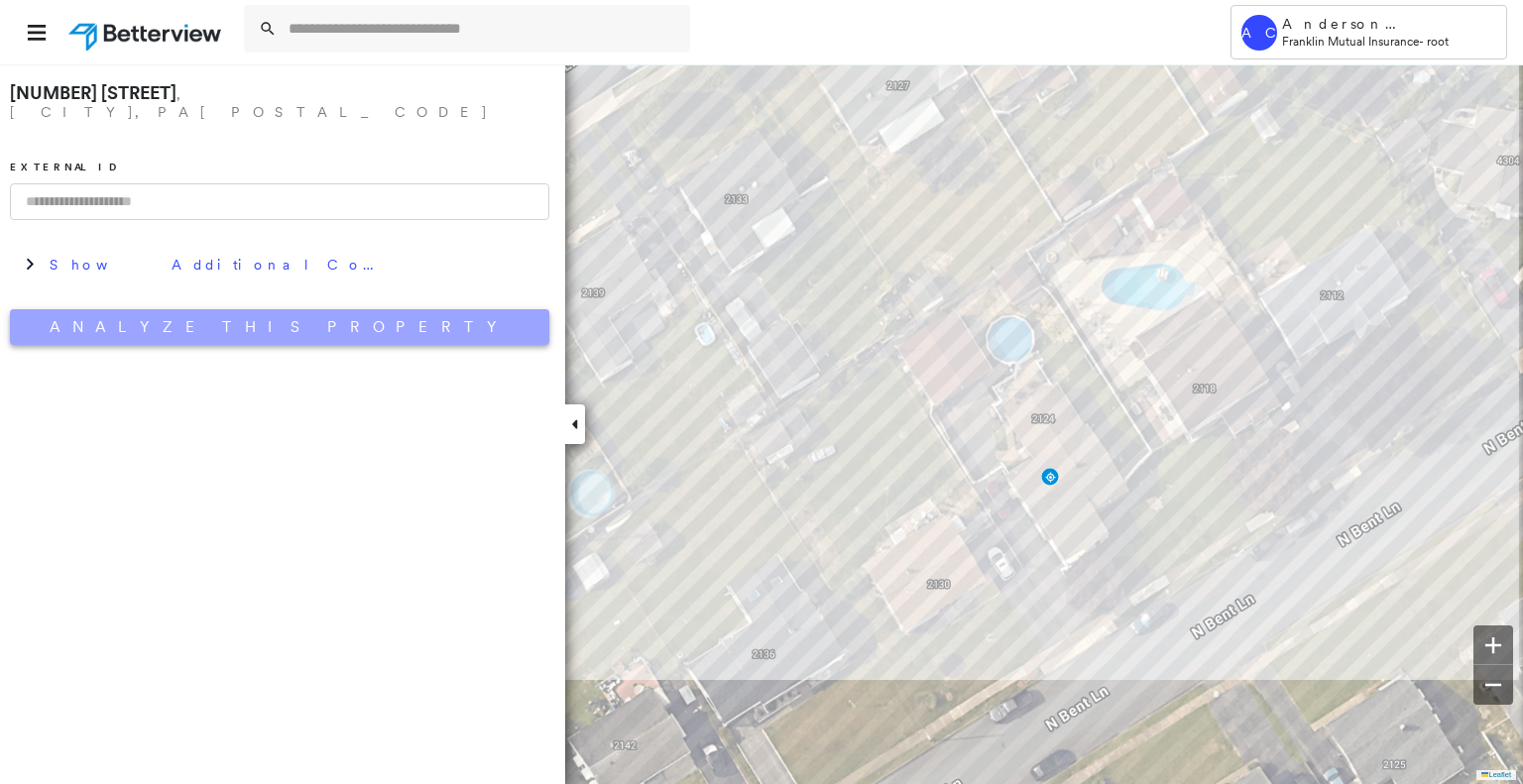 click on "Analyze This Property" at bounding box center [280, 327] 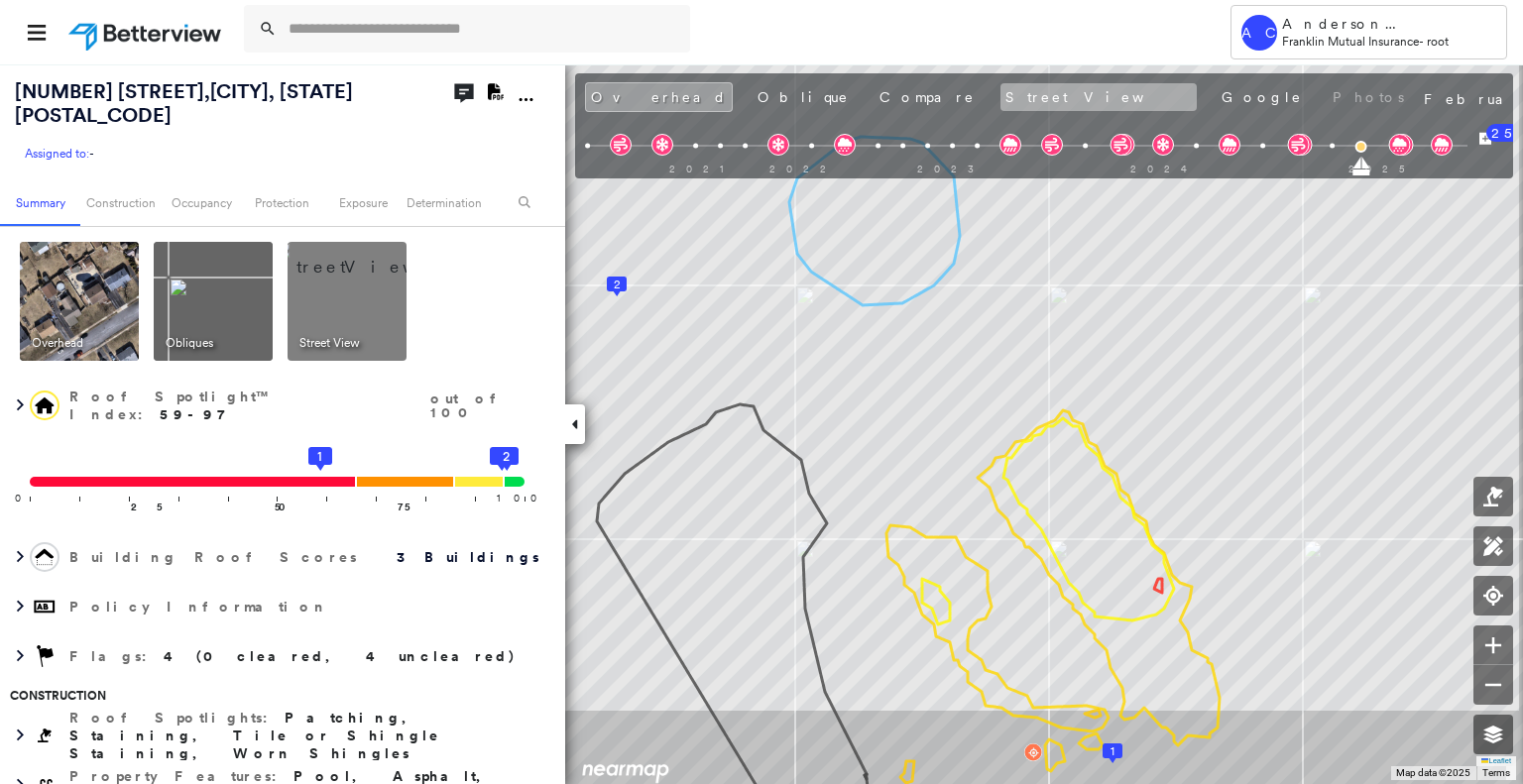 click on "Street View" at bounding box center (1099, 97) 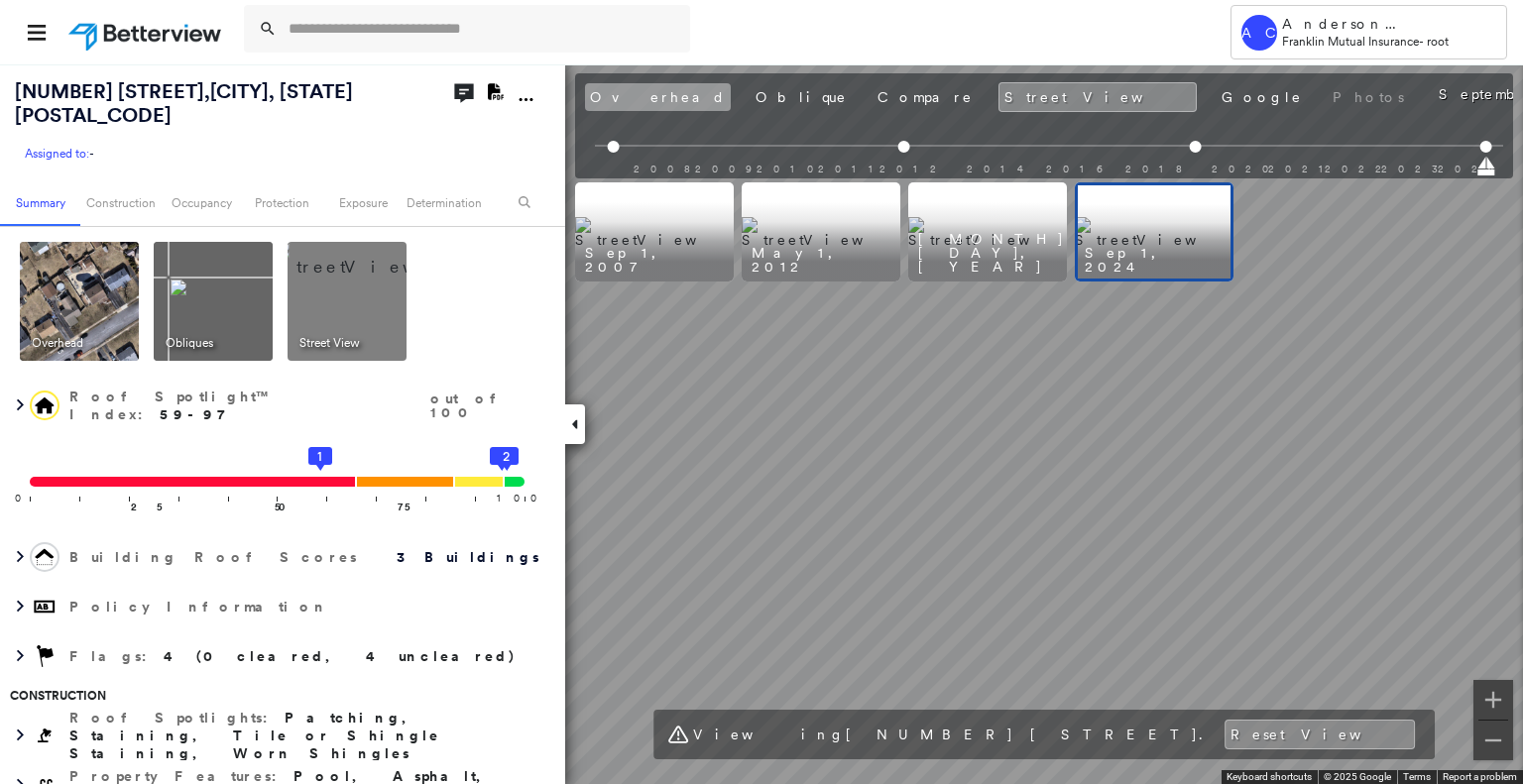 click on "Overhead" at bounding box center [657, 97] 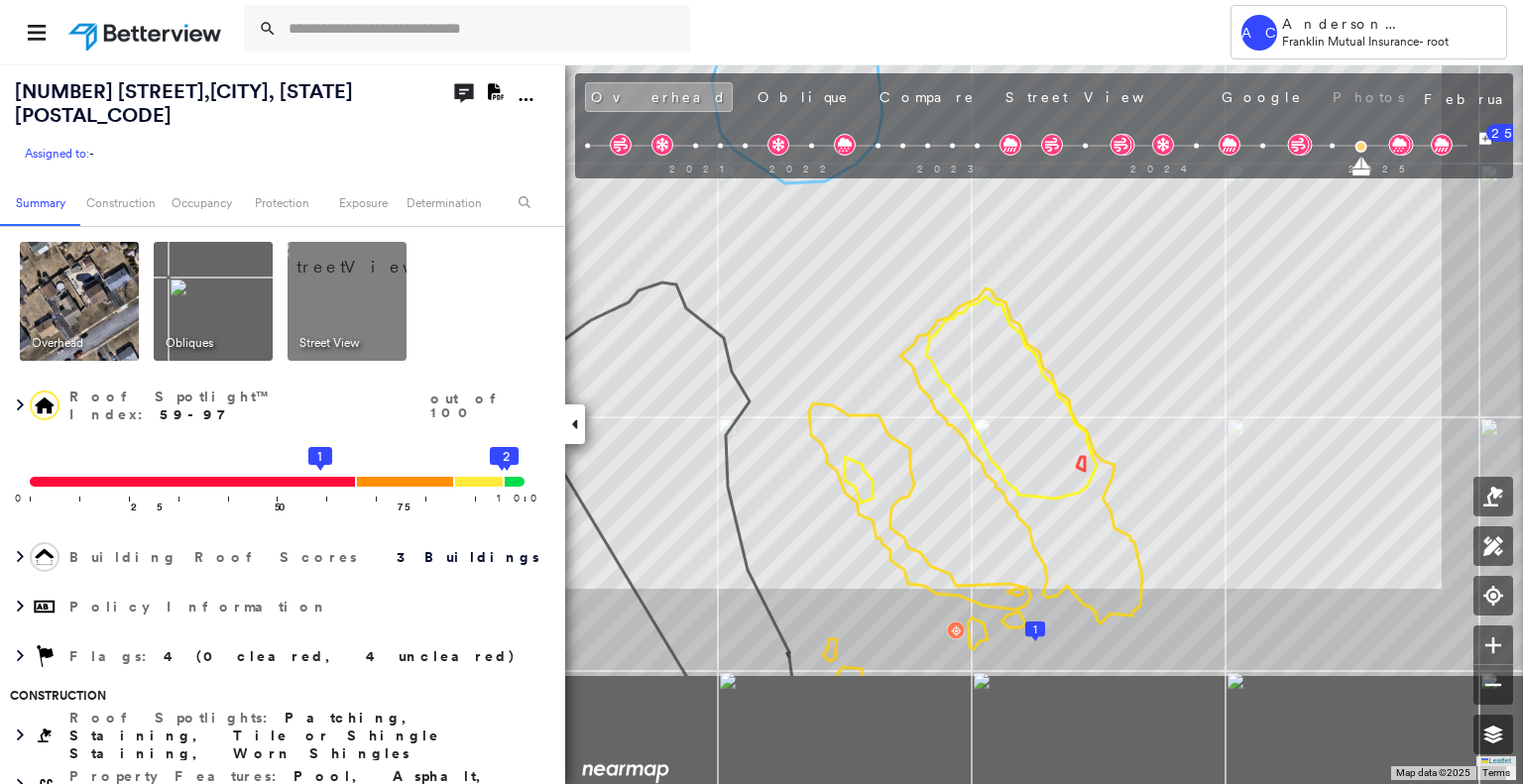 drag, startPoint x: 1072, startPoint y: 631, endPoint x: 995, endPoint y: 452, distance: 194.85892 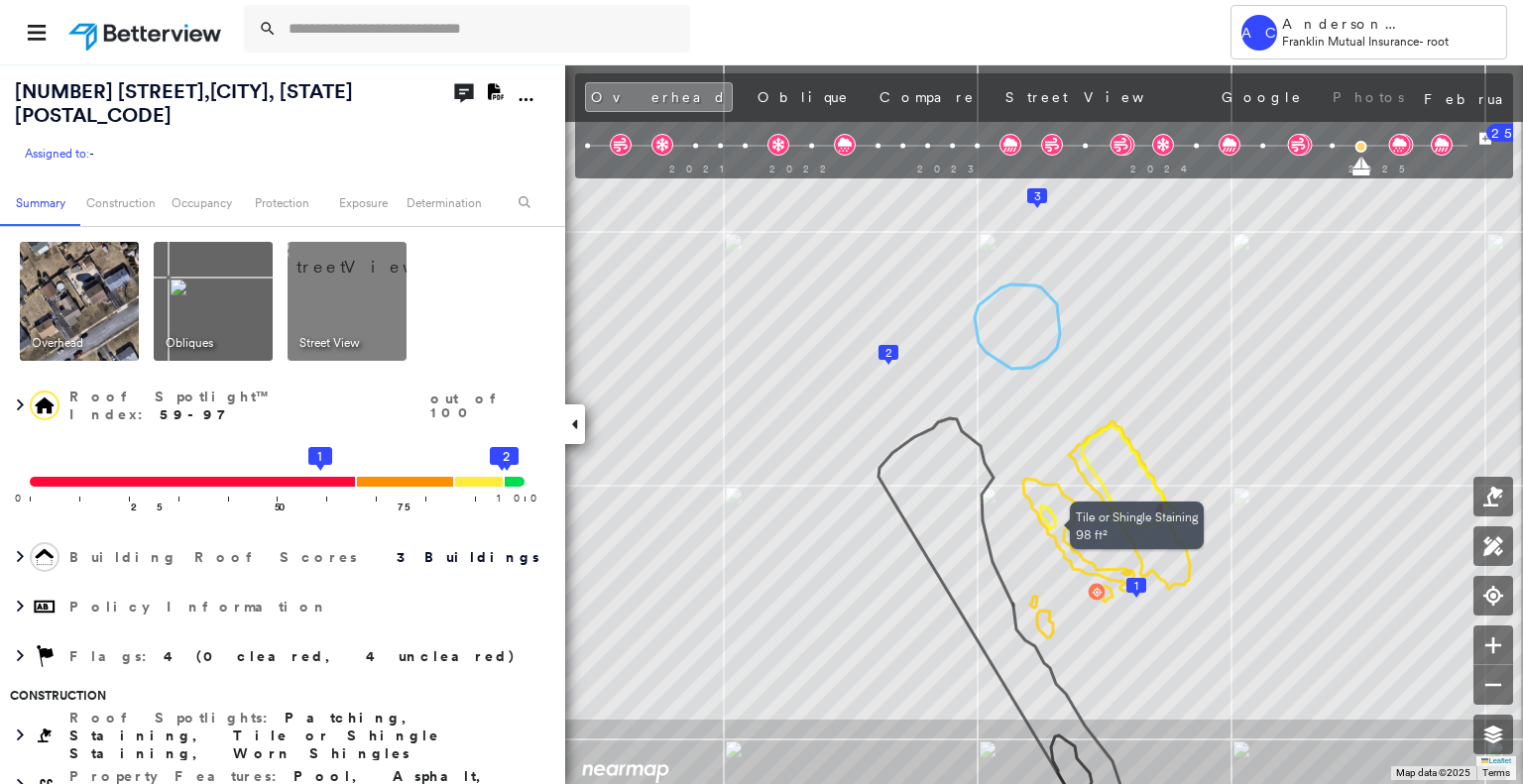 drag, startPoint x: 1038, startPoint y: 499, endPoint x: 1024, endPoint y: 344, distance: 155.63097 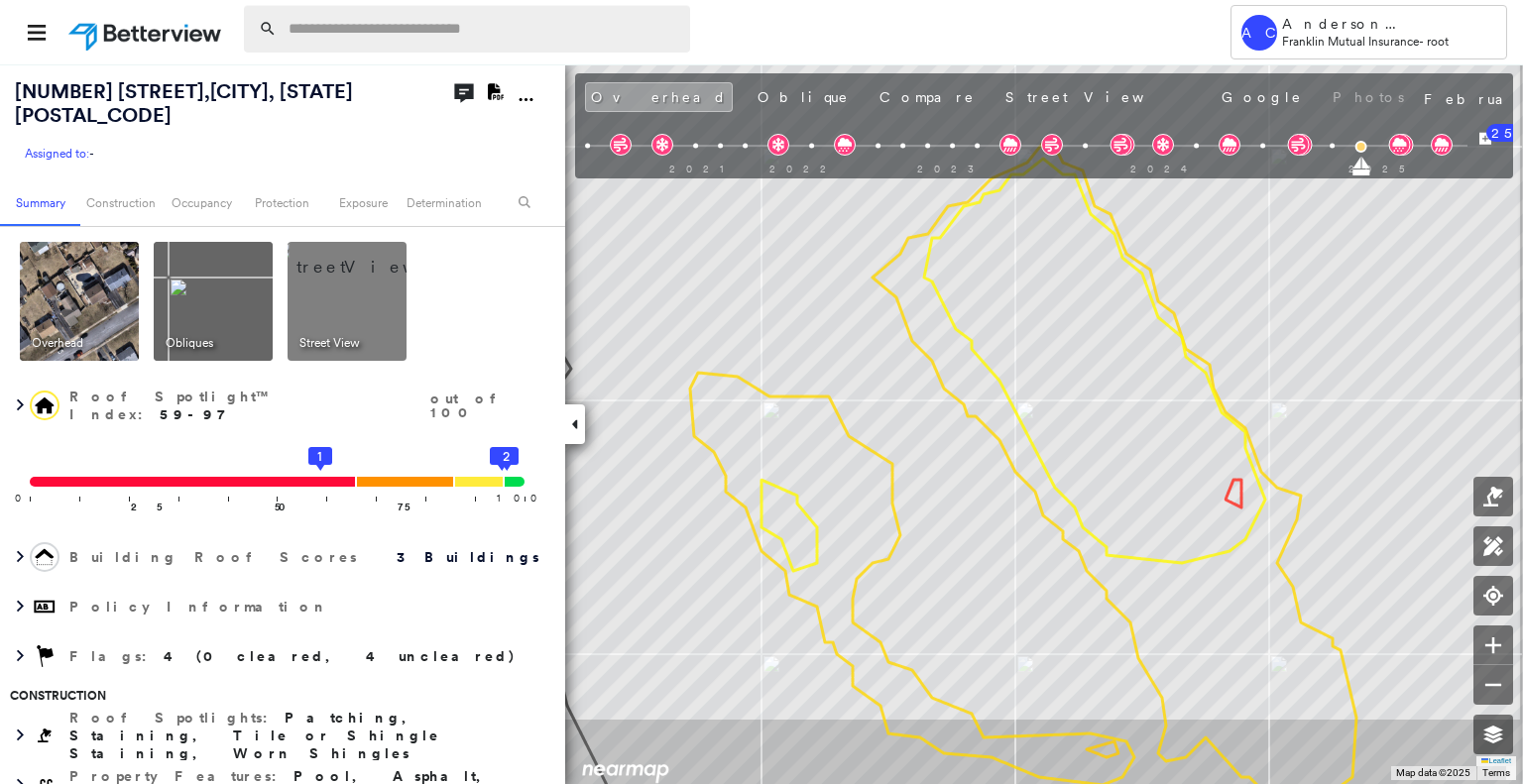 click at bounding box center [483, 29] 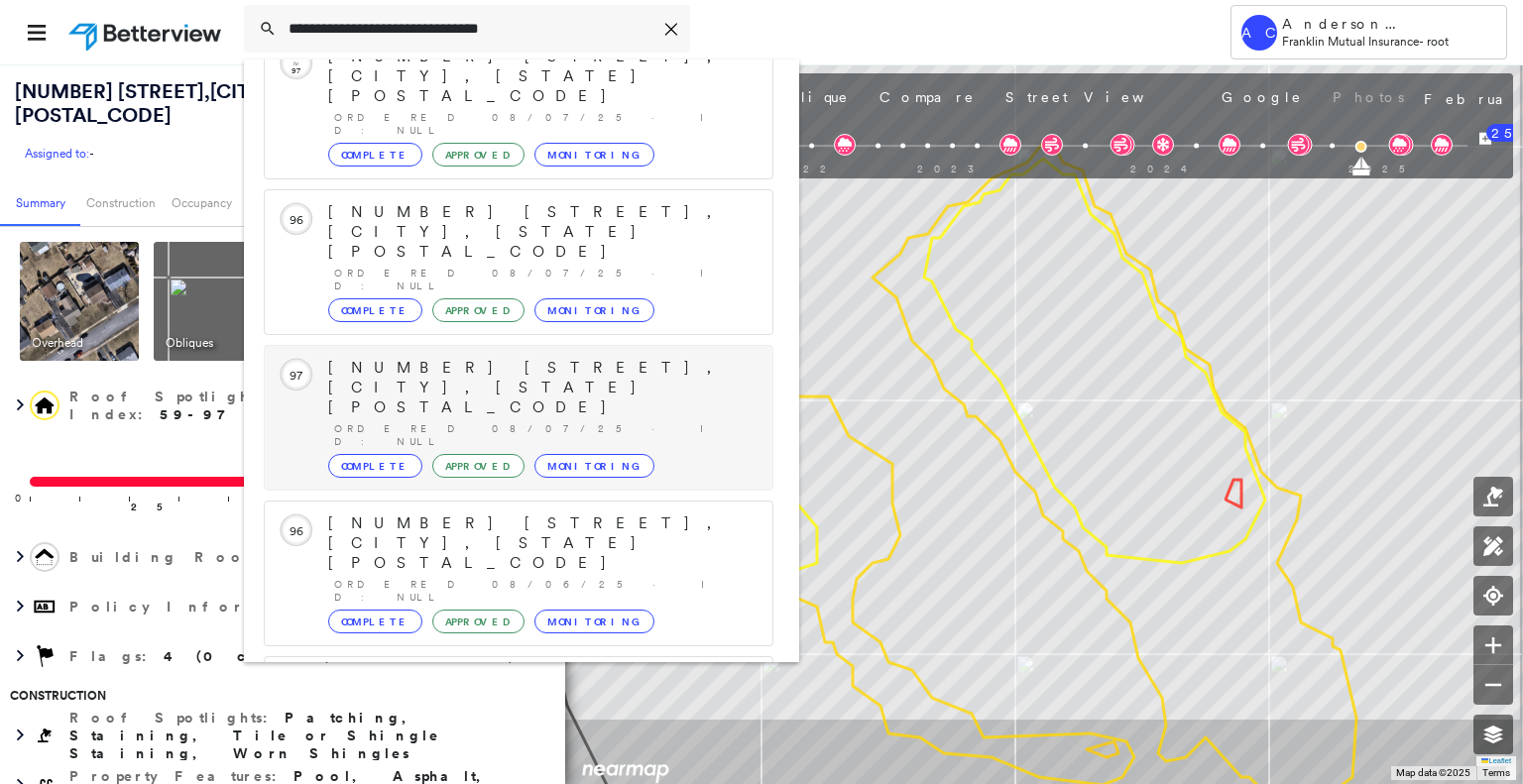scroll, scrollTop: 206, scrollLeft: 0, axis: vertical 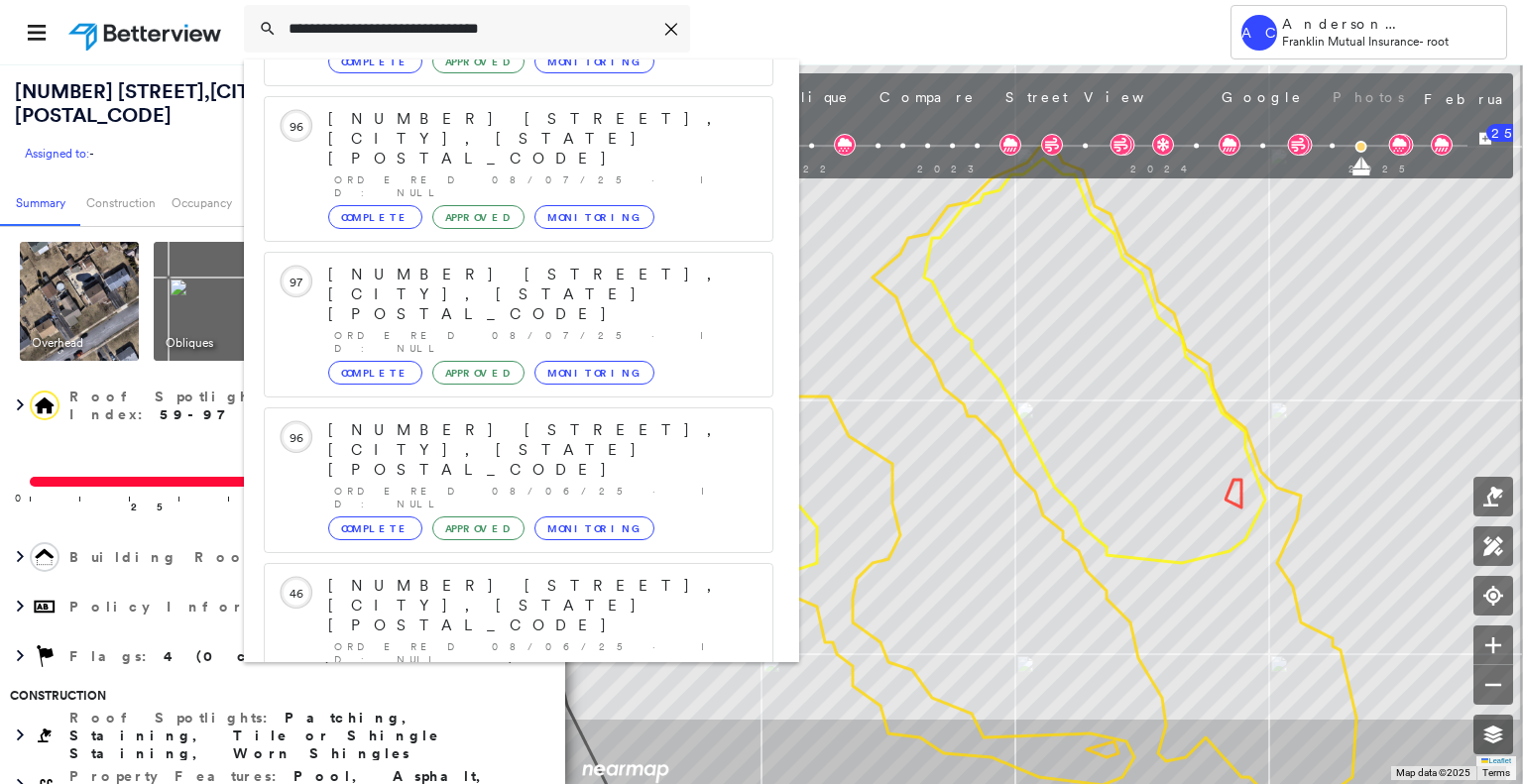 type on "**********" 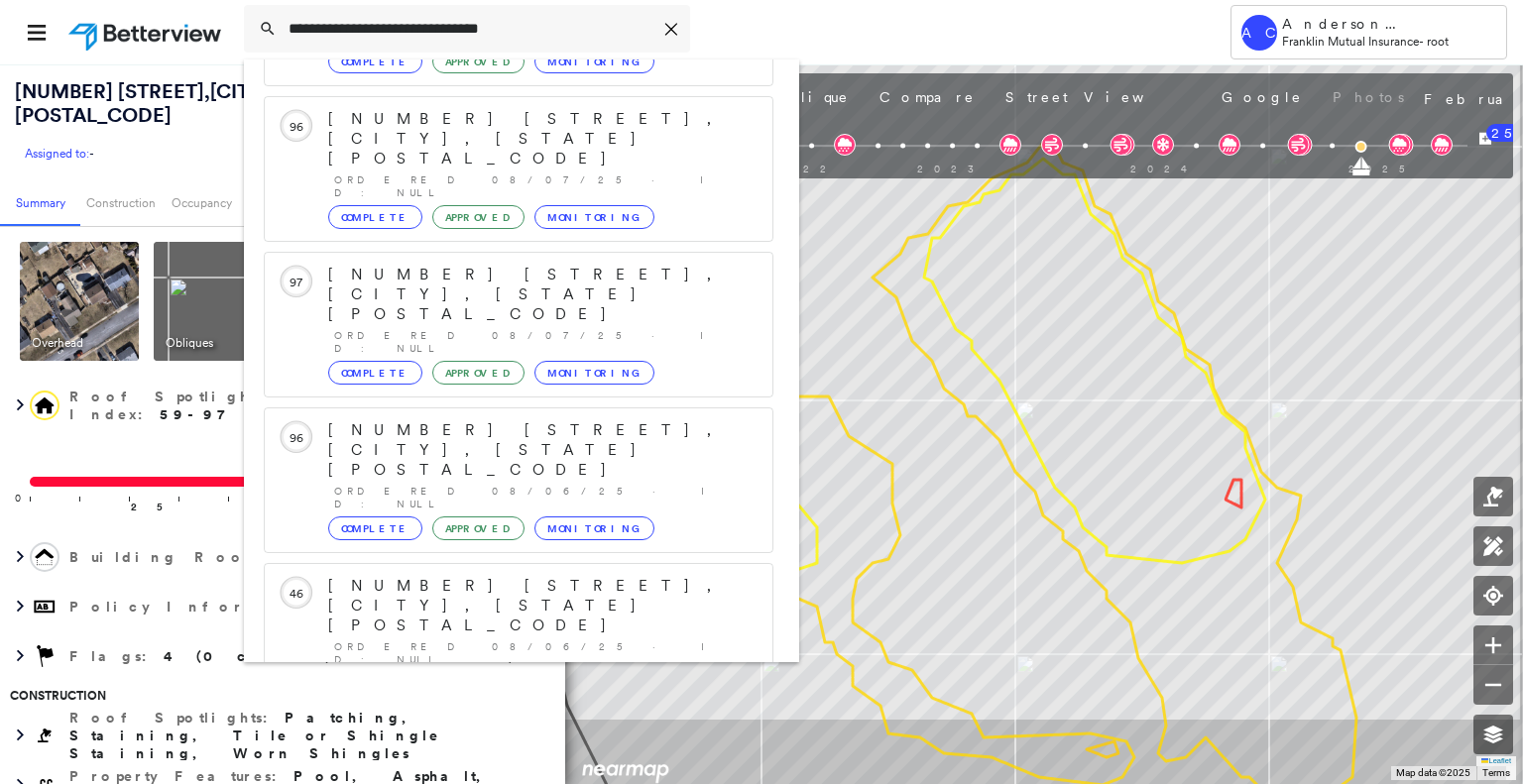 click on "24 Braxton Rd, Mechanicsburg, PA 17050 Group Created with Sketch." at bounding box center [519, 895] 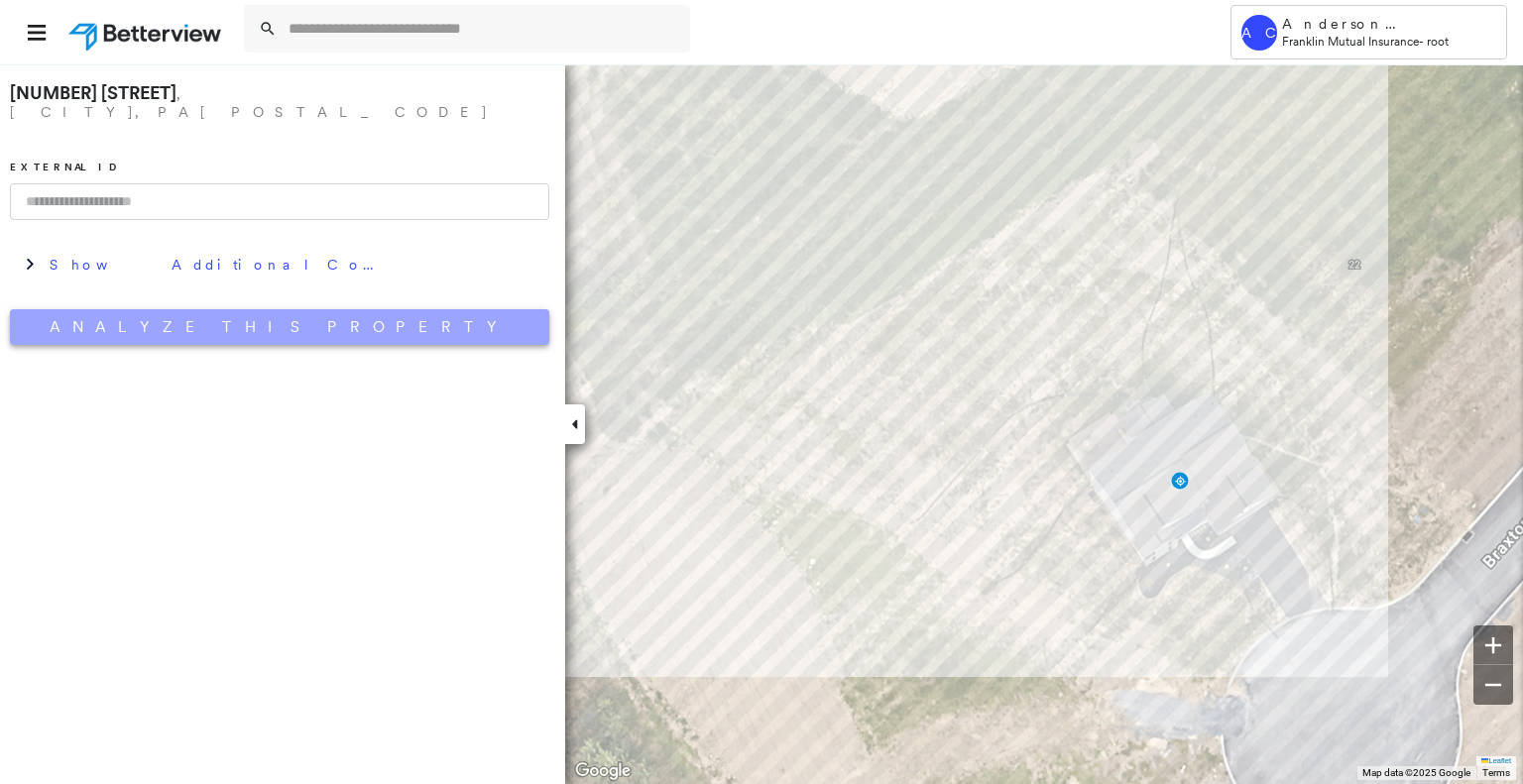 click on "Analyze This Property" at bounding box center [280, 327] 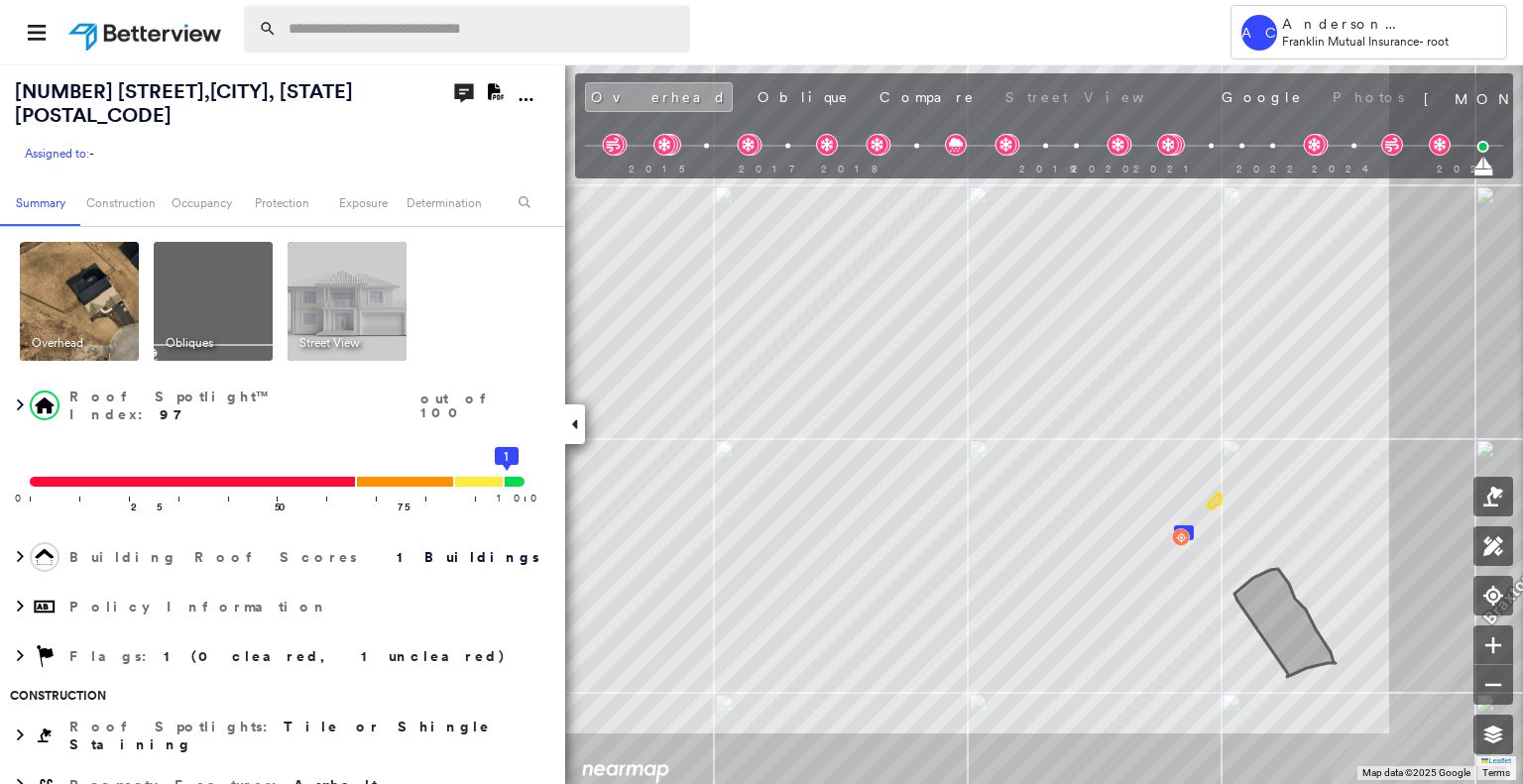 click at bounding box center (483, 29) 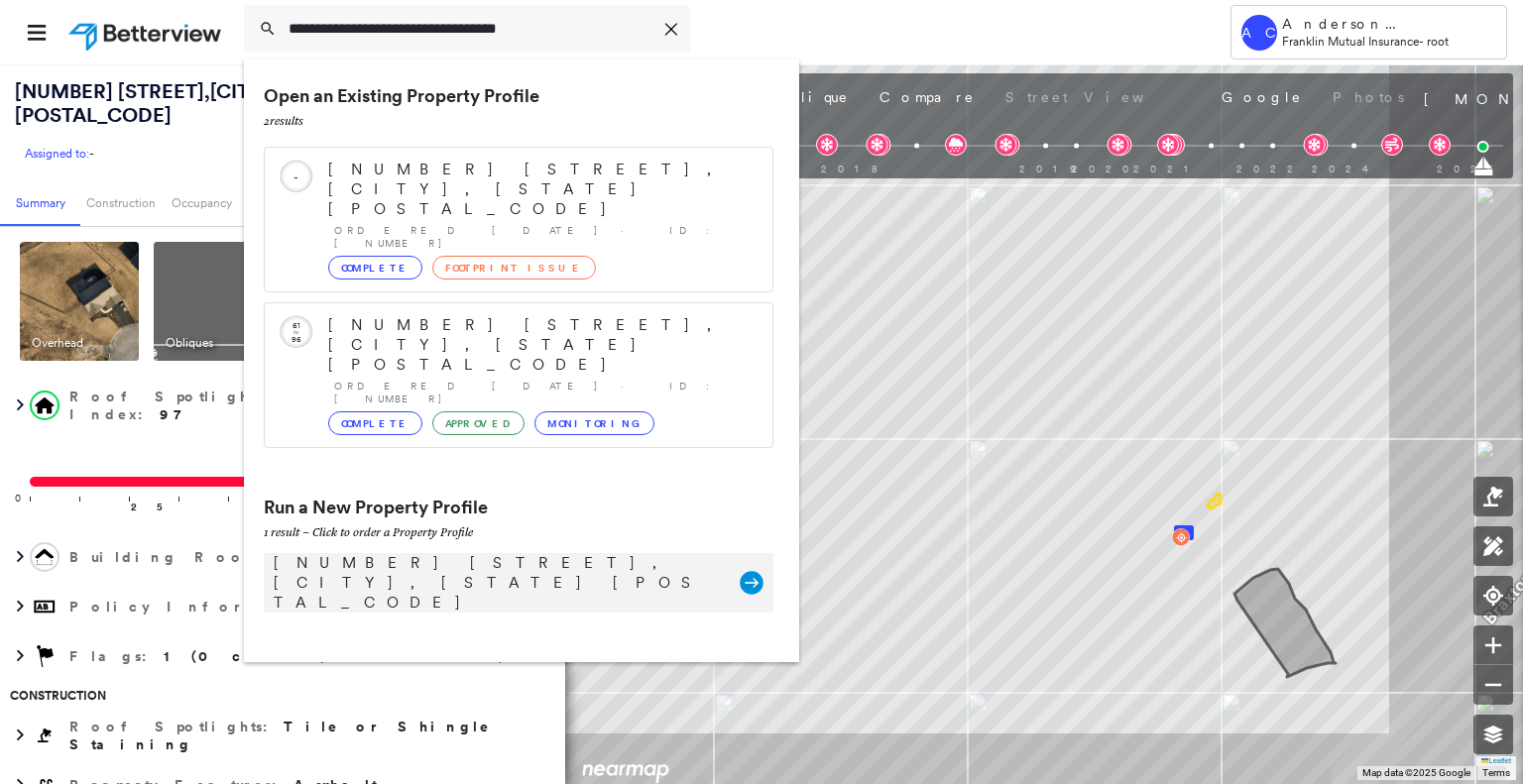 type on "**********" 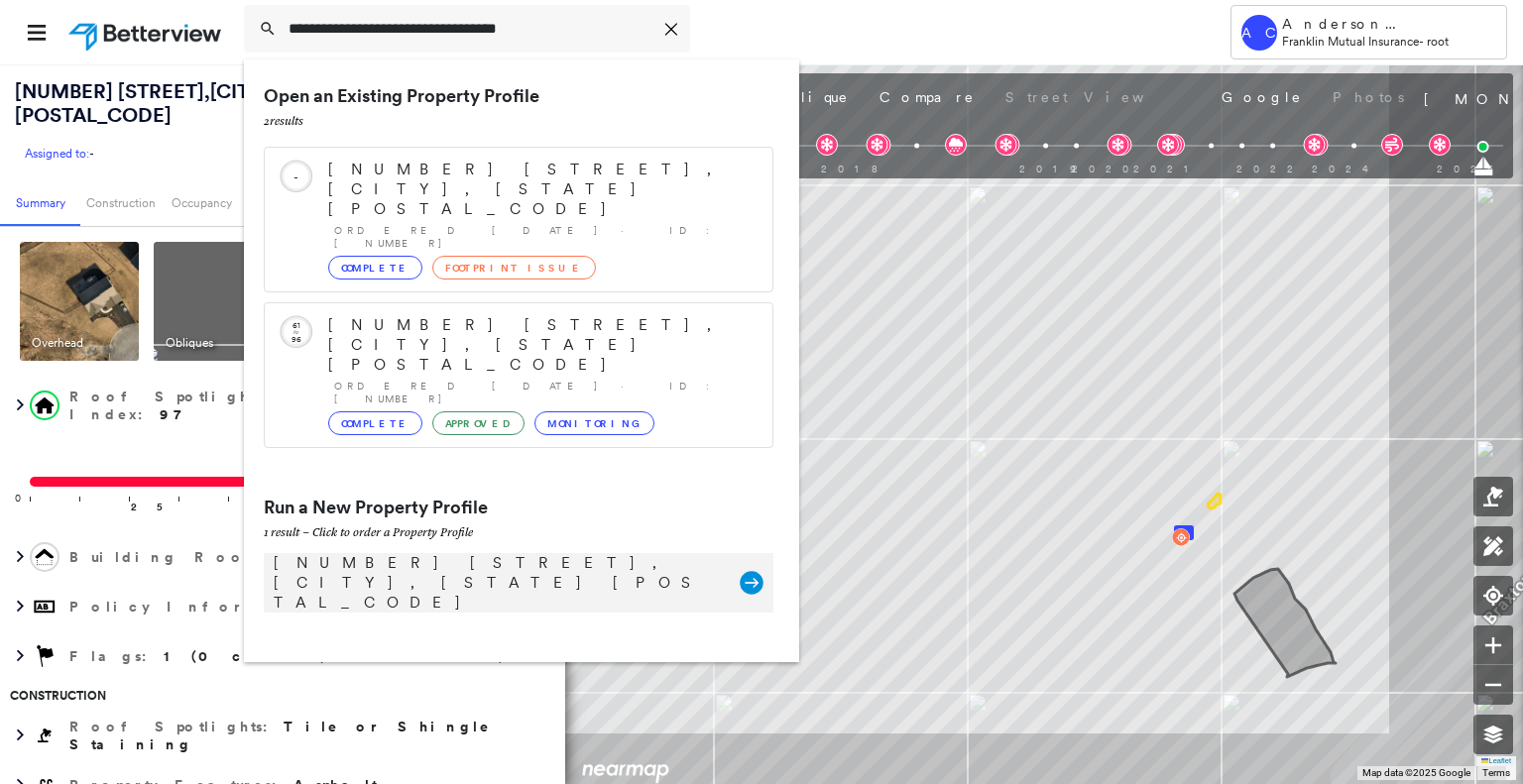 click on "1259 Ridgeview Dr, Phoenixville, PA 19460 Group Created with Sketch." at bounding box center (519, 583) 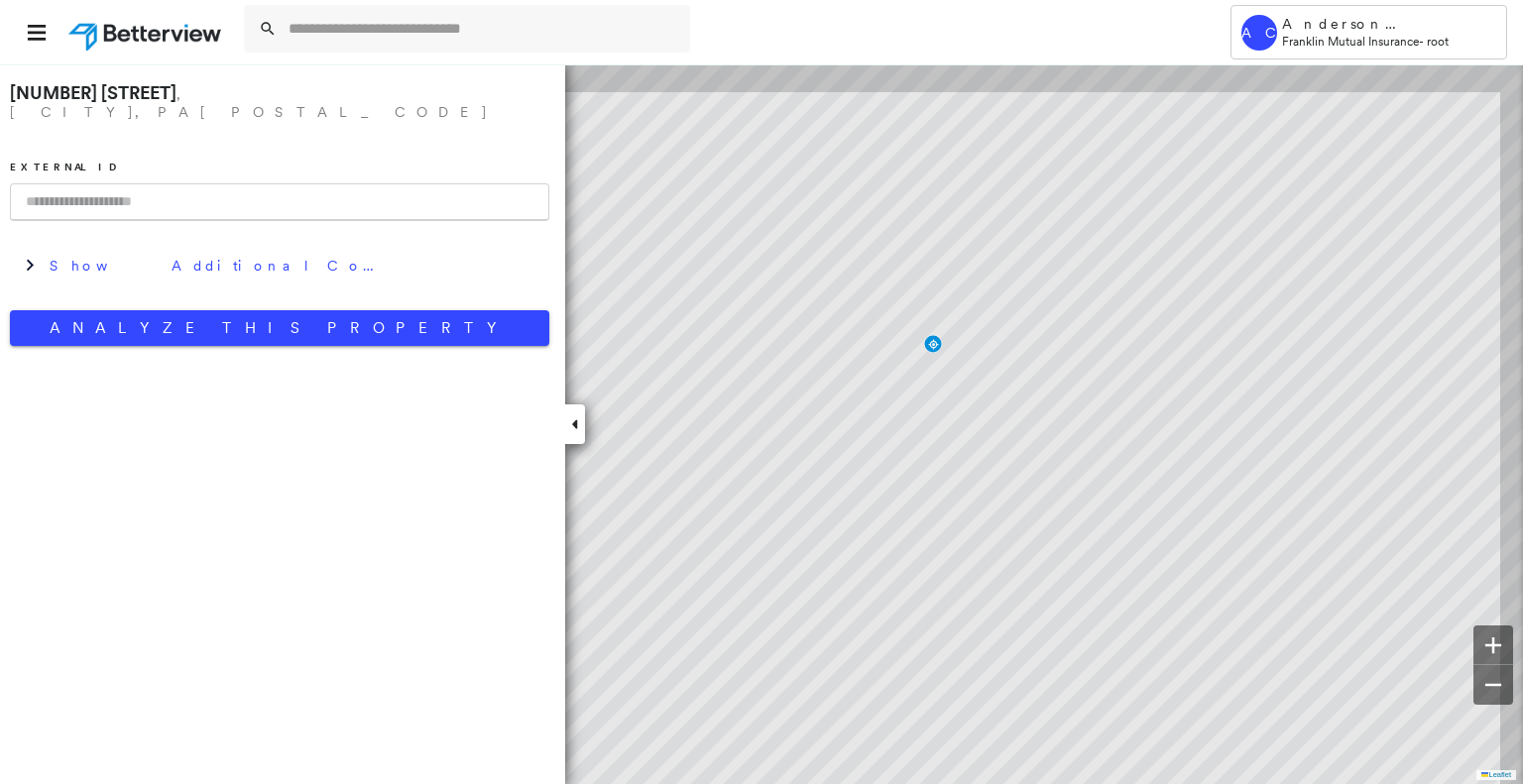 scroll, scrollTop: 0, scrollLeft: 0, axis: both 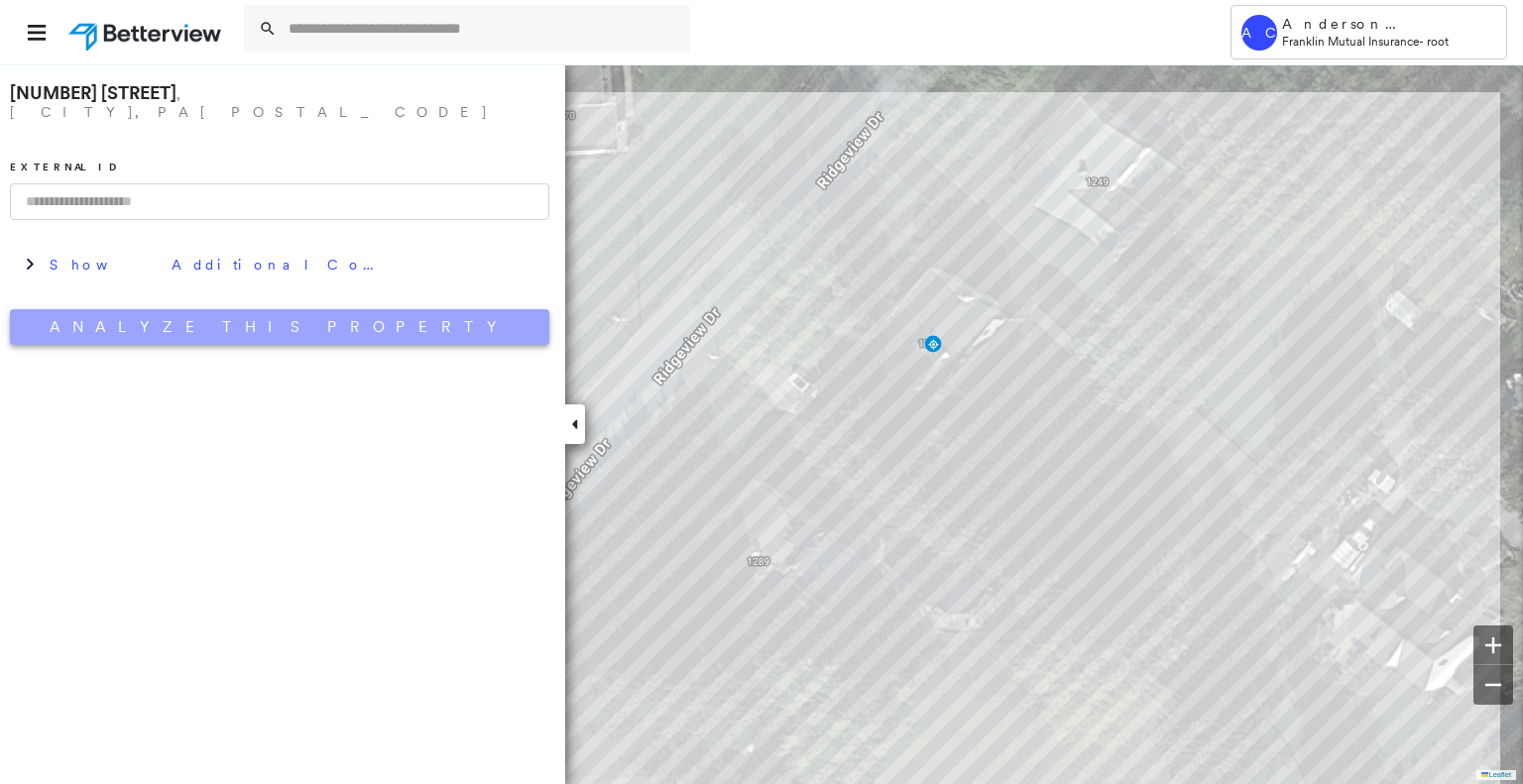 click on "Analyze This Property" at bounding box center [280, 327] 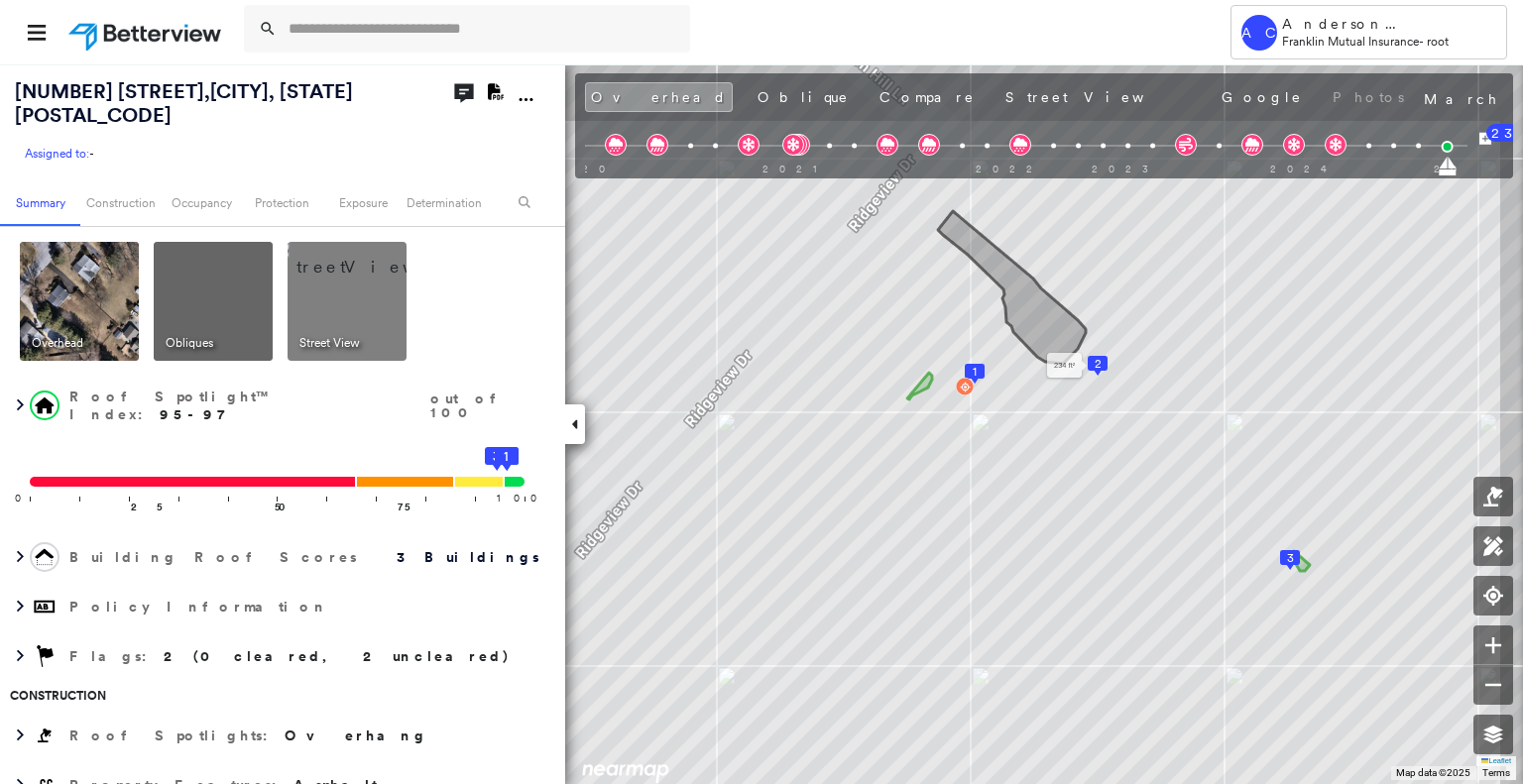 click on "2" at bounding box center [1098, 364] 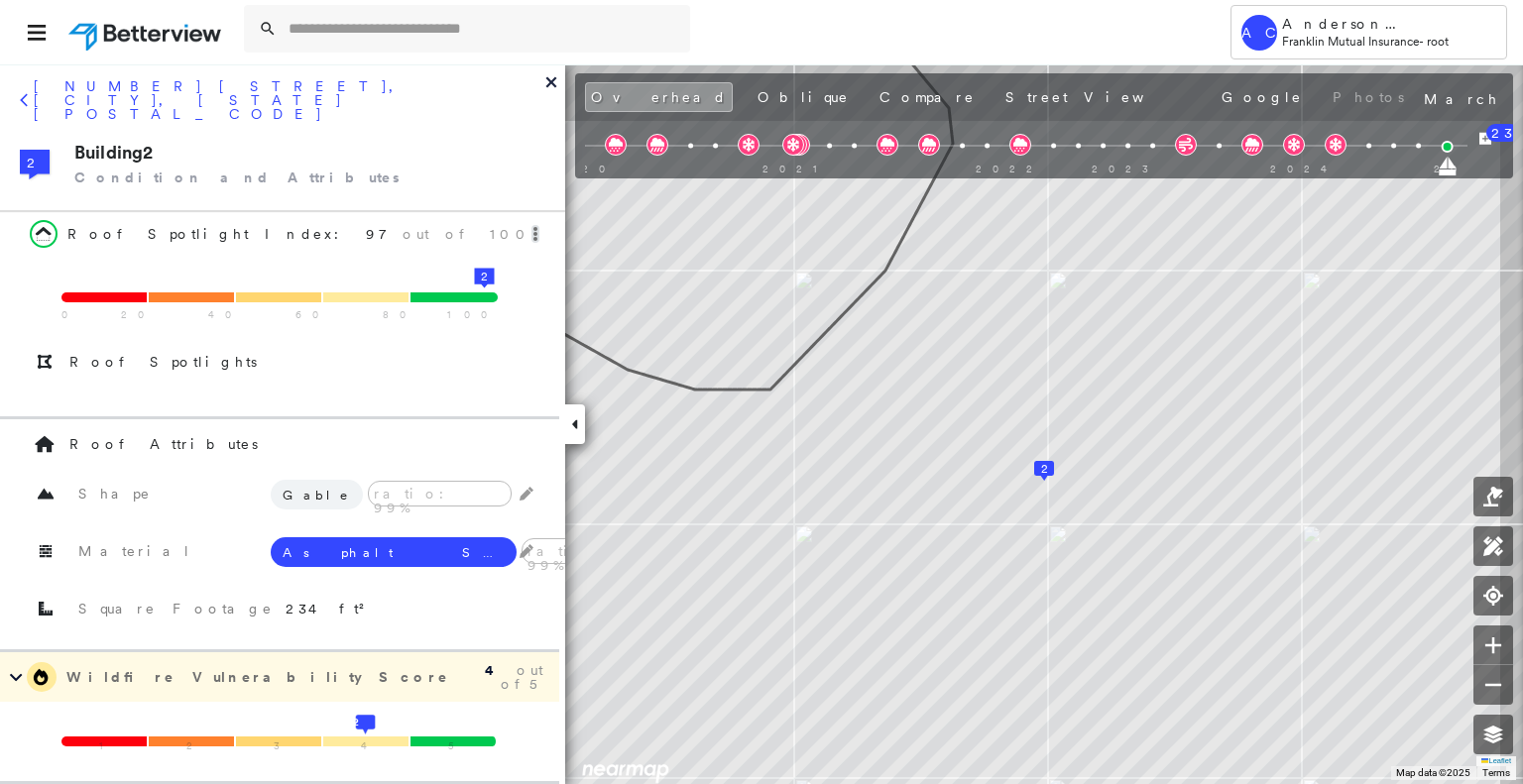 click 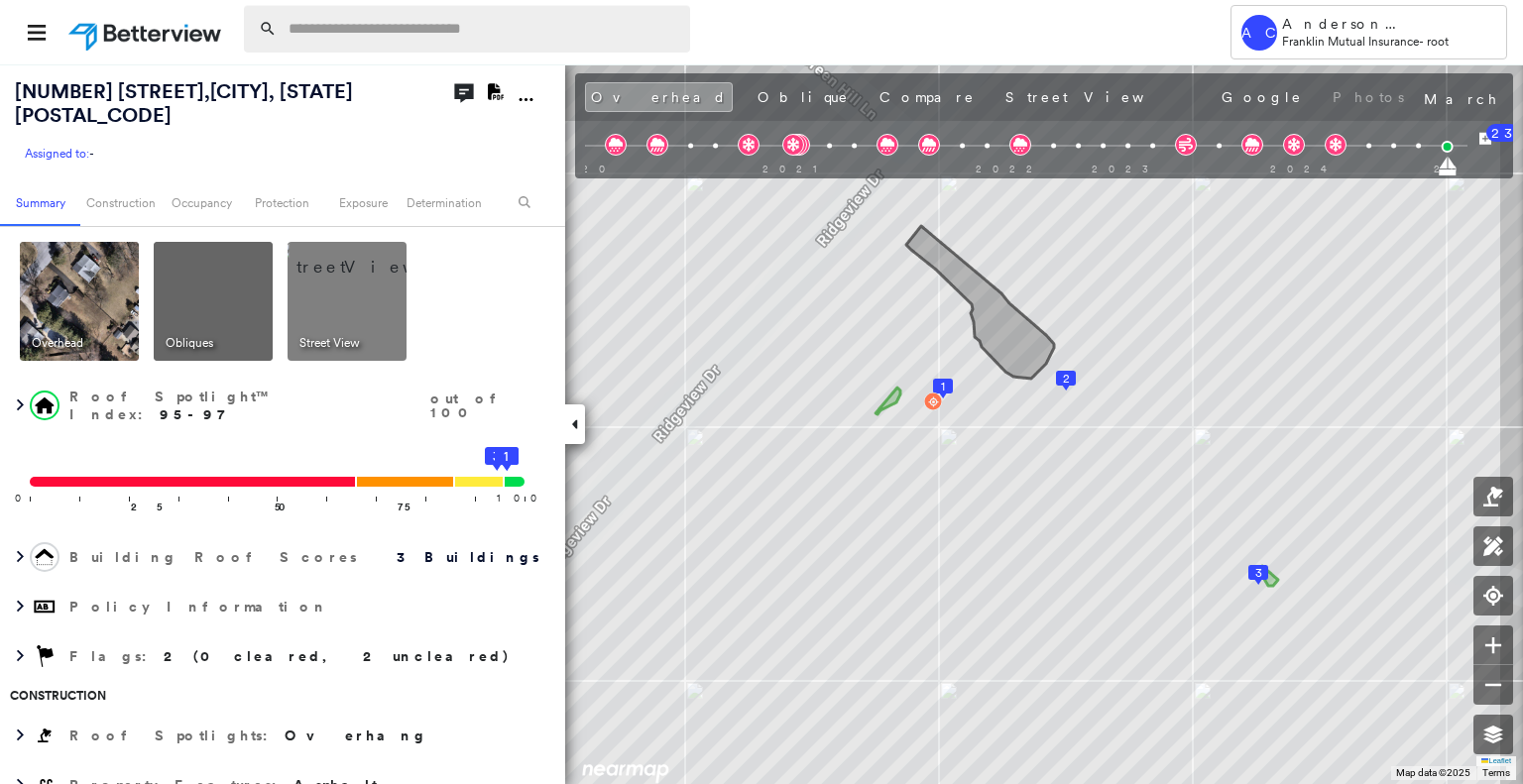 click at bounding box center [483, 29] 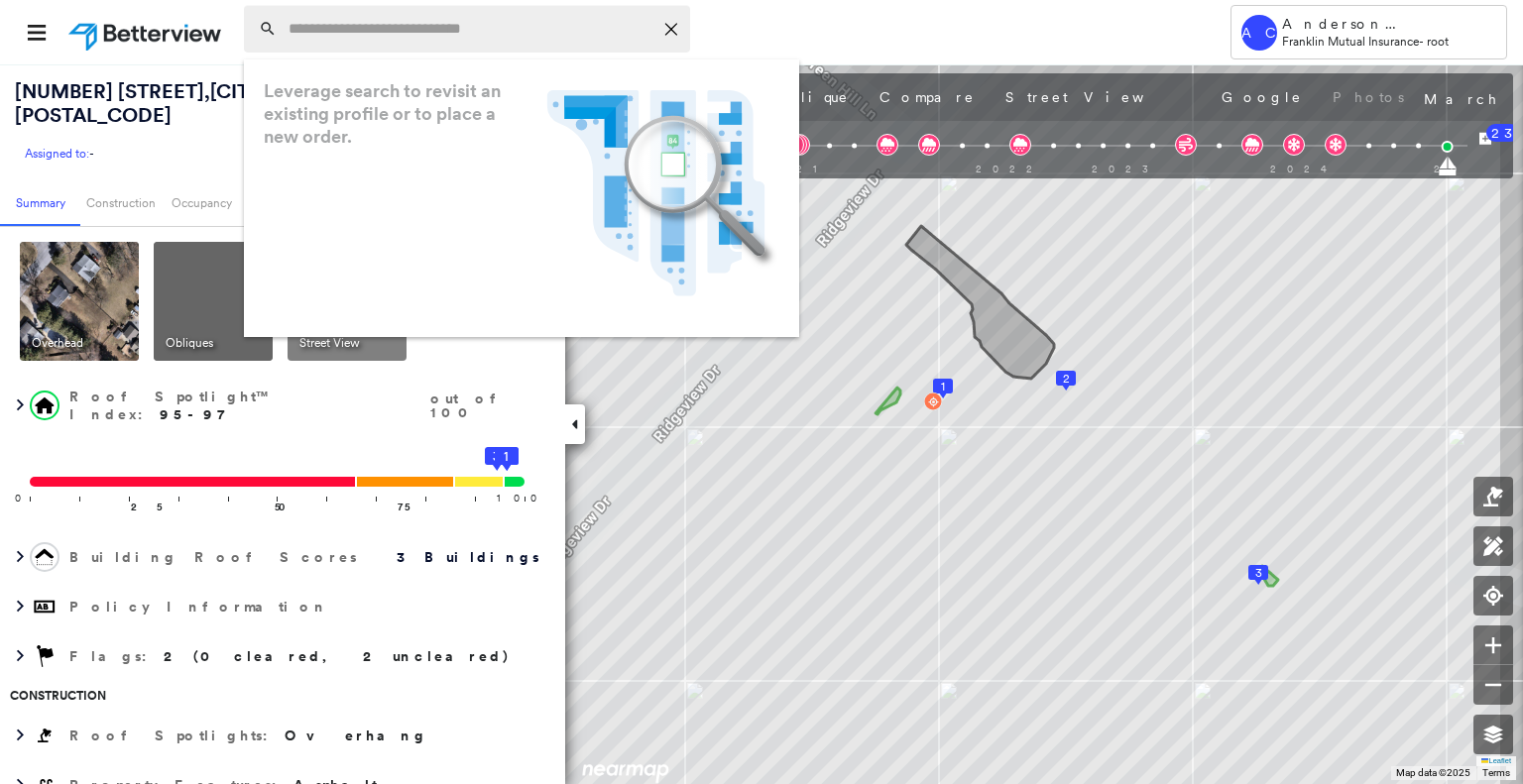 paste on "**********" 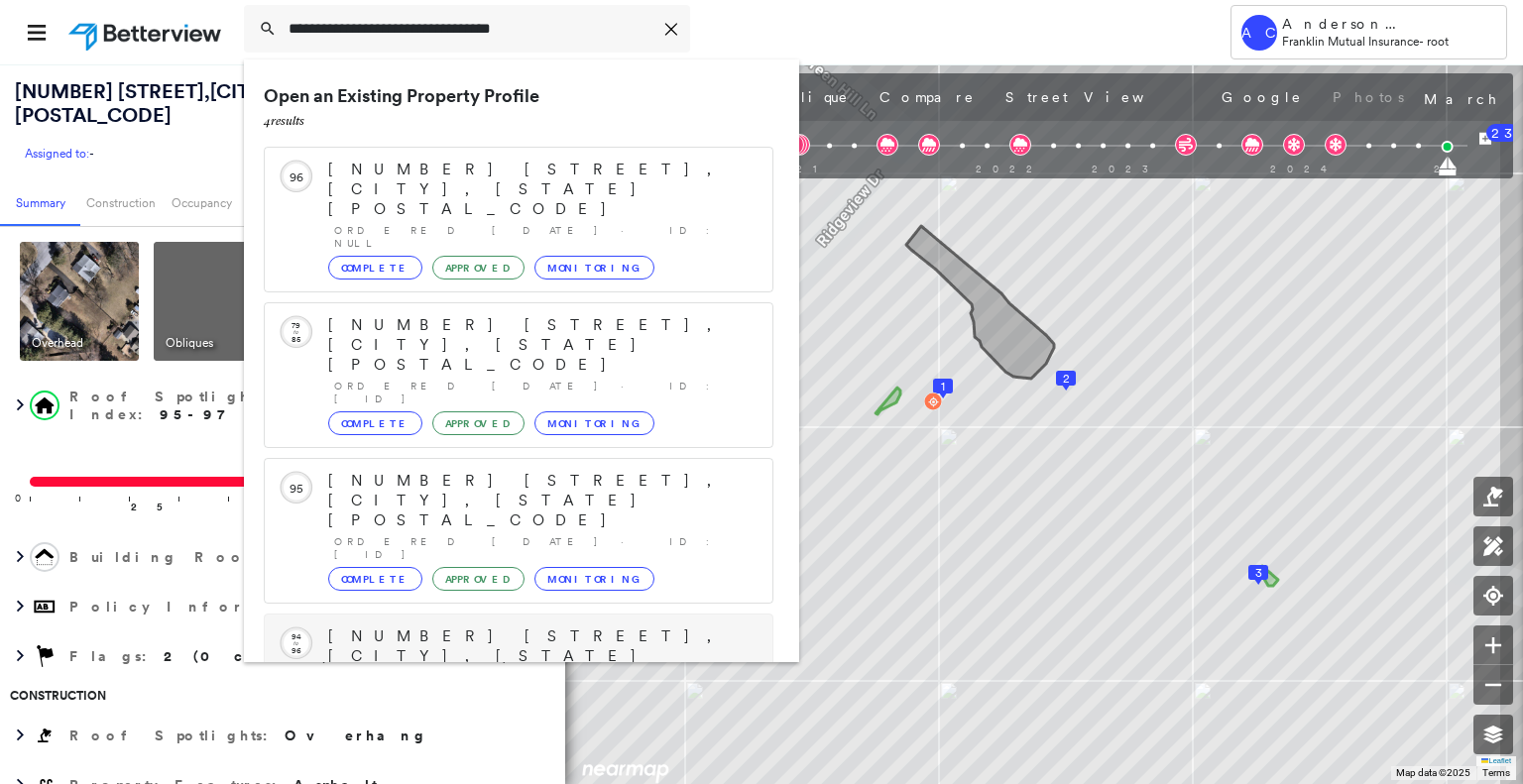 scroll, scrollTop: 52, scrollLeft: 0, axis: vertical 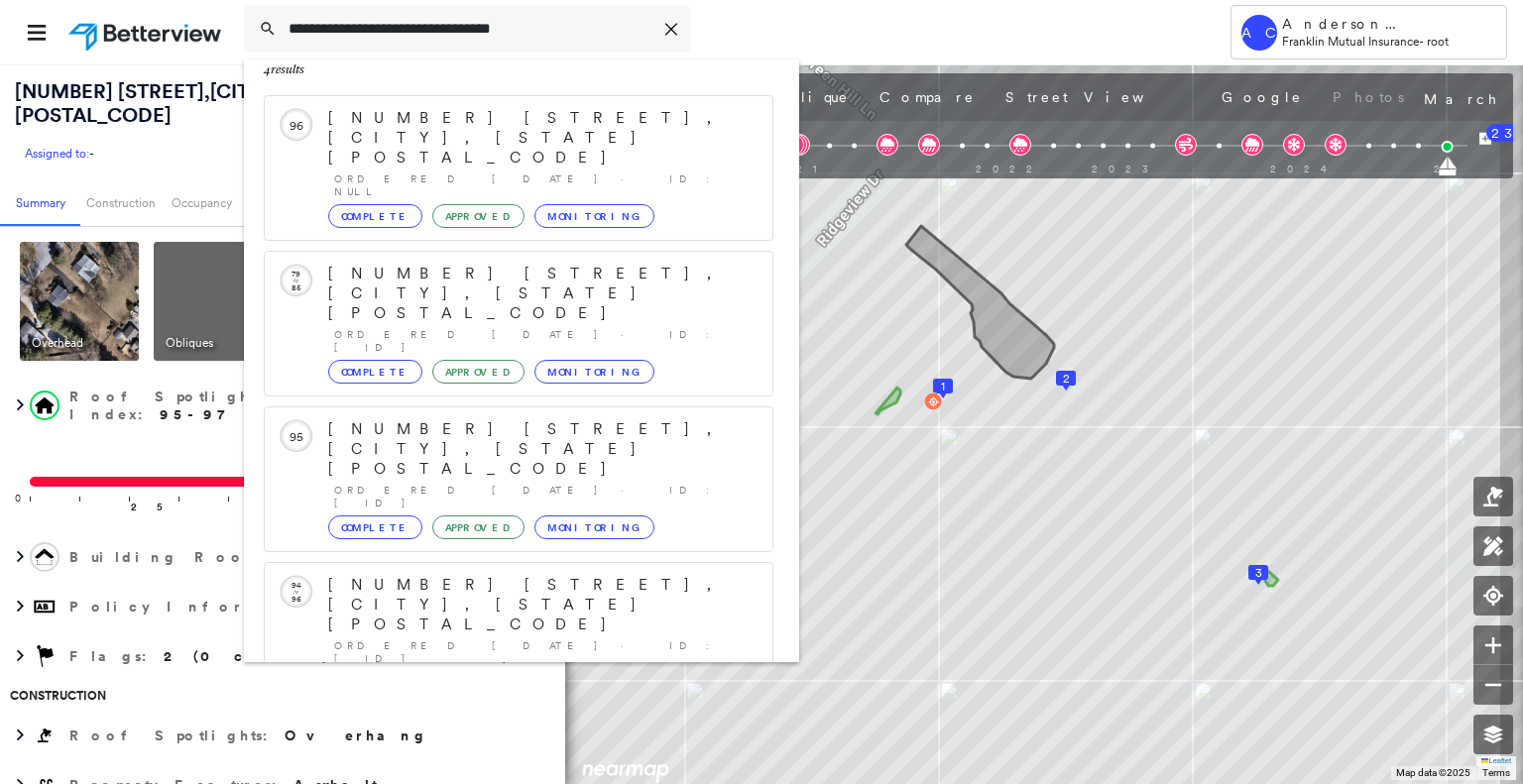 type on "**********" 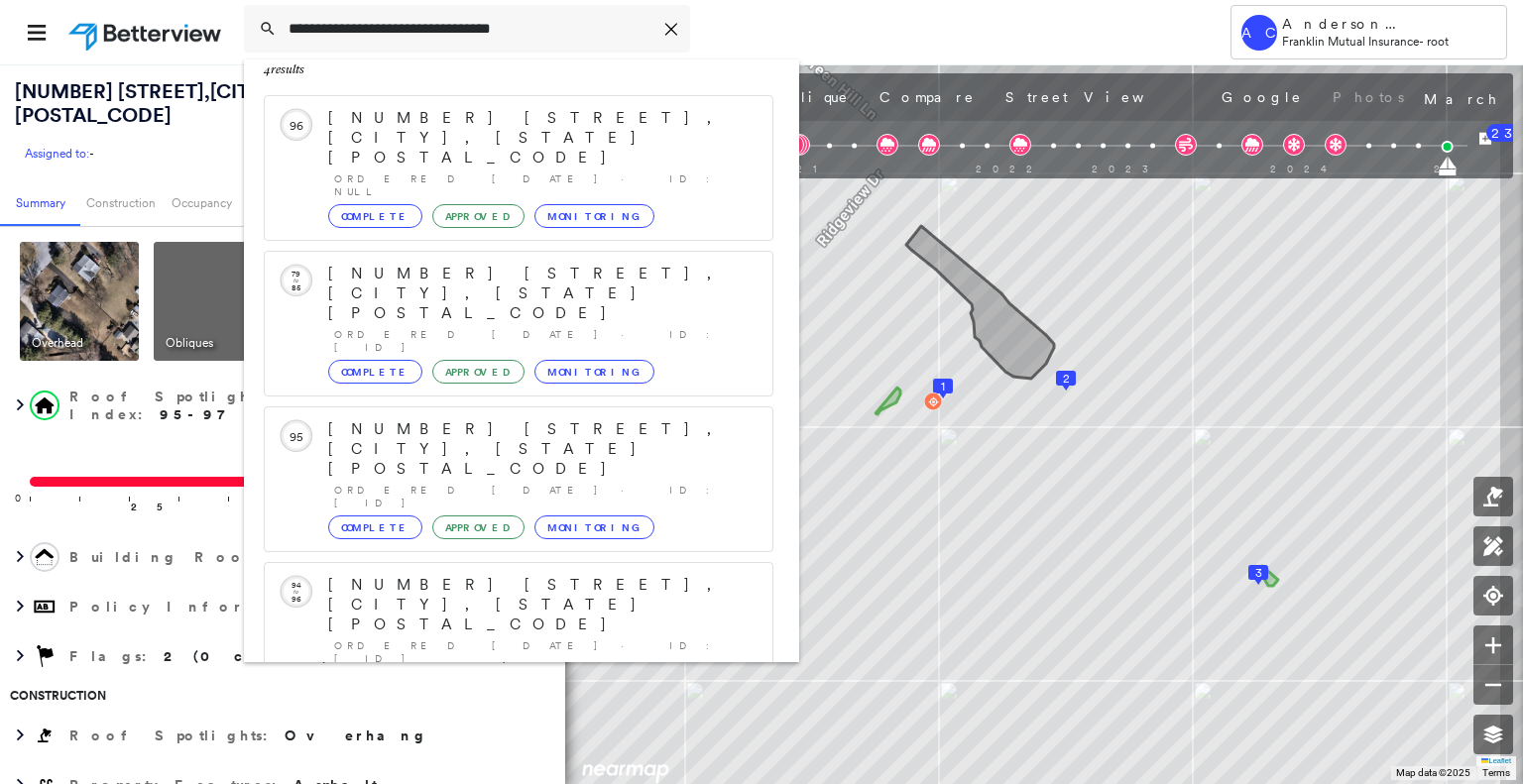 click on "[NUMBER] [STREET], [CITY], [STATE] [POSTAL_CODE]" at bounding box center [497, 842] 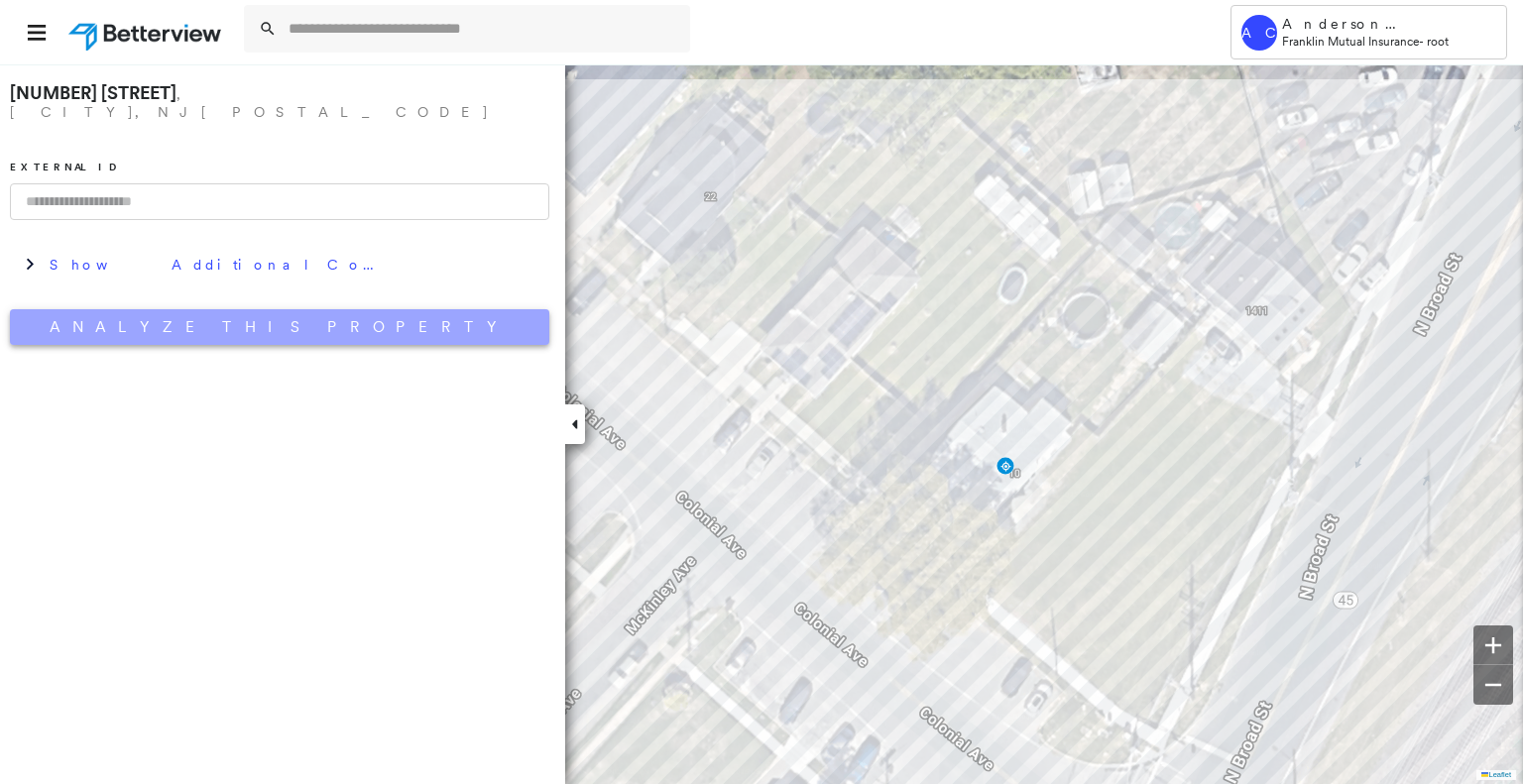 click on "Analyze This Property" at bounding box center [280, 327] 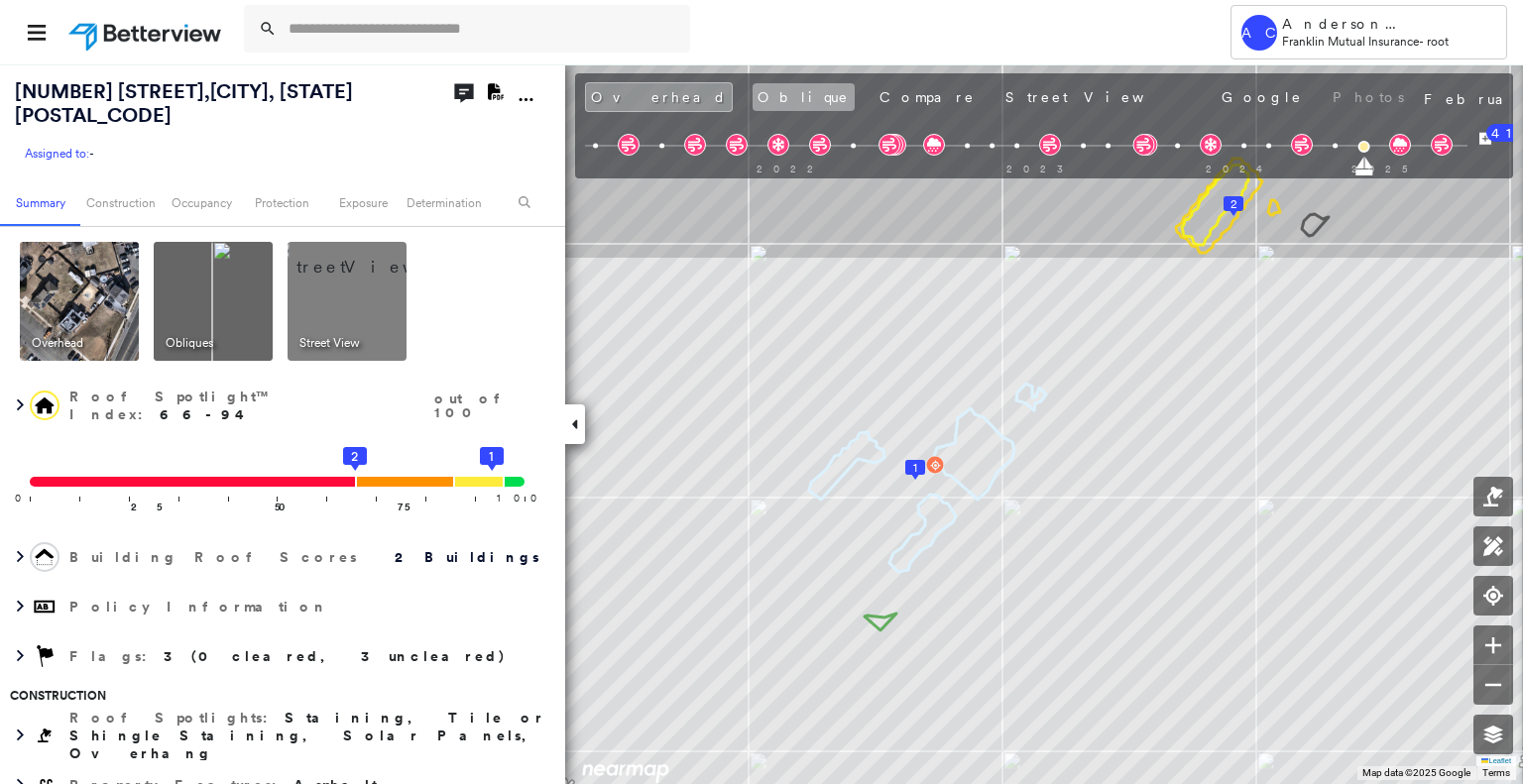 click on "Oblique" at bounding box center [803, 97] 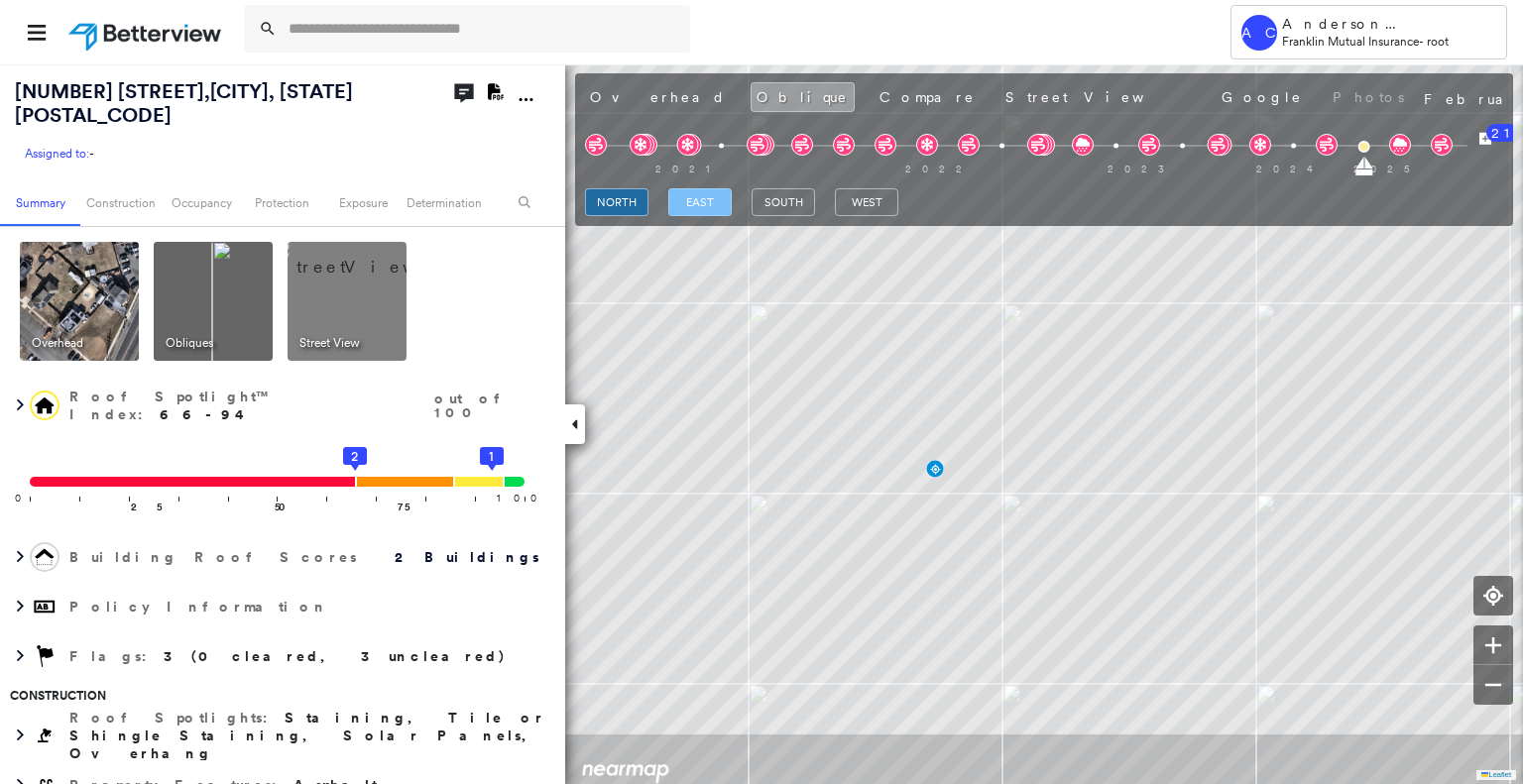 click on "east" at bounding box center [700, 202] 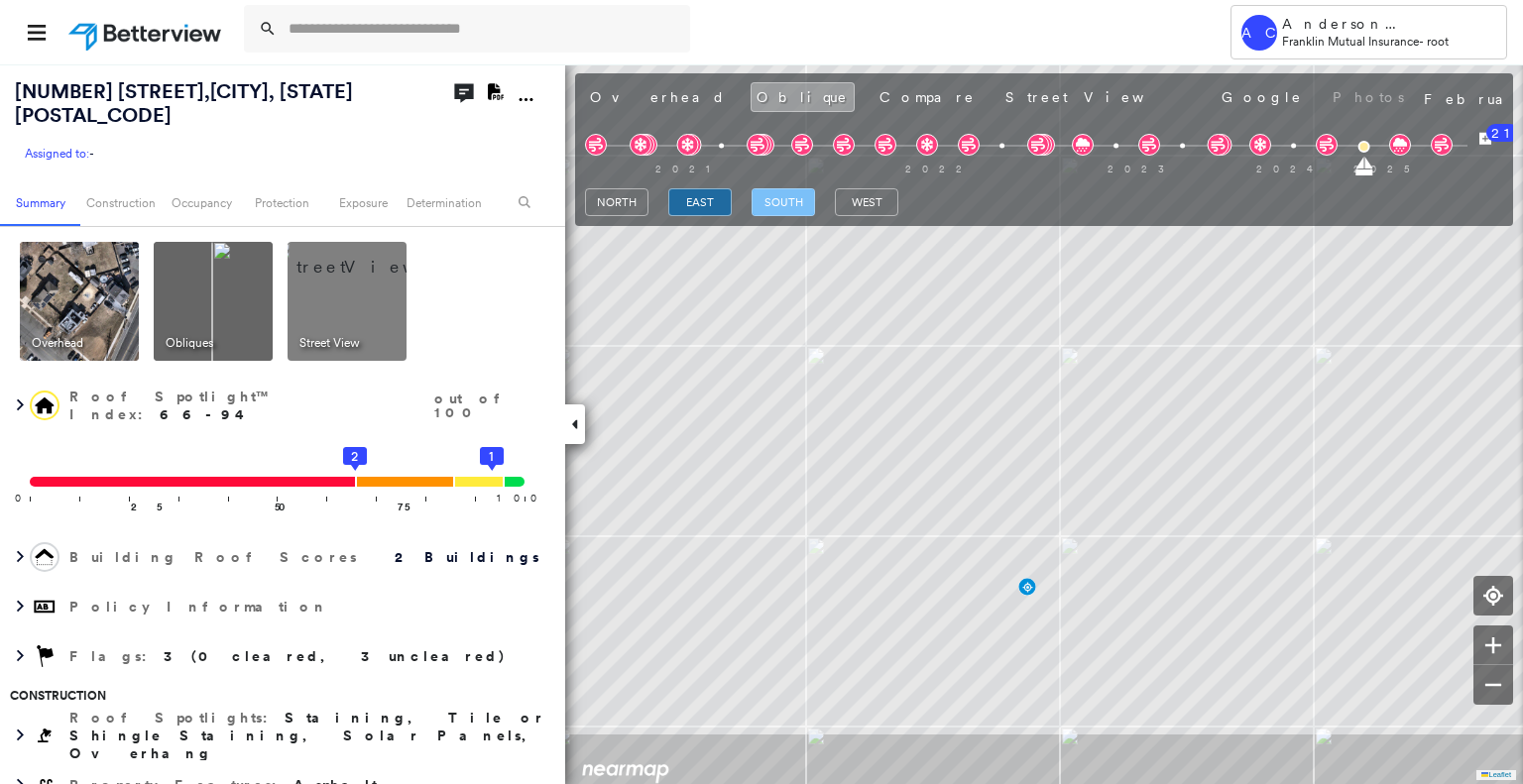 click on "south" at bounding box center [783, 202] 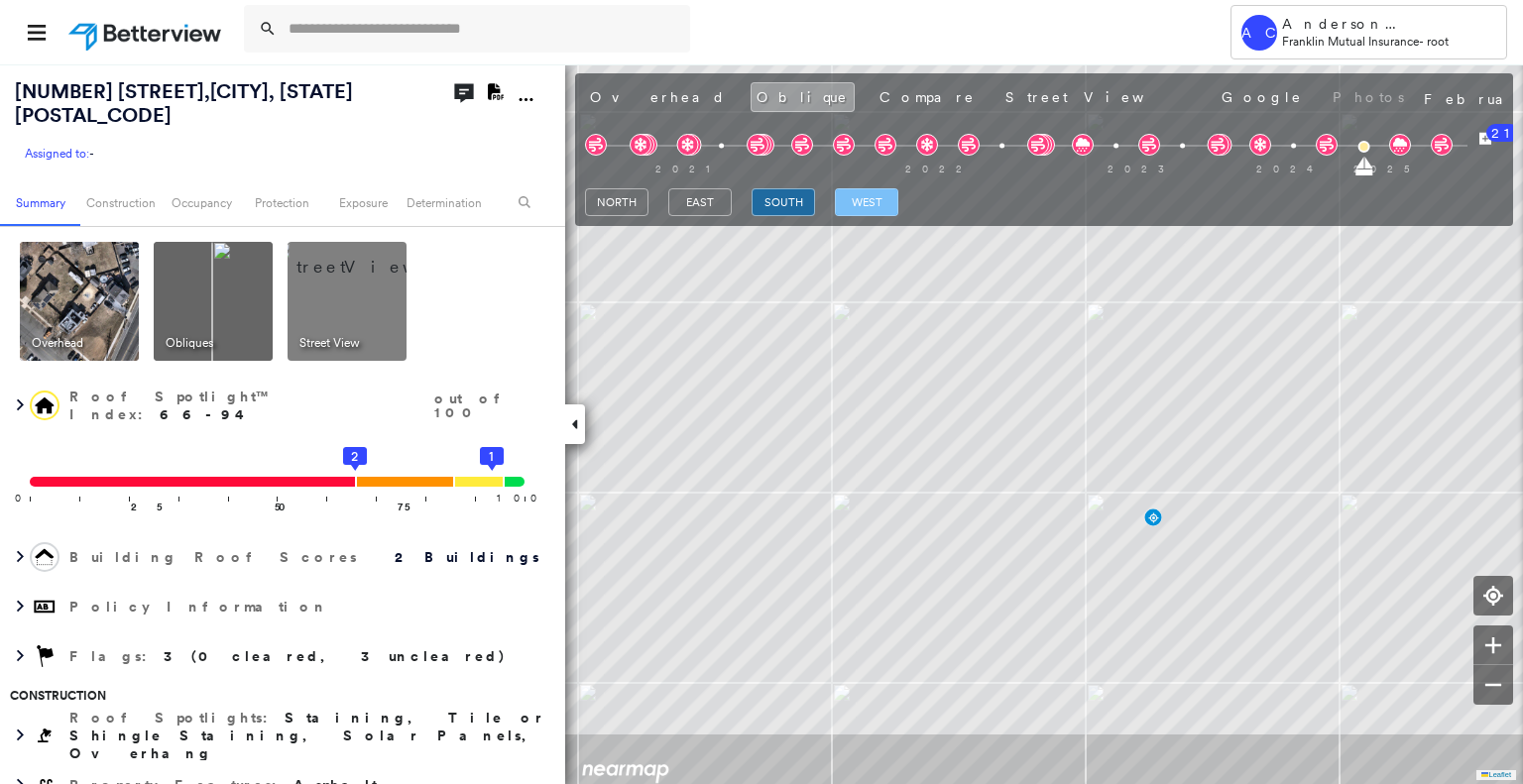 click on "west" at bounding box center (867, 202) 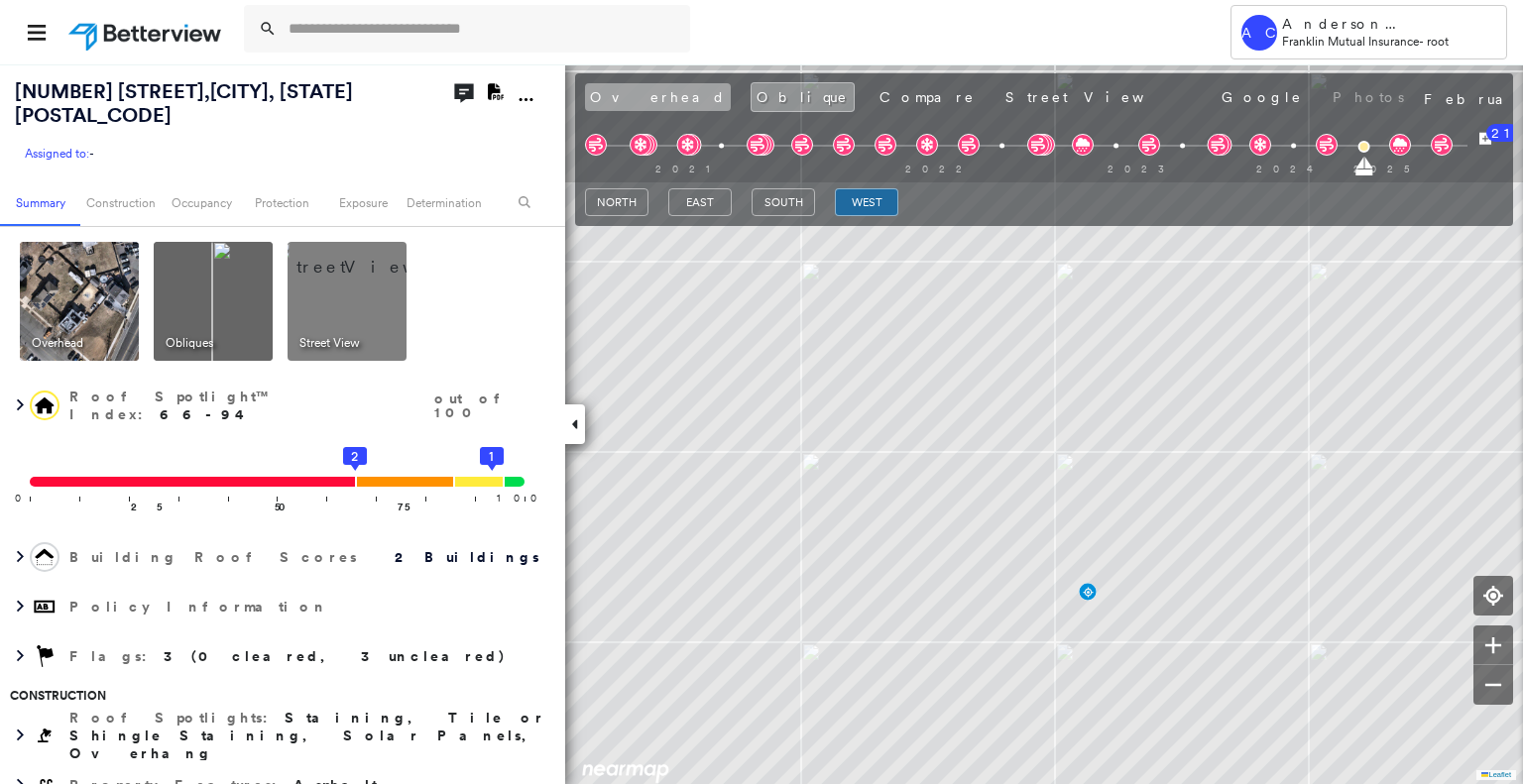 click on "Overhead" at bounding box center (657, 97) 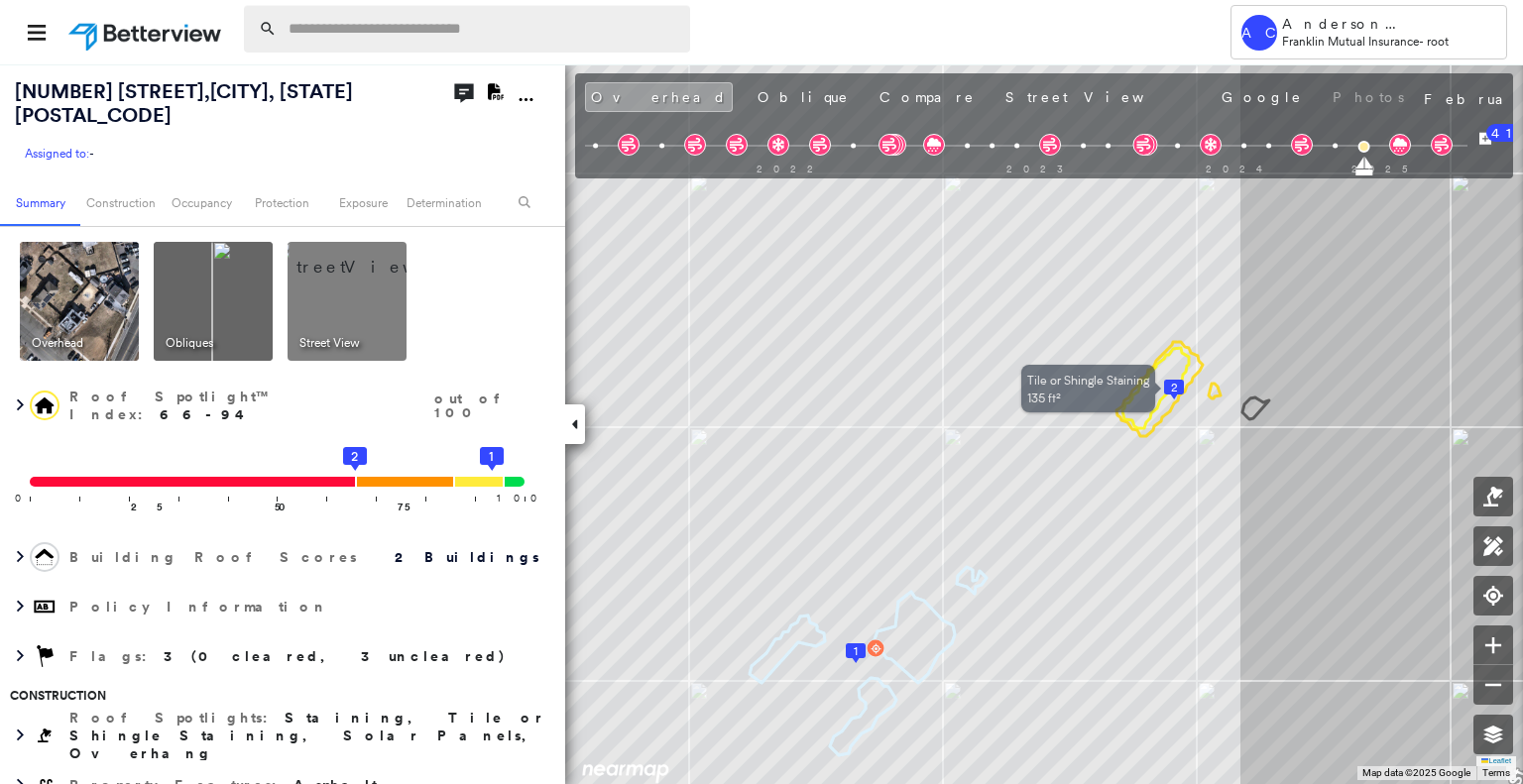 click at bounding box center [483, 29] 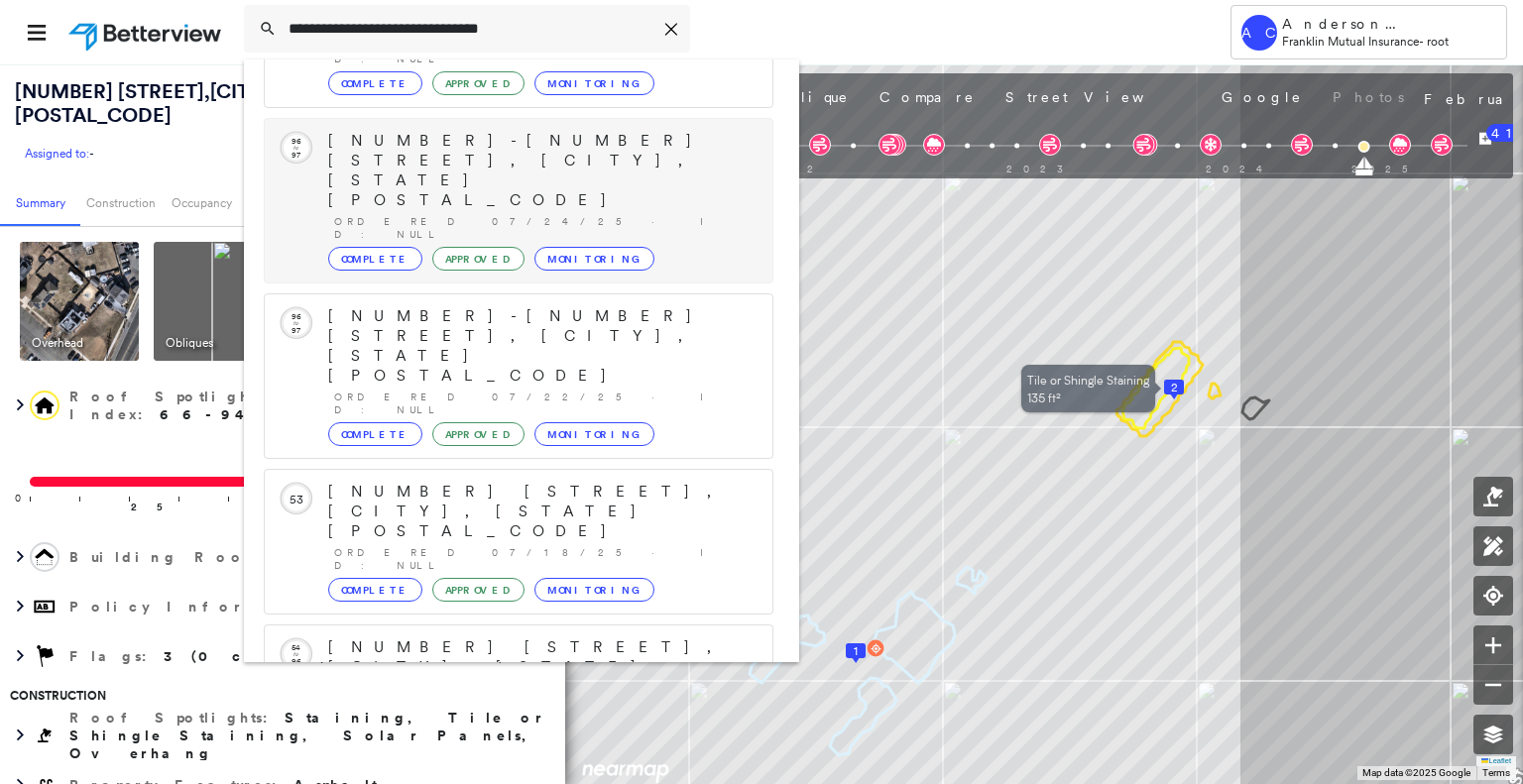 scroll, scrollTop: 206, scrollLeft: 0, axis: vertical 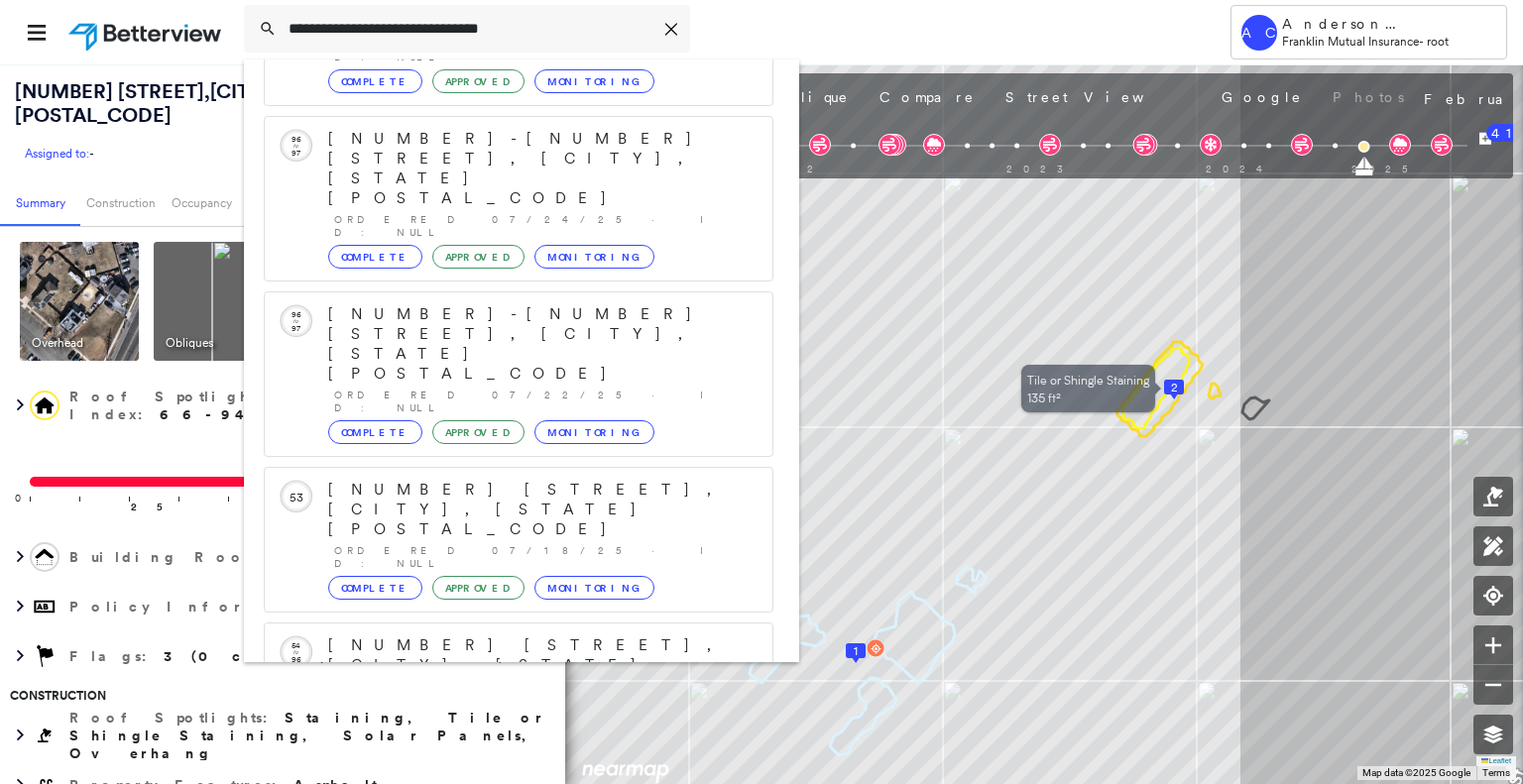 type on "**********" 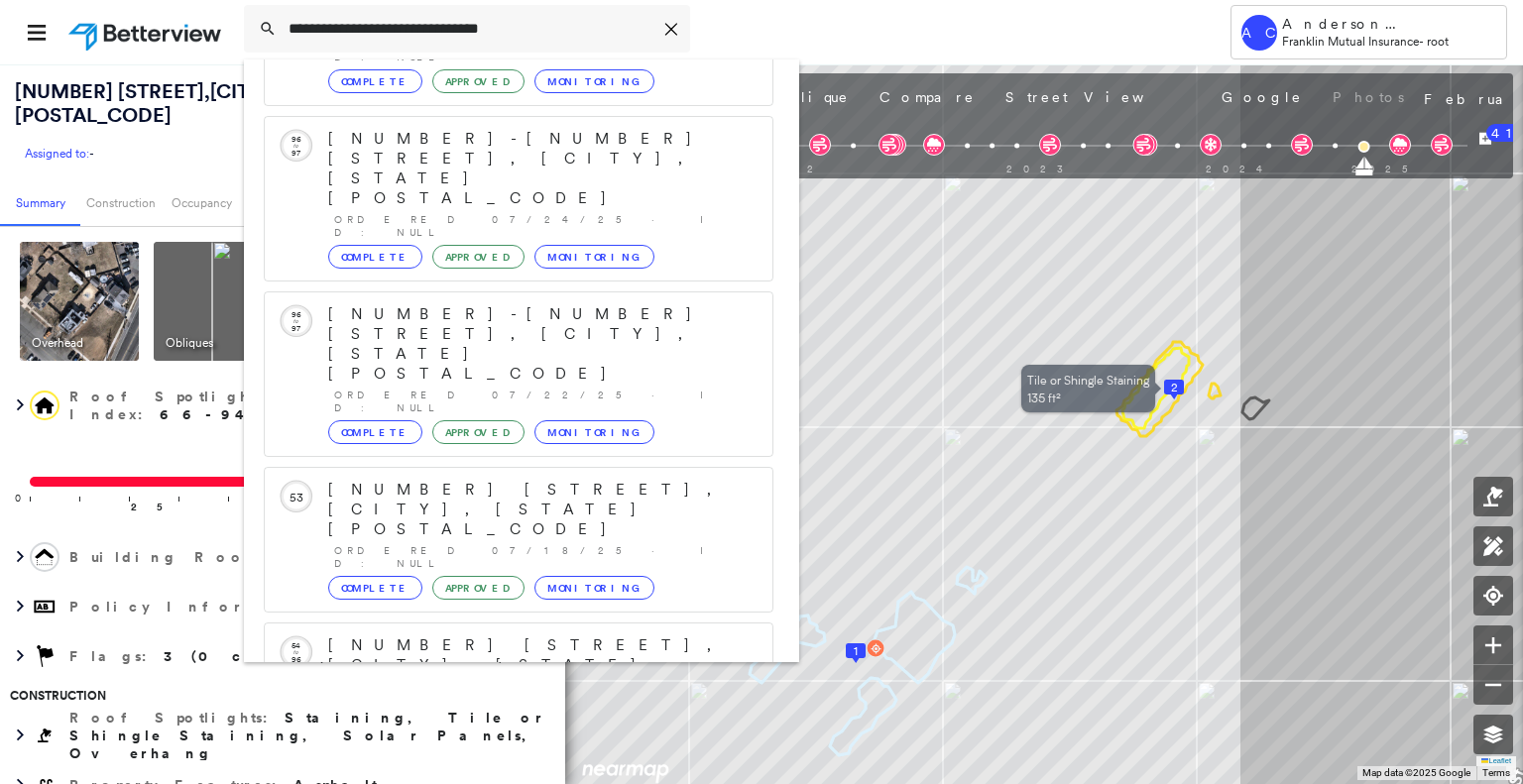 click on "169 Thornridge Dr, Levittown, PA 19054" at bounding box center [497, 954] 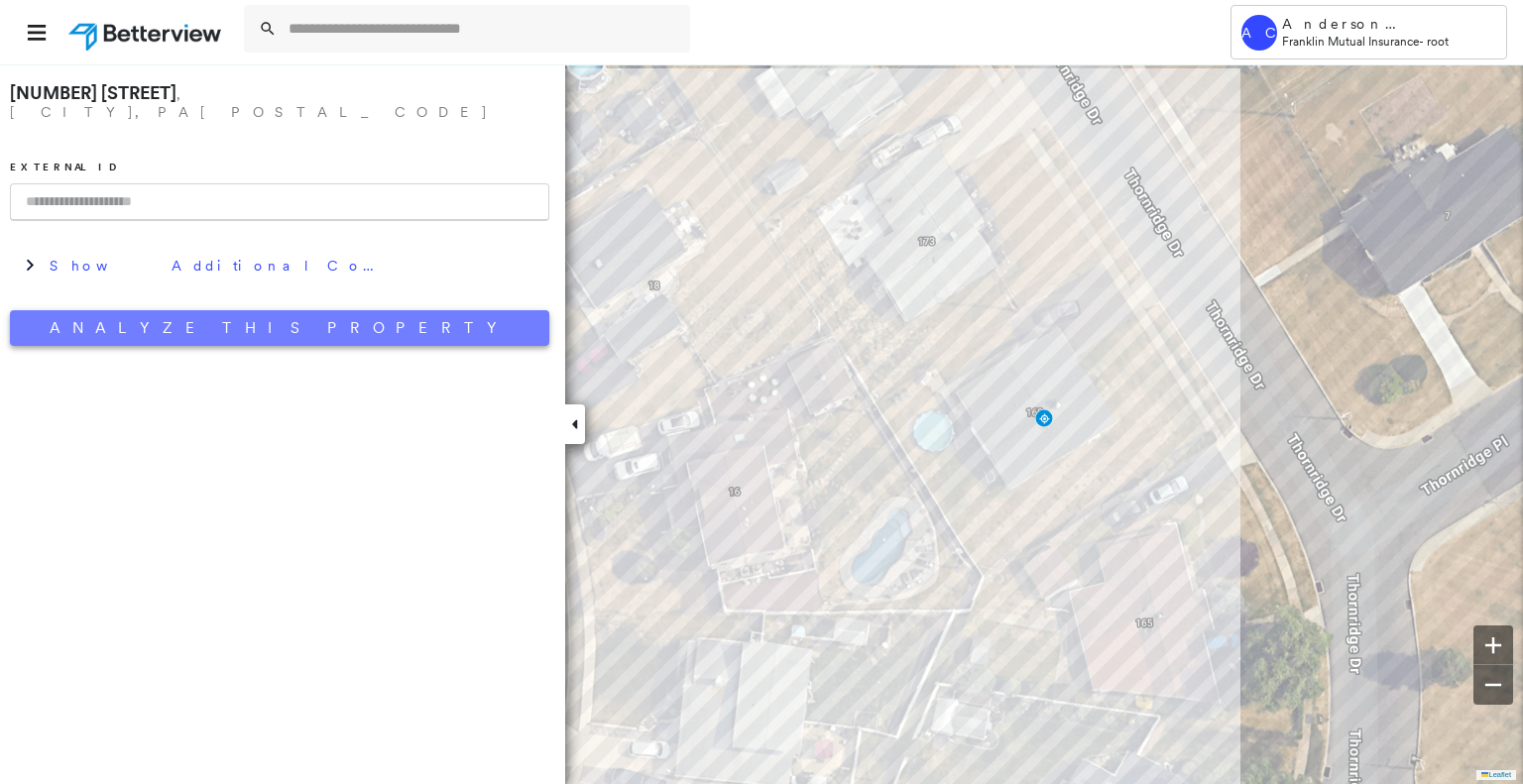 click on "Analyze This Property" at bounding box center (280, 328) 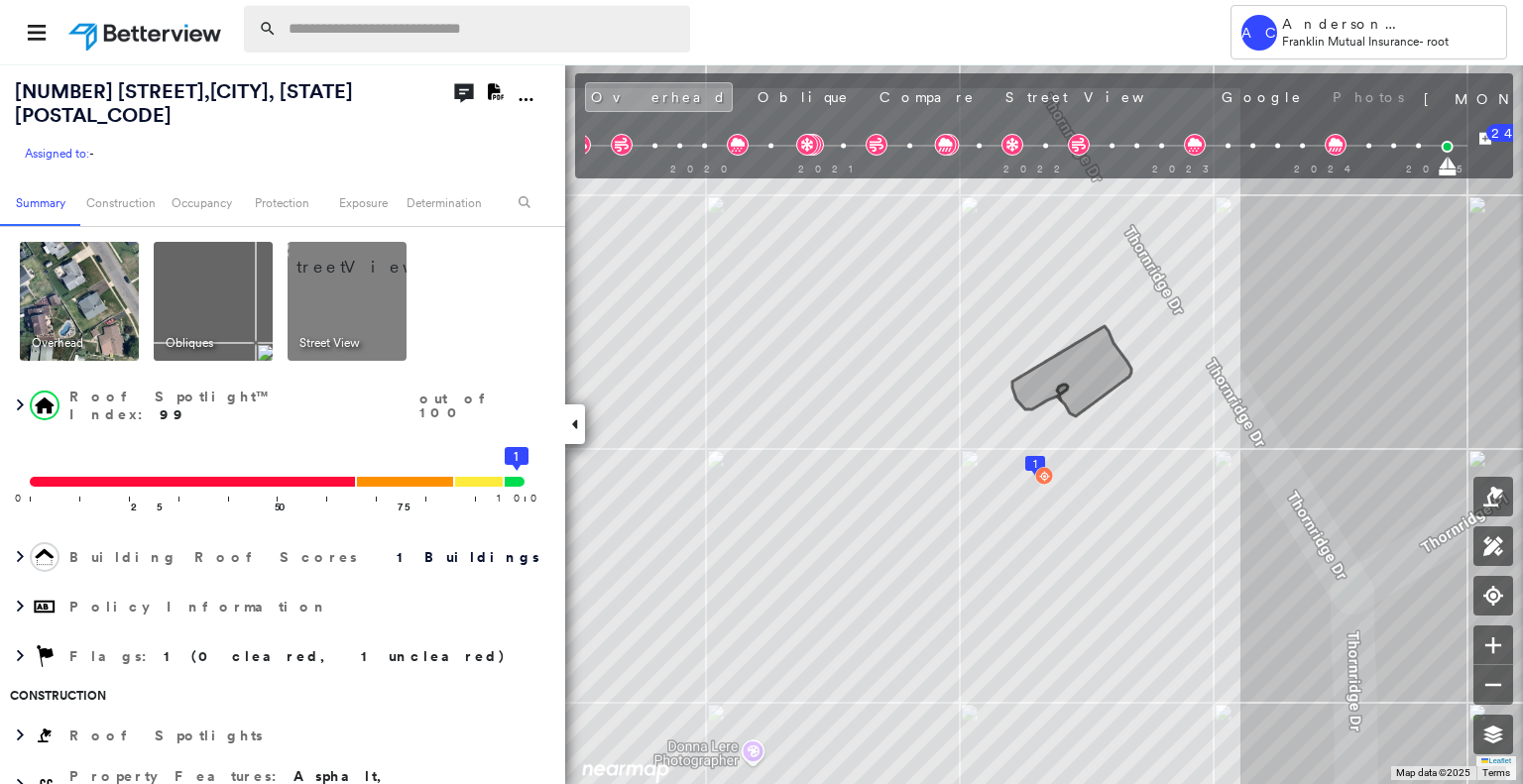 click at bounding box center (483, 29) 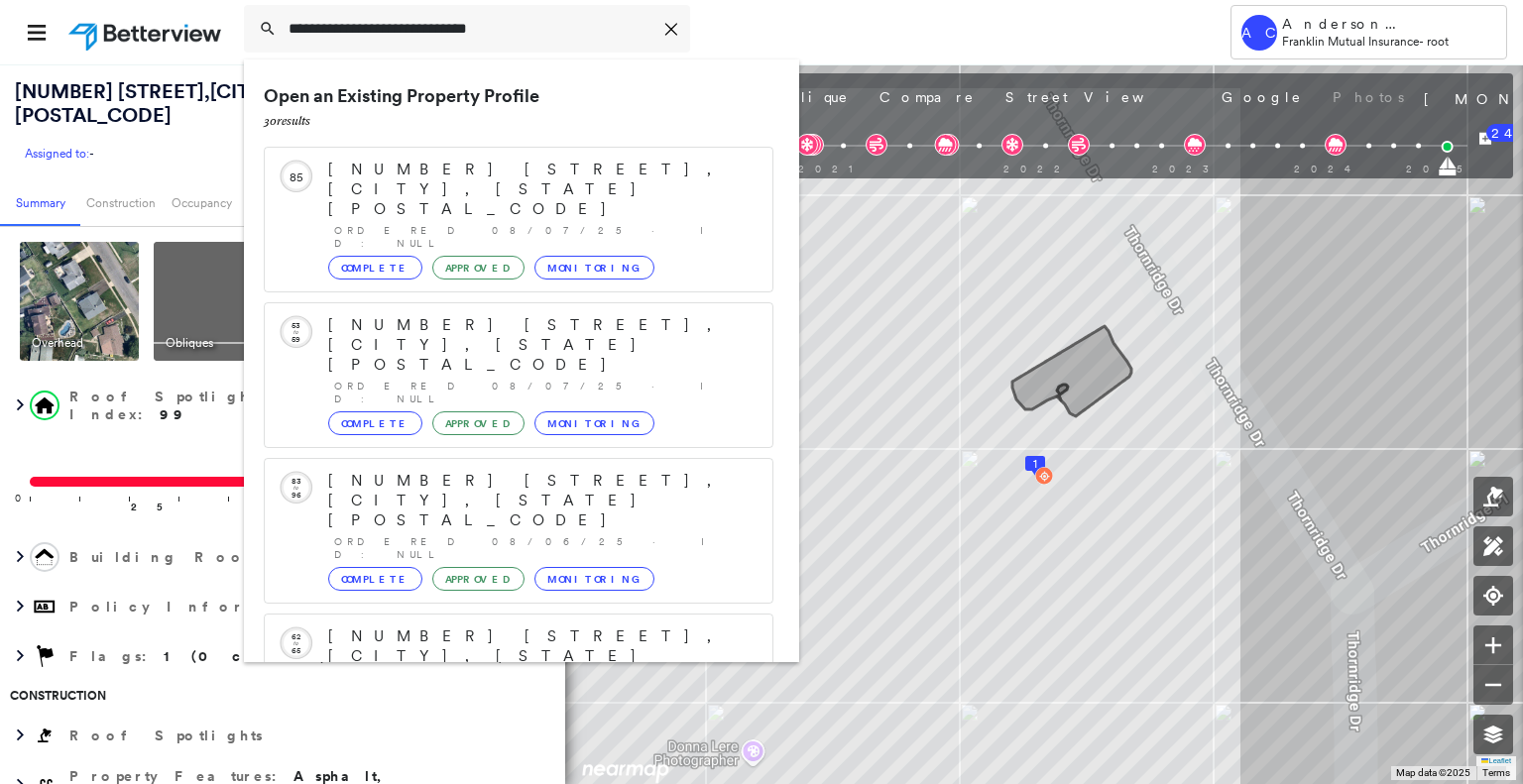 scroll, scrollTop: 206, scrollLeft: 0, axis: vertical 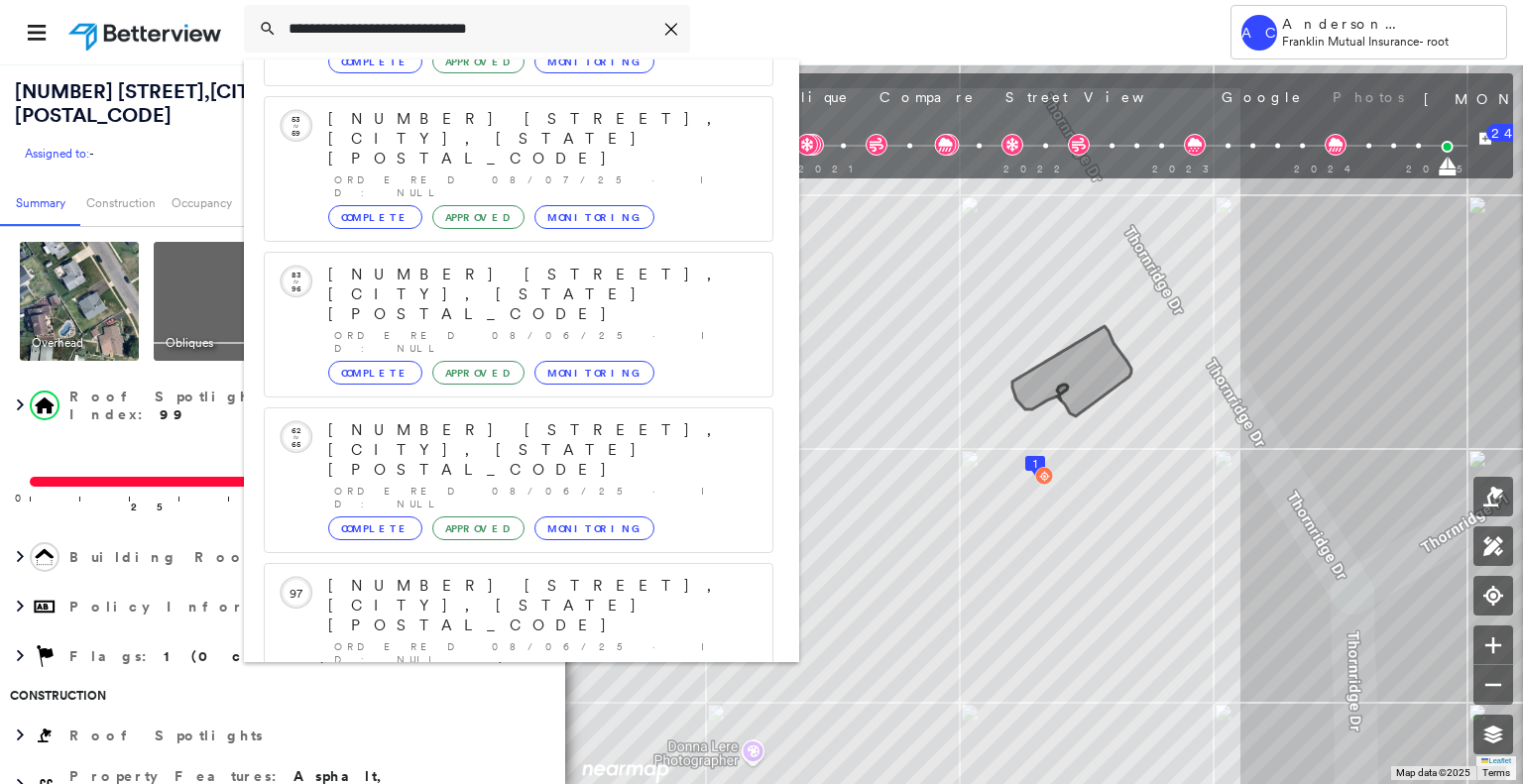 type on "**********" 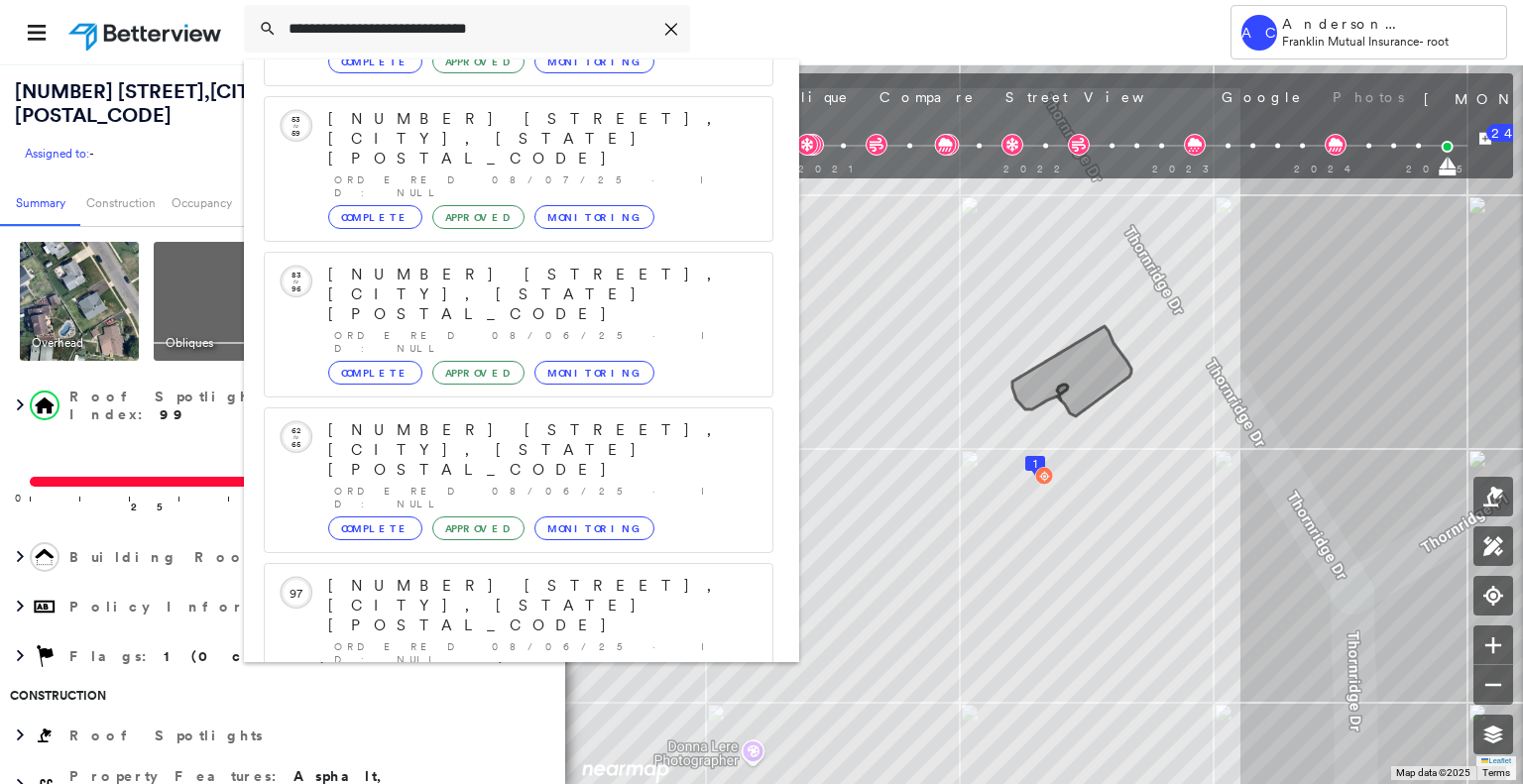 click on "[NUMBER] [STREET], [CITY], [STATE] [POSTAL_CODE]" at bounding box center [497, 888] 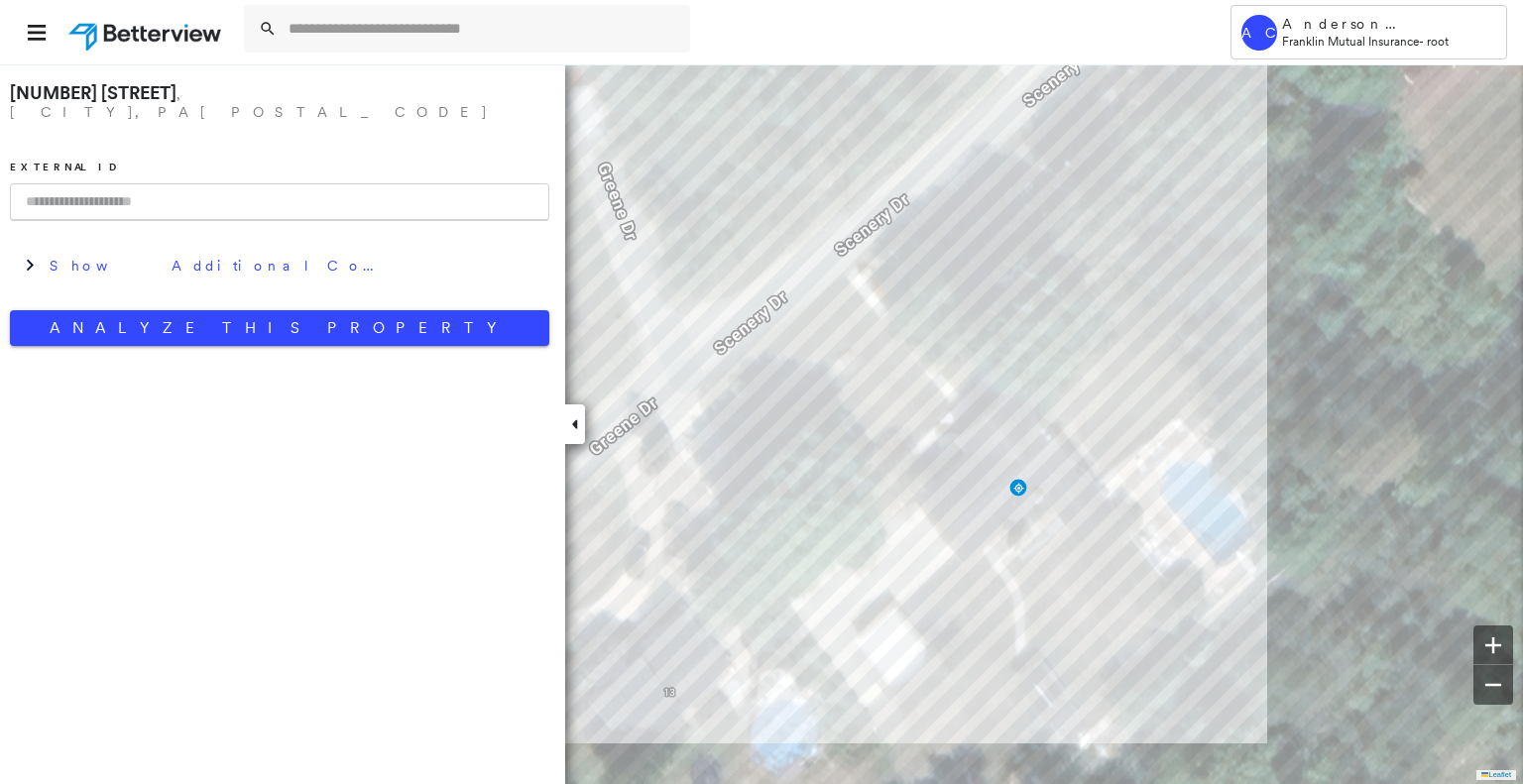 click on "Show Additional Company Data" at bounding box center [294, 266] 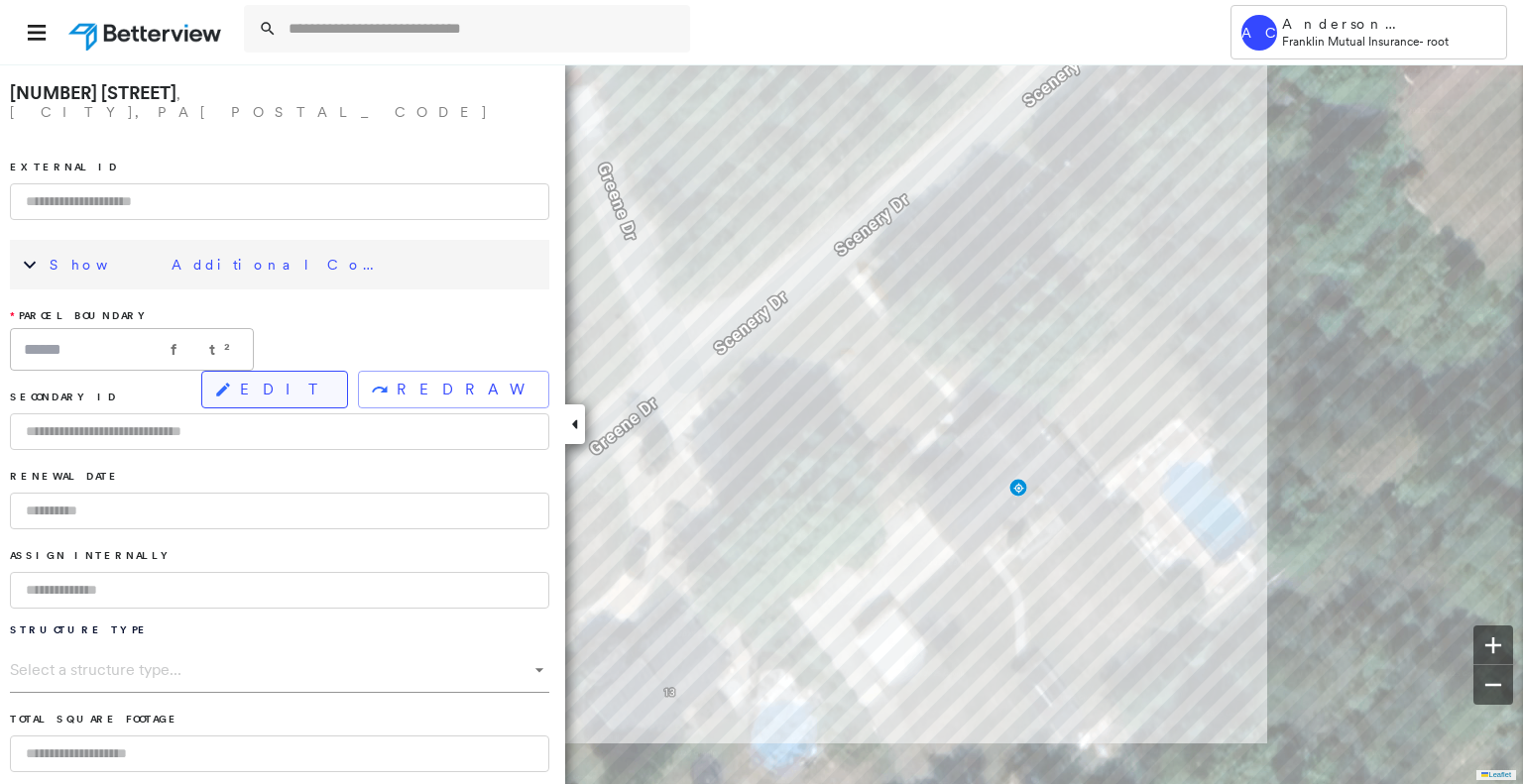 click on "EDIT" at bounding box center (286, 390) 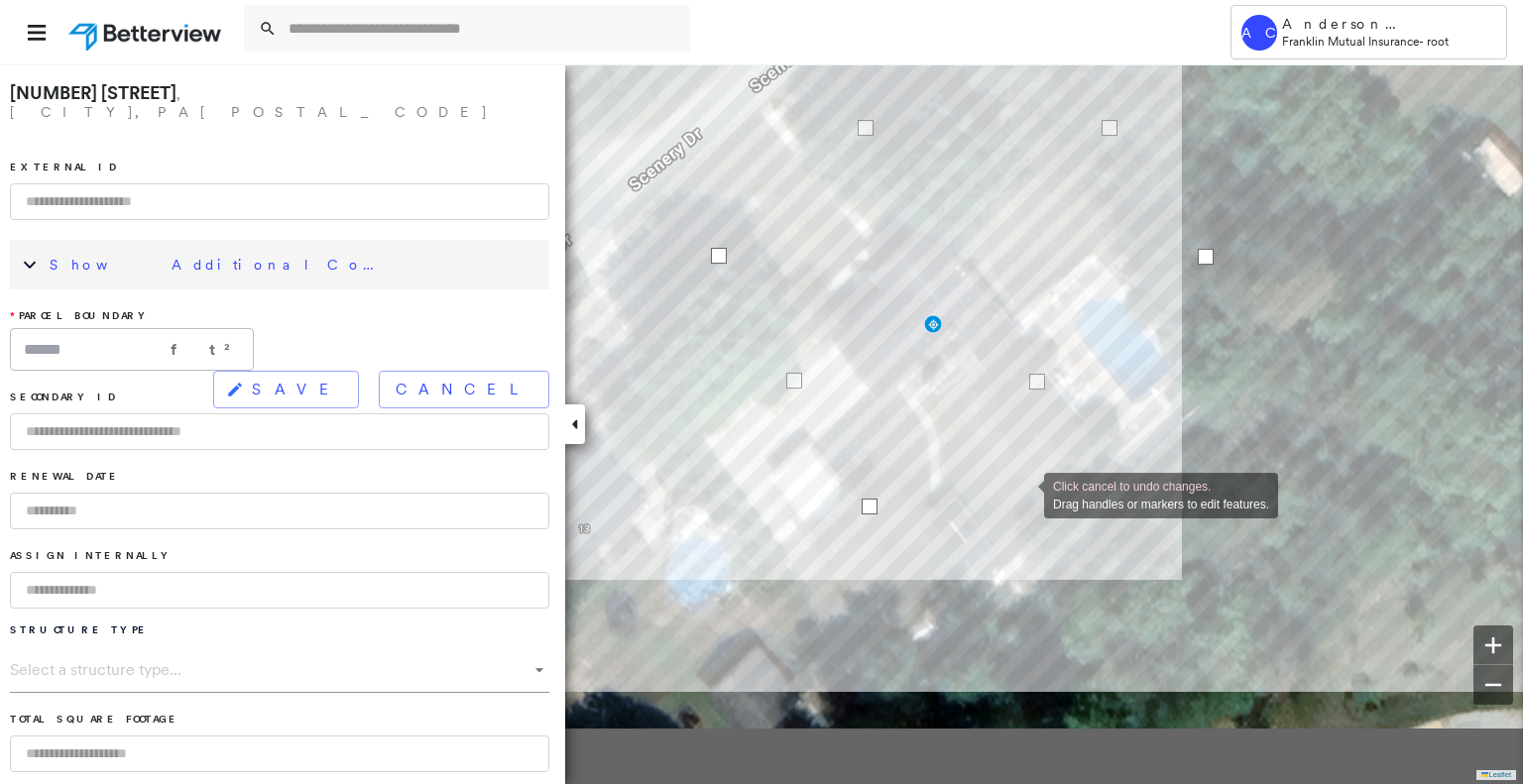 scroll, scrollTop: 0, scrollLeft: 0, axis: both 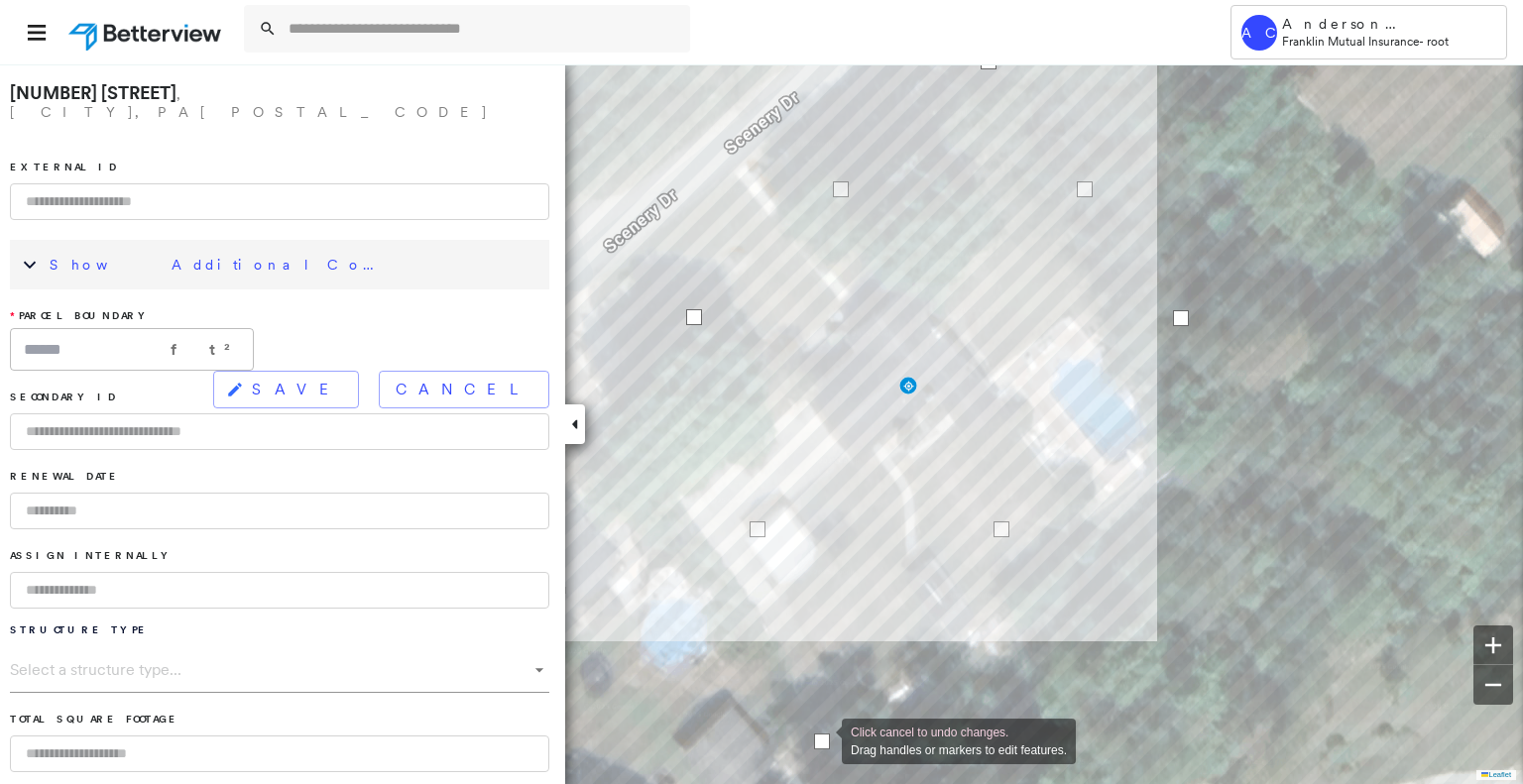 drag, startPoint x: 845, startPoint y: 566, endPoint x: 822, endPoint y: 739, distance: 174.5222 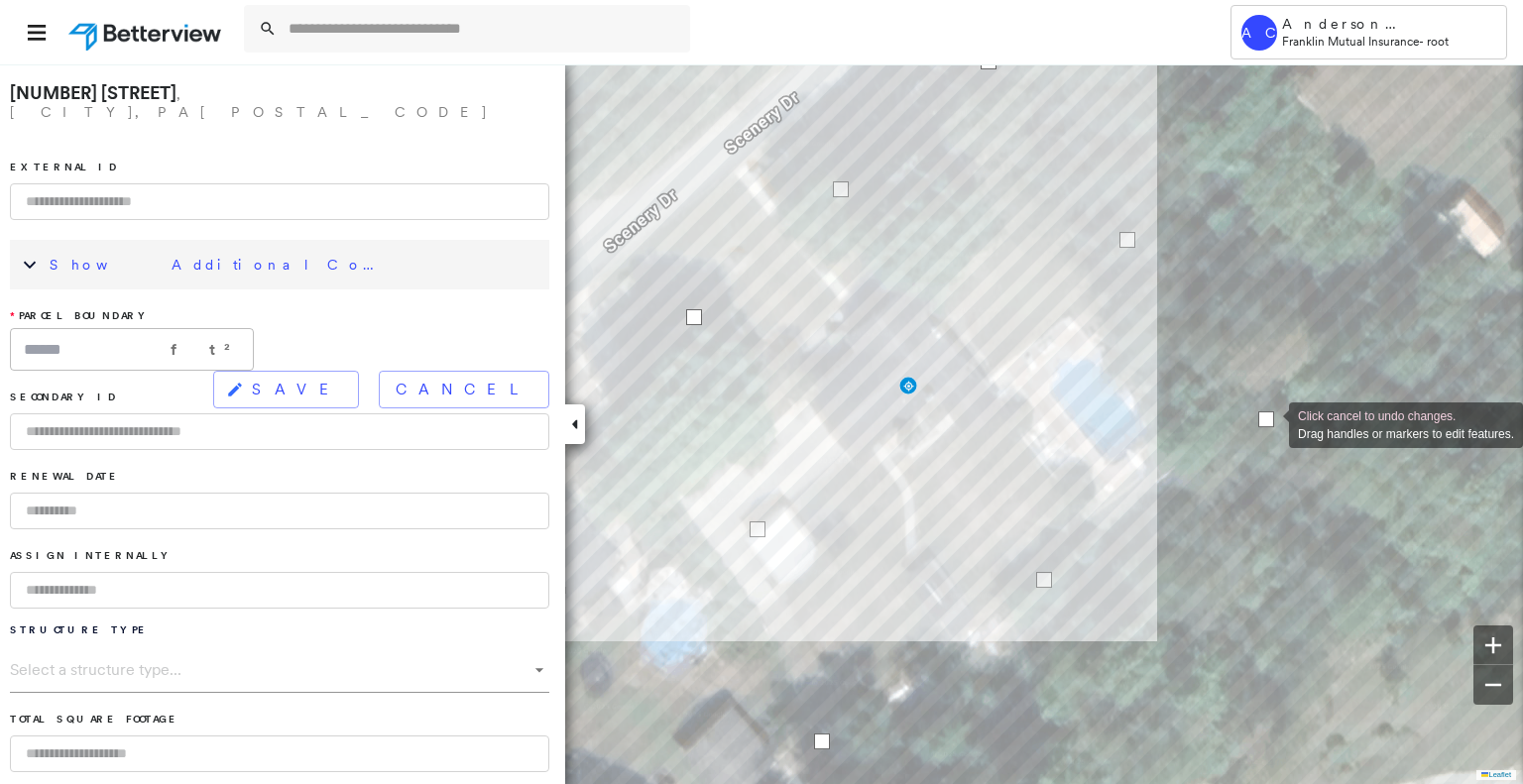 drag, startPoint x: 1184, startPoint y: 322, endPoint x: 1269, endPoint y: 424, distance: 132.77424 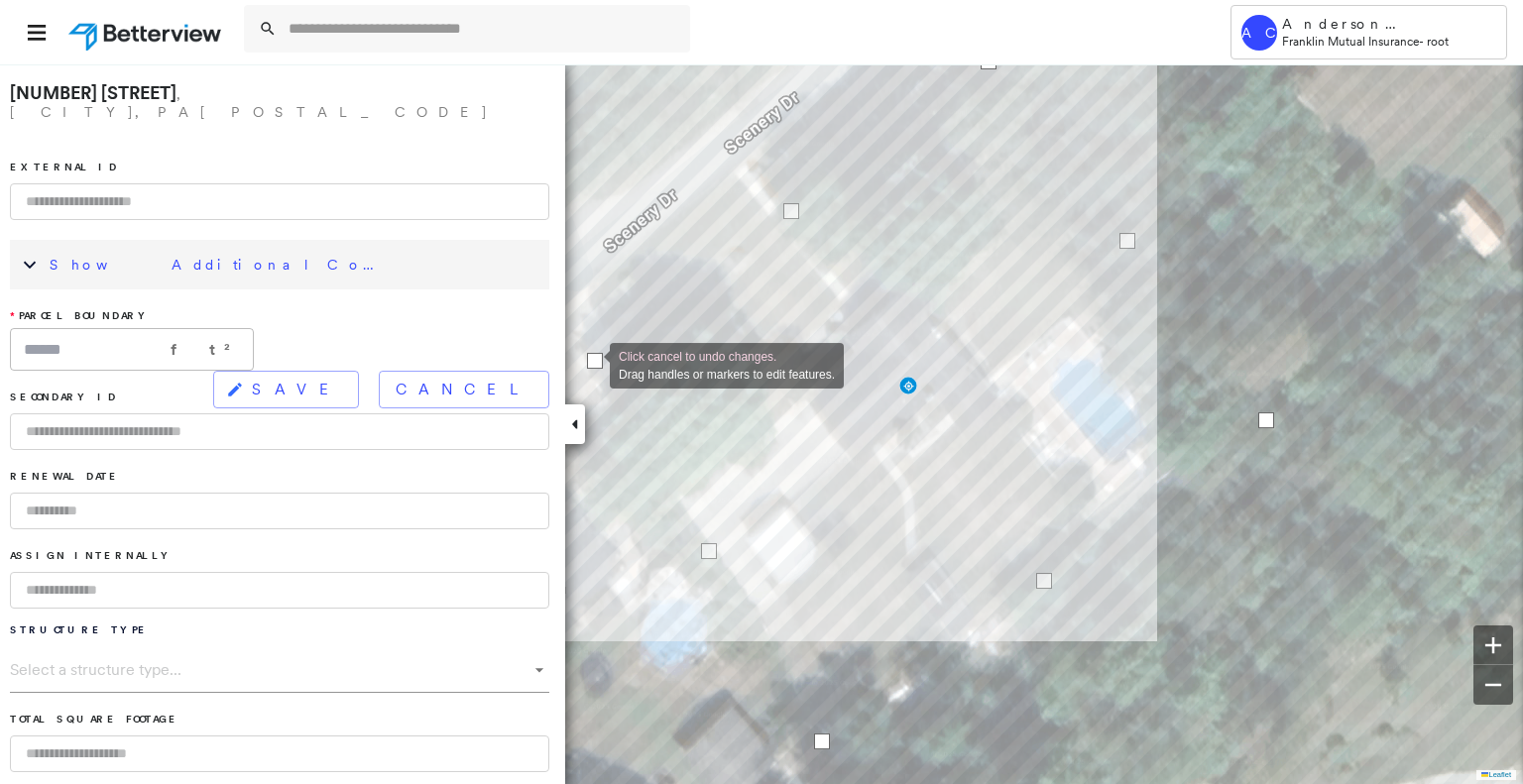 drag, startPoint x: 689, startPoint y: 320, endPoint x: 590, endPoint y: 364, distance: 108.337 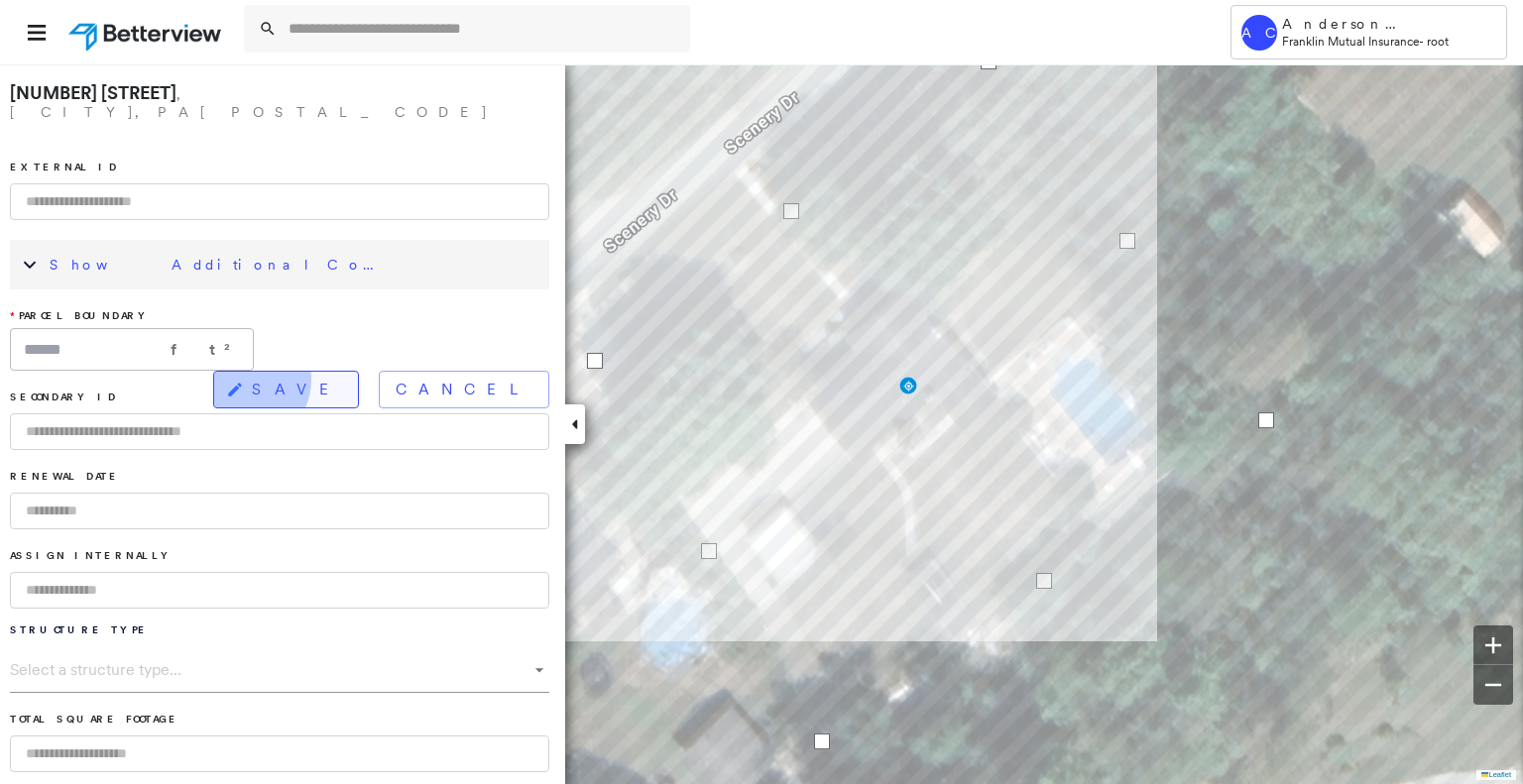 click on "SAVE" at bounding box center (286, 390) 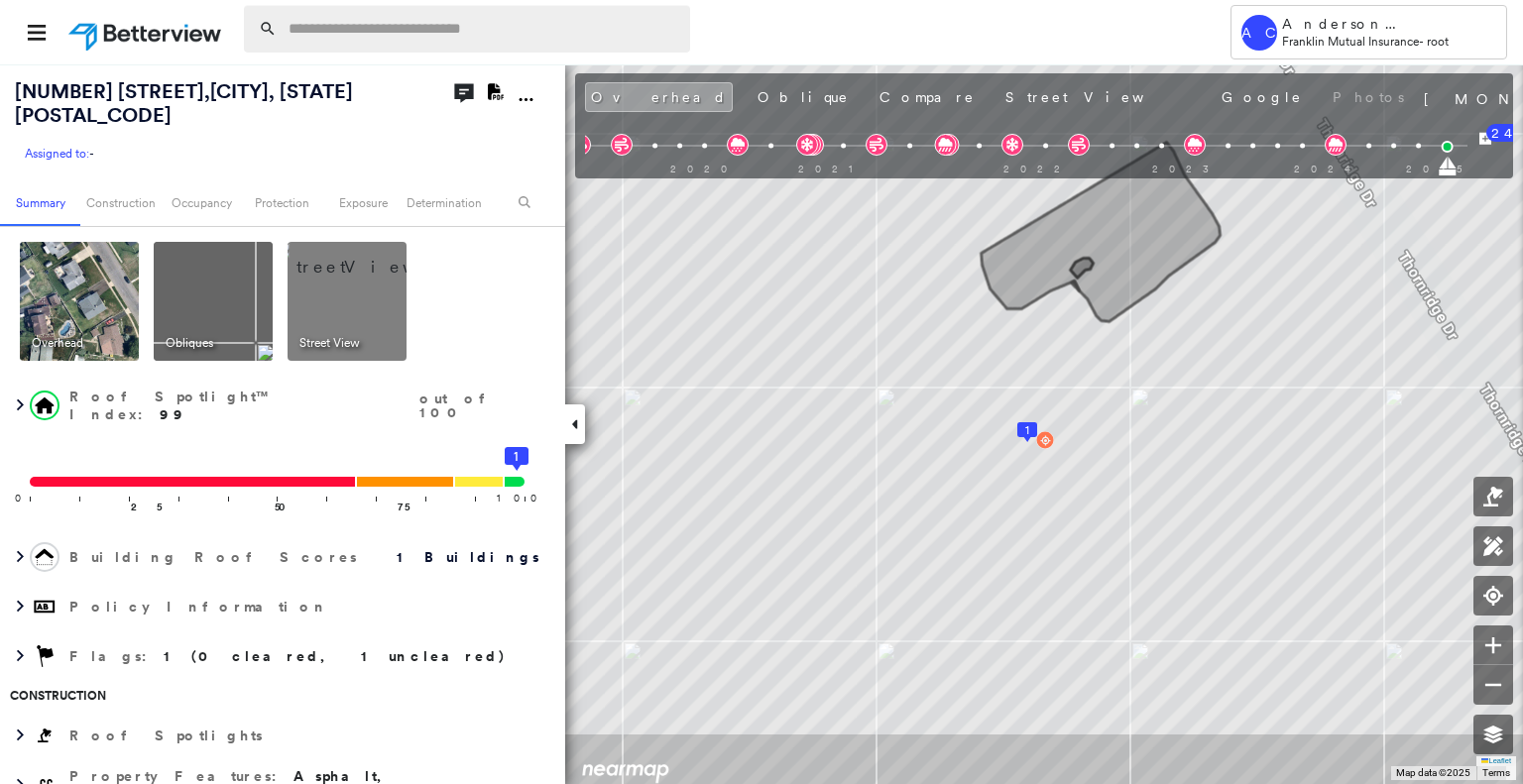 click at bounding box center (483, 29) 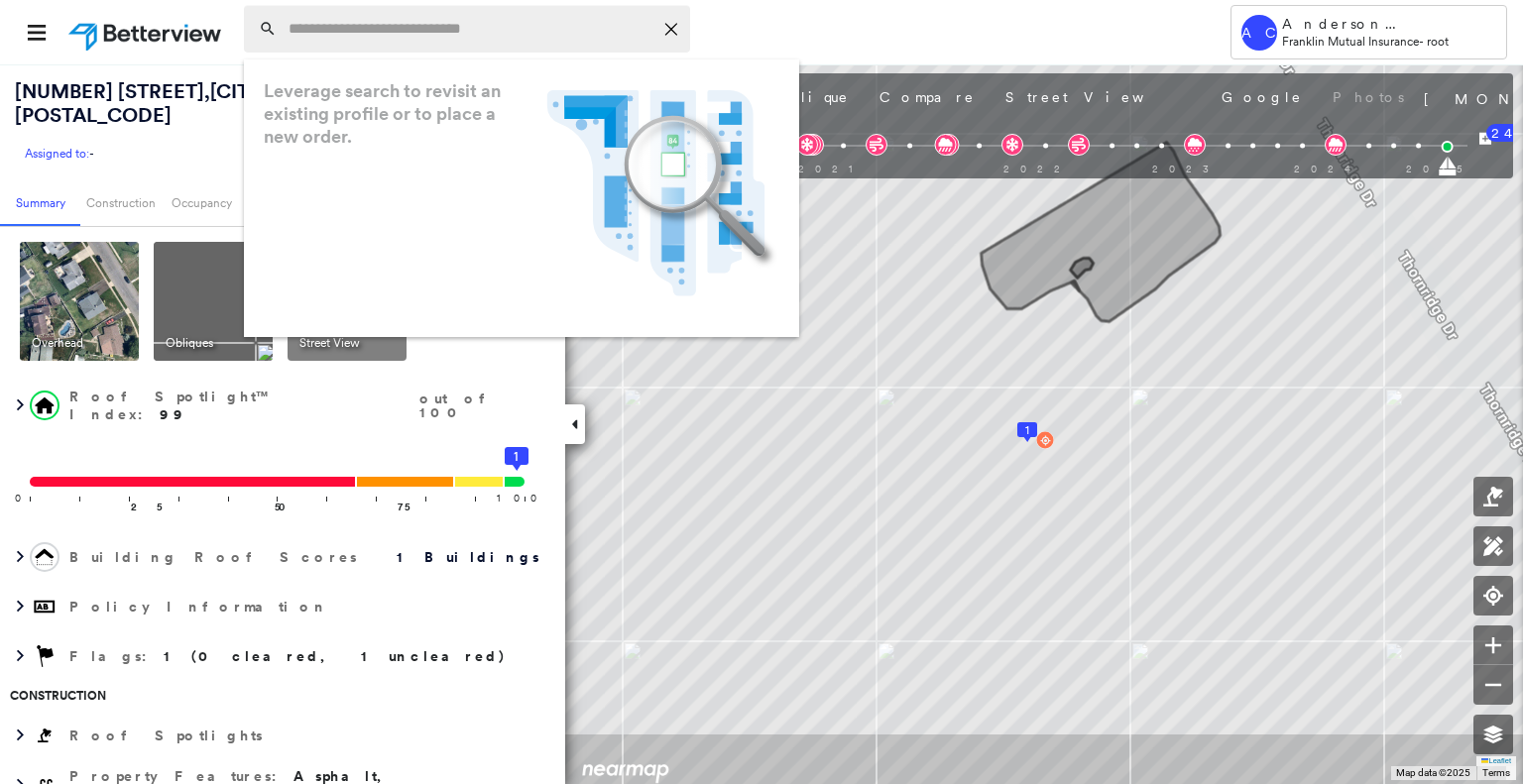 paste on "**********" 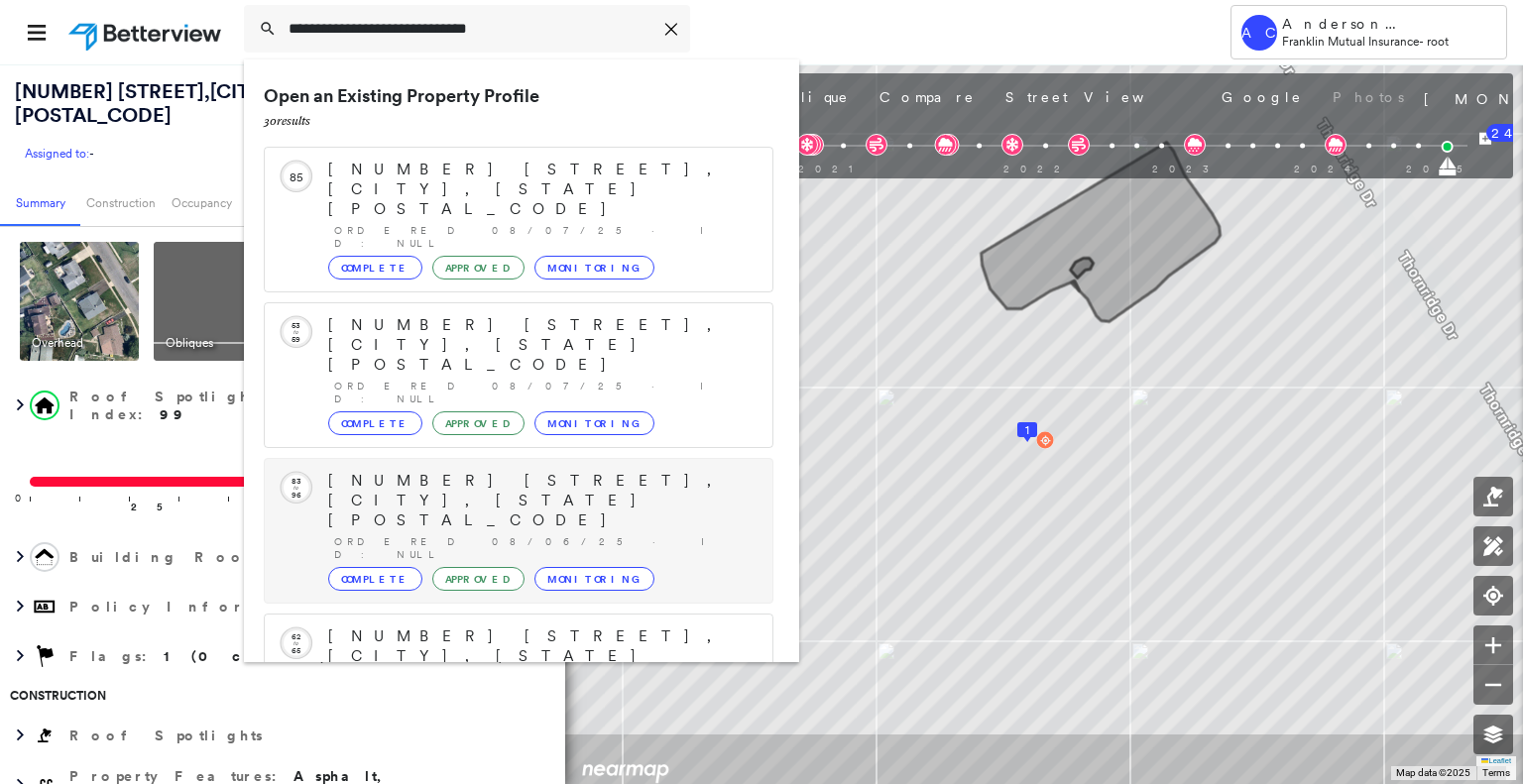 scroll, scrollTop: 206, scrollLeft: 0, axis: vertical 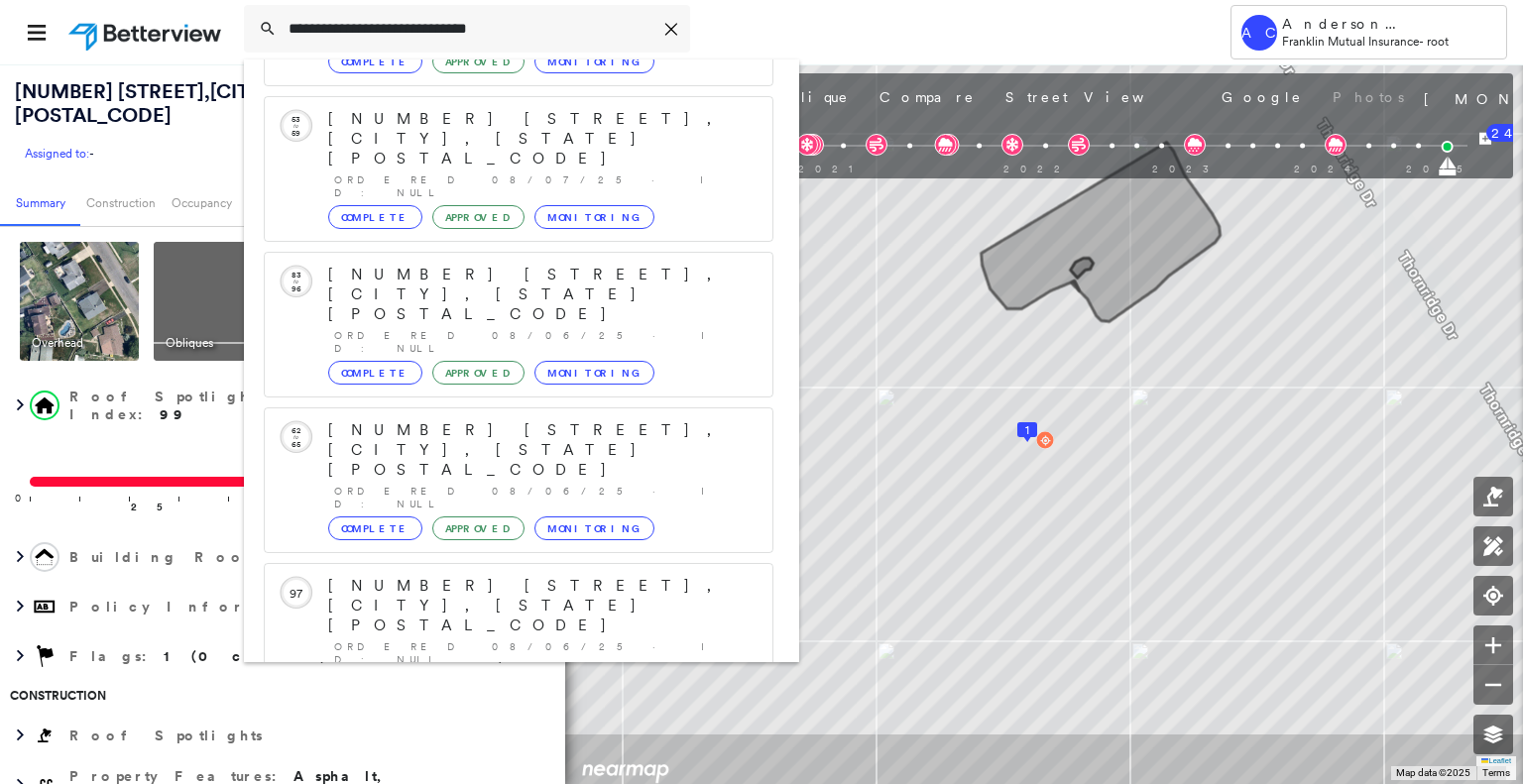 type on "**********" 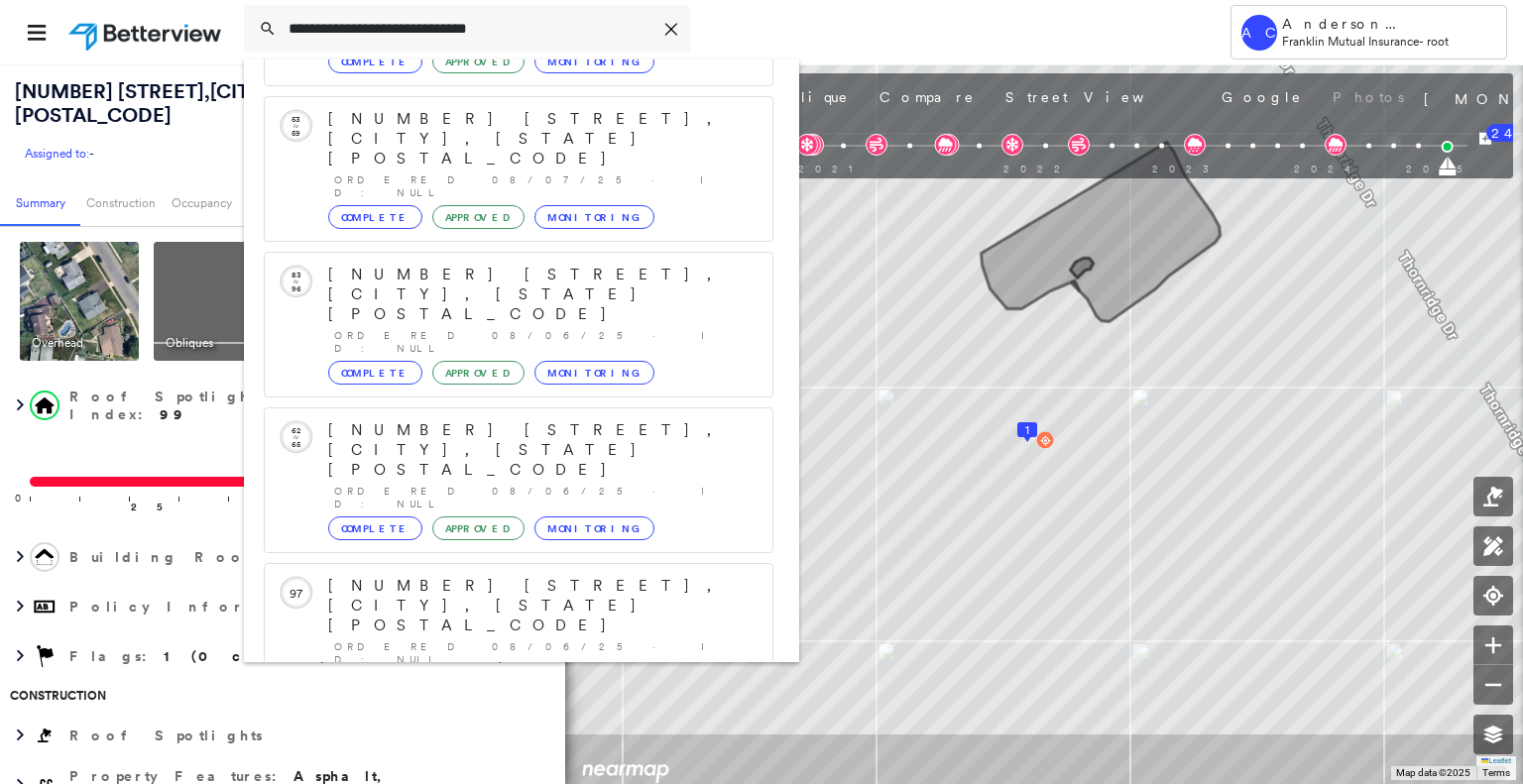 click on "[NUMBER] [STREET], [CITY], [STATE] [POSTAL_CODE] Group Created with Sketch." at bounding box center (519, 895) 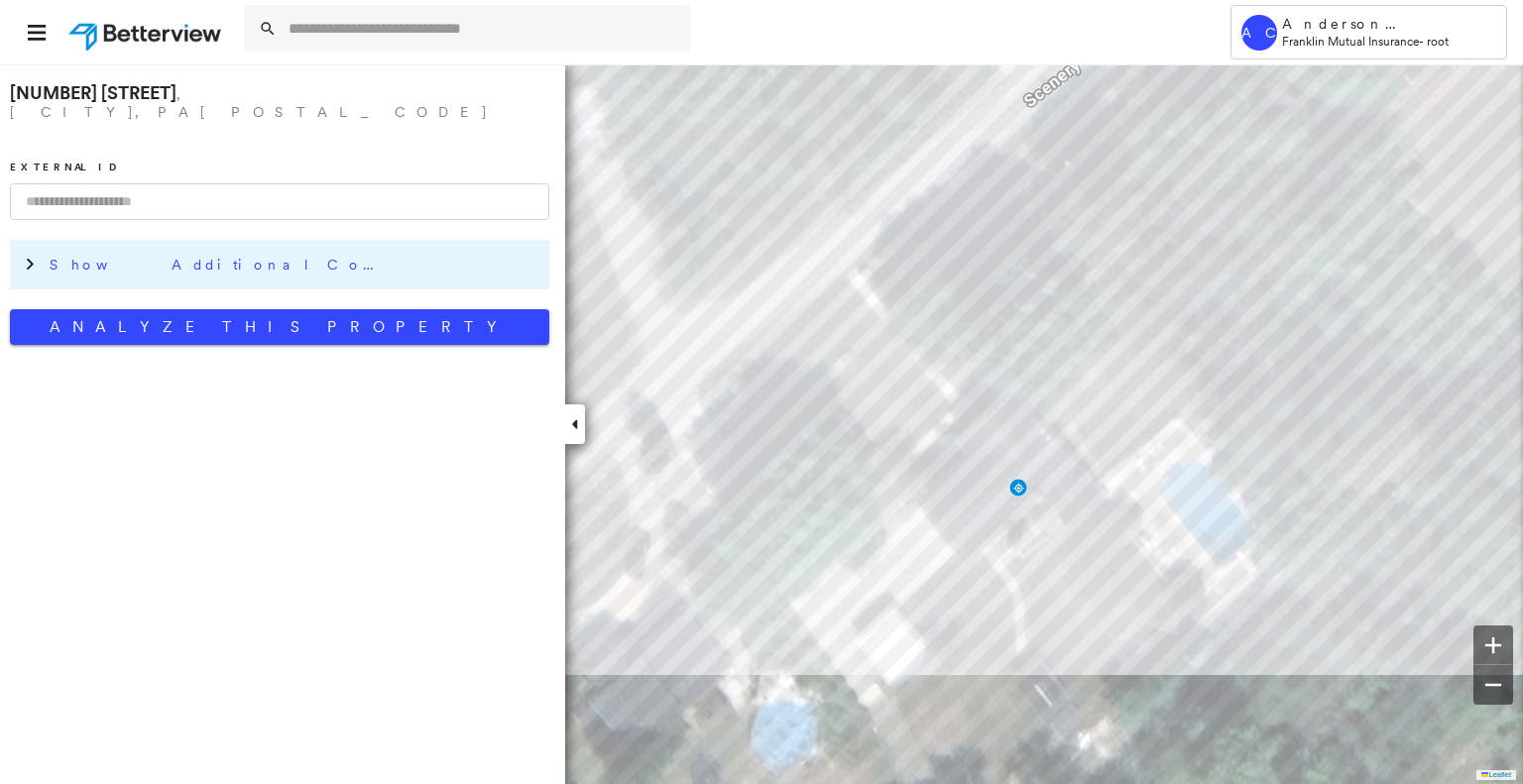 click on "Show Additional Company Data" at bounding box center (294, 265) 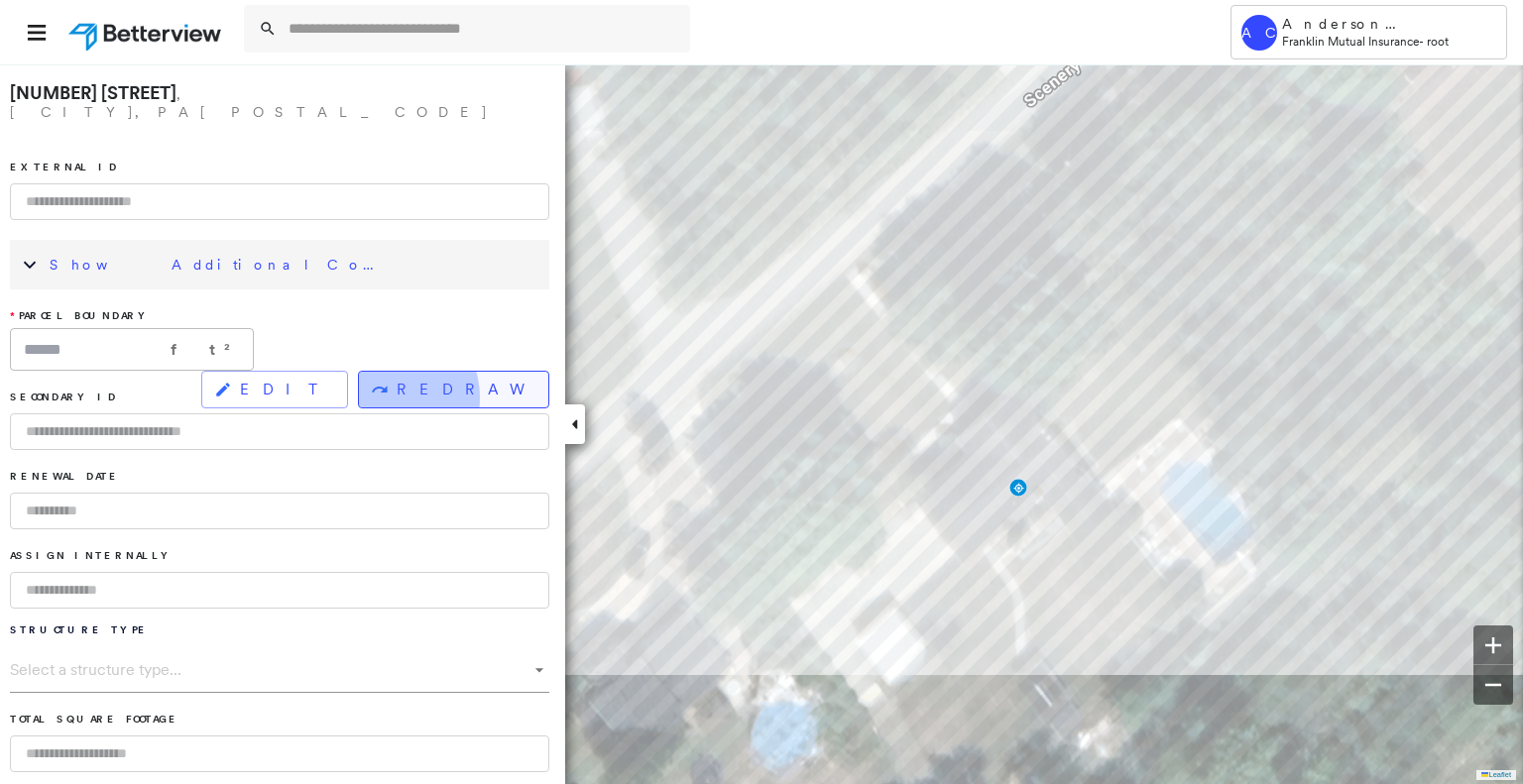 click 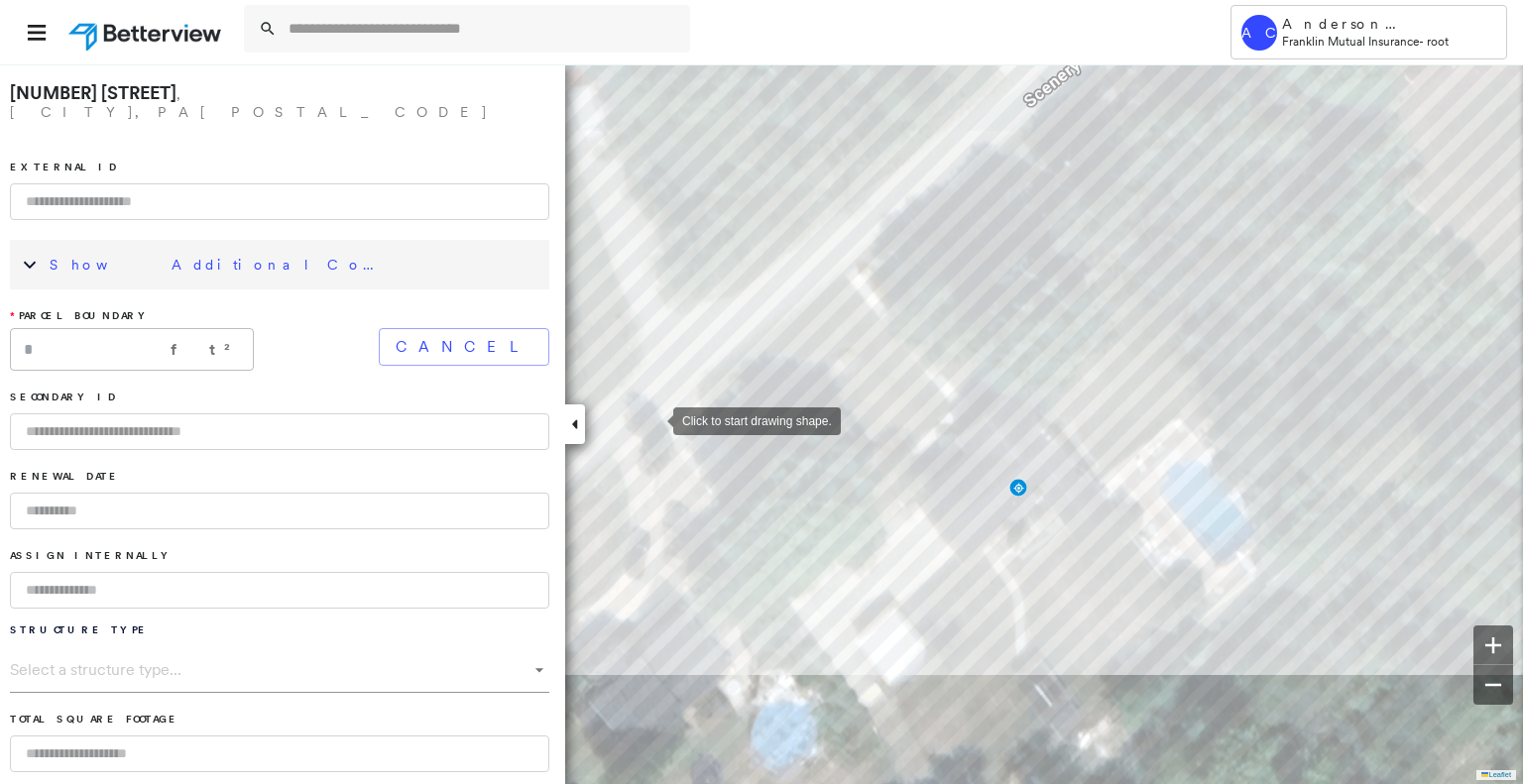 click at bounding box center [653, 419] 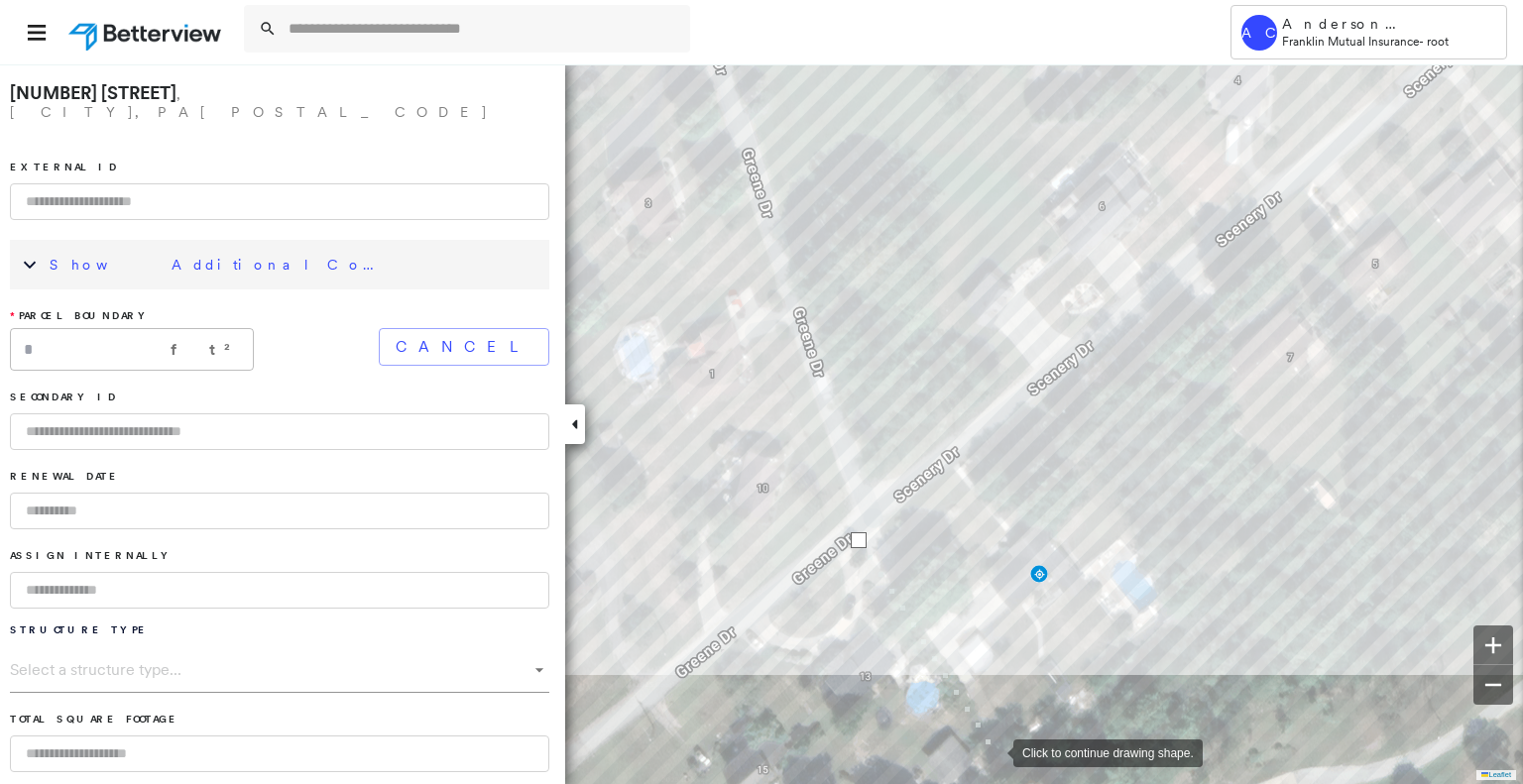 click at bounding box center [994, 751] 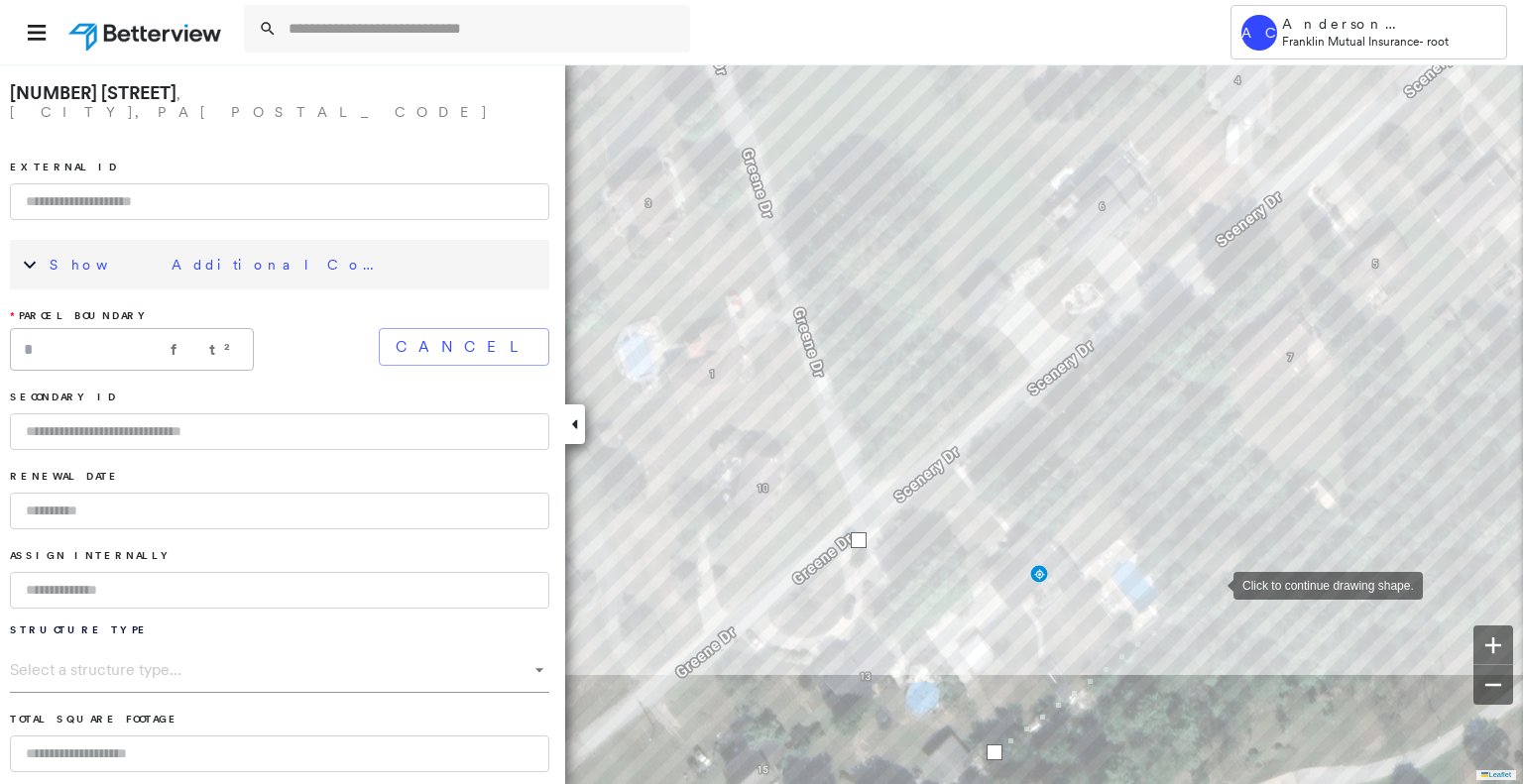 click at bounding box center (1214, 584) 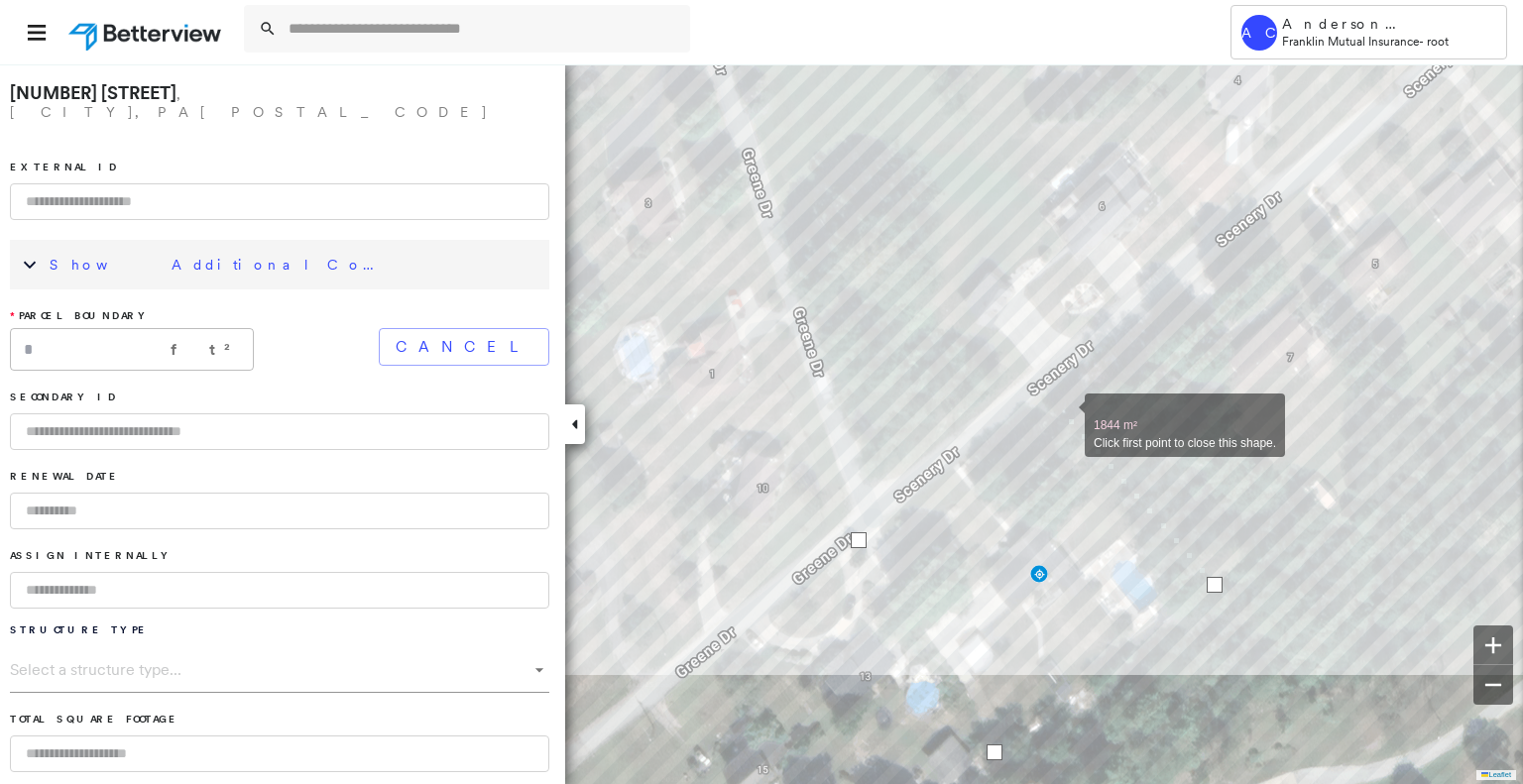 click at bounding box center [1065, 414] 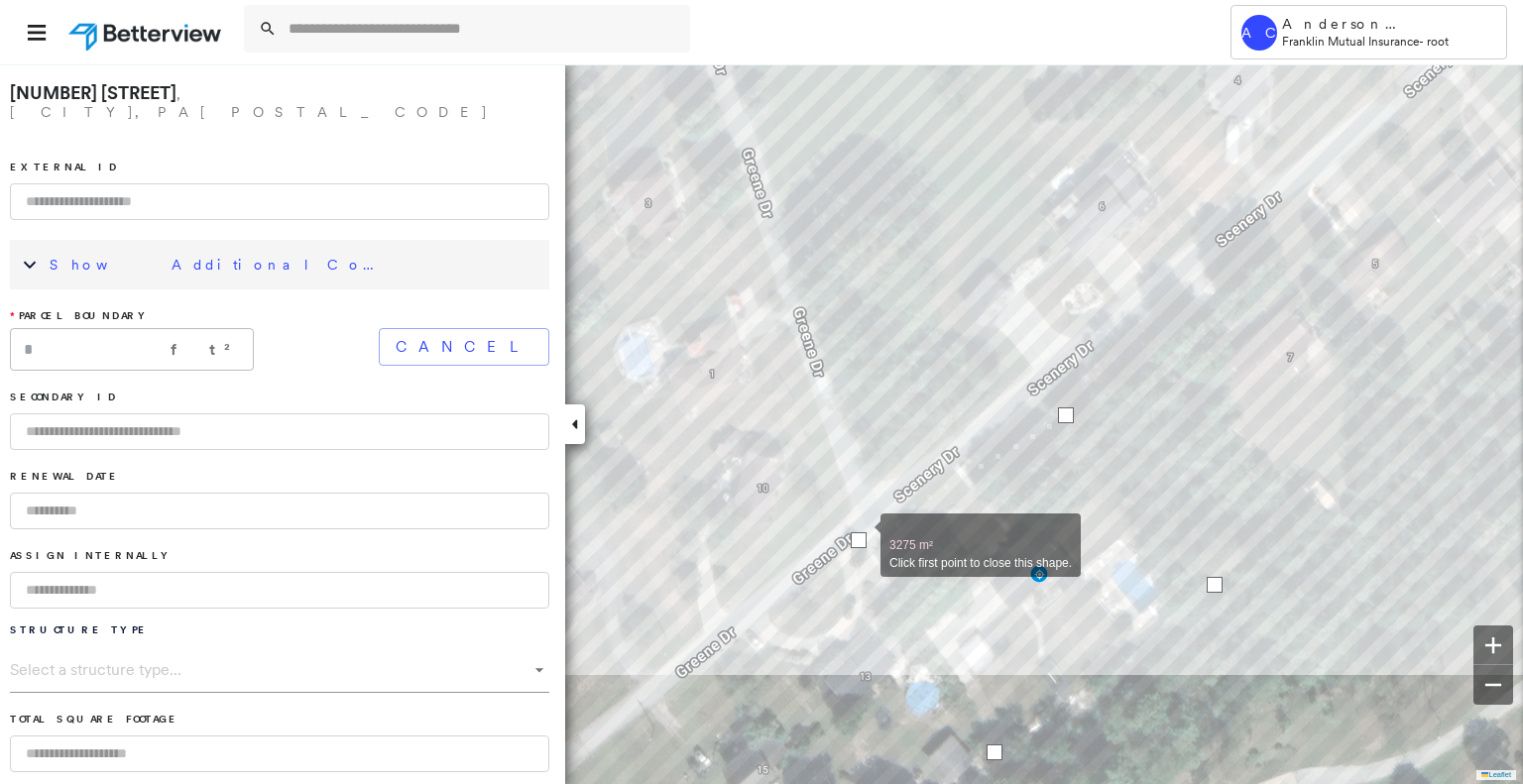 click at bounding box center [859, 540] 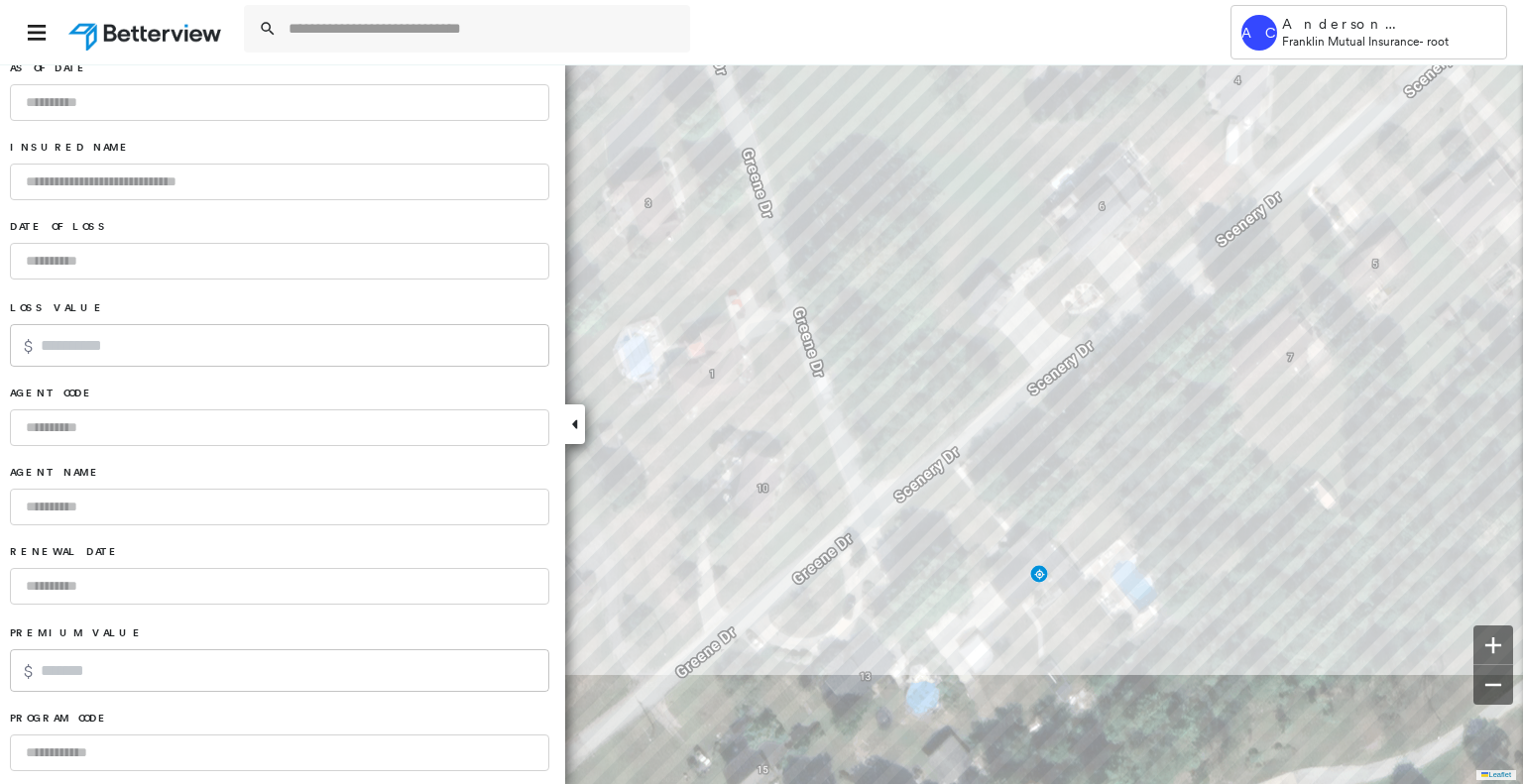 scroll, scrollTop: 1158, scrollLeft: 0, axis: vertical 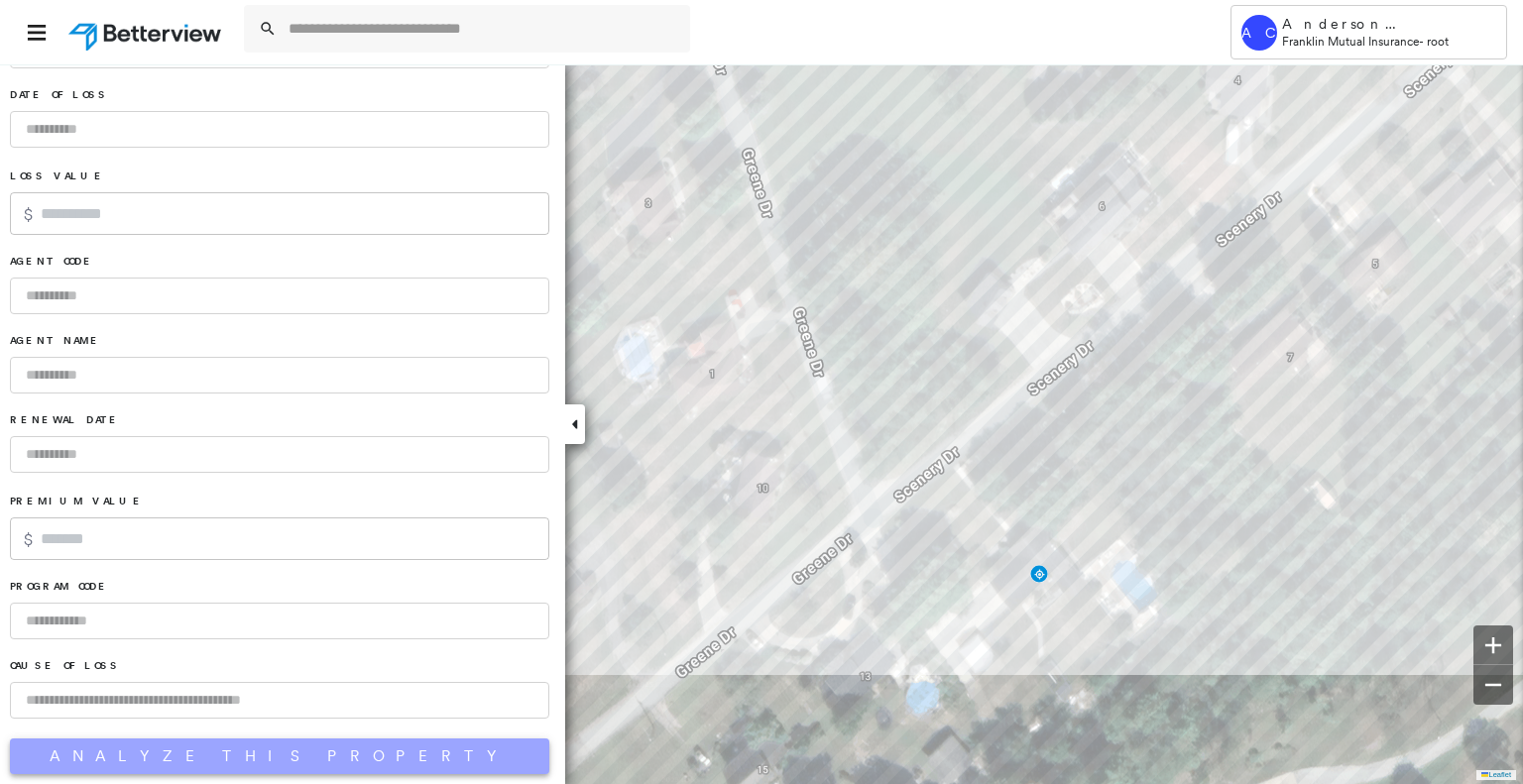 click on "Analyze This Property" at bounding box center [280, 756] 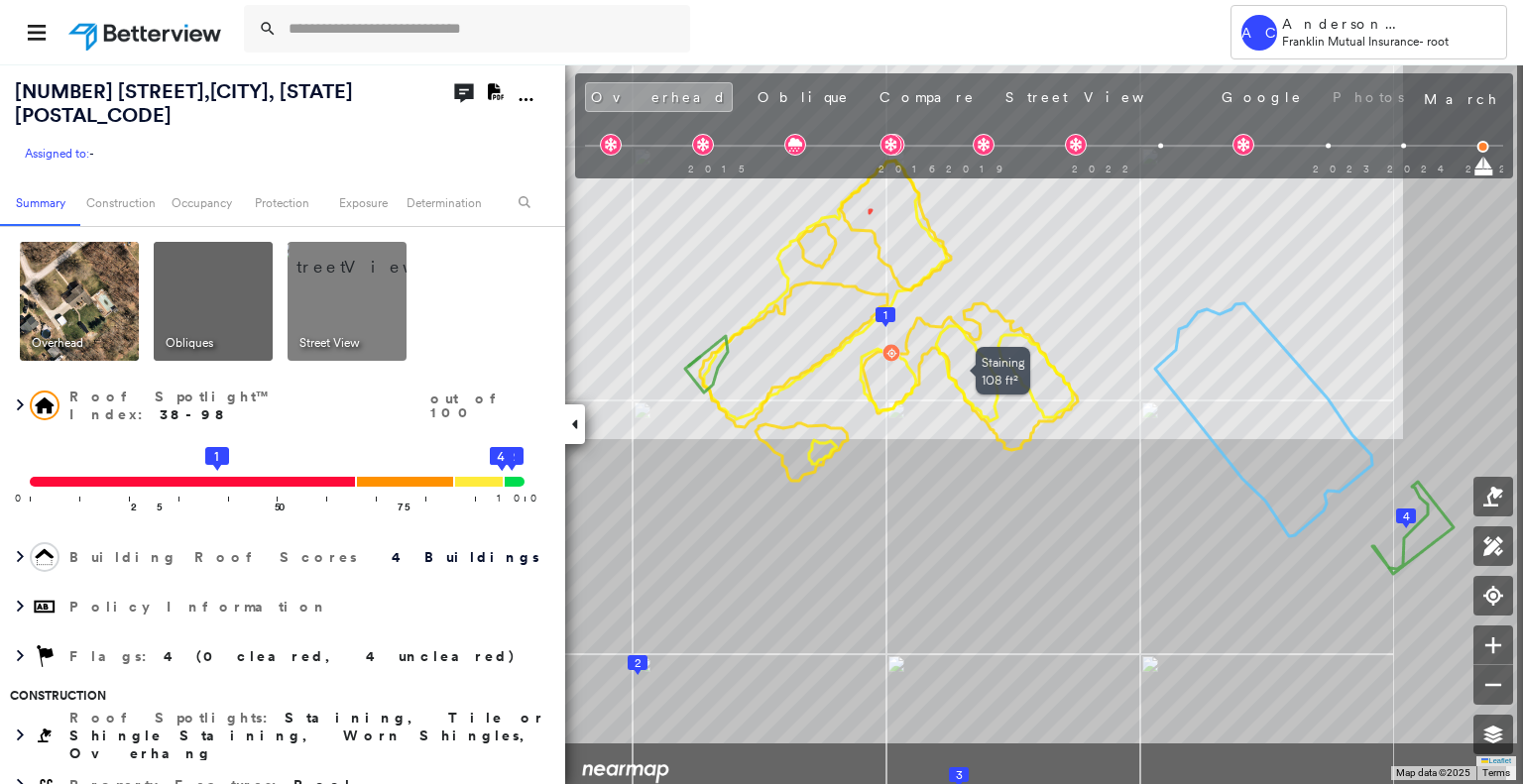 drag, startPoint x: 1107, startPoint y: 483, endPoint x: 949, endPoint y: 371, distance: 193.66982 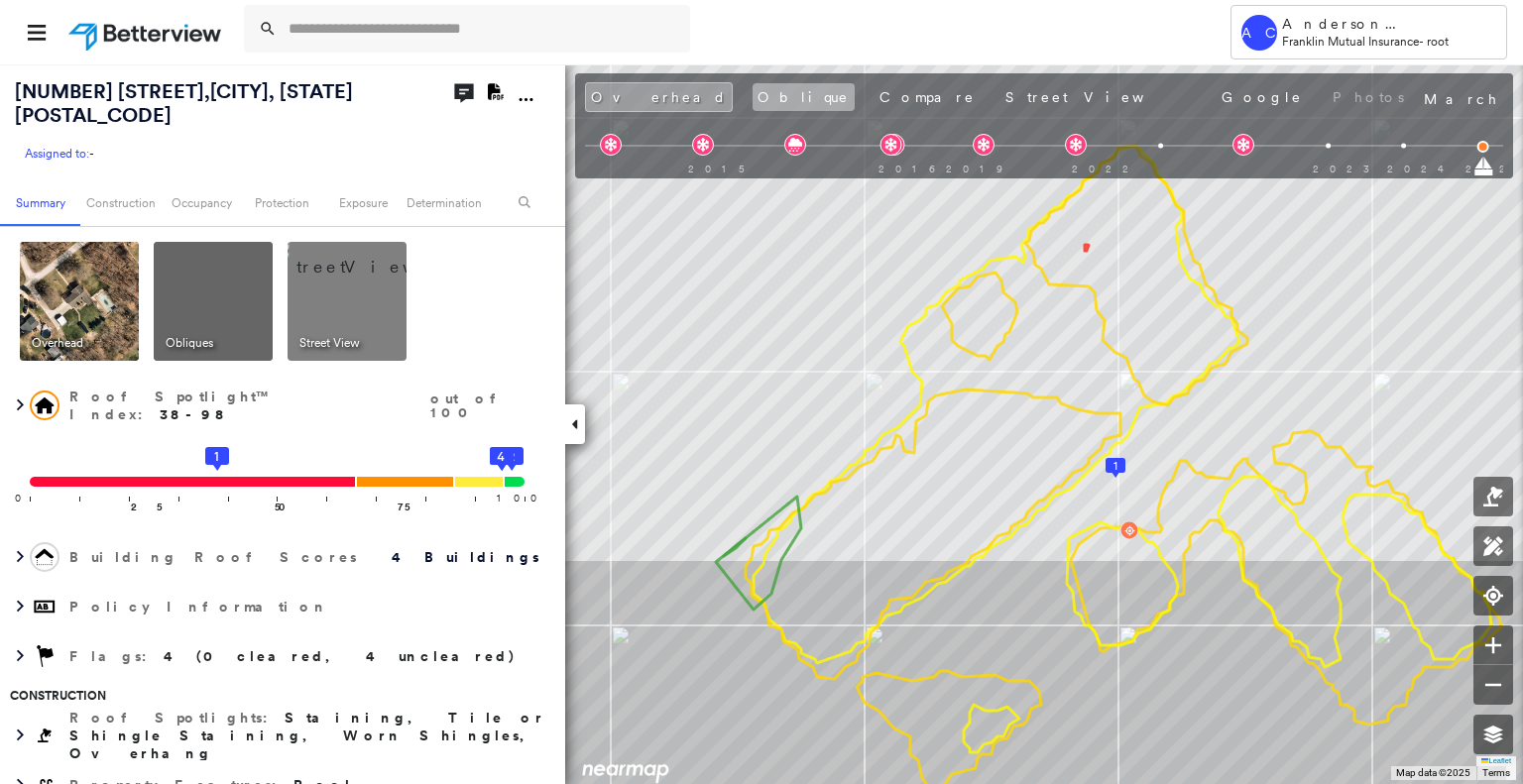 click on "Oblique" at bounding box center [803, 97] 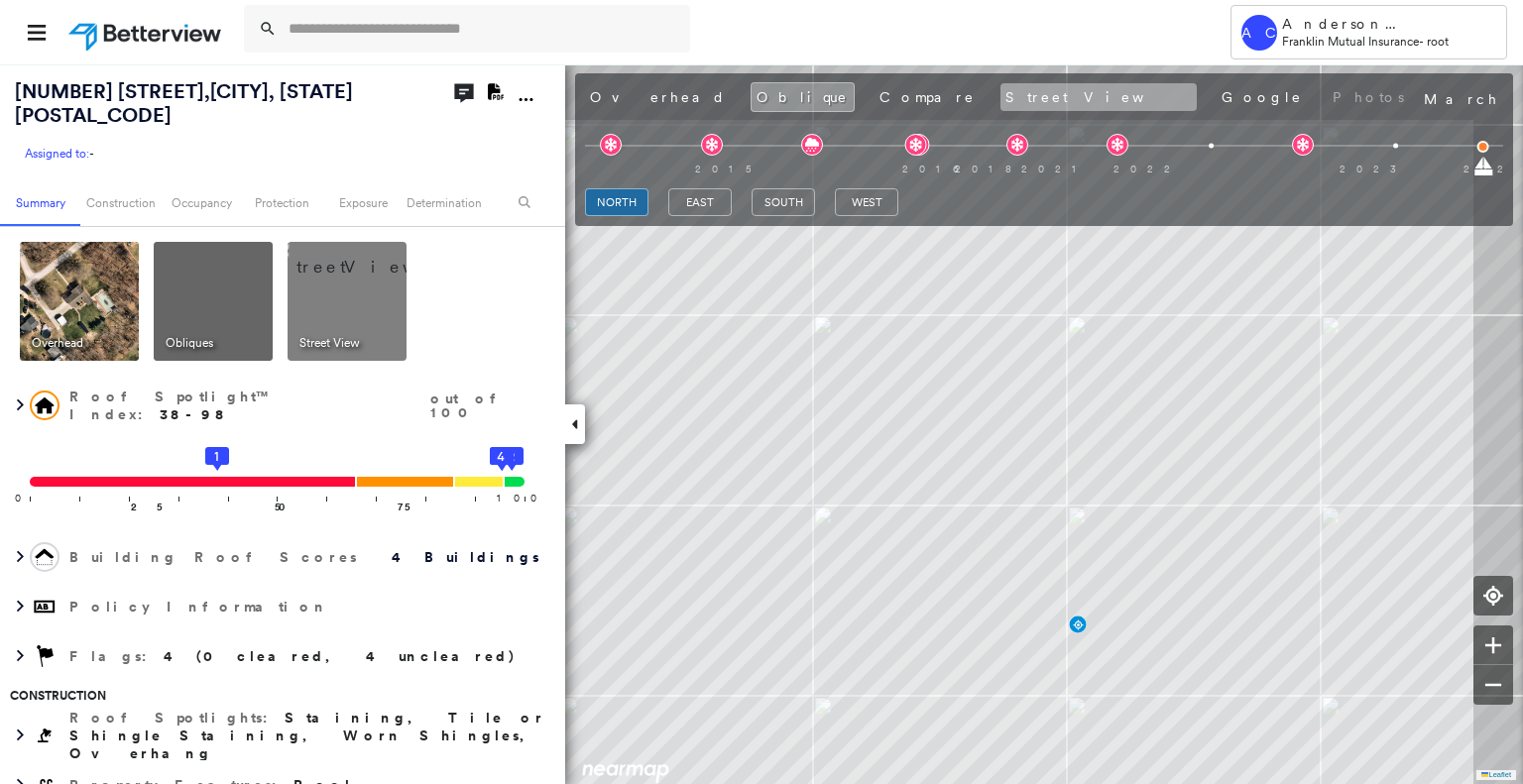 click on "Street View" at bounding box center (1099, 97) 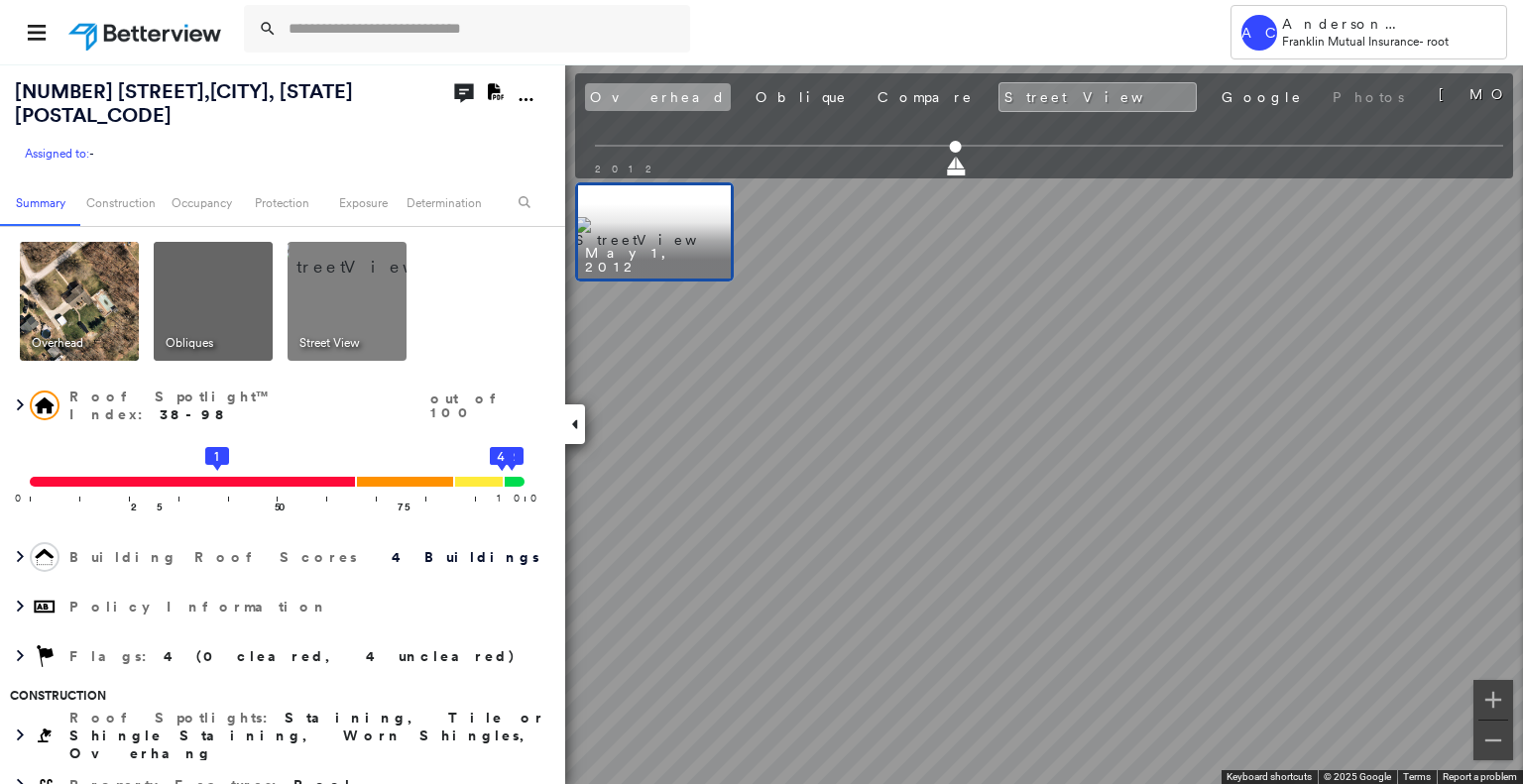 click on "Overhead" at bounding box center [657, 97] 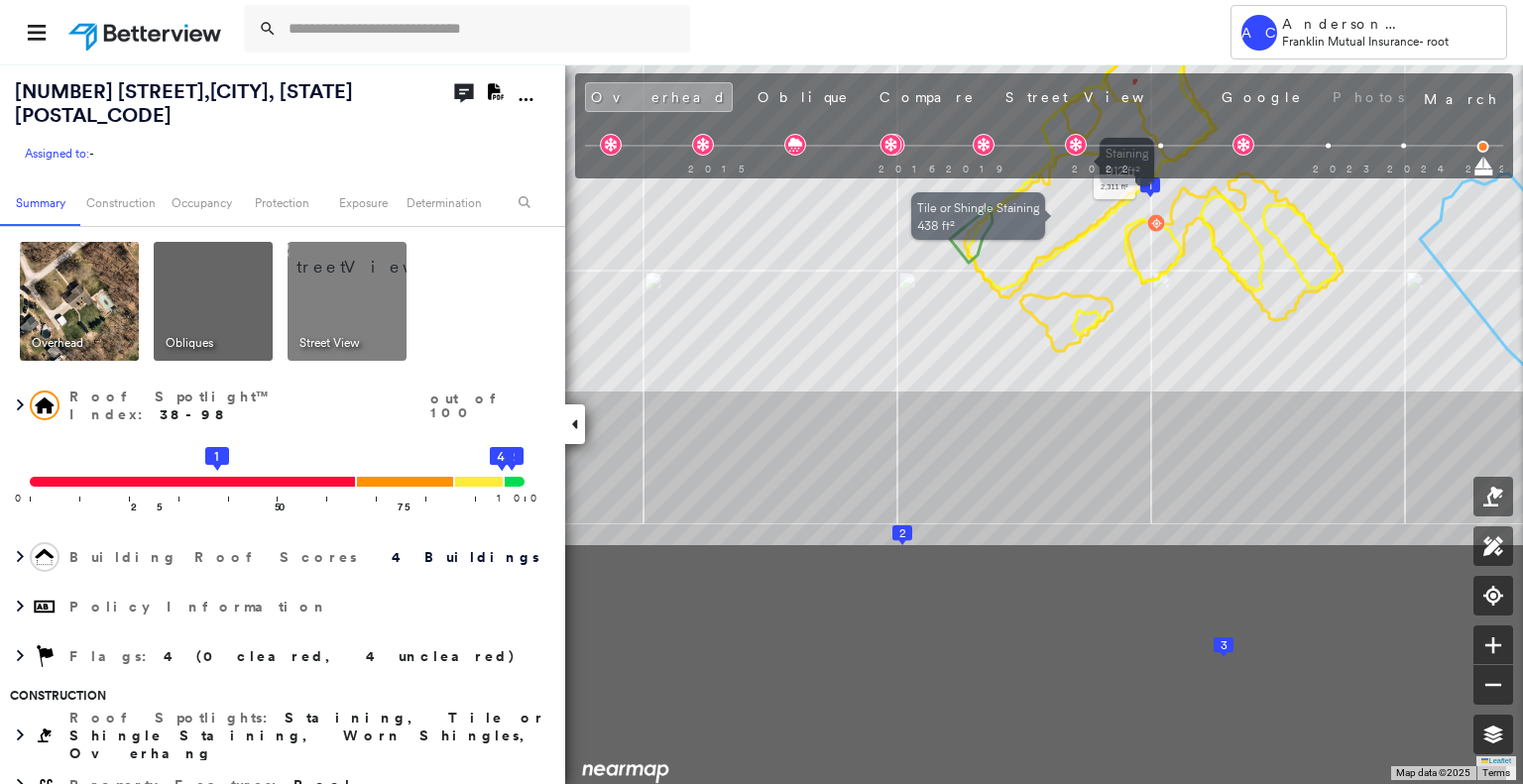 drag, startPoint x: 895, startPoint y: 507, endPoint x: 1130, endPoint y: 193, distance: 392.2002 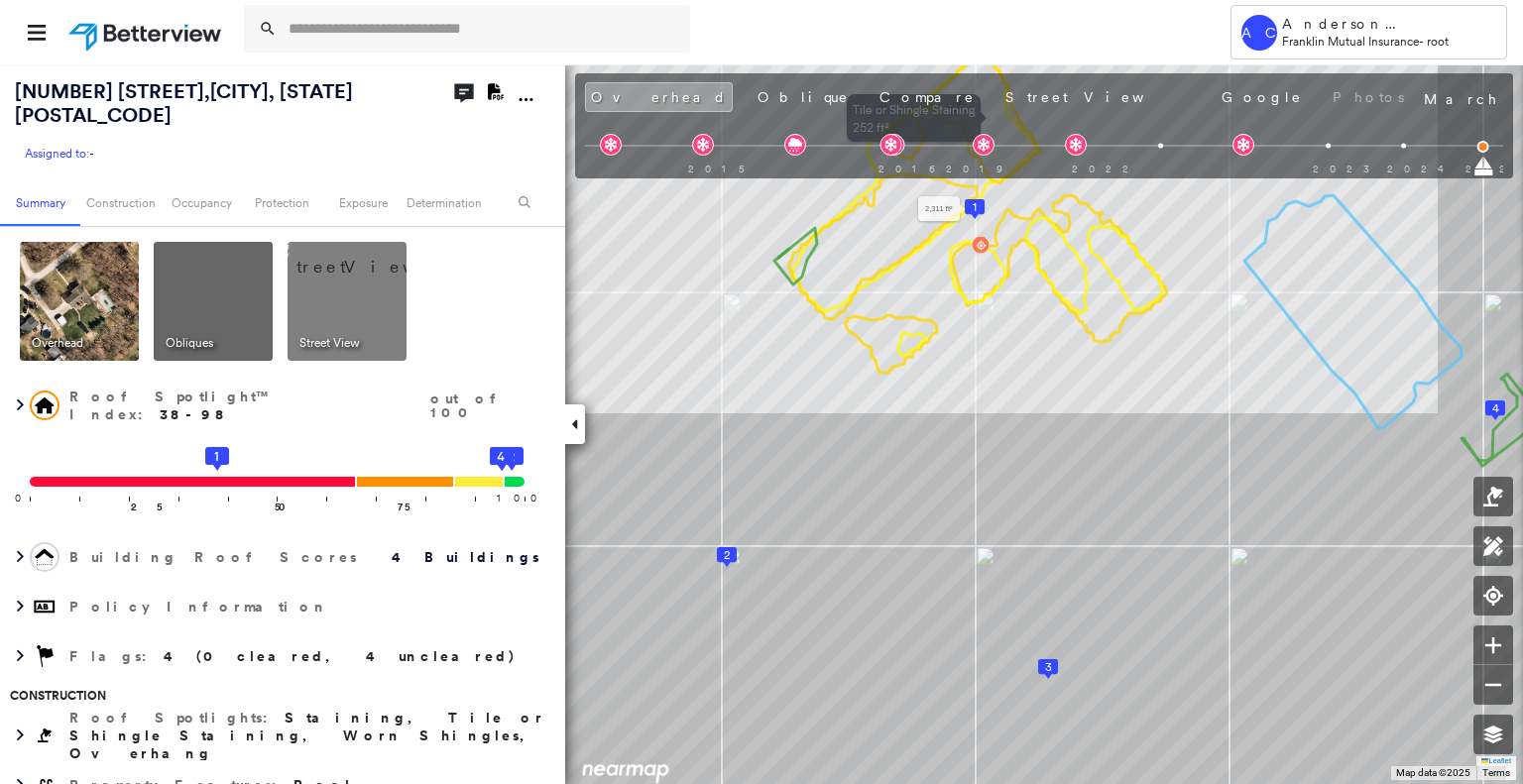 click on "Overhead Oblique Compare Street View Google Photos" at bounding box center (996, 97) 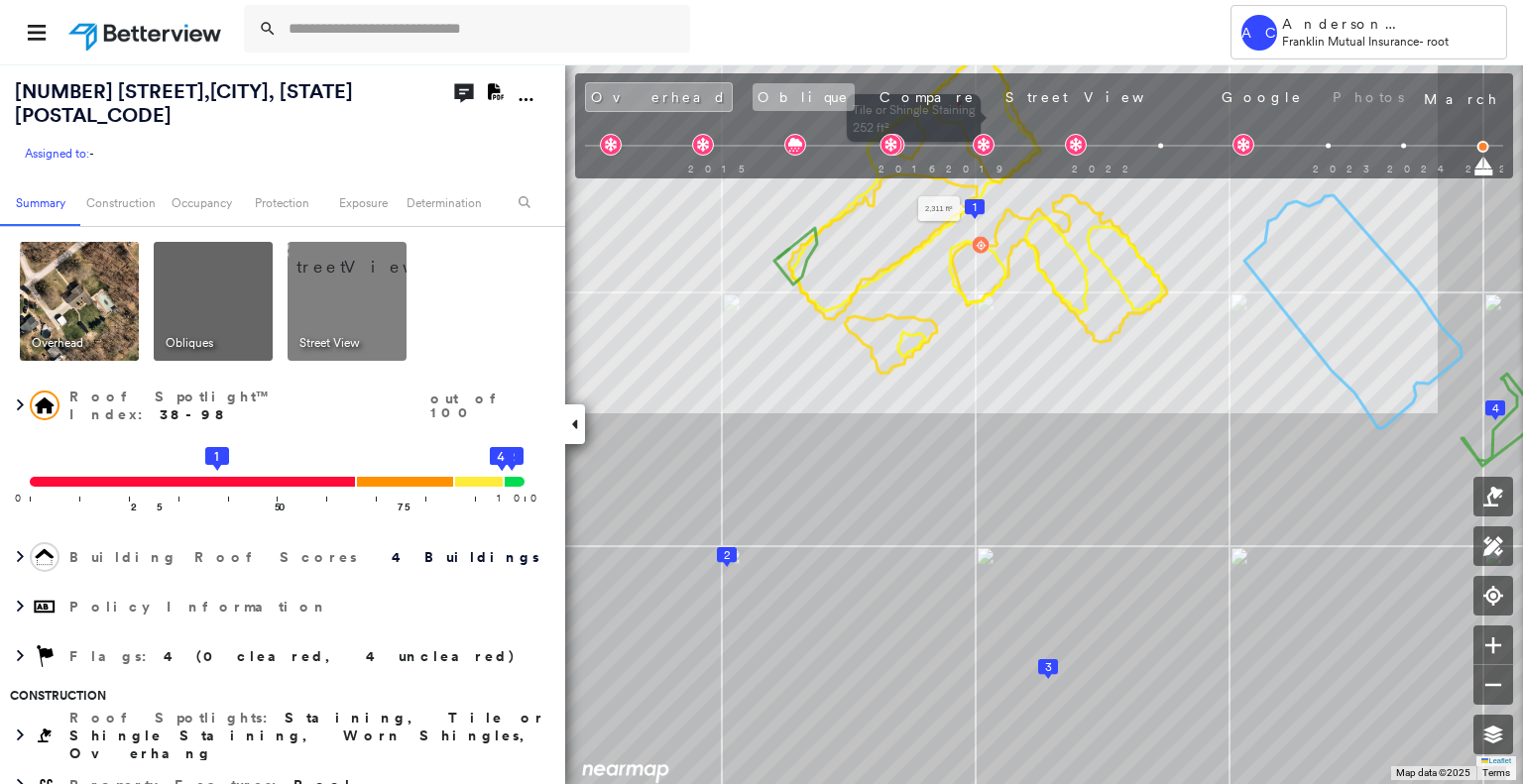 click on "Oblique" at bounding box center (803, 97) 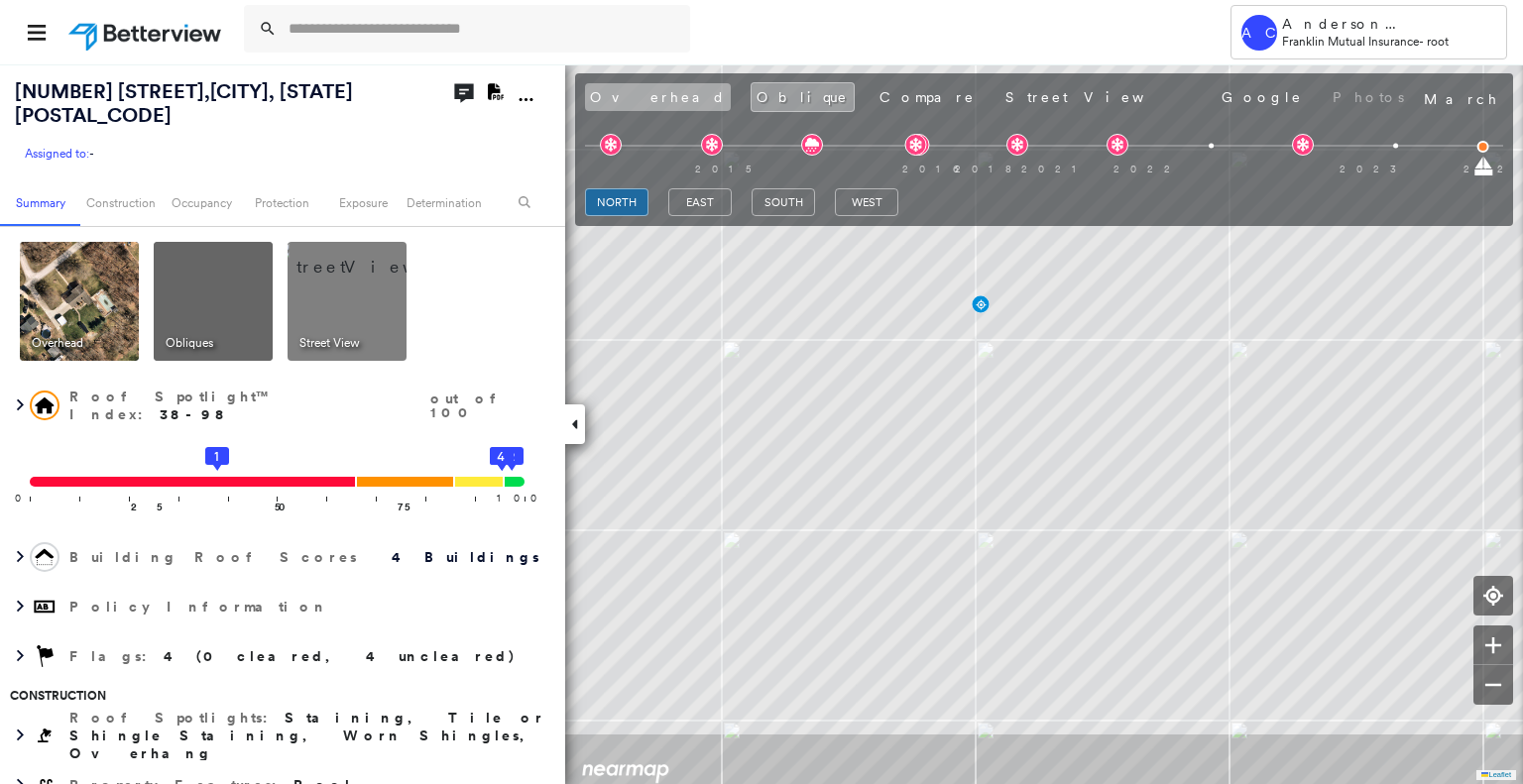 click on "Overhead" at bounding box center [657, 97] 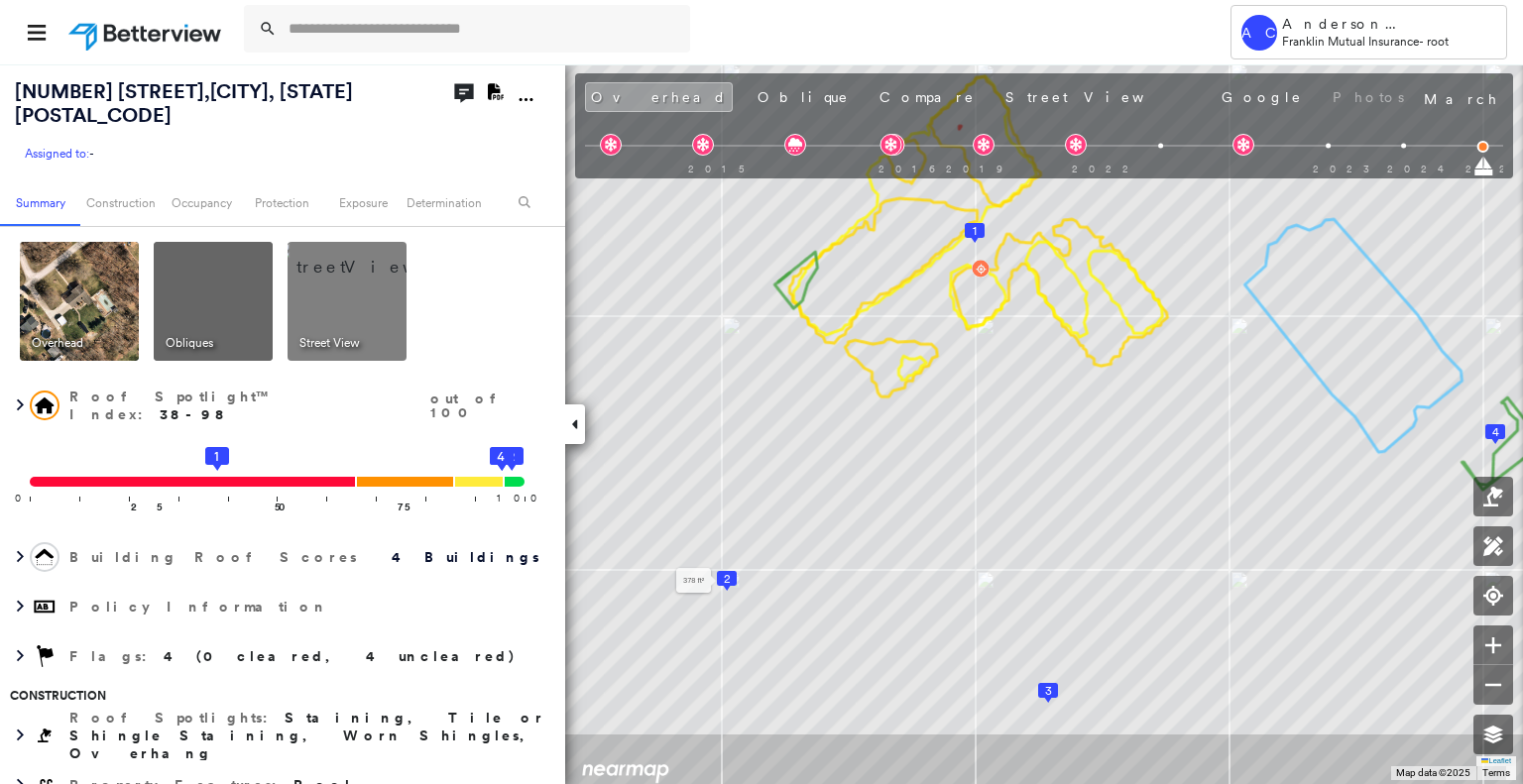 click on "2" at bounding box center [727, 579] 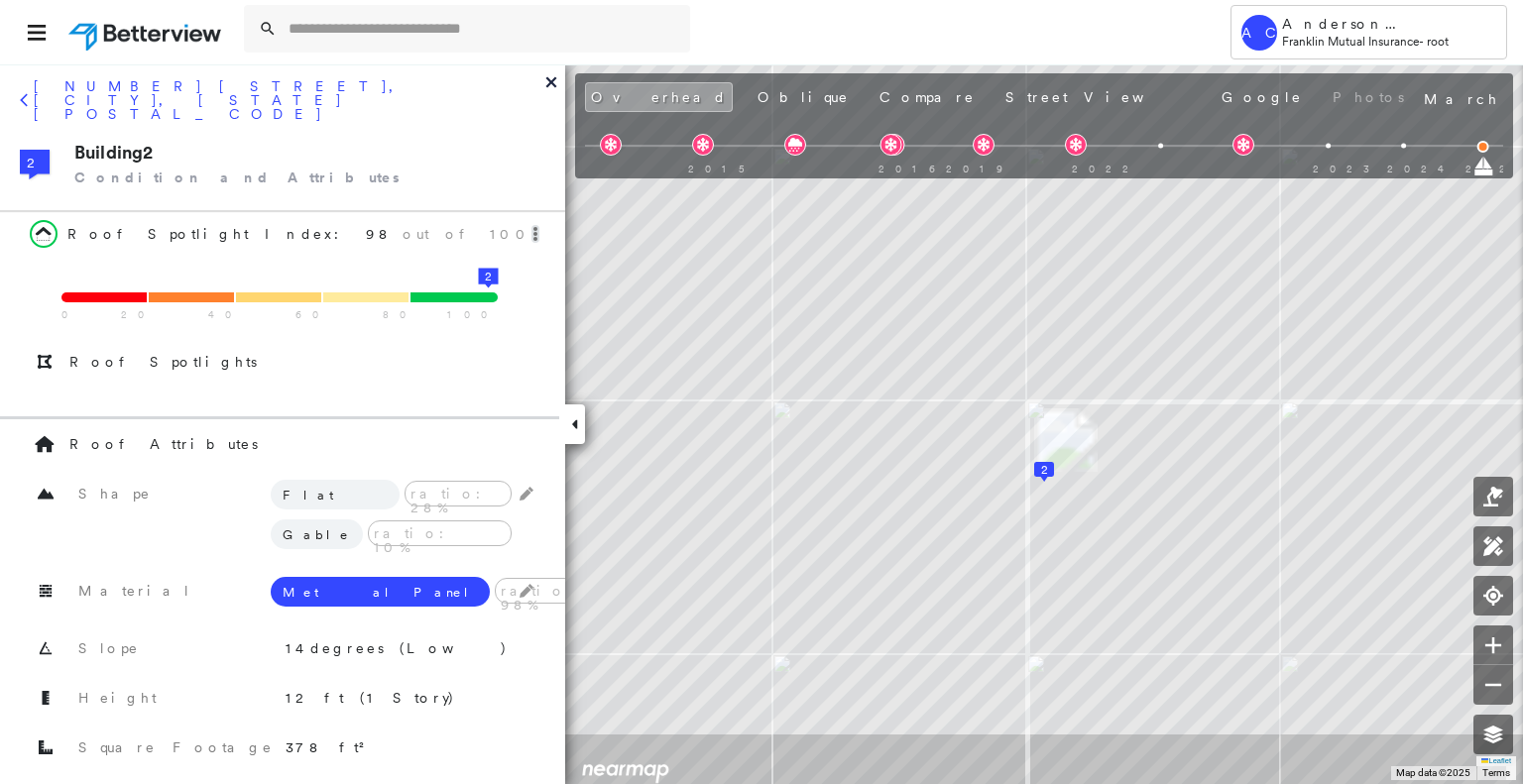 click 